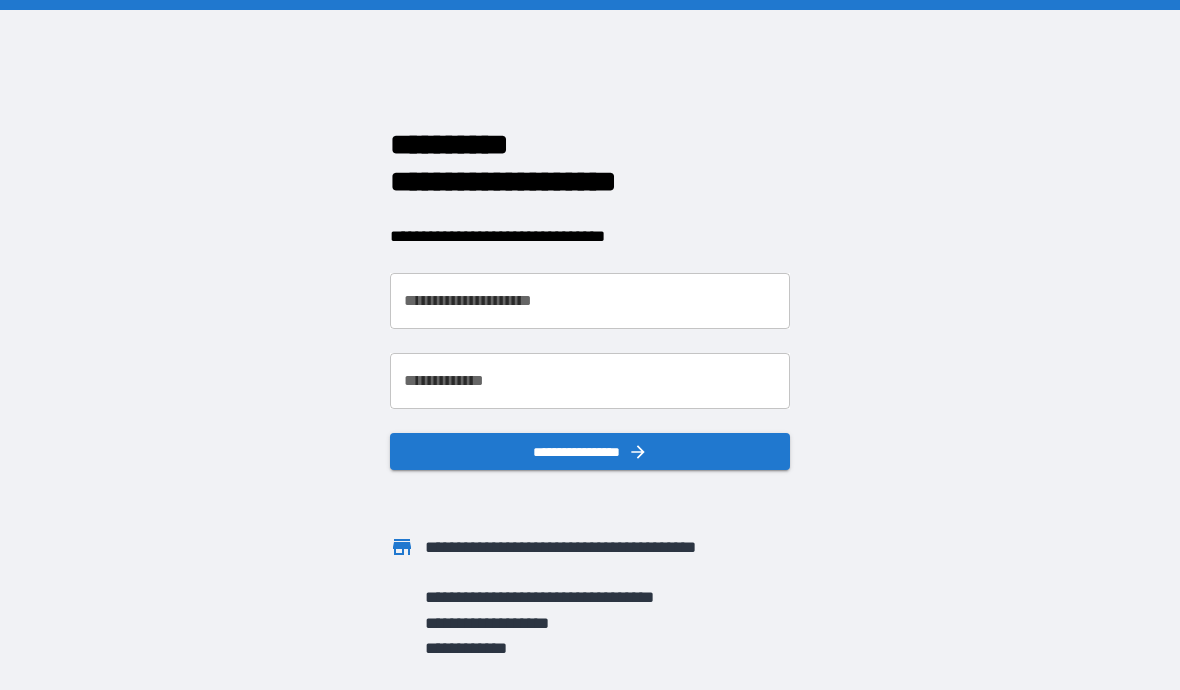 scroll, scrollTop: 0, scrollLeft: 0, axis: both 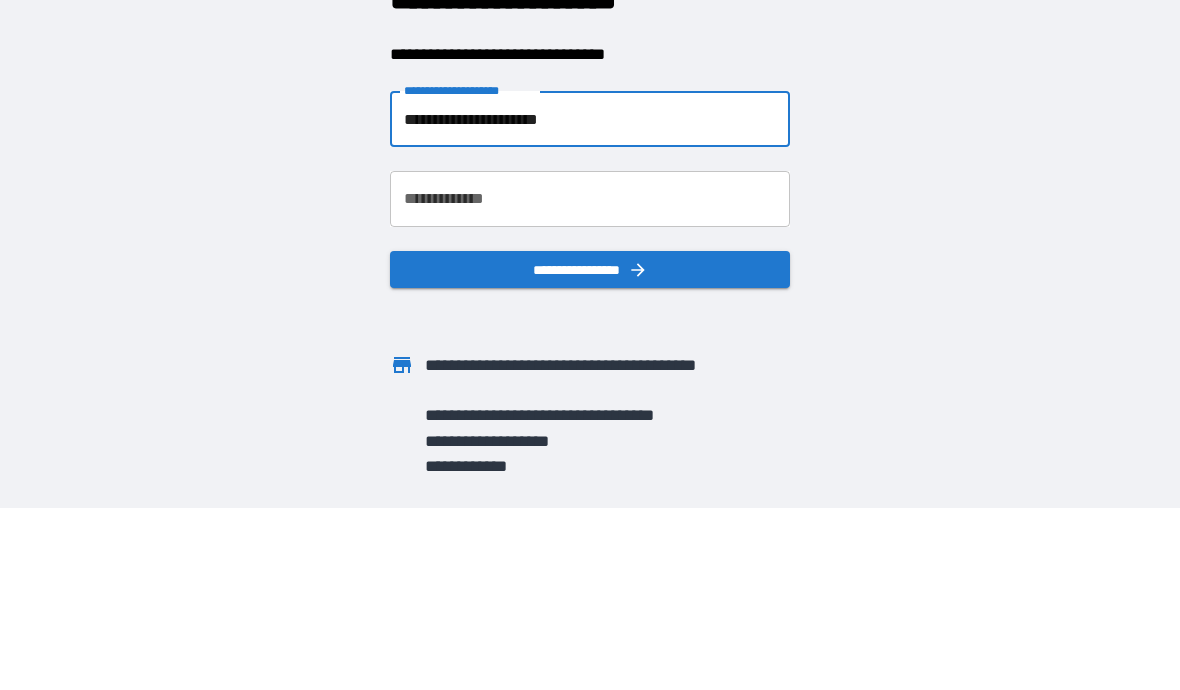 type on "**********" 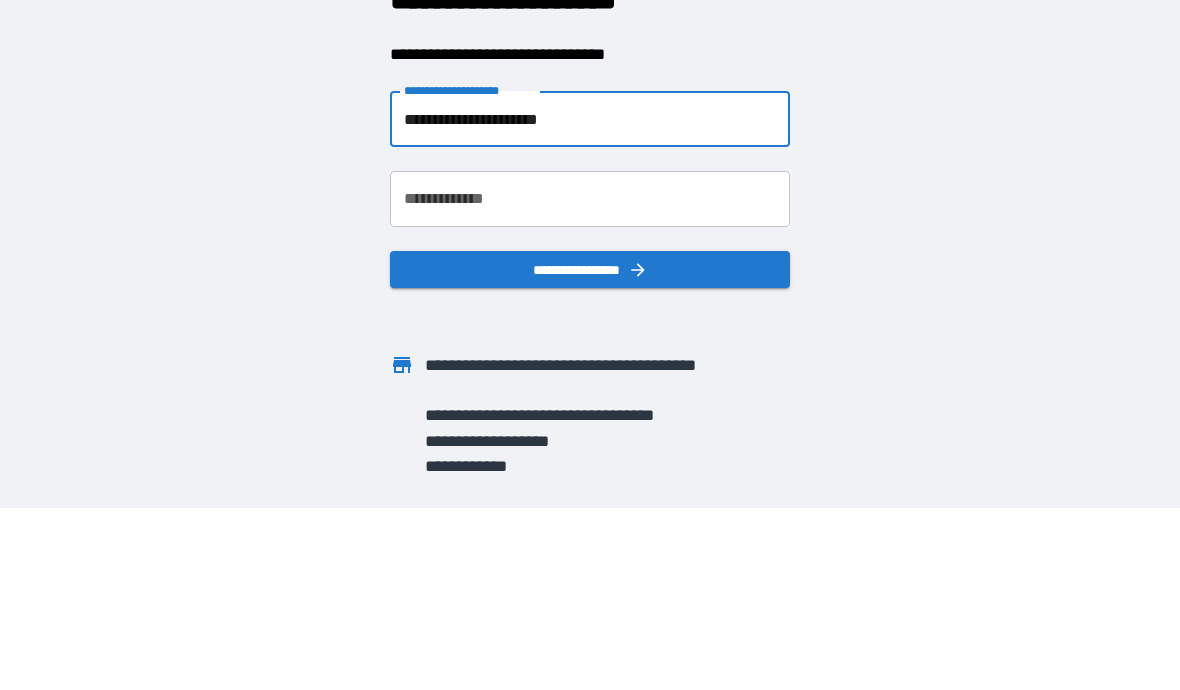 click on "**********" at bounding box center (590, 381) 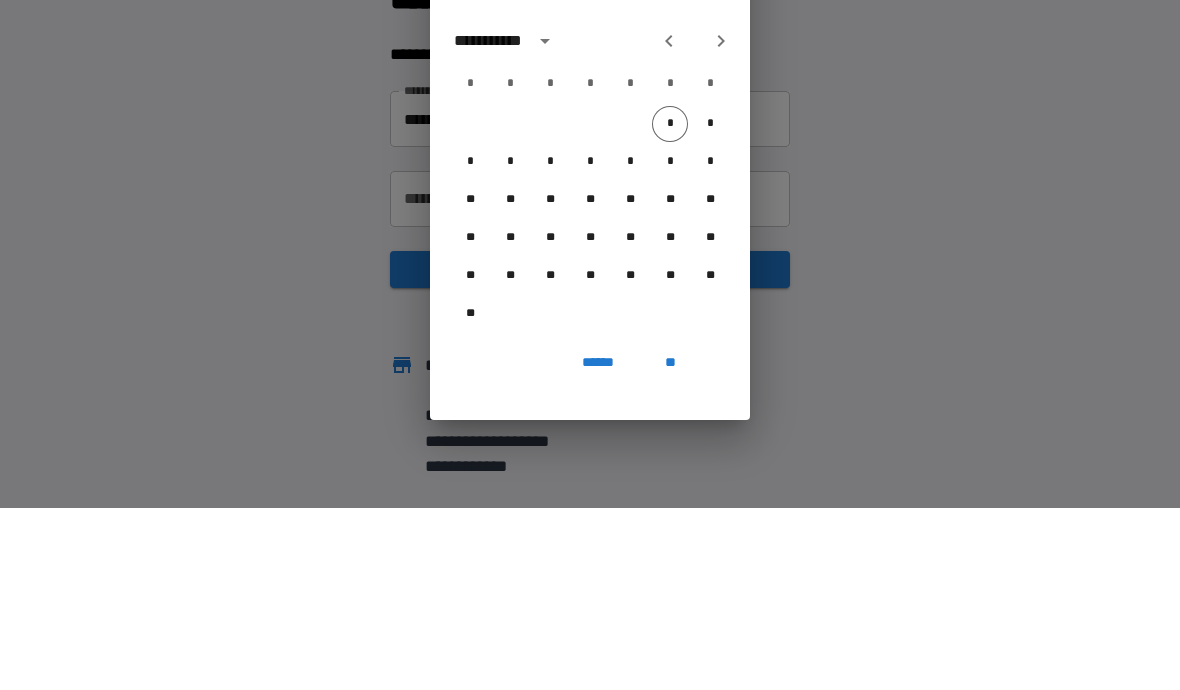 scroll, scrollTop: 87, scrollLeft: 0, axis: vertical 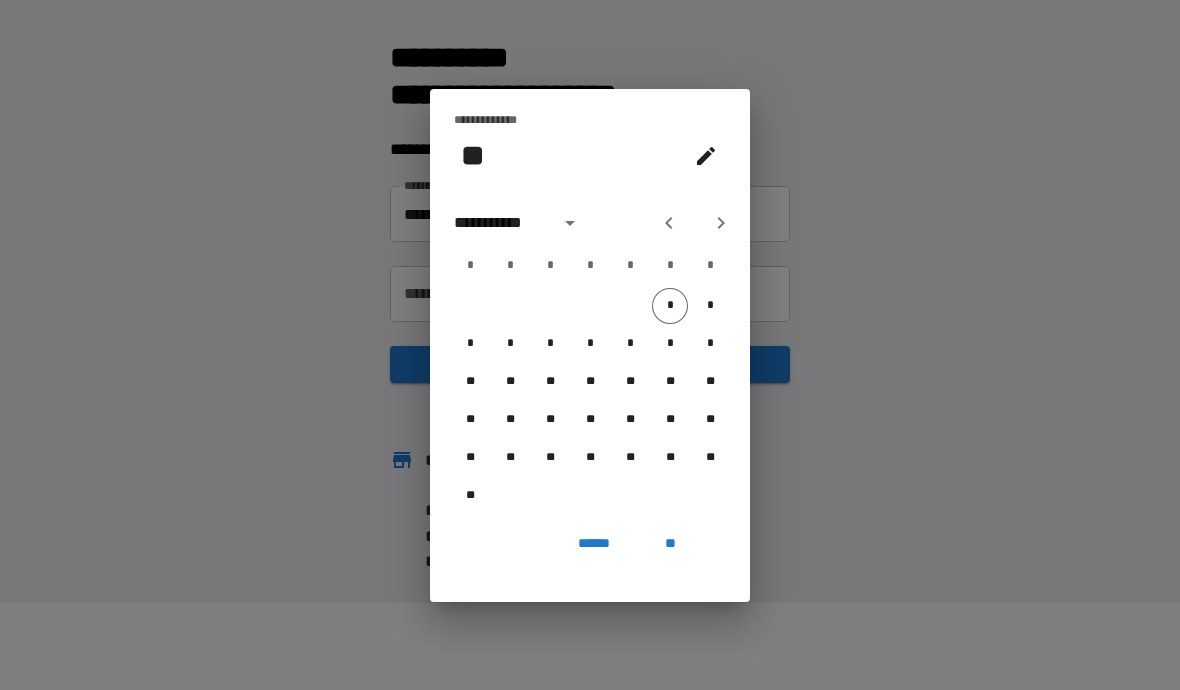 click on "**********" at bounding box center [503, 223] 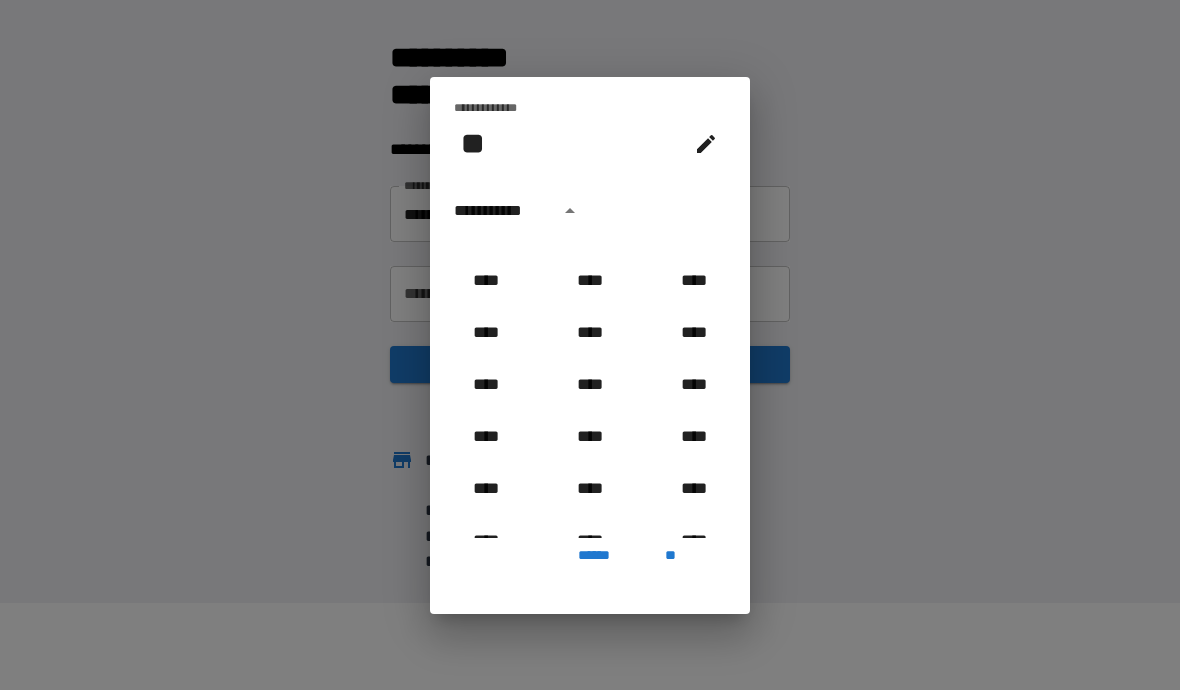 scroll, scrollTop: 775, scrollLeft: 0, axis: vertical 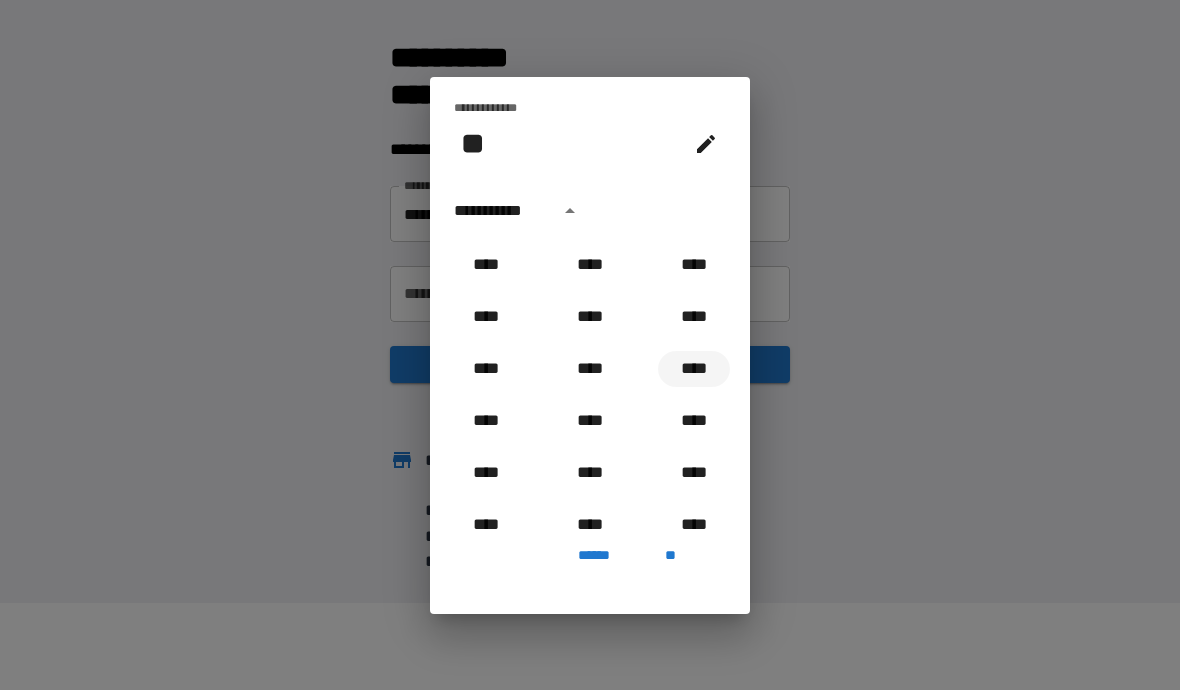 click on "****" at bounding box center [694, 369] 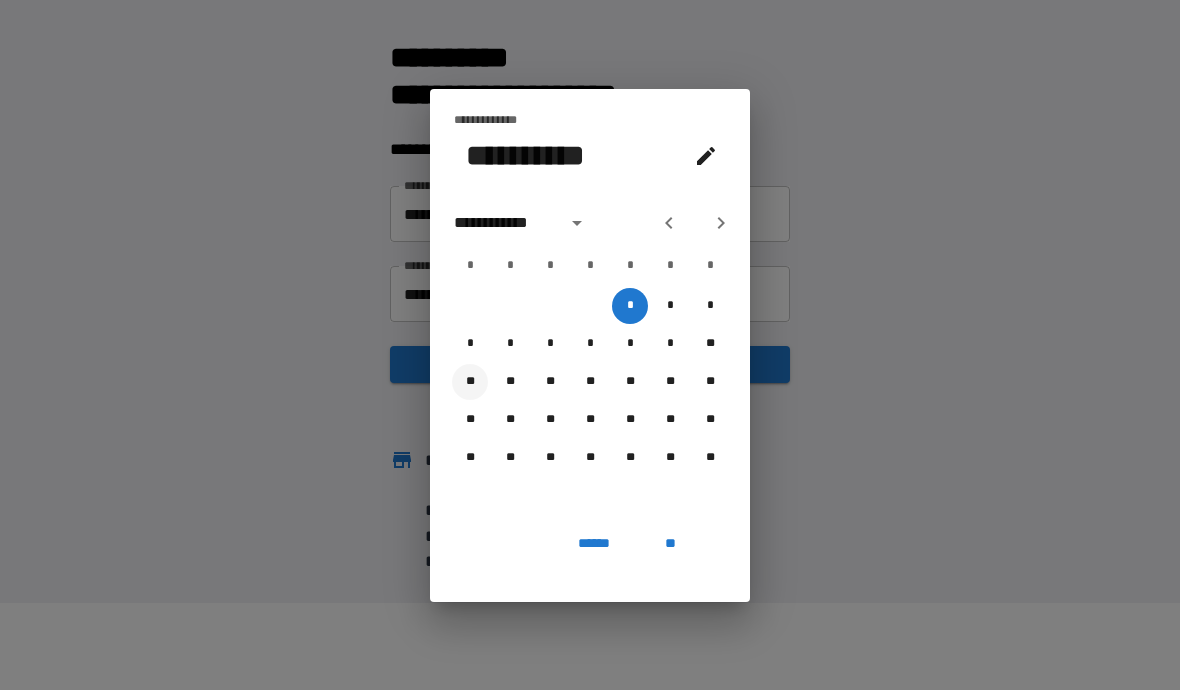 click on "**" at bounding box center (470, 382) 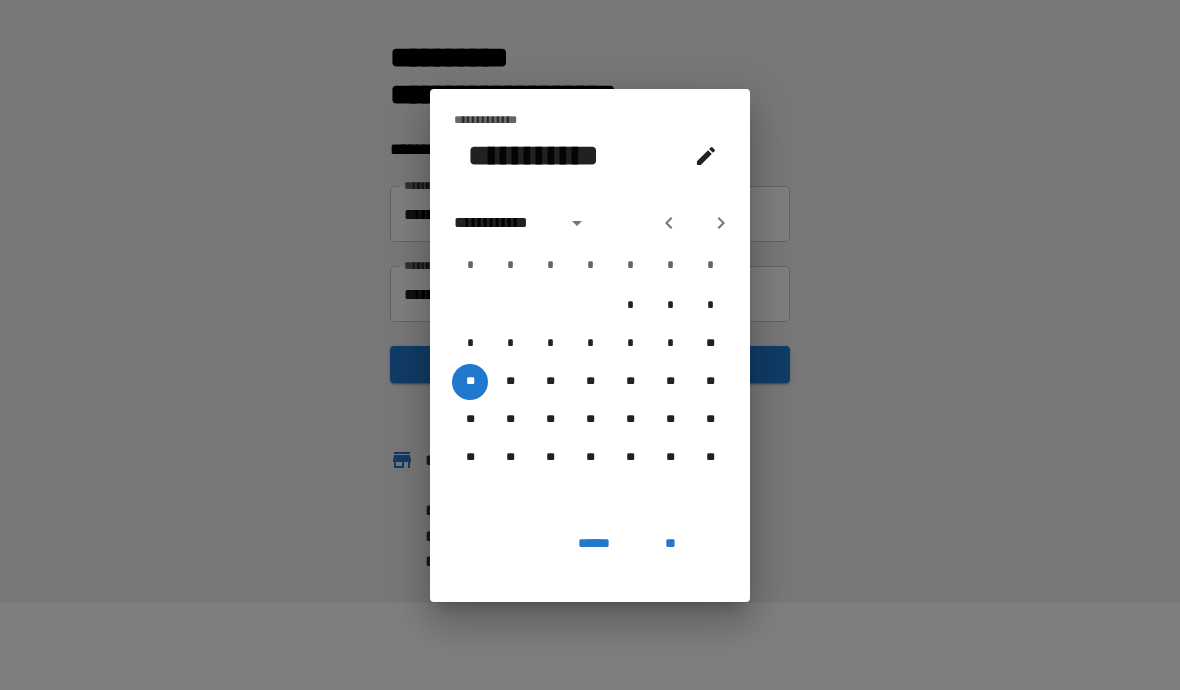 click on "**********" at bounding box center (504, 223) 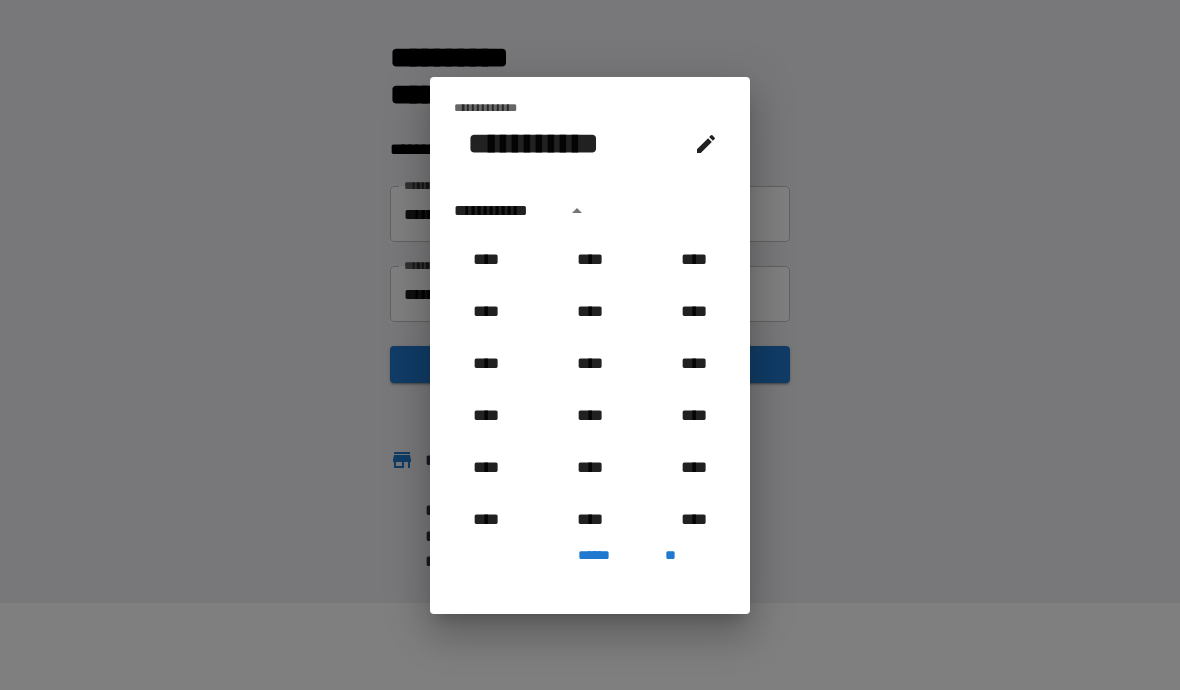 scroll, scrollTop: 758, scrollLeft: 0, axis: vertical 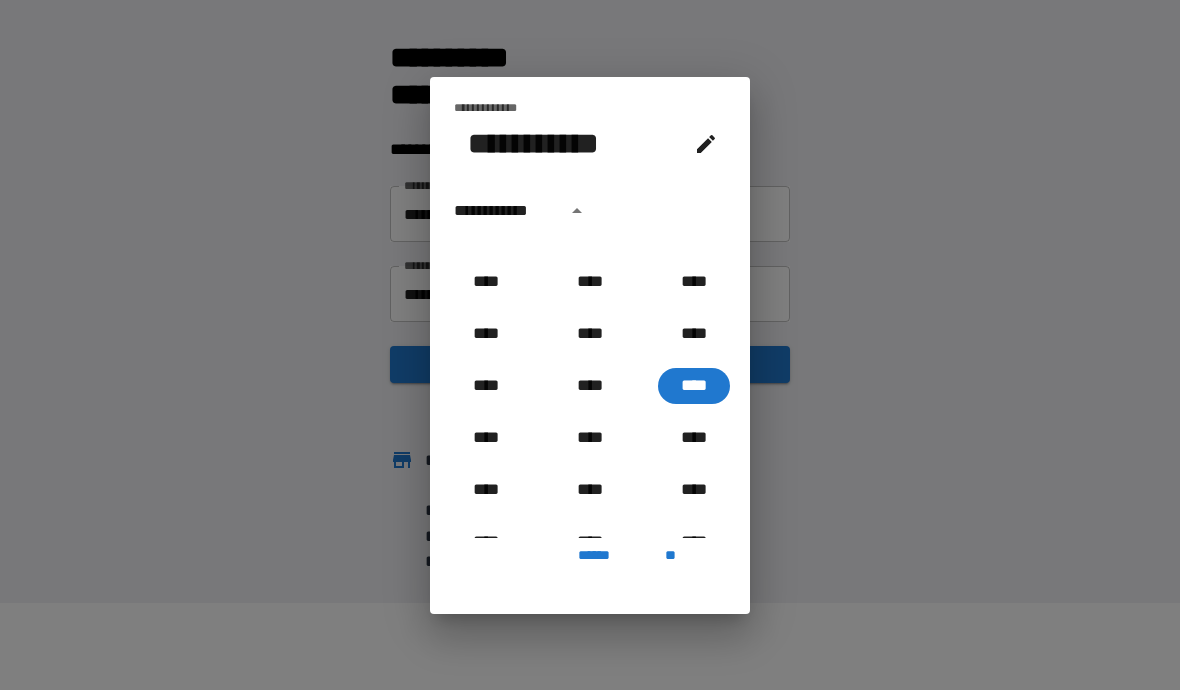 click on "**********" at bounding box center [504, 211] 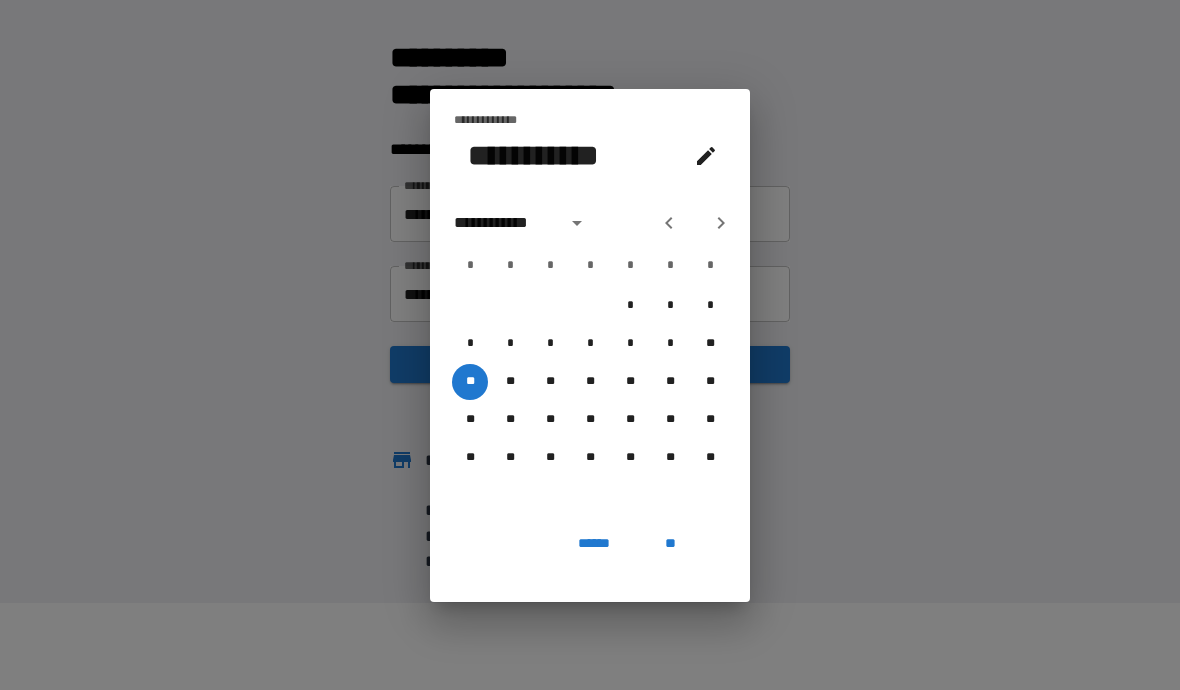 click 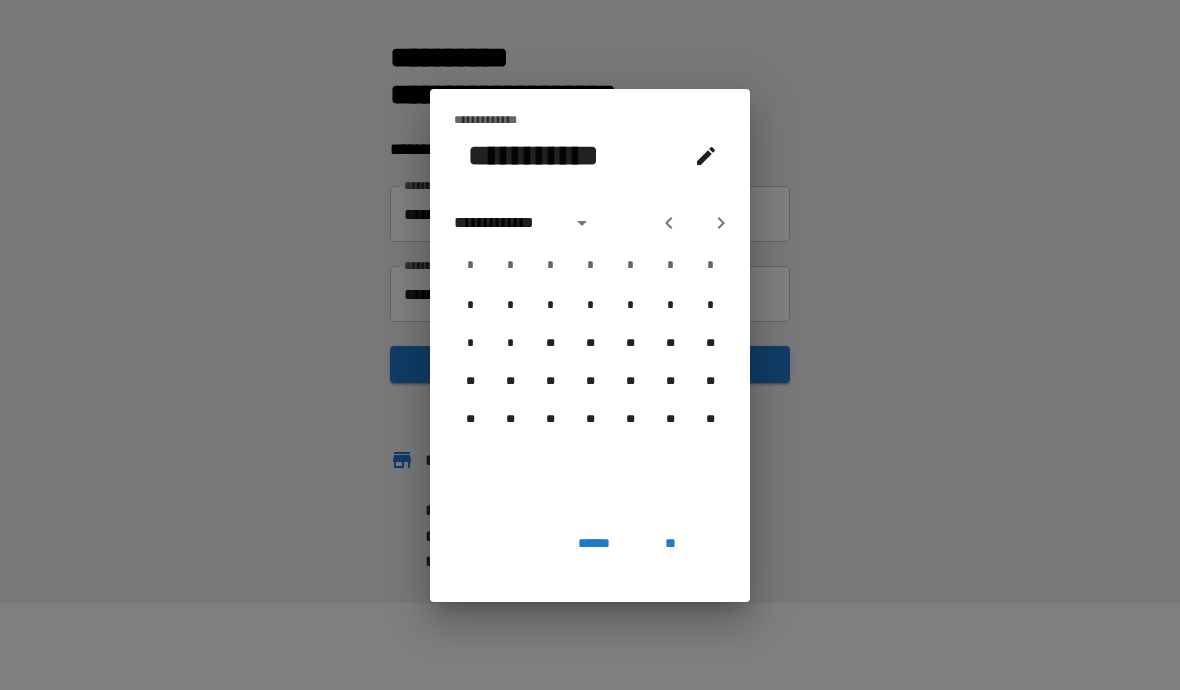 click 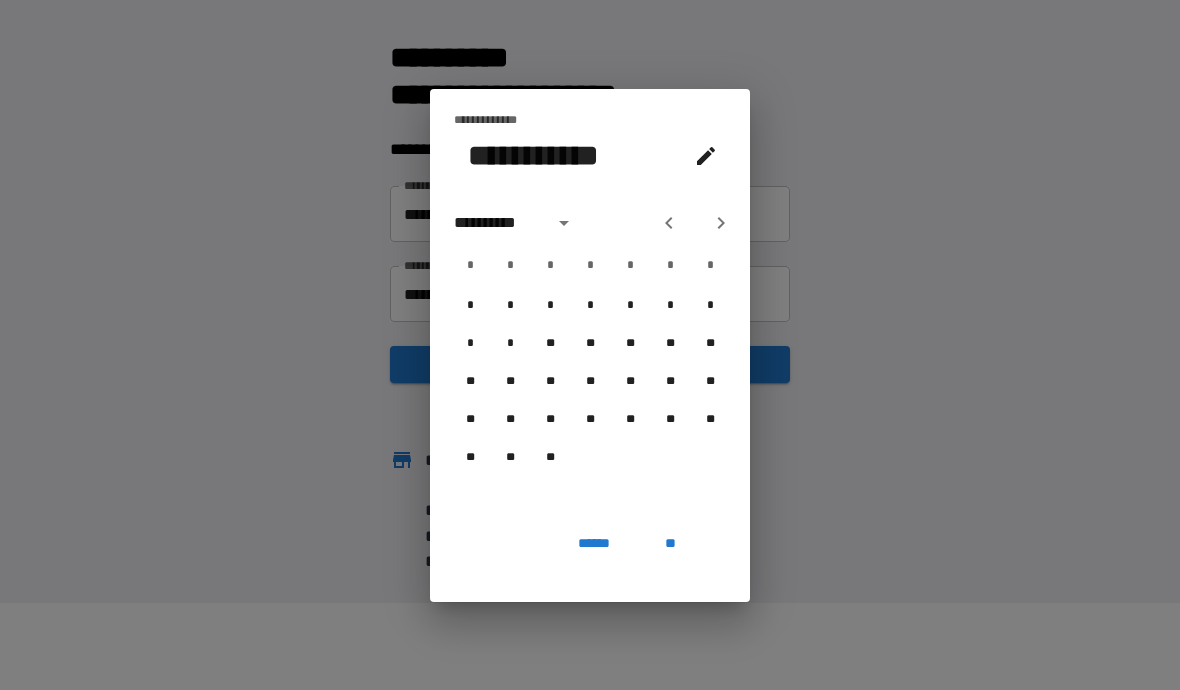 click 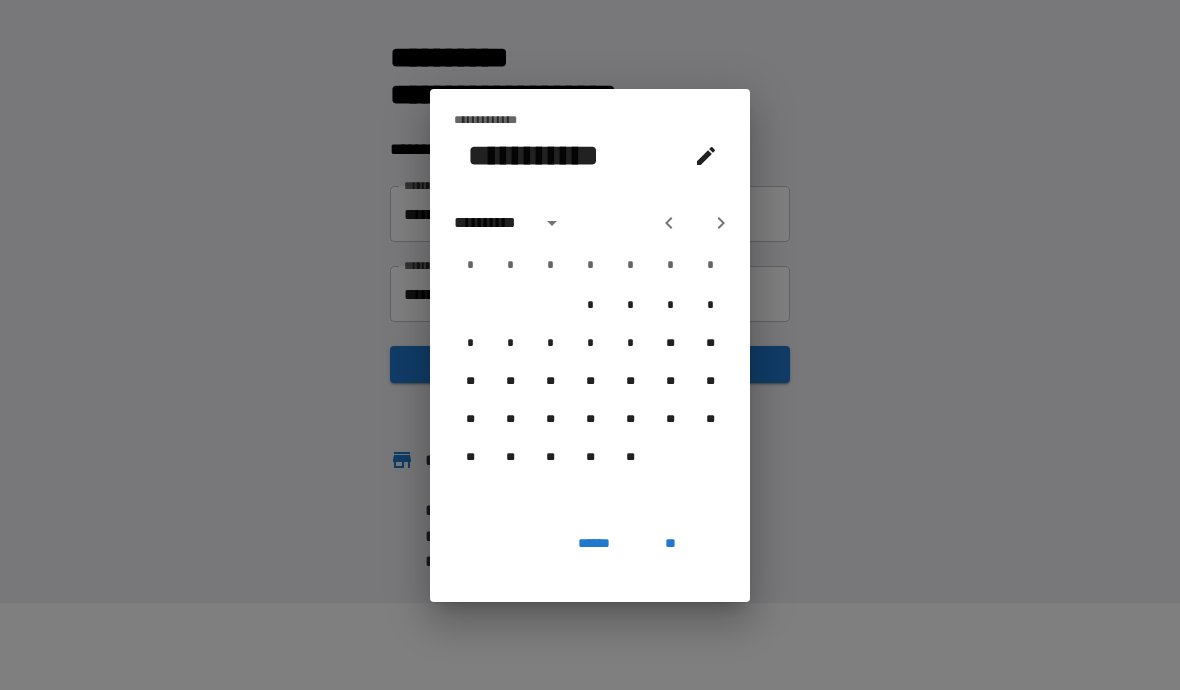 click 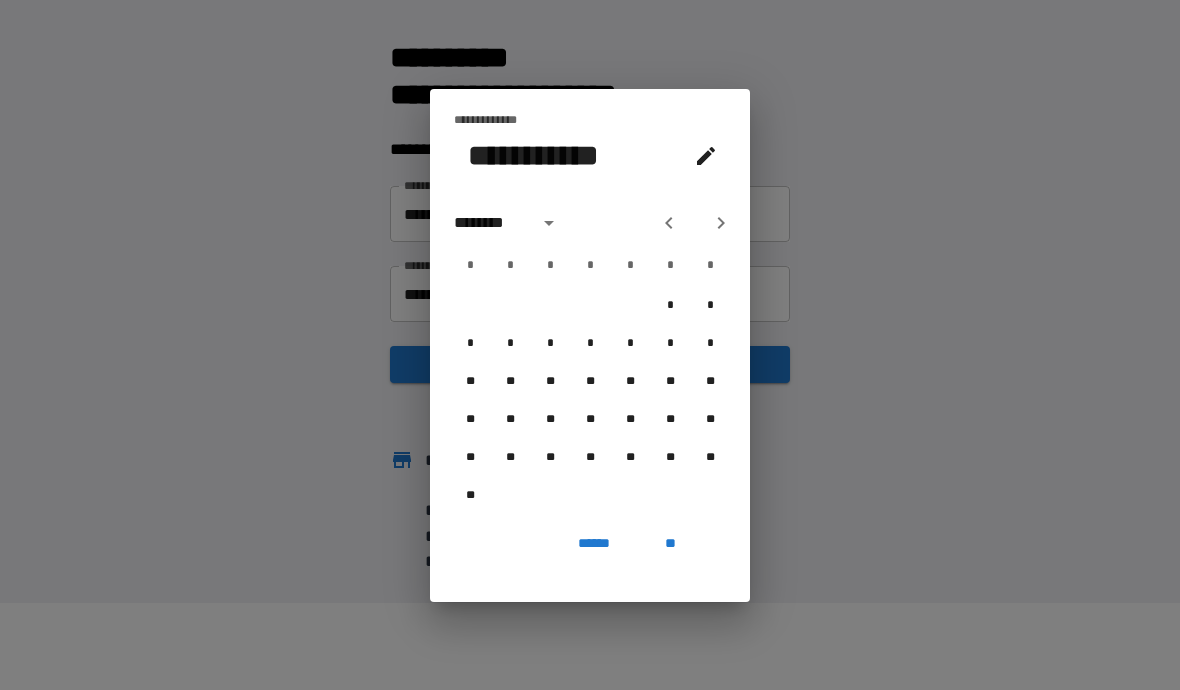 click at bounding box center (721, 223) 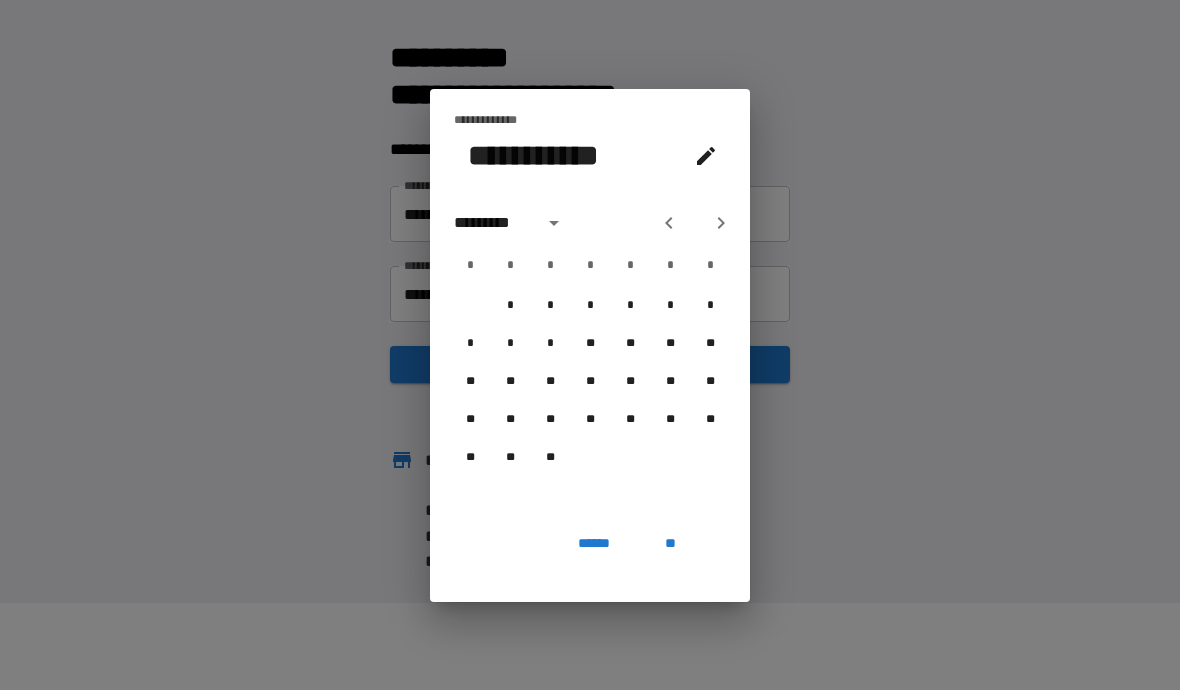 click 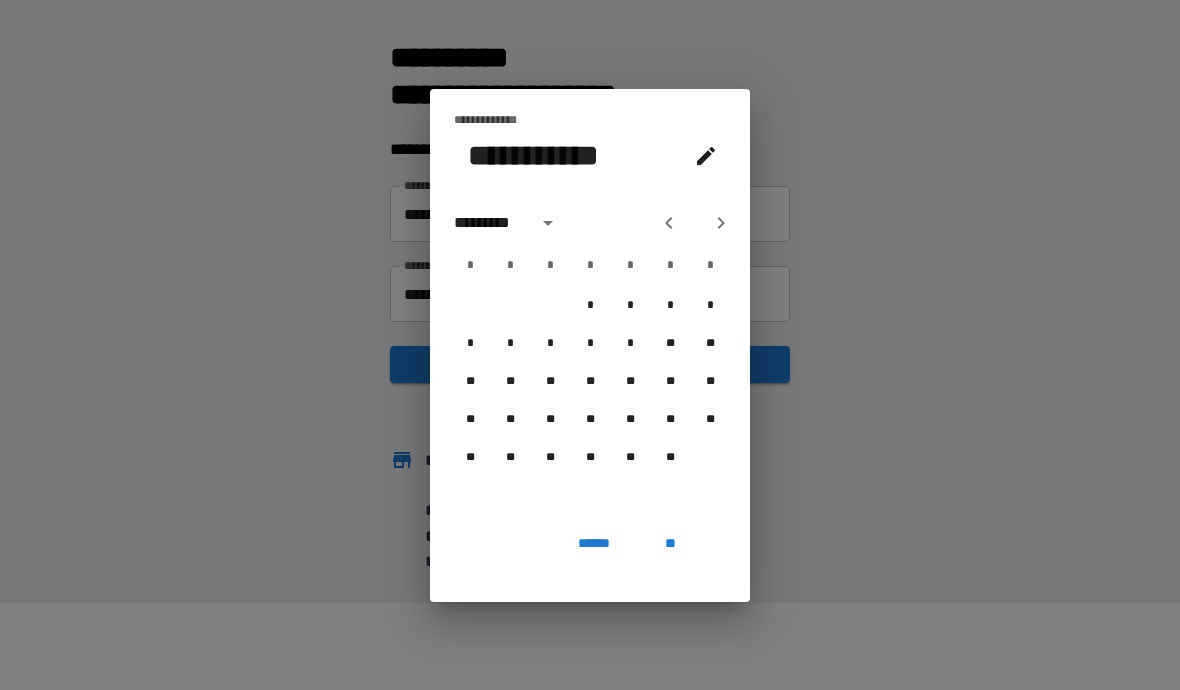 click 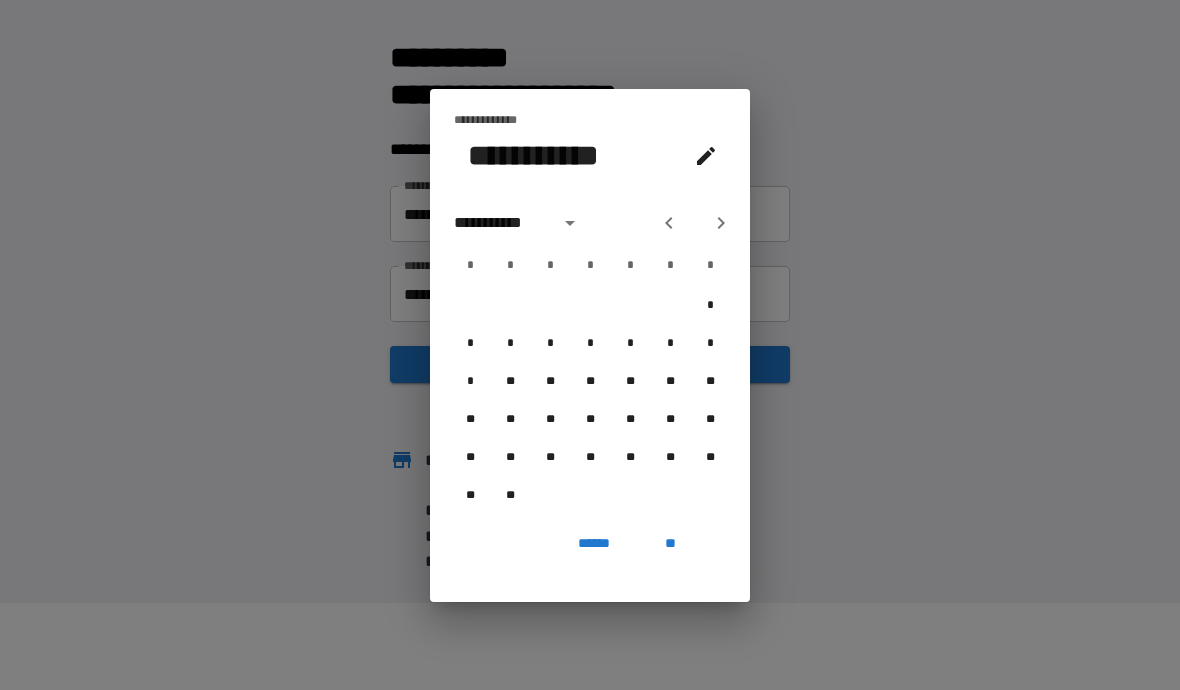 click at bounding box center (721, 223) 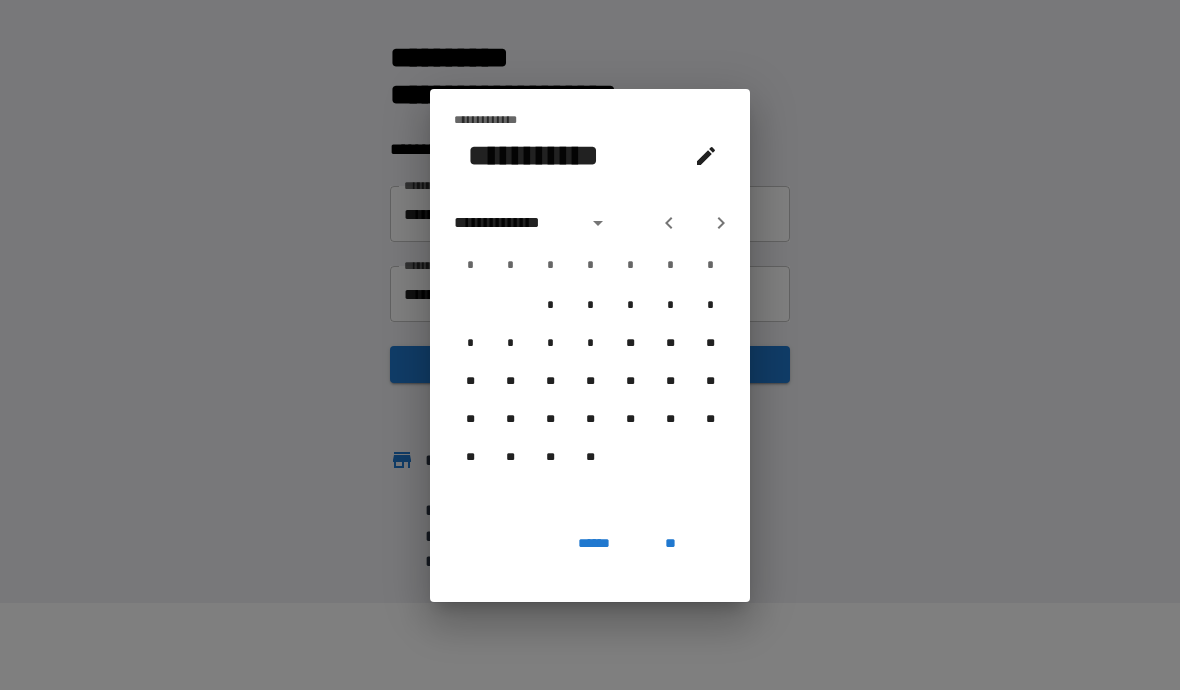 click at bounding box center [721, 223] 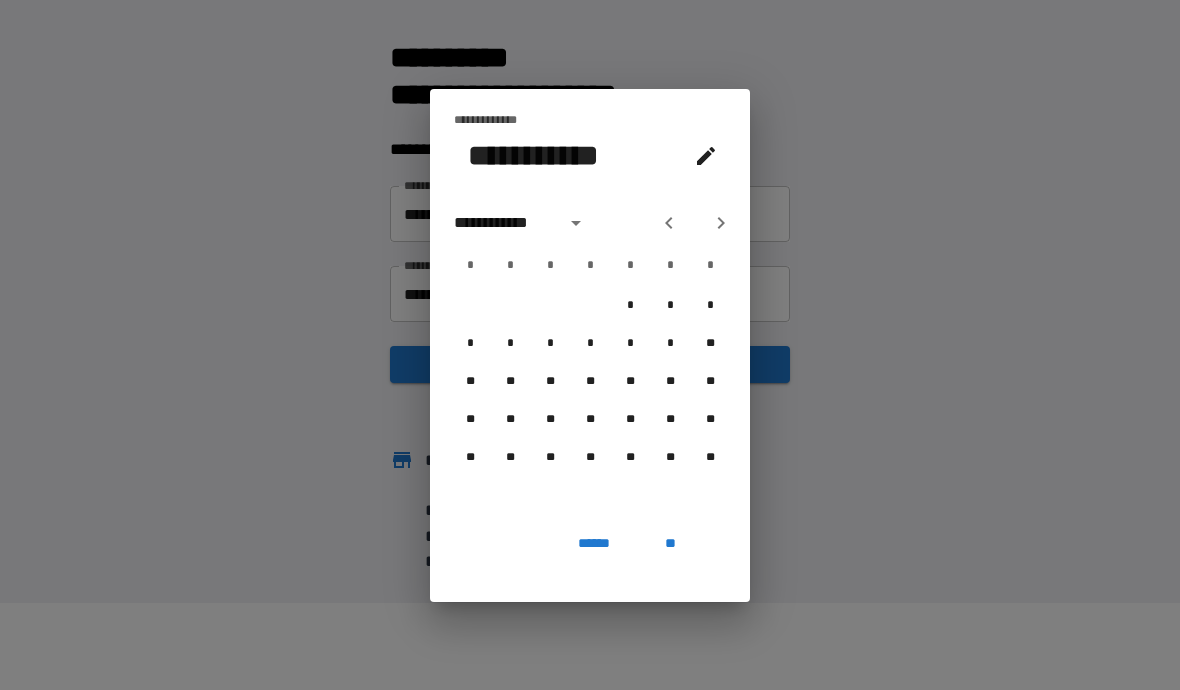 click 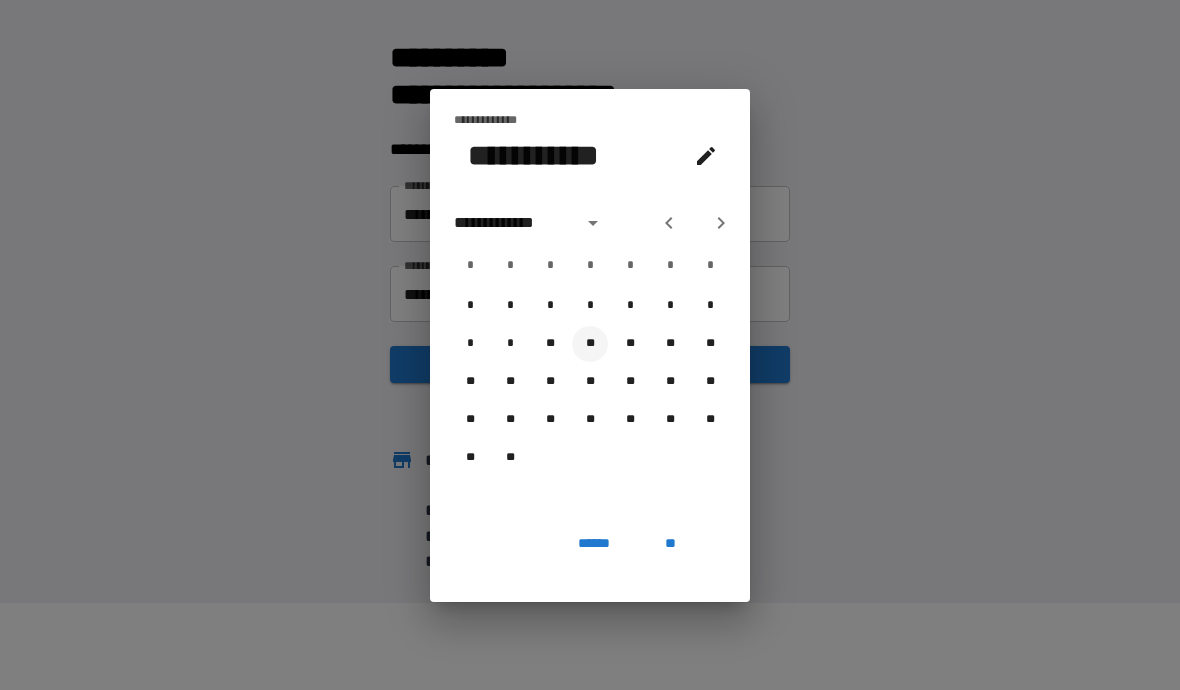 click on "**" at bounding box center [590, 344] 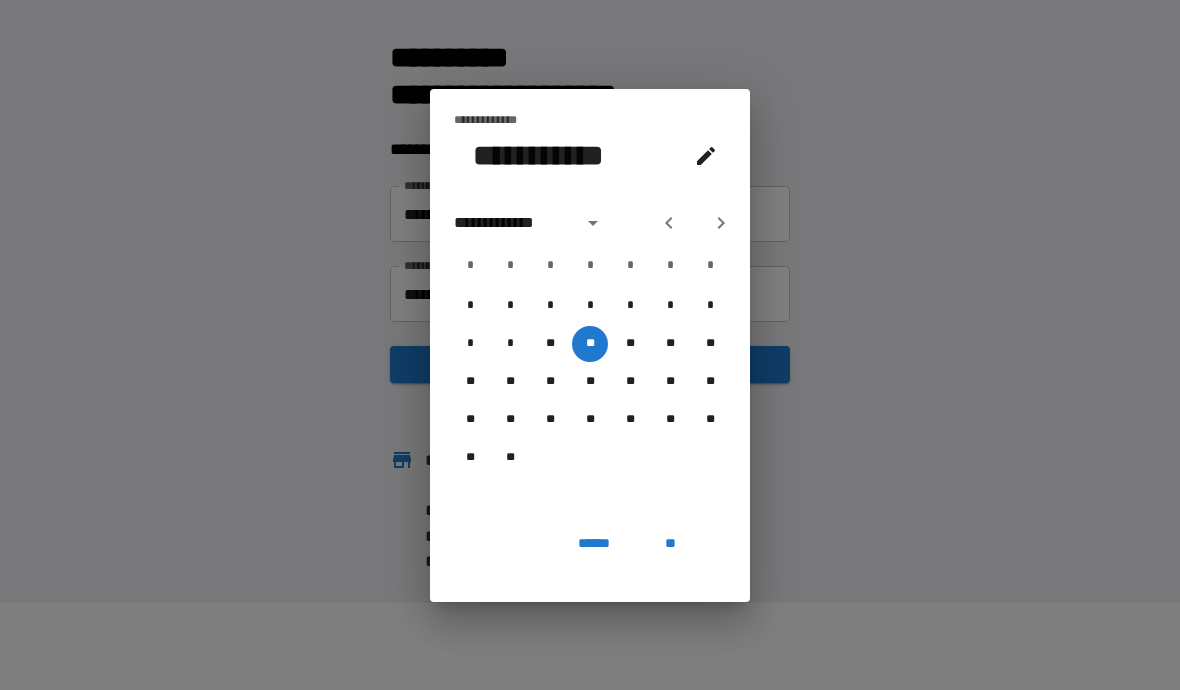 click on "**" at bounding box center [670, 544] 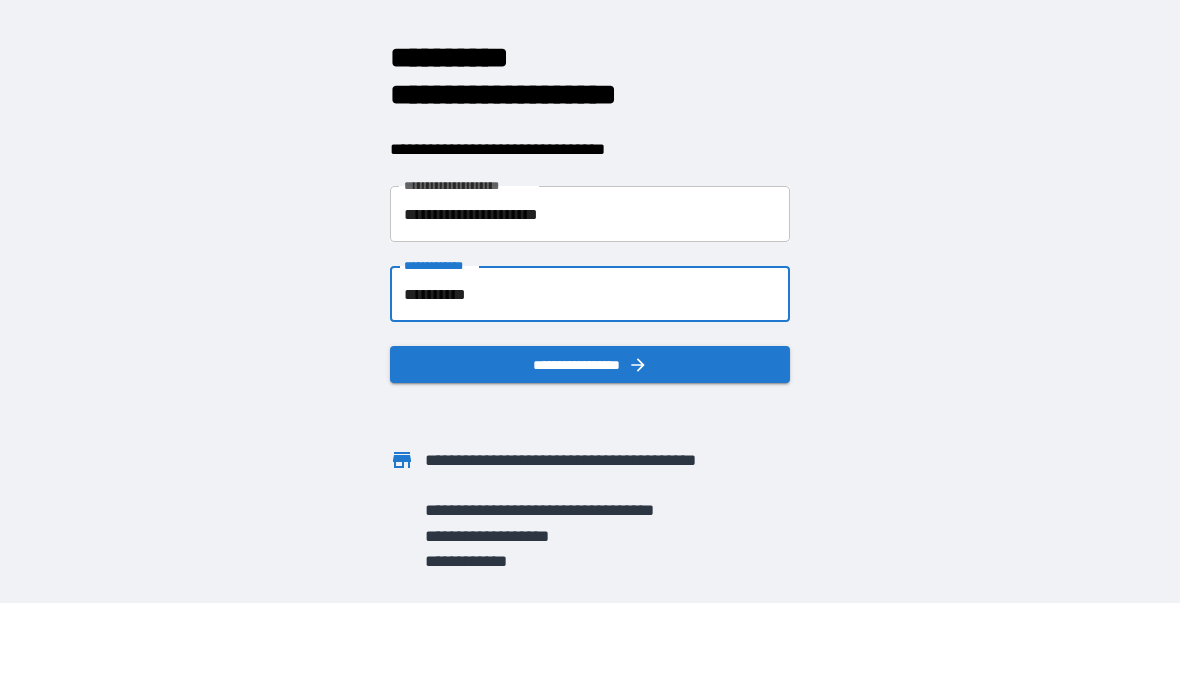 click on "**********" at bounding box center [590, 364] 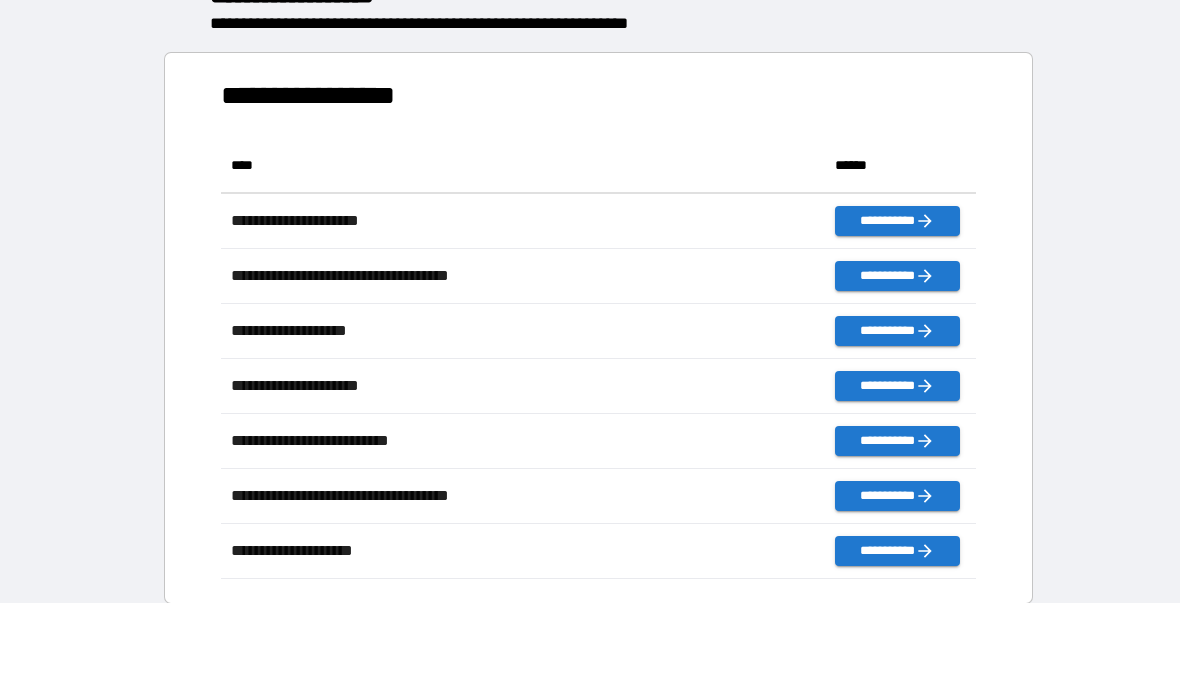 scroll, scrollTop: 1, scrollLeft: 1, axis: both 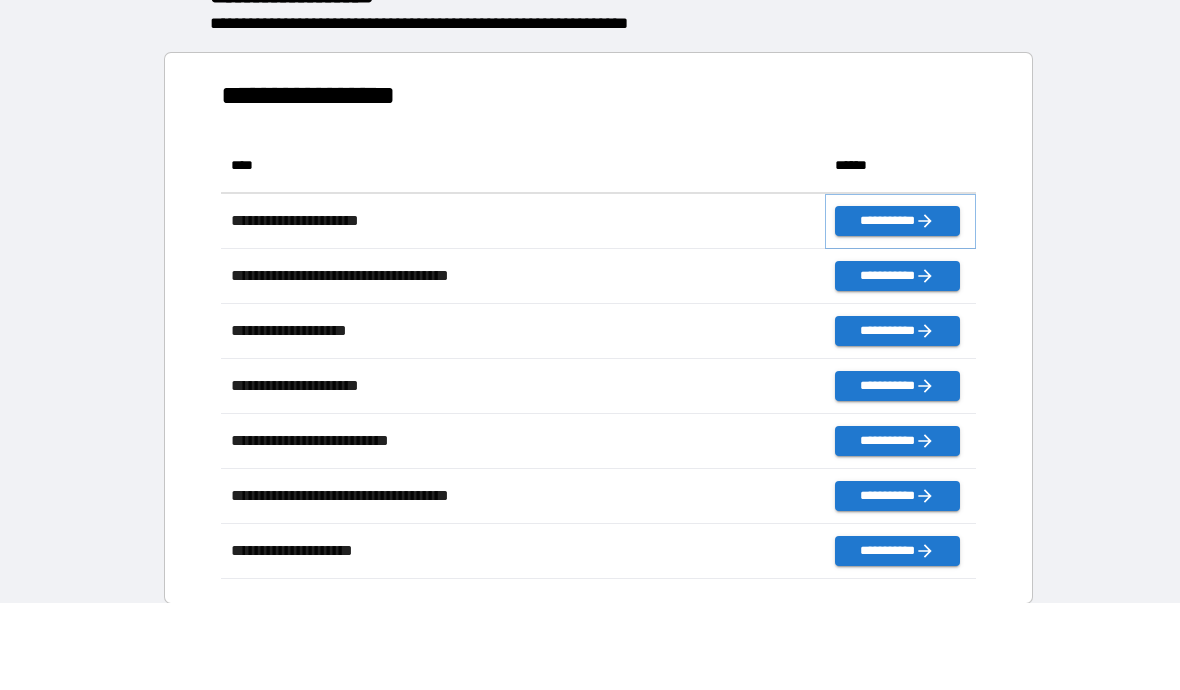 click on "**********" at bounding box center [897, 221] 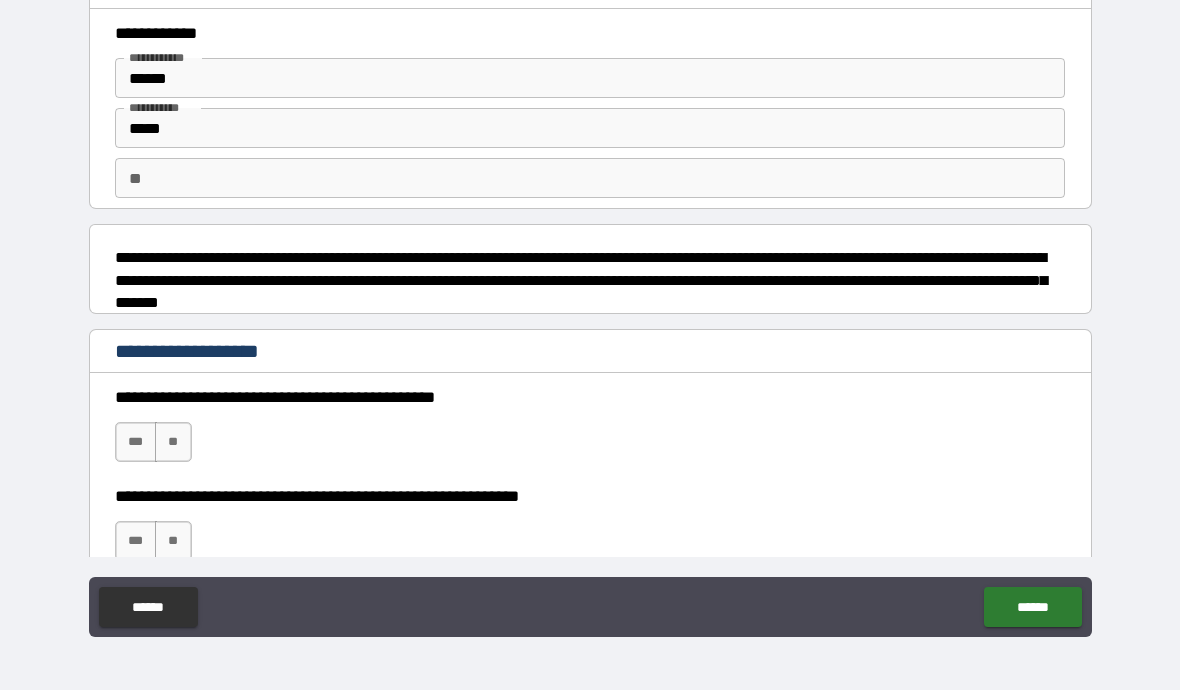 click on "** **" at bounding box center [590, 178] 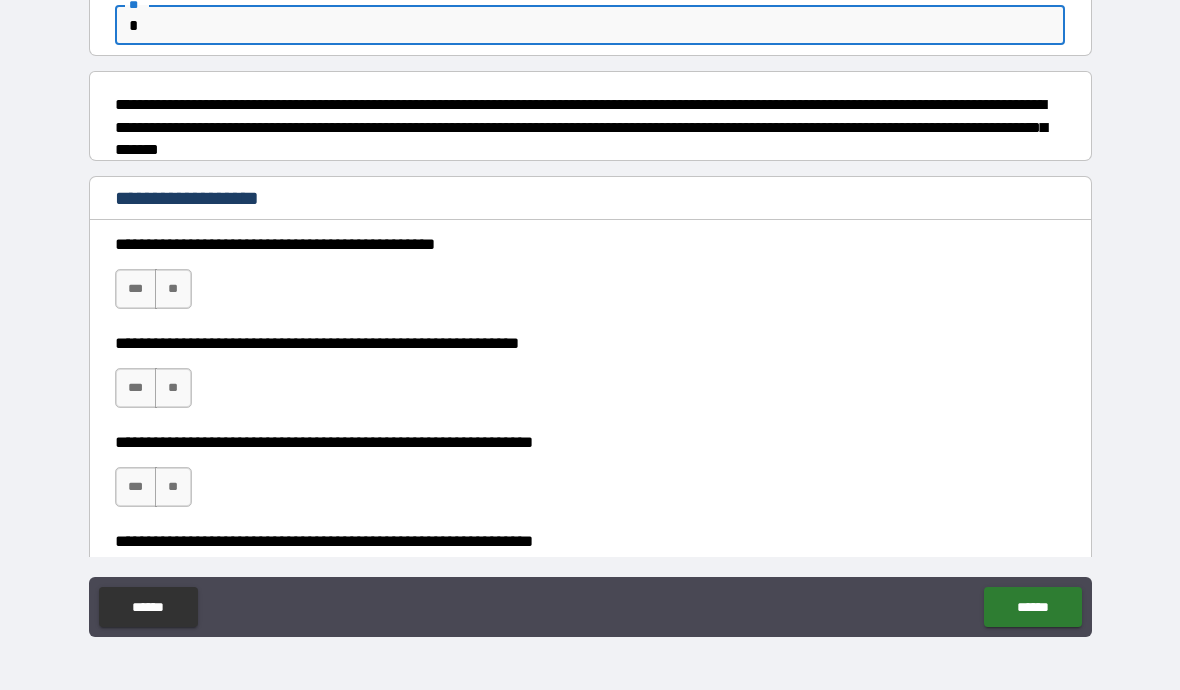 scroll, scrollTop: 158, scrollLeft: 0, axis: vertical 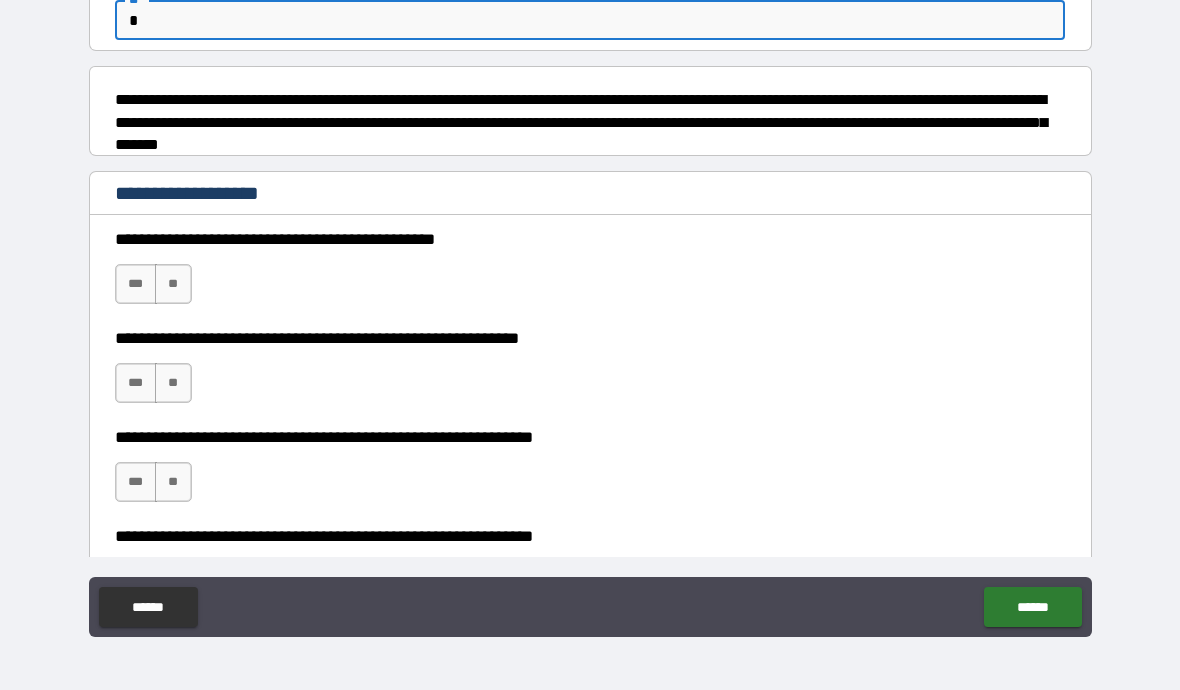 type on "*" 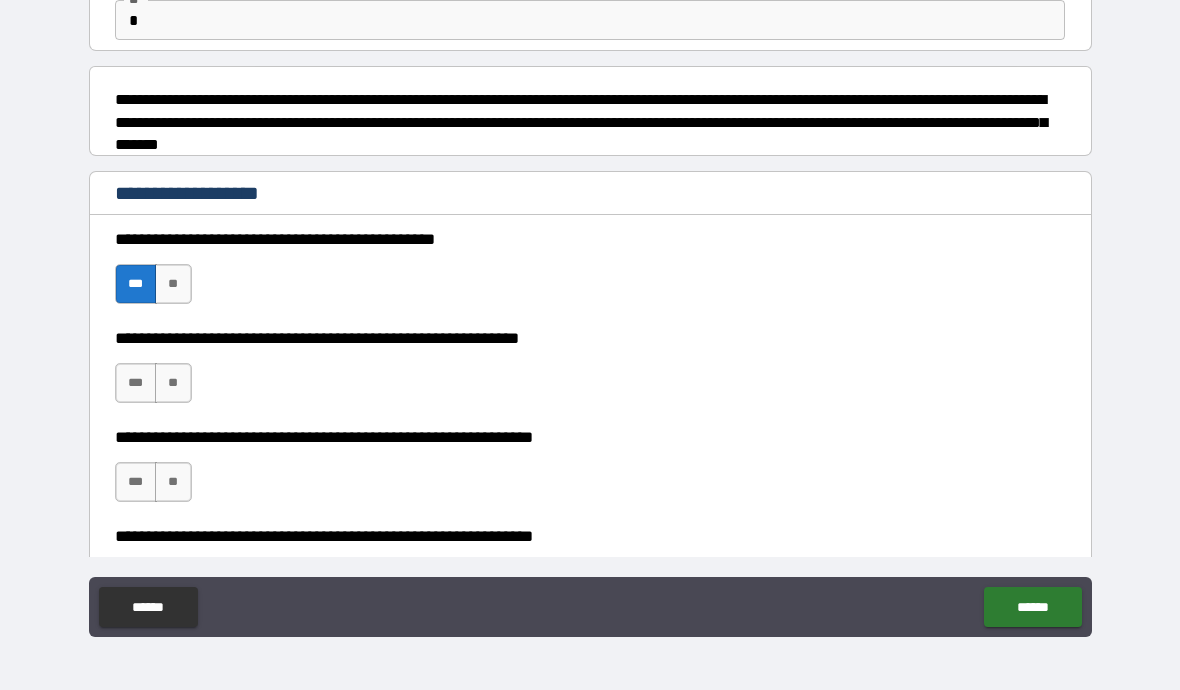 click on "**" at bounding box center [173, 383] 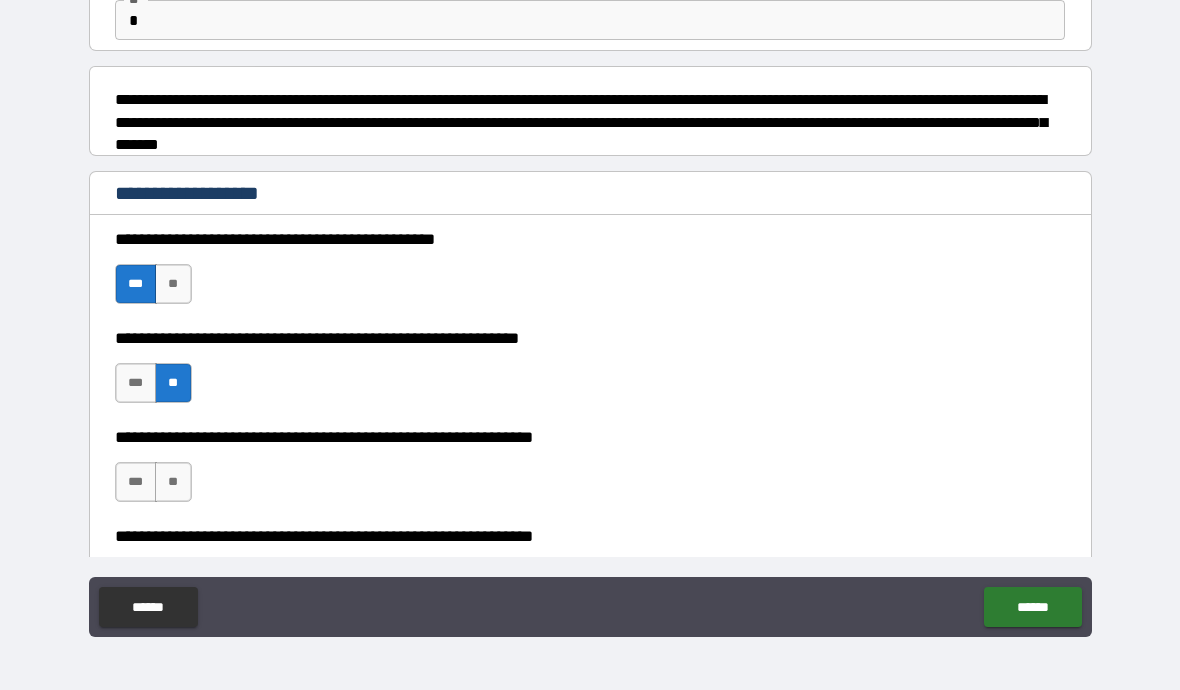 click on "***" at bounding box center (136, 482) 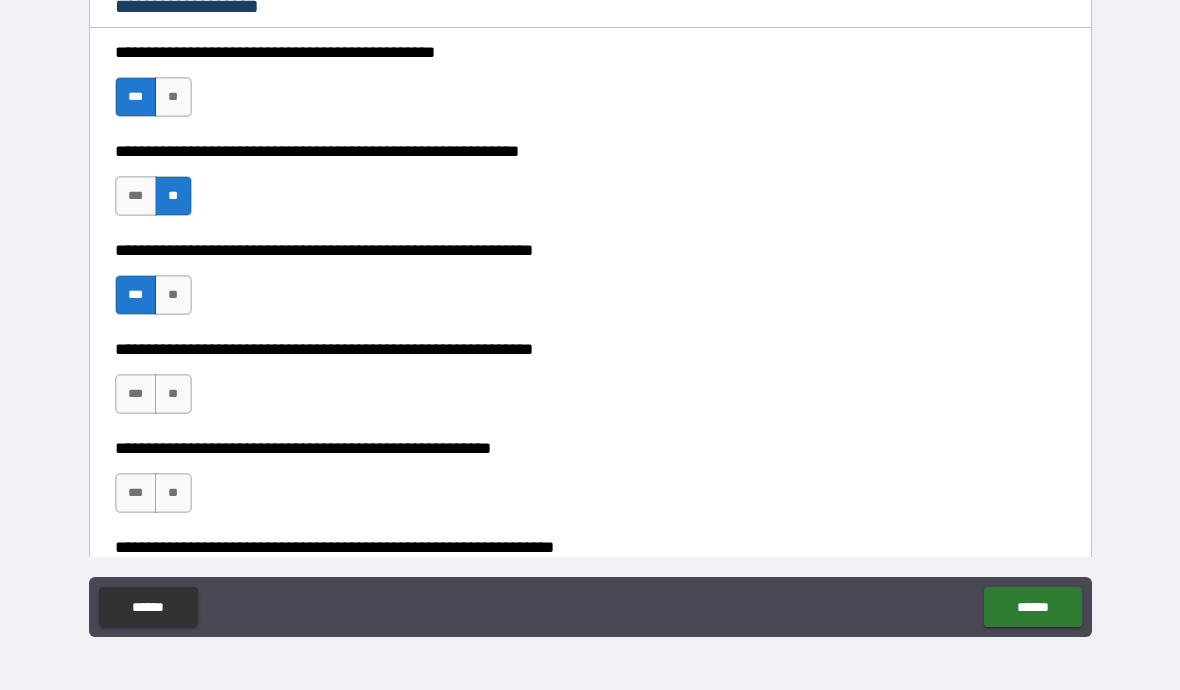 scroll, scrollTop: 349, scrollLeft: 0, axis: vertical 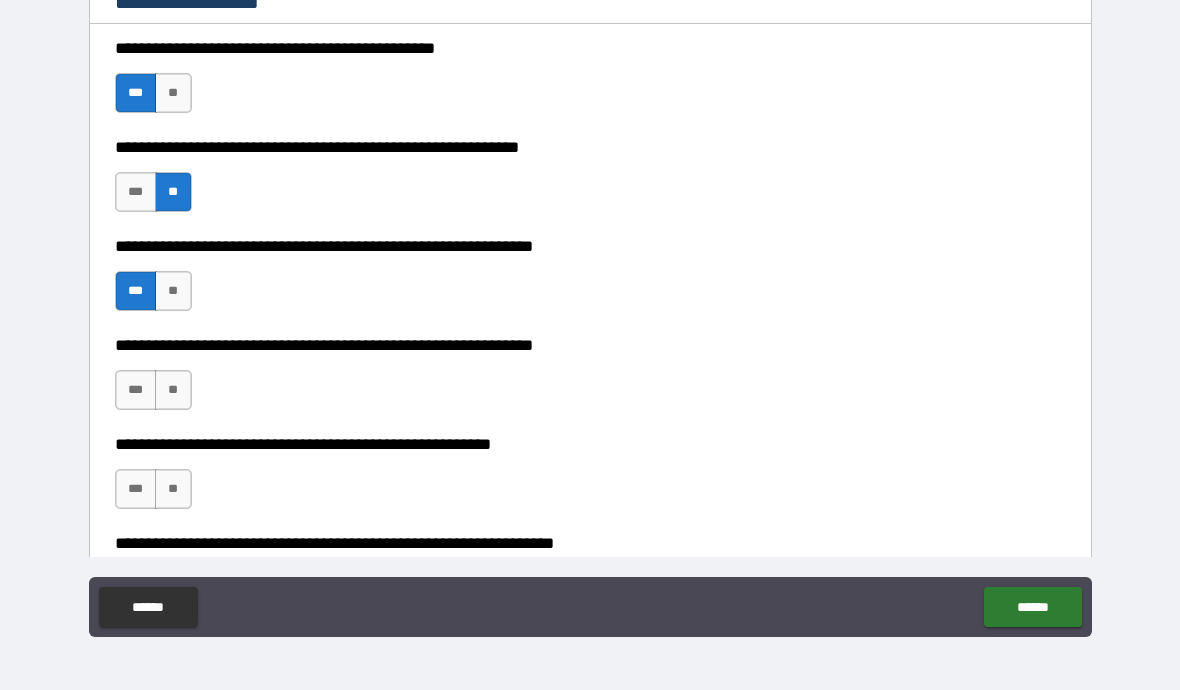 click on "***" at bounding box center (136, 390) 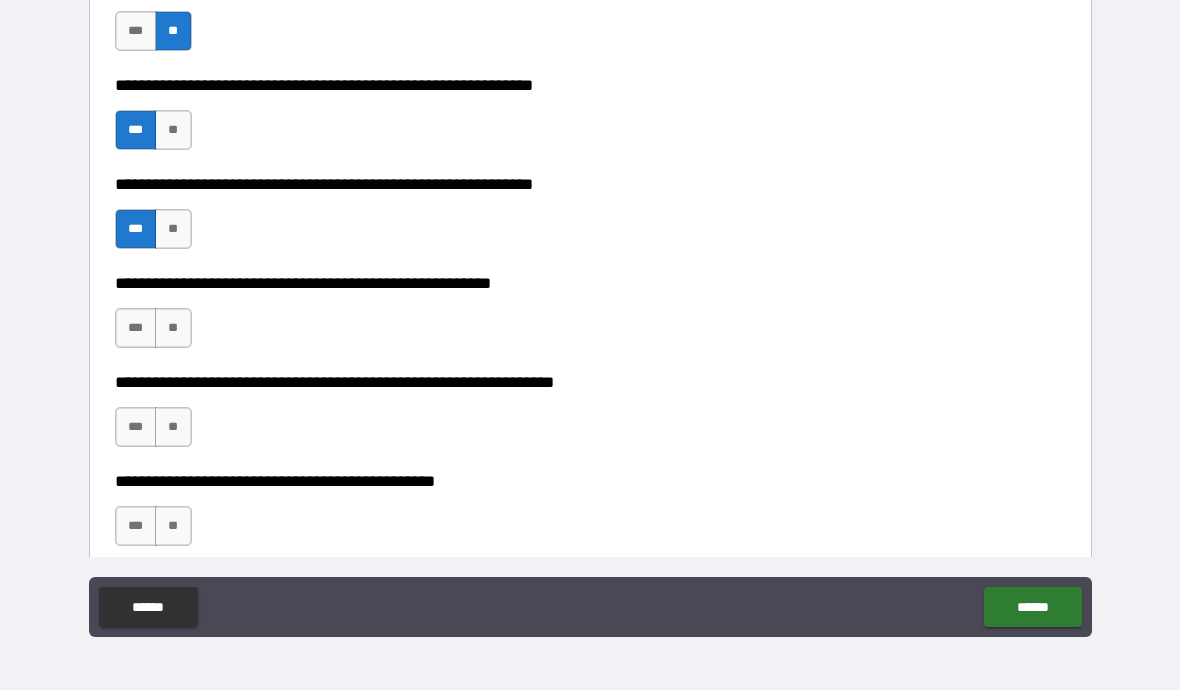 scroll, scrollTop: 515, scrollLeft: 0, axis: vertical 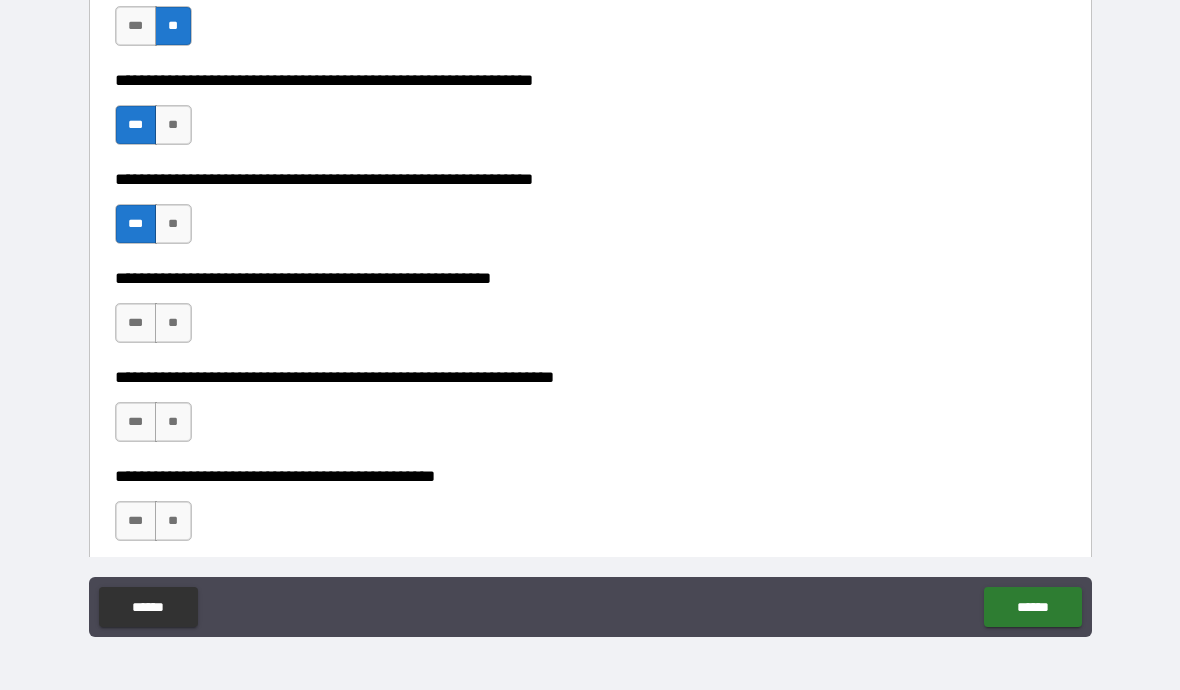 click on "**" at bounding box center (173, 323) 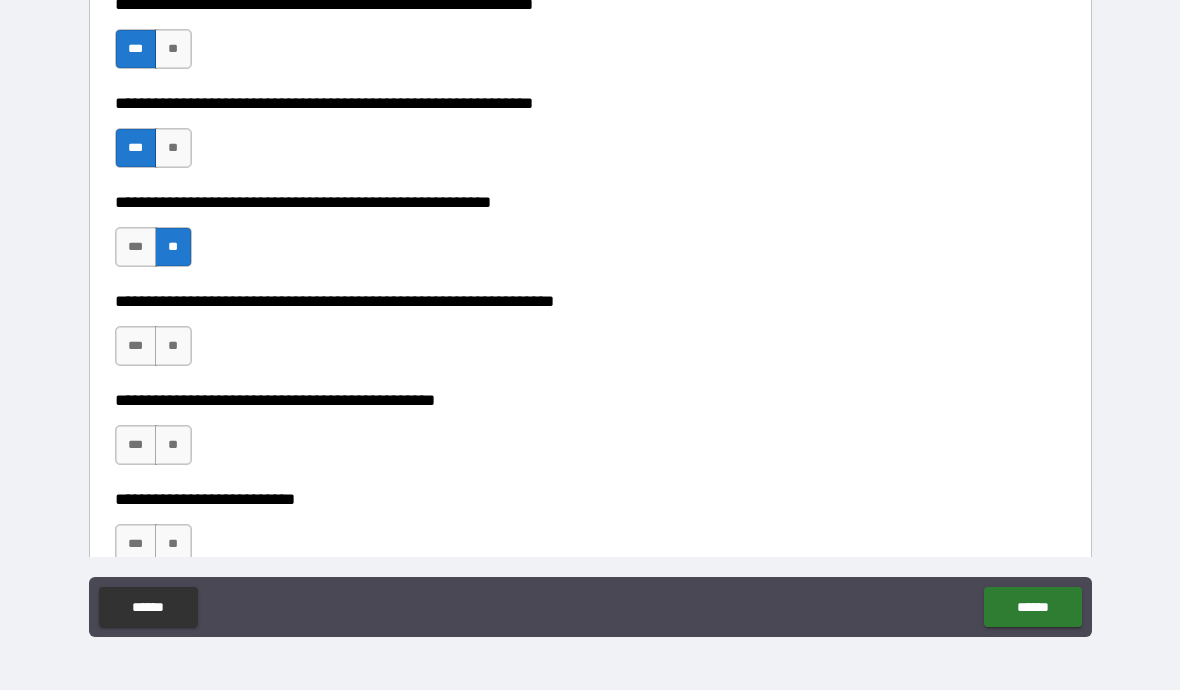 scroll, scrollTop: 595, scrollLeft: 0, axis: vertical 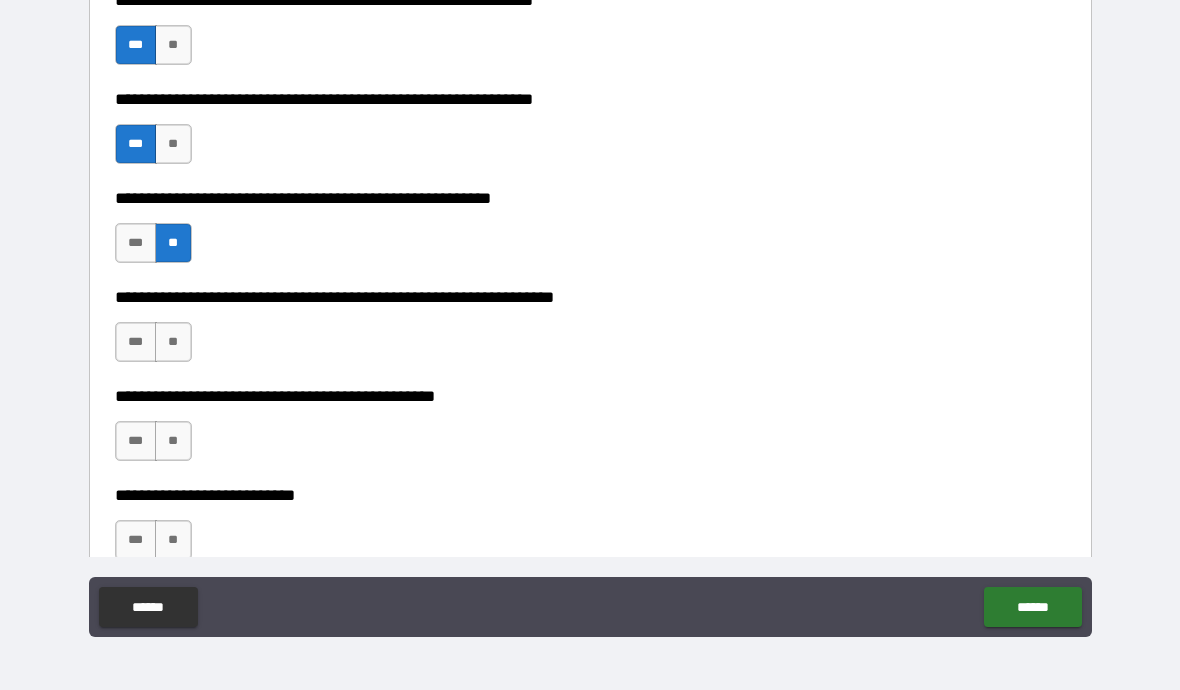 click on "***" at bounding box center [136, 342] 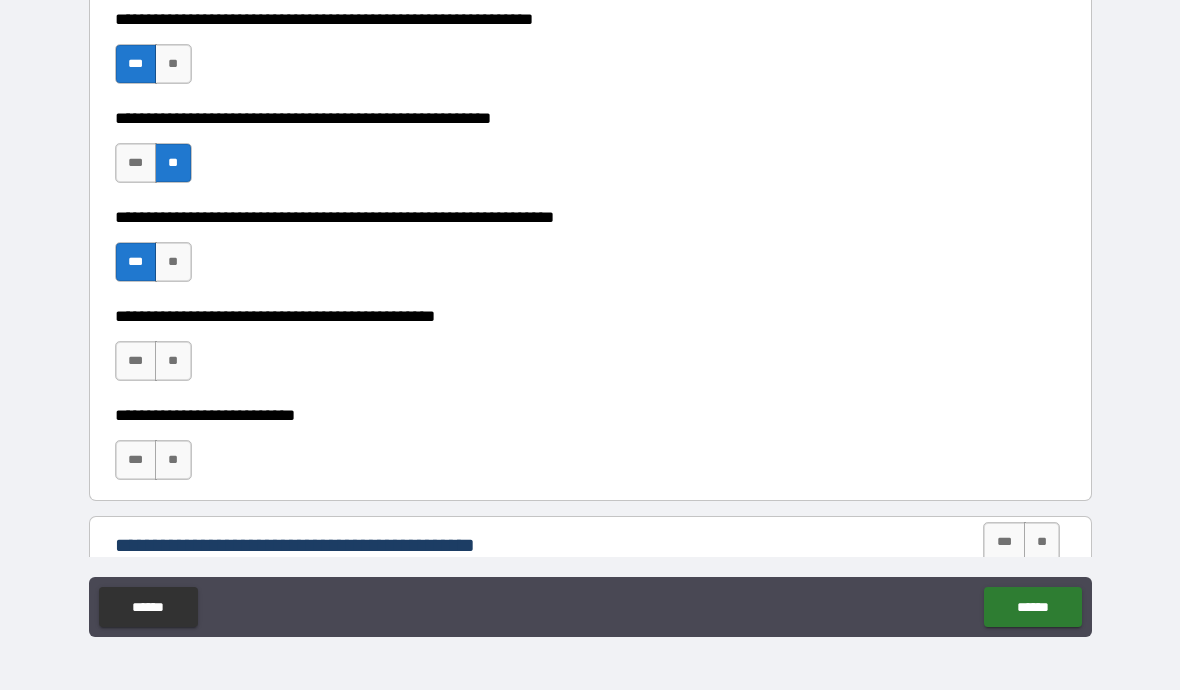 scroll, scrollTop: 678, scrollLeft: 0, axis: vertical 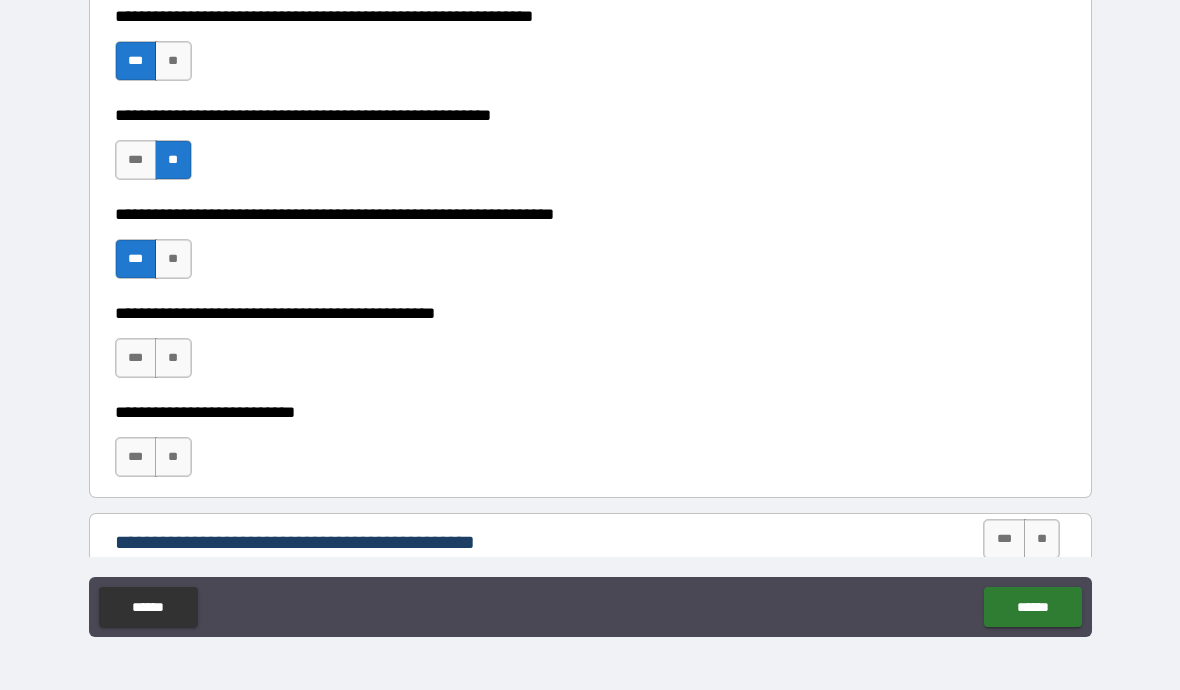 click on "**" at bounding box center (173, 358) 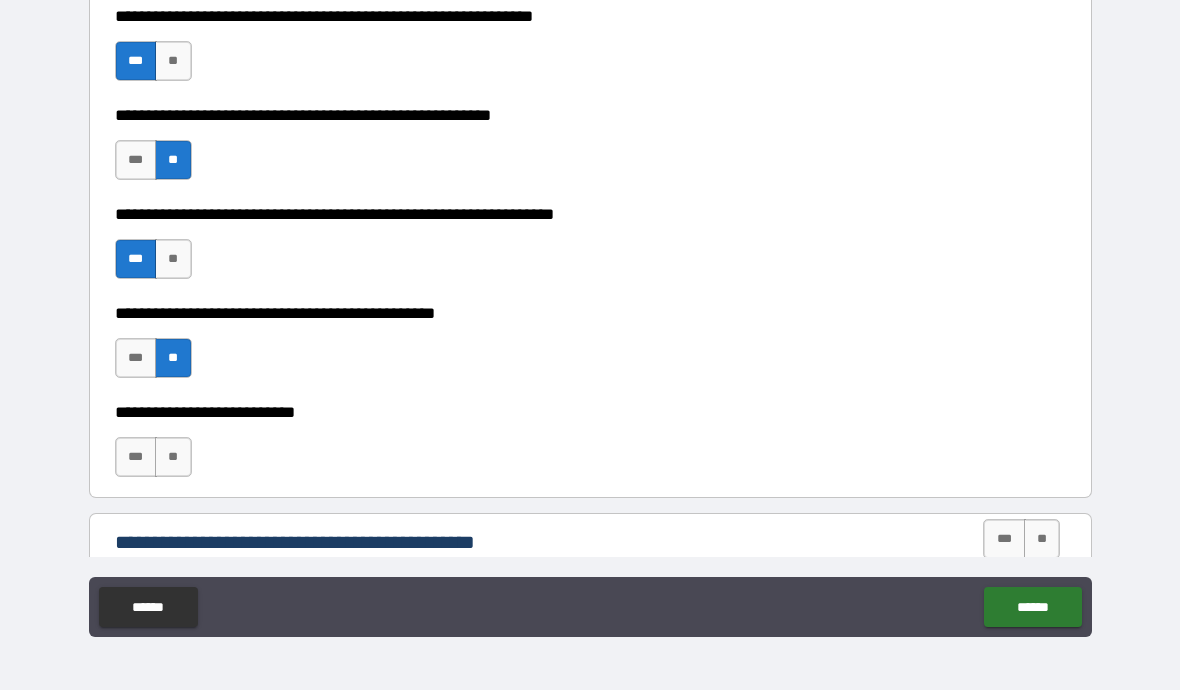click on "***" at bounding box center [136, 457] 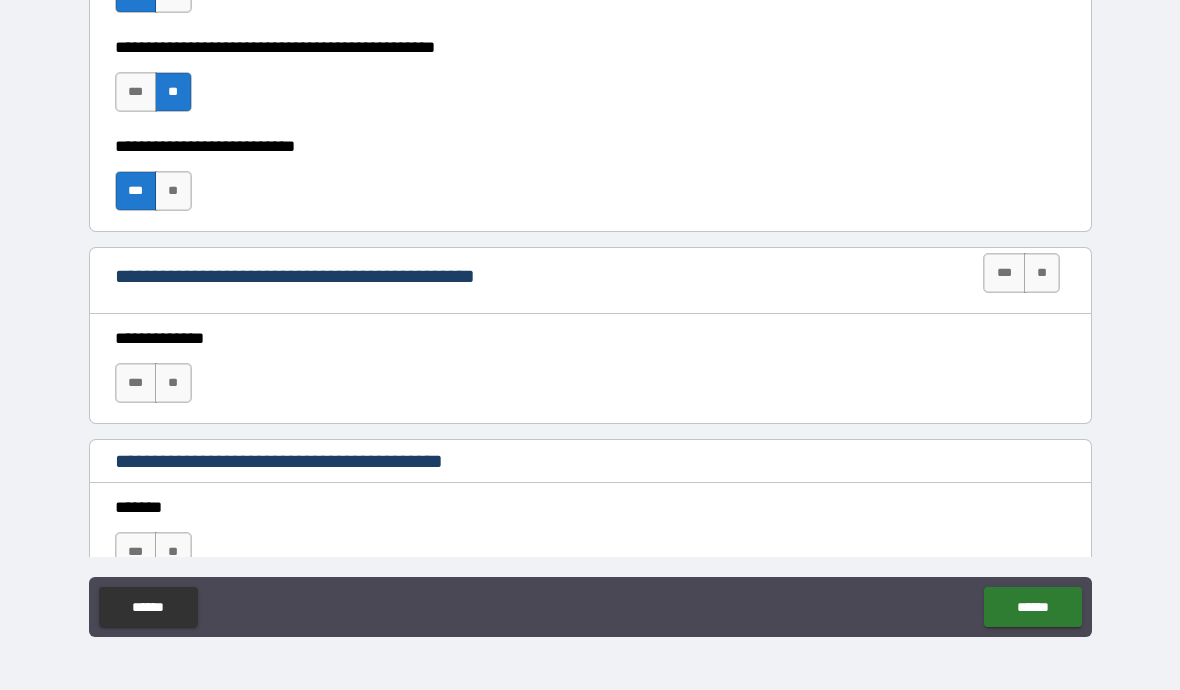 scroll, scrollTop: 946, scrollLeft: 0, axis: vertical 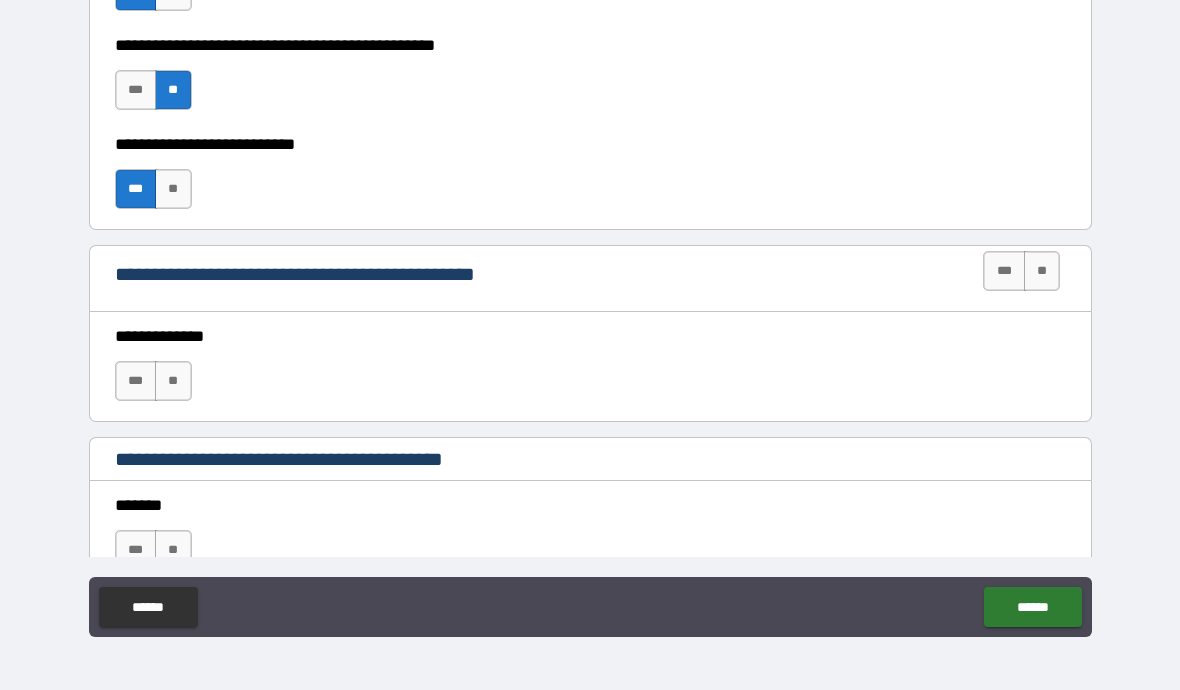 click on "**" at bounding box center [1042, 271] 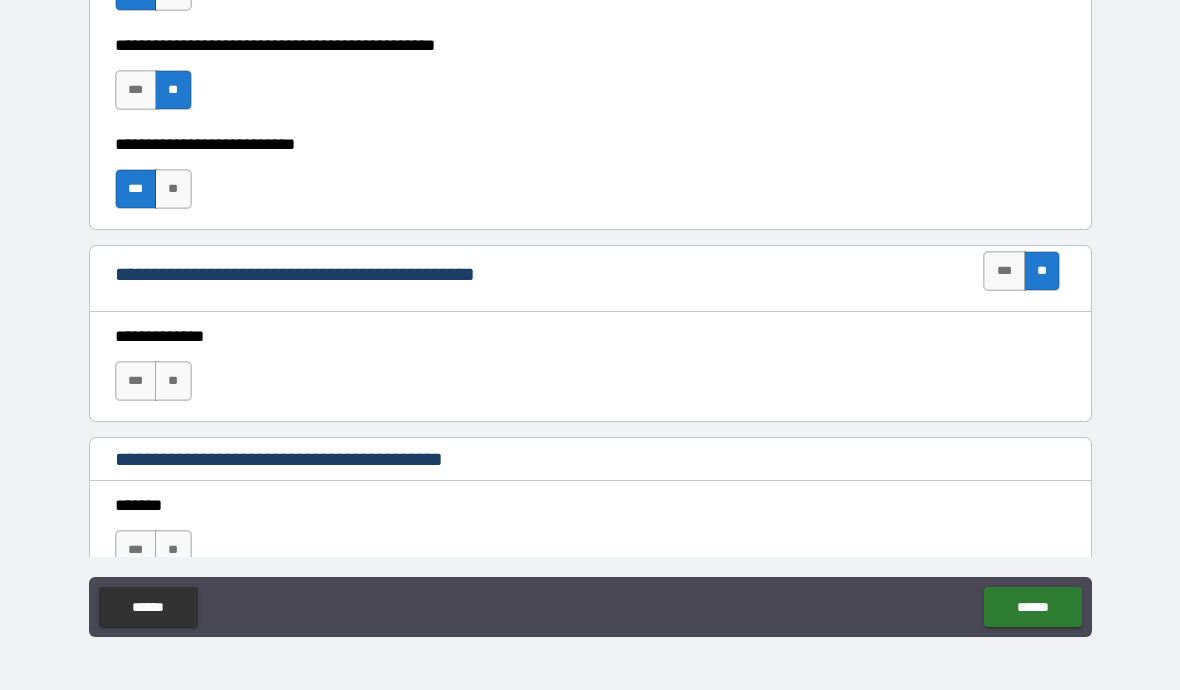 click on "**" at bounding box center [173, 381] 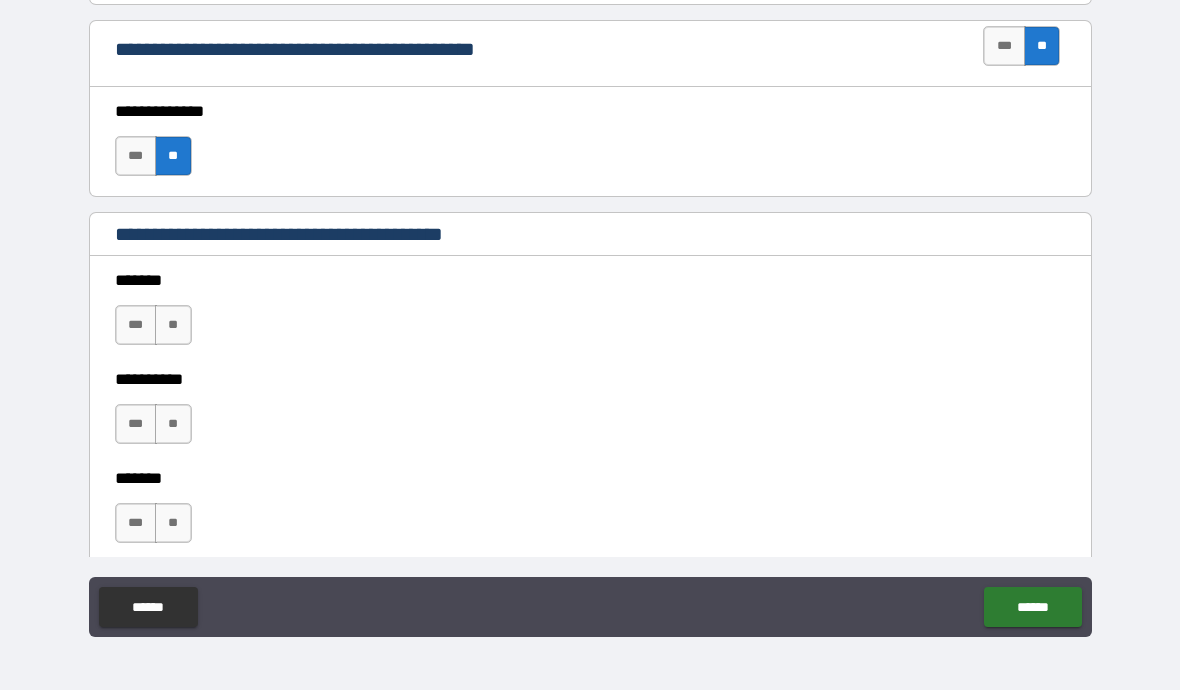scroll, scrollTop: 1182, scrollLeft: 0, axis: vertical 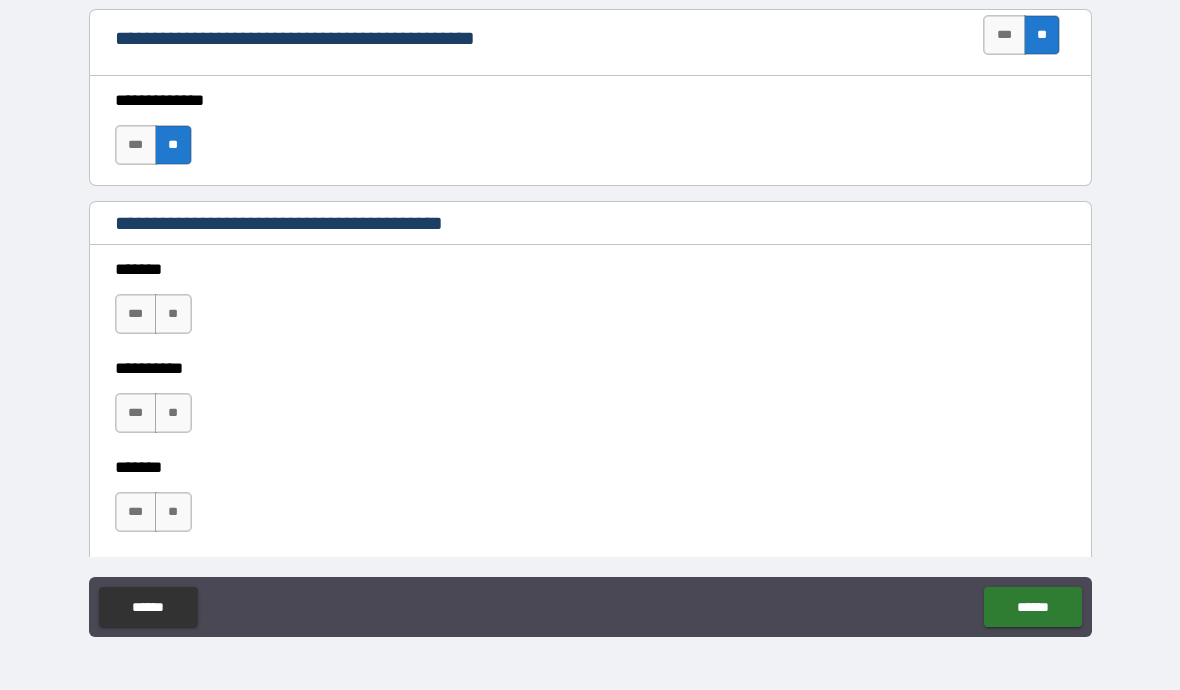 click on "**" at bounding box center (173, 314) 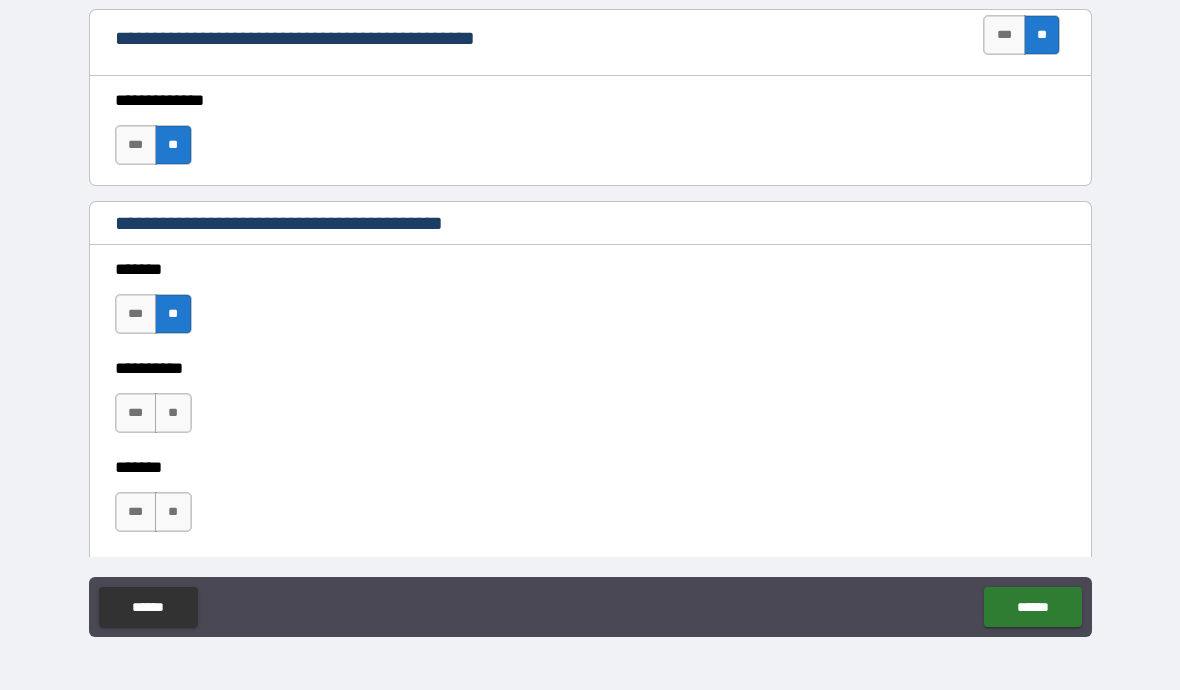 click on "**" at bounding box center [173, 413] 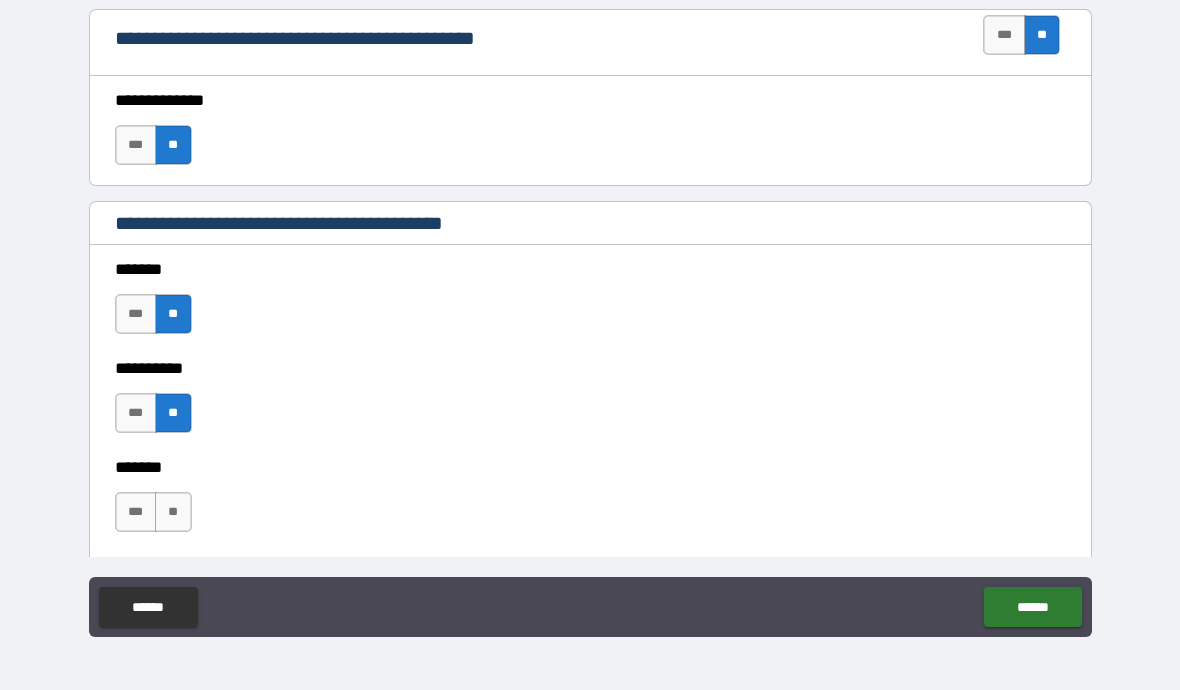click on "**" at bounding box center (173, 512) 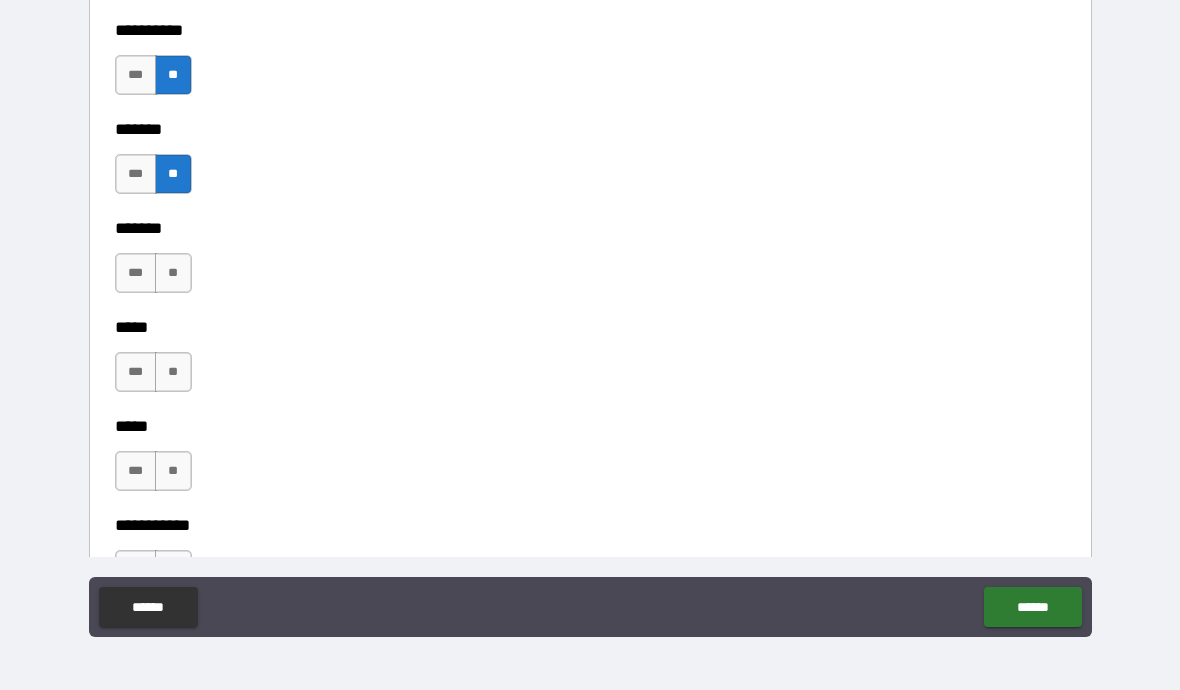 scroll, scrollTop: 1559, scrollLeft: 0, axis: vertical 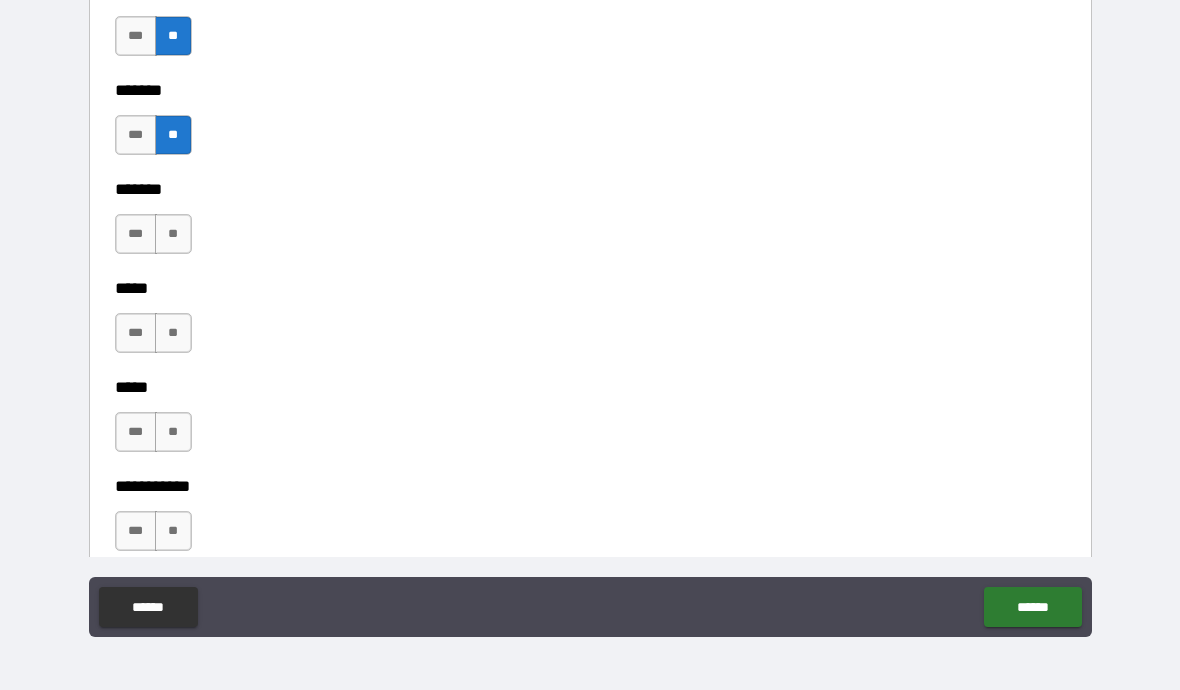 click on "**" at bounding box center [173, 234] 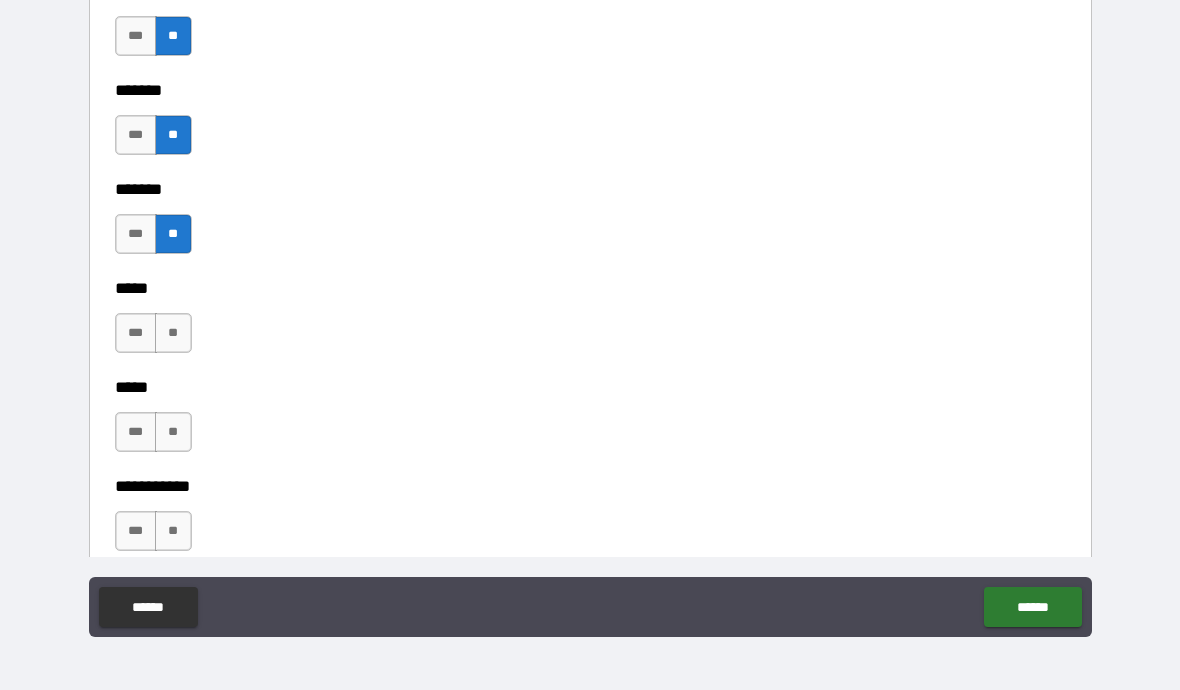 click on "**" at bounding box center [173, 333] 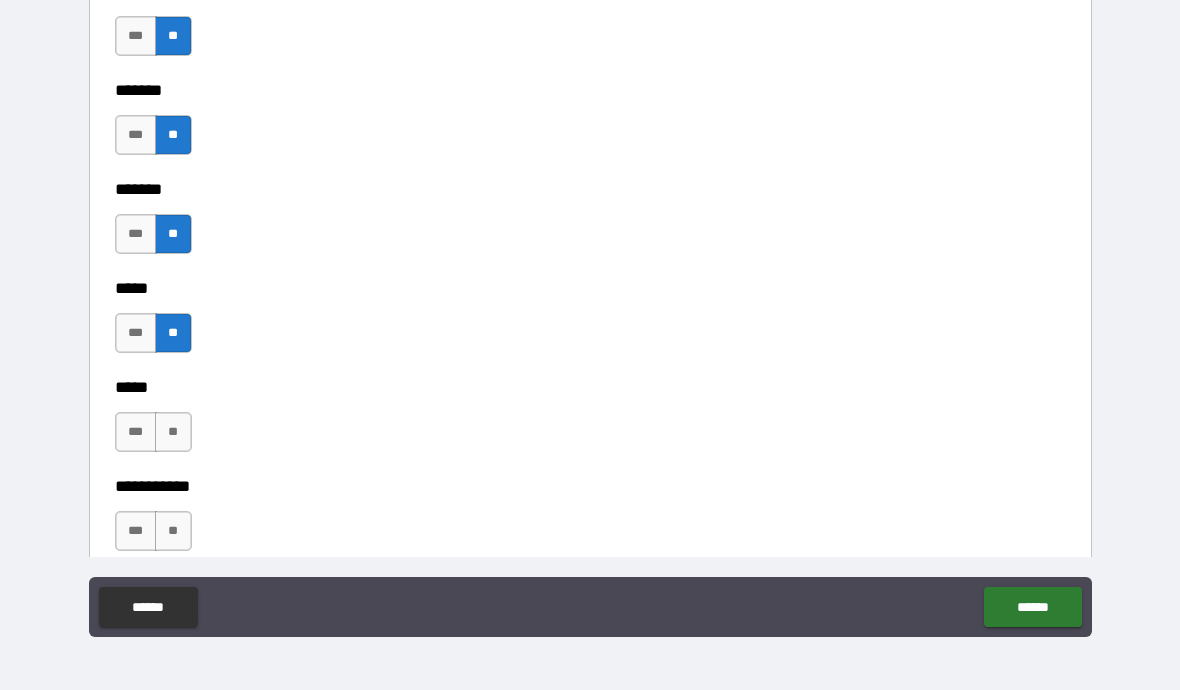 click on "**" at bounding box center [173, 432] 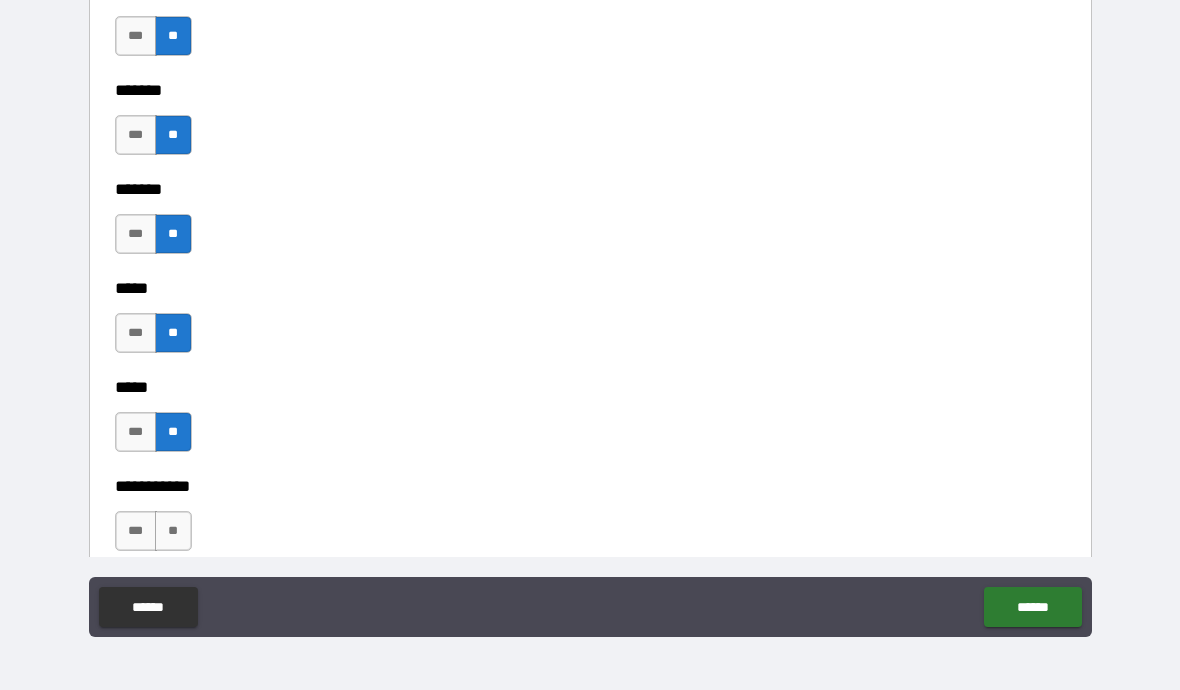 click on "**" at bounding box center [173, 531] 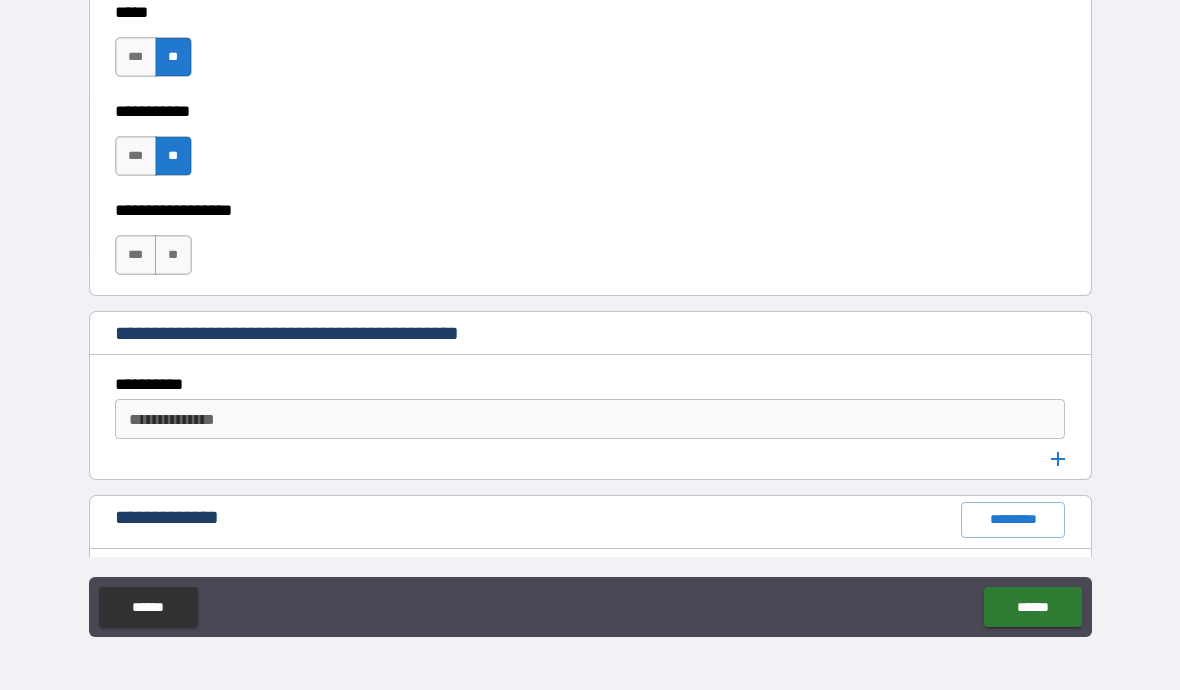 scroll, scrollTop: 1937, scrollLeft: 0, axis: vertical 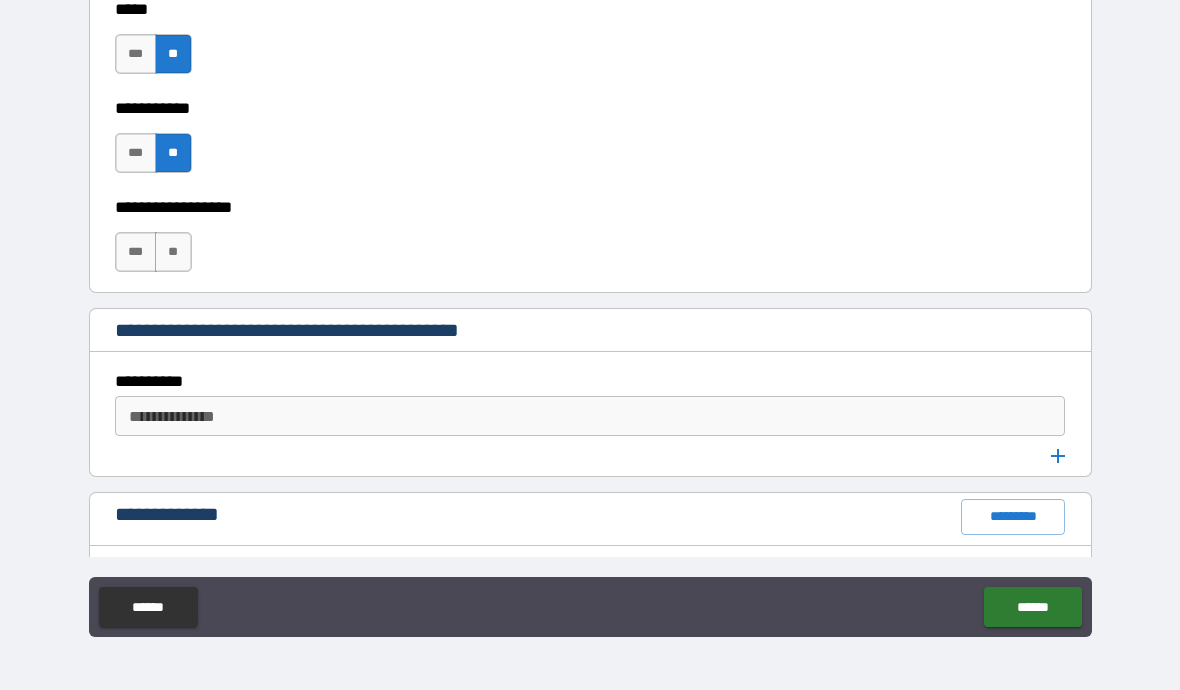 click on "**" at bounding box center (173, 252) 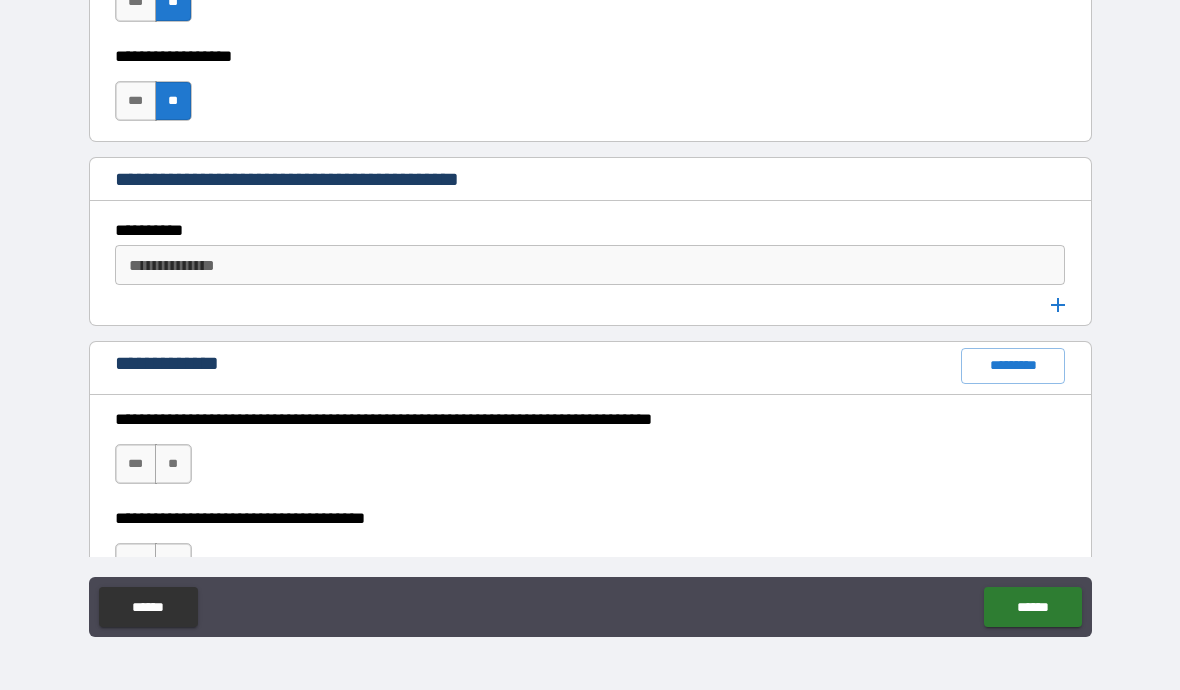 scroll, scrollTop: 2093, scrollLeft: 0, axis: vertical 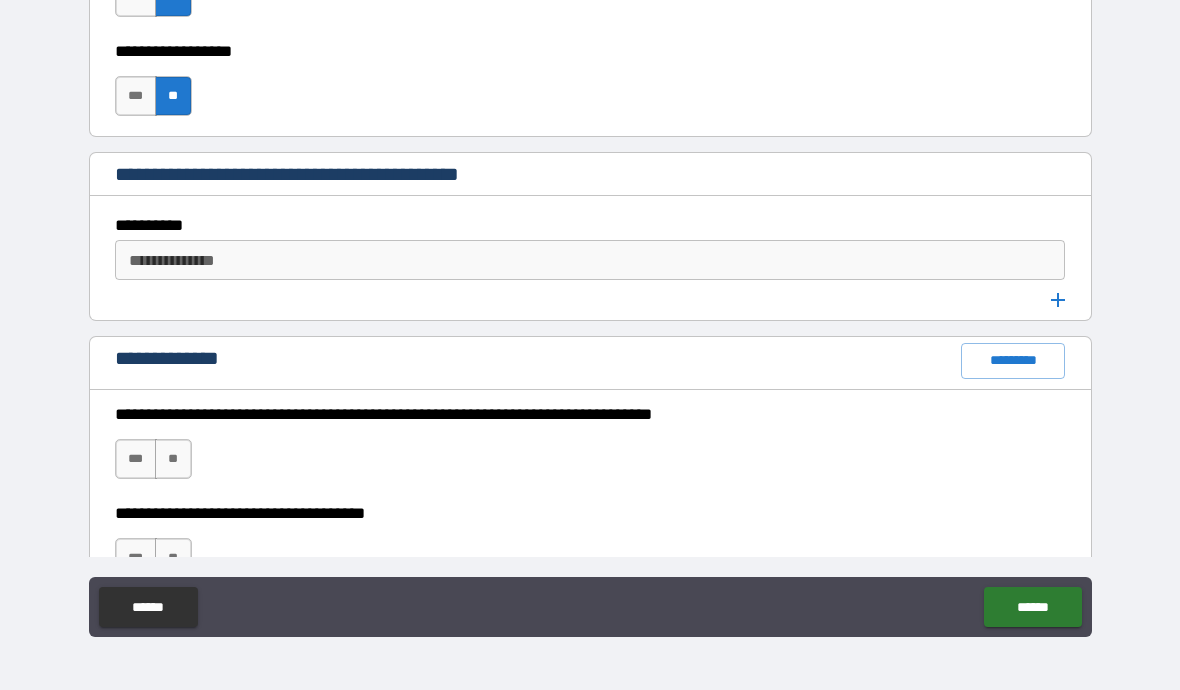 click on "**********" at bounding box center (590, 260) 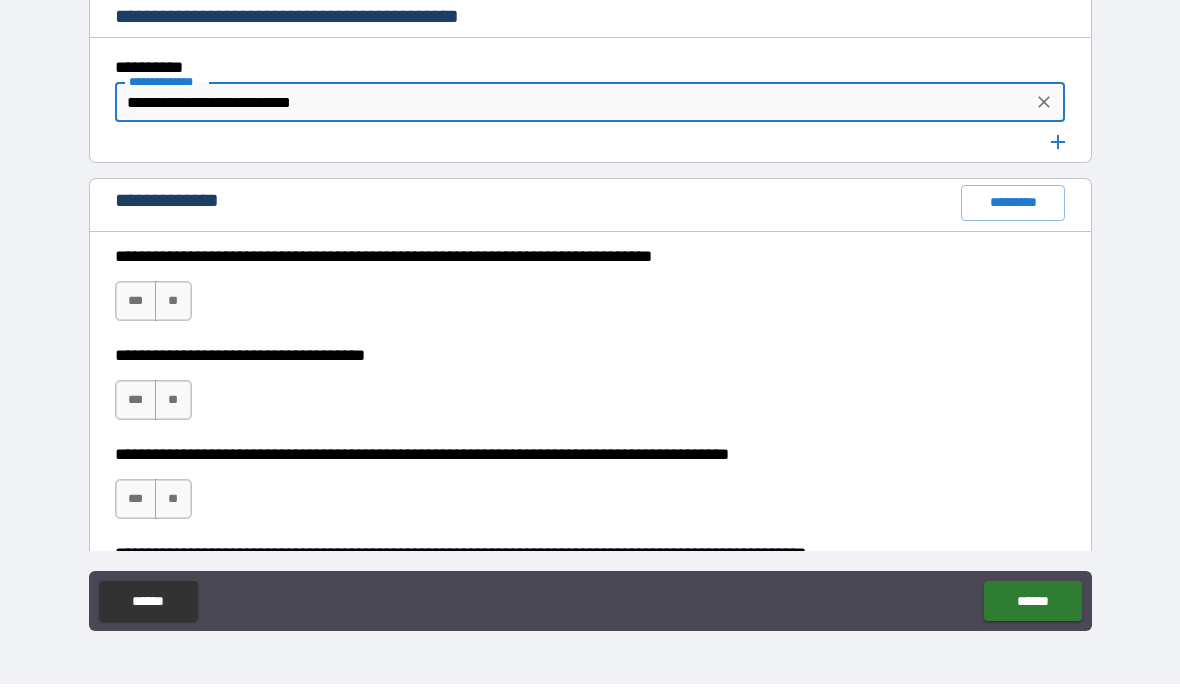 scroll, scrollTop: 2247, scrollLeft: 0, axis: vertical 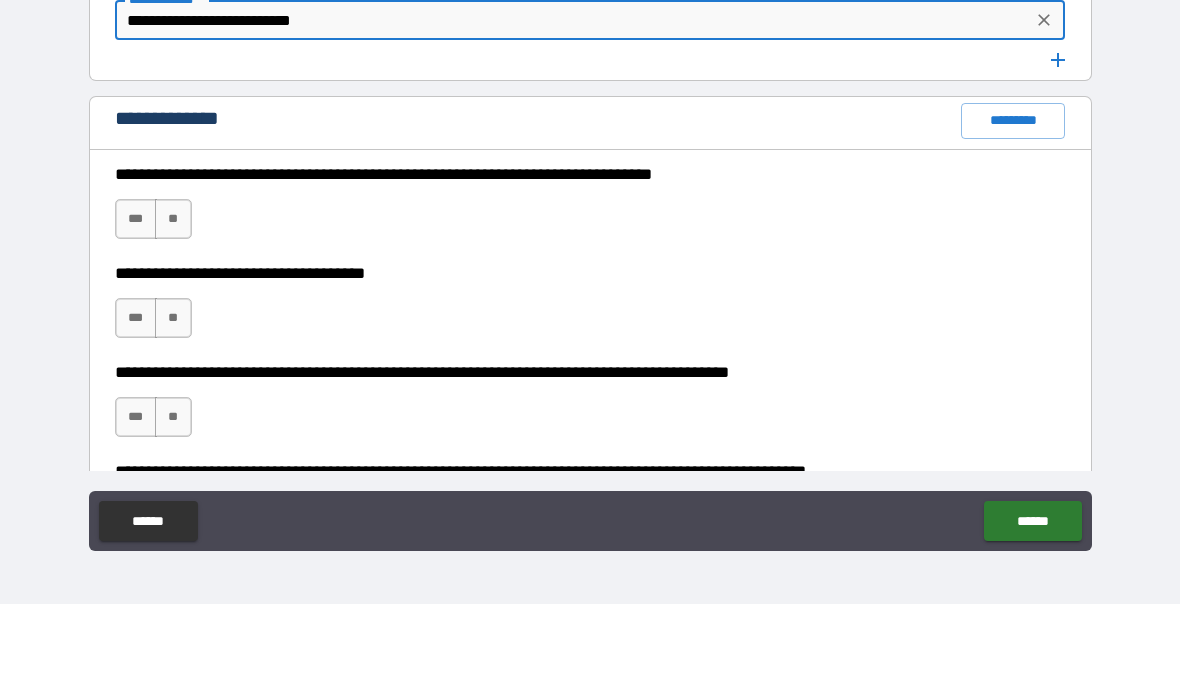 type on "**********" 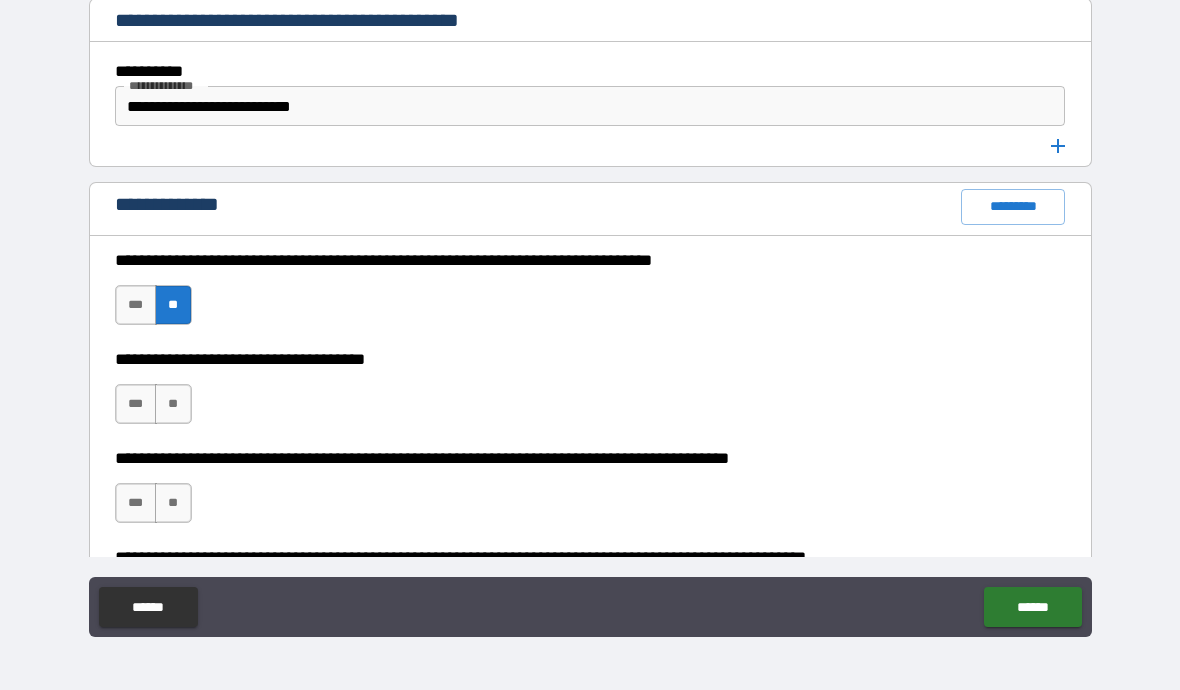 click on "**" at bounding box center (173, 404) 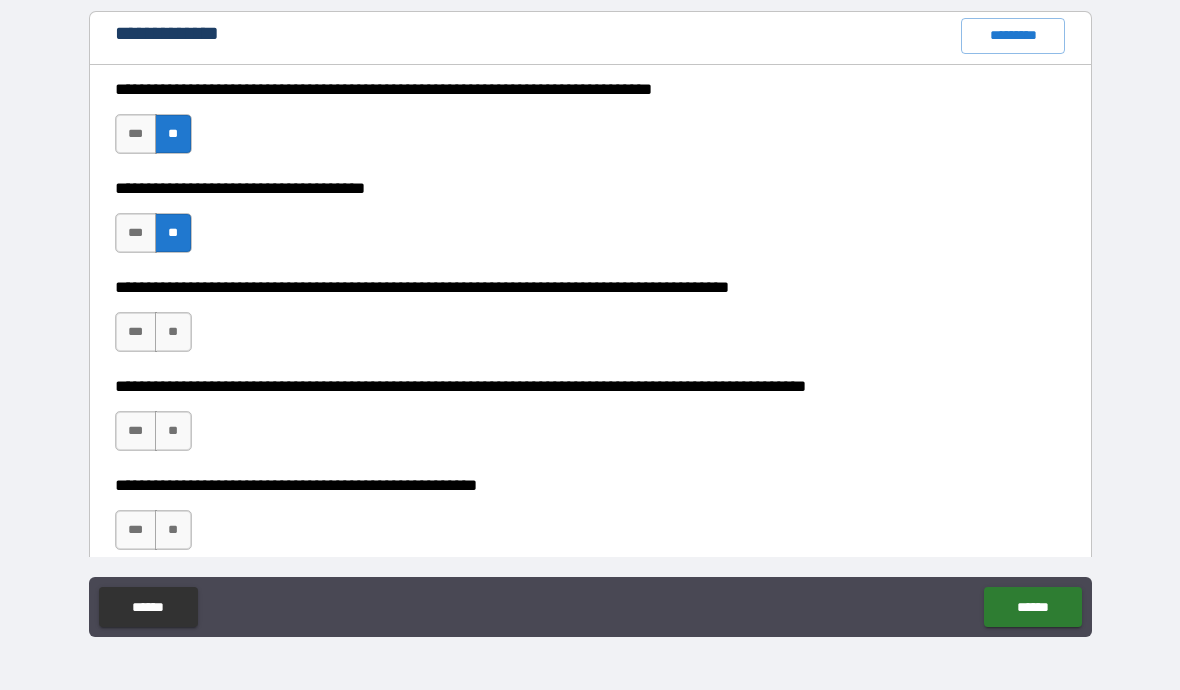 scroll, scrollTop: 2437, scrollLeft: 0, axis: vertical 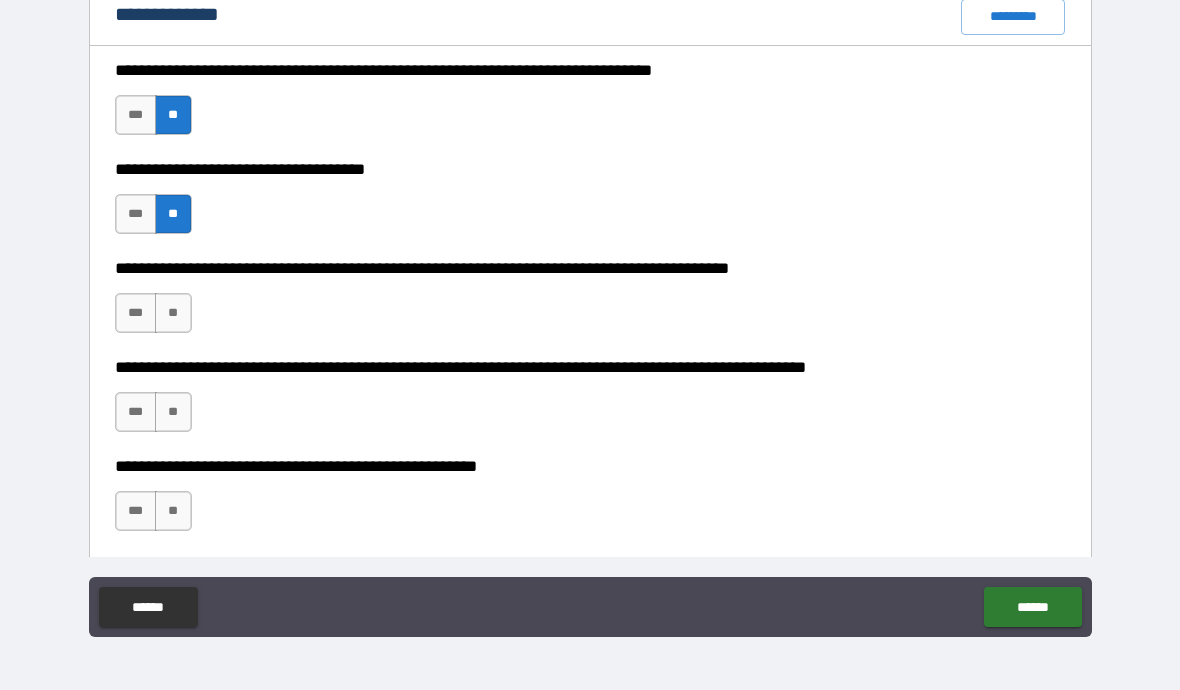 click on "**" at bounding box center [173, 313] 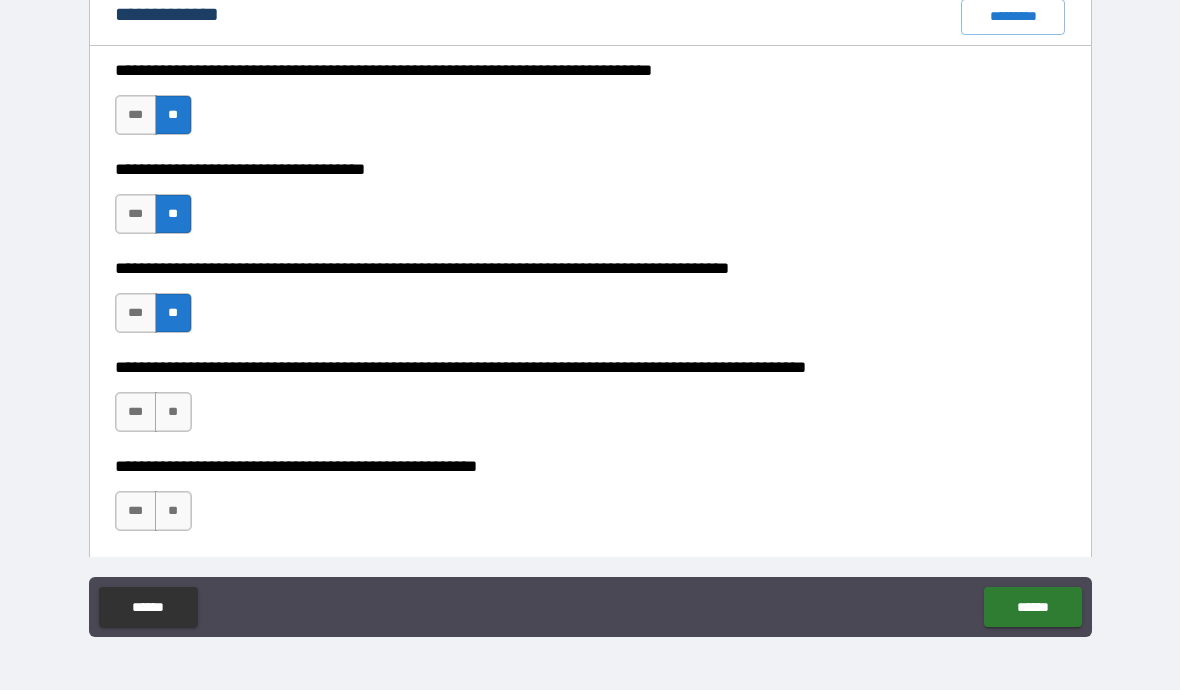 click on "**" at bounding box center [173, 412] 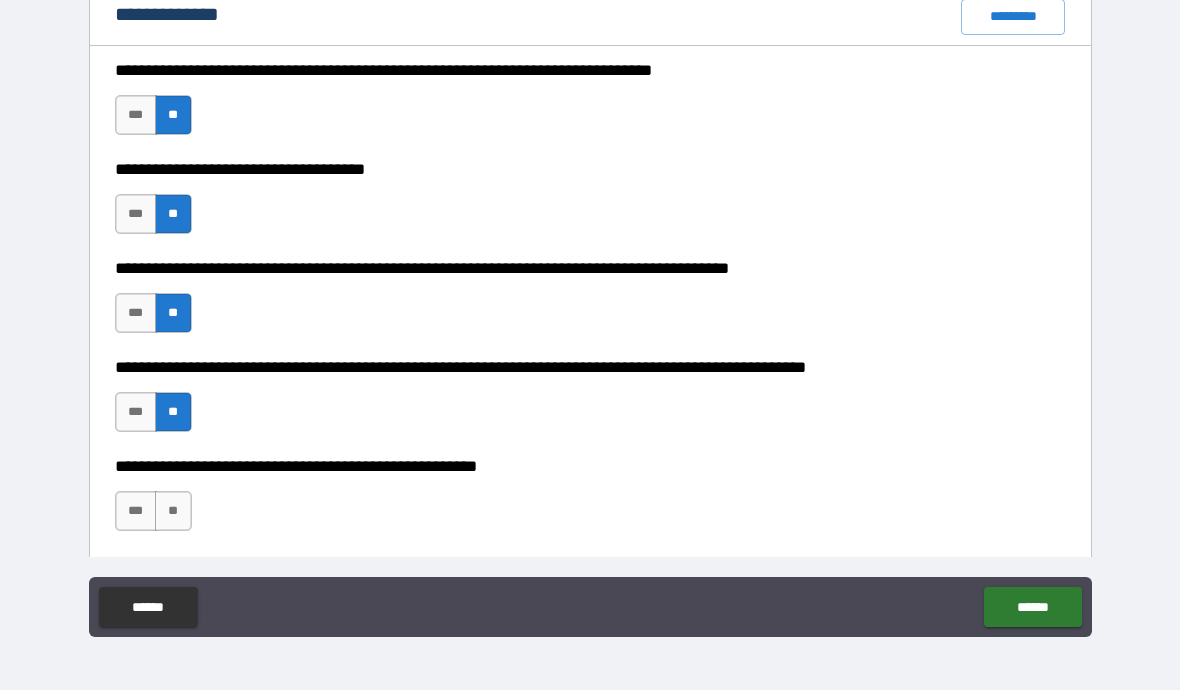 click on "**" at bounding box center [173, 511] 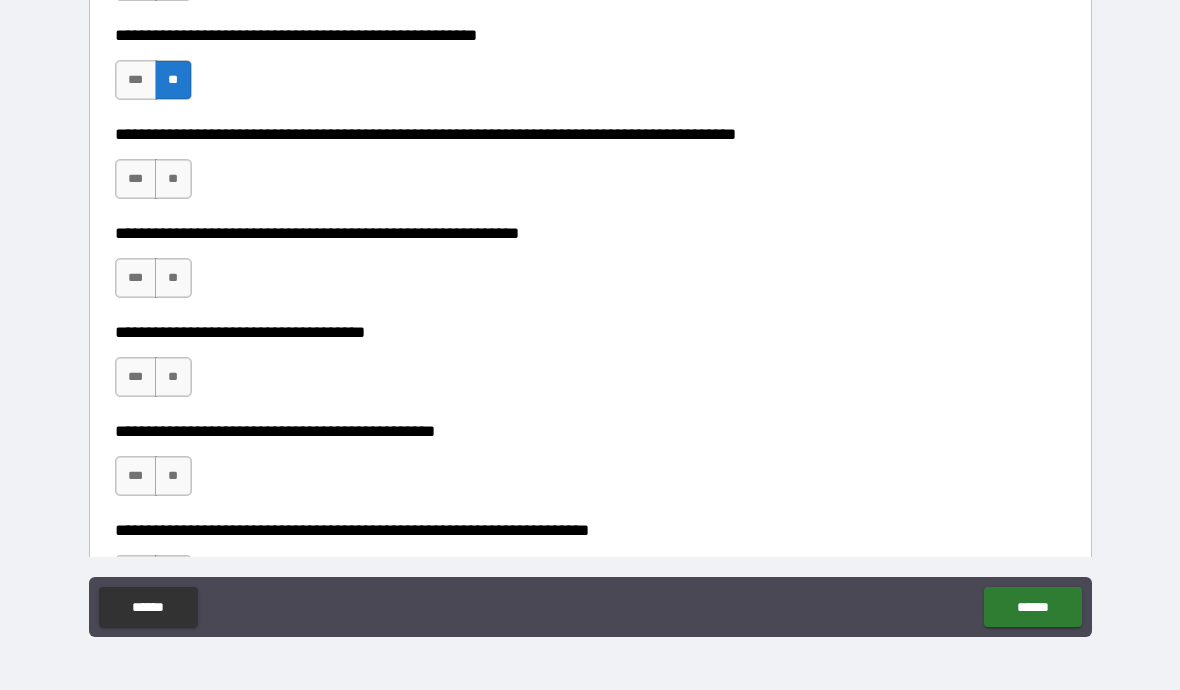 scroll, scrollTop: 2870, scrollLeft: 0, axis: vertical 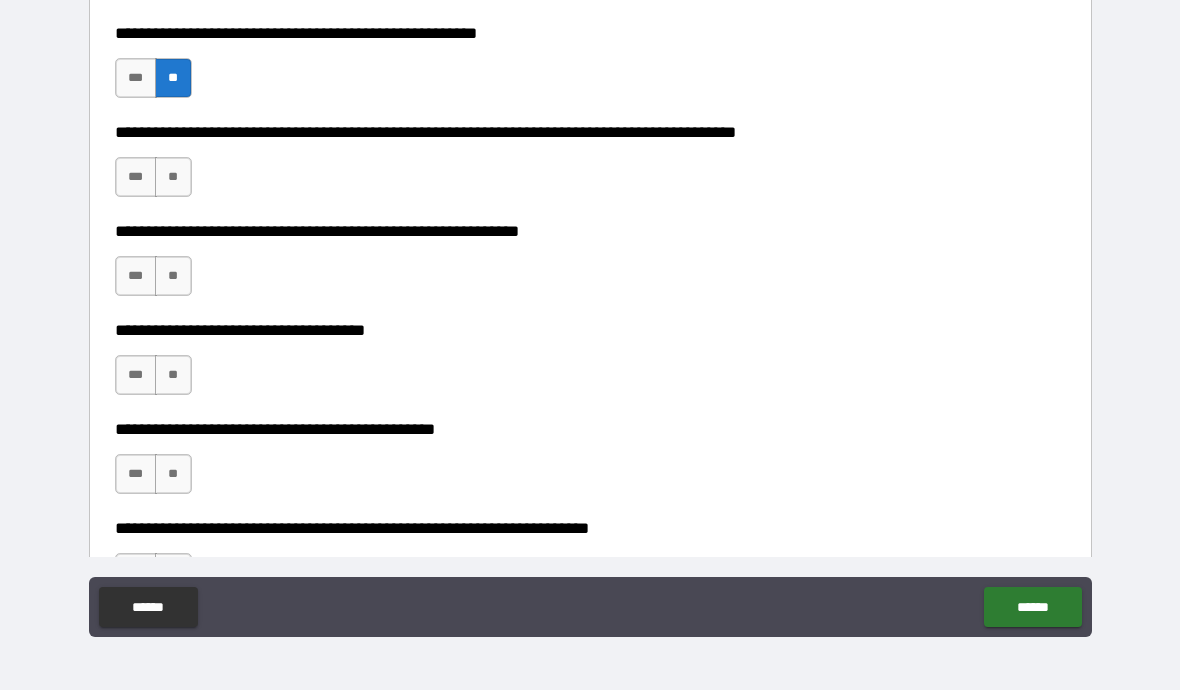 click on "**" at bounding box center [173, 177] 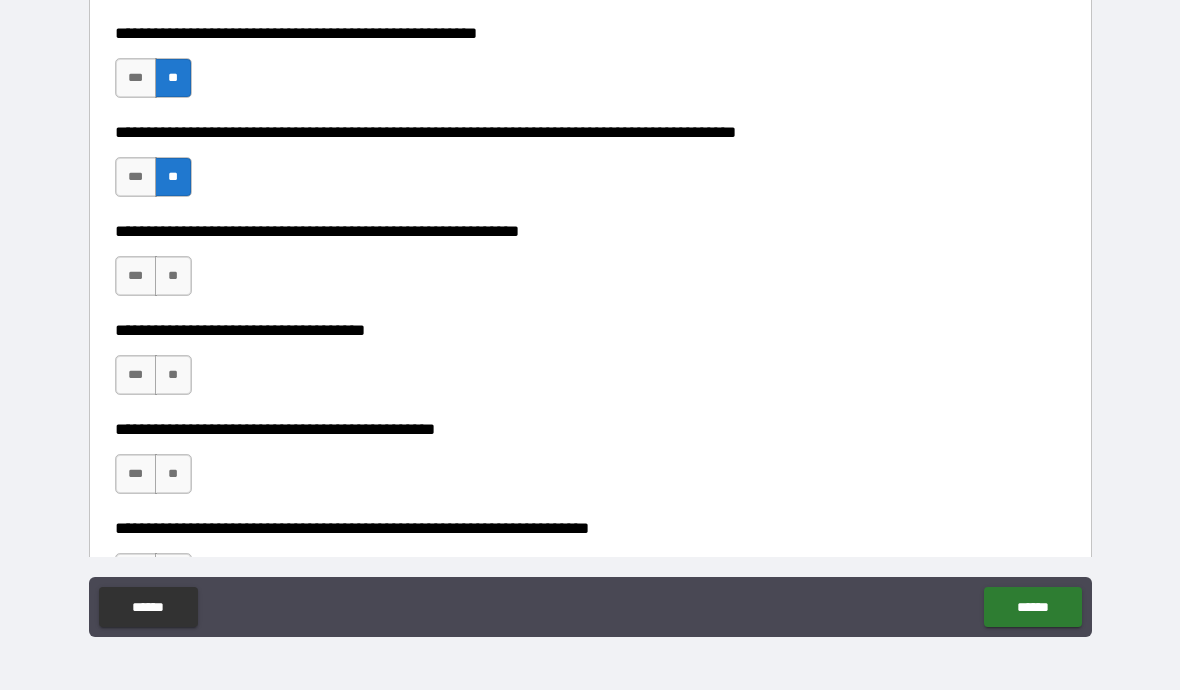 click on "**" at bounding box center [173, 276] 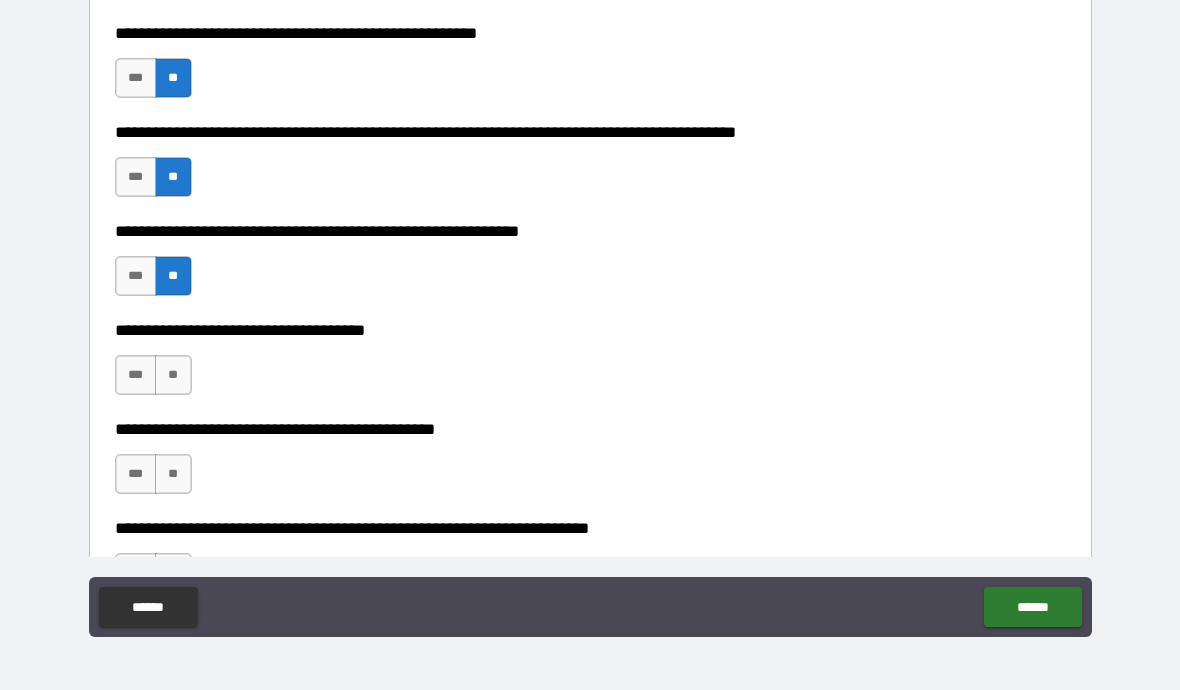 click on "**" at bounding box center [173, 375] 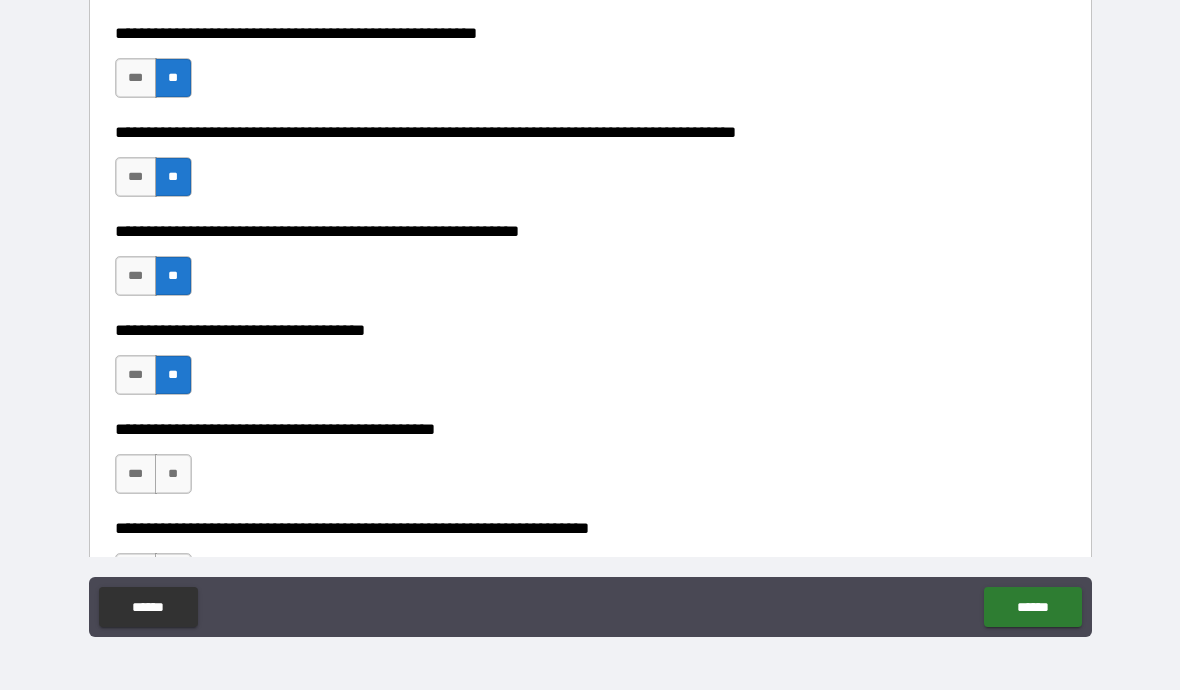 click on "**" at bounding box center (173, 474) 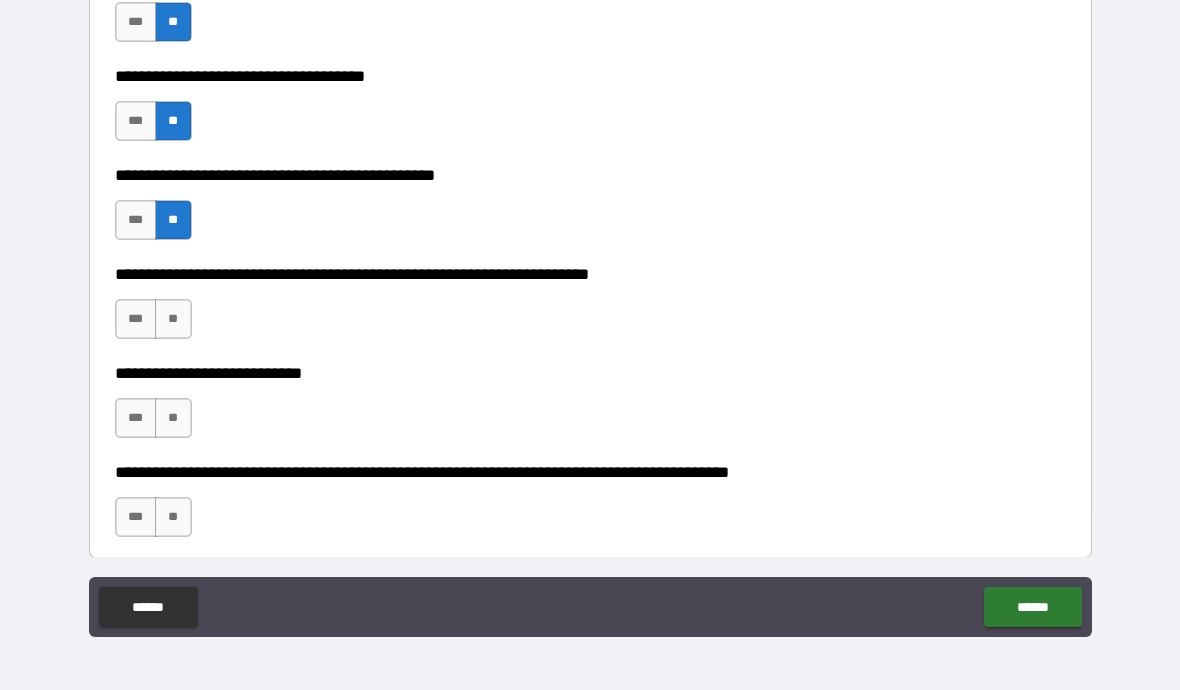 scroll, scrollTop: 3134, scrollLeft: 0, axis: vertical 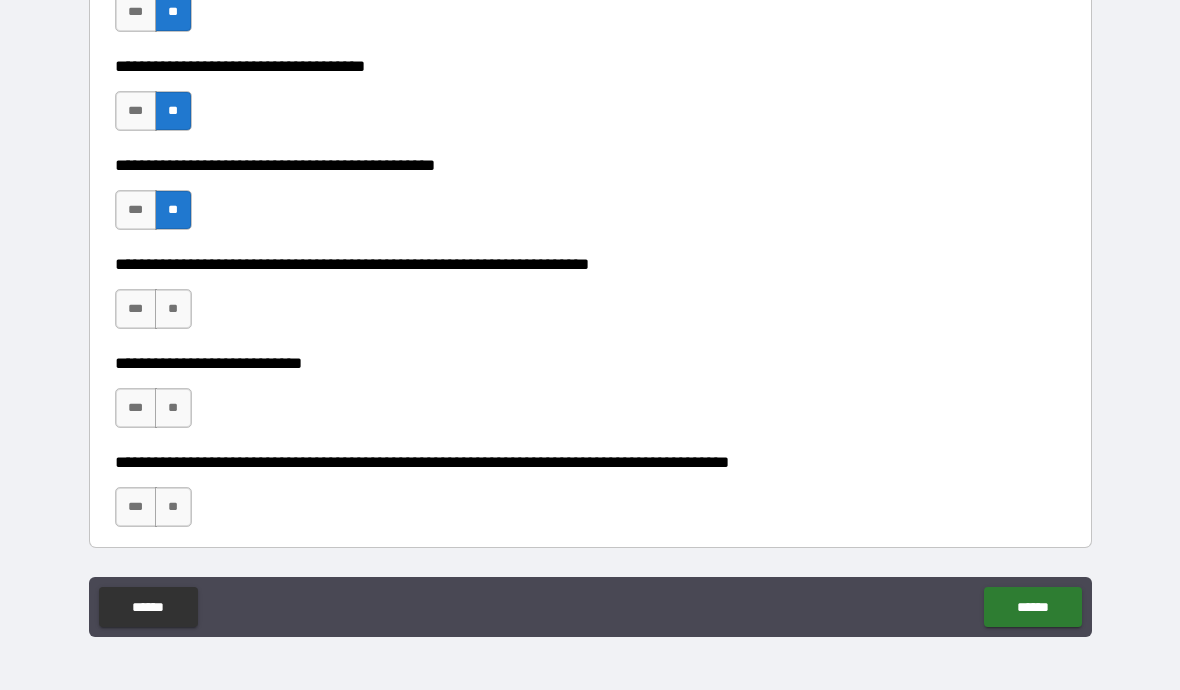 click on "**" at bounding box center (173, 309) 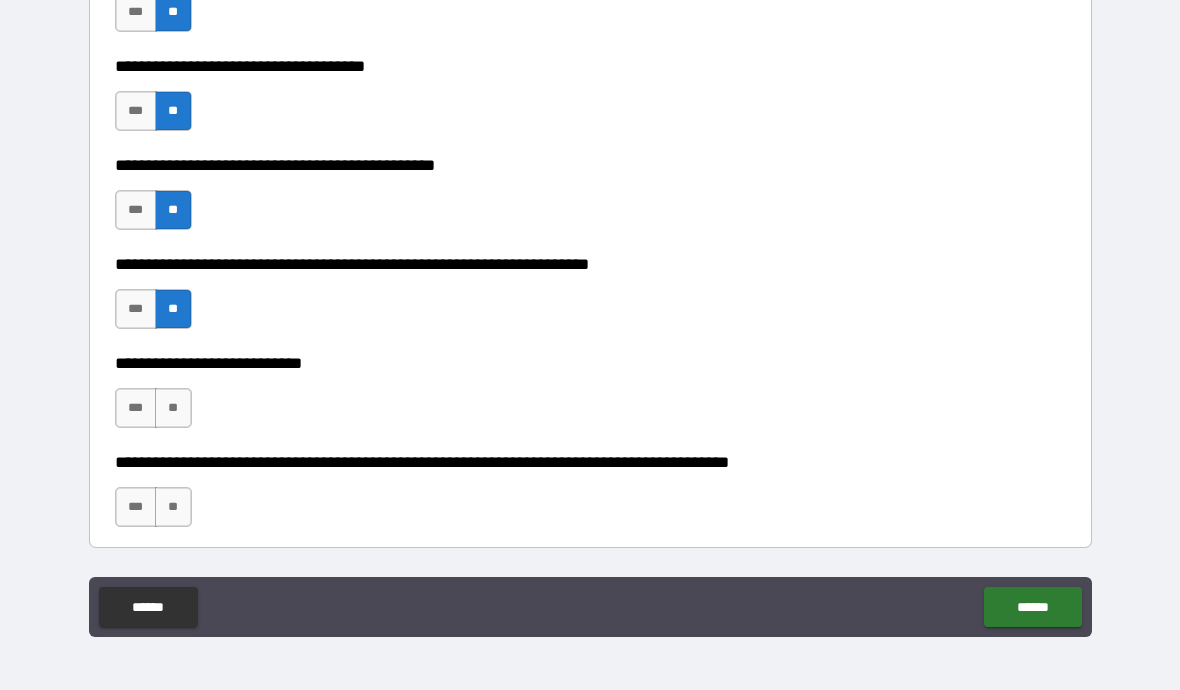 click on "**" at bounding box center (173, 408) 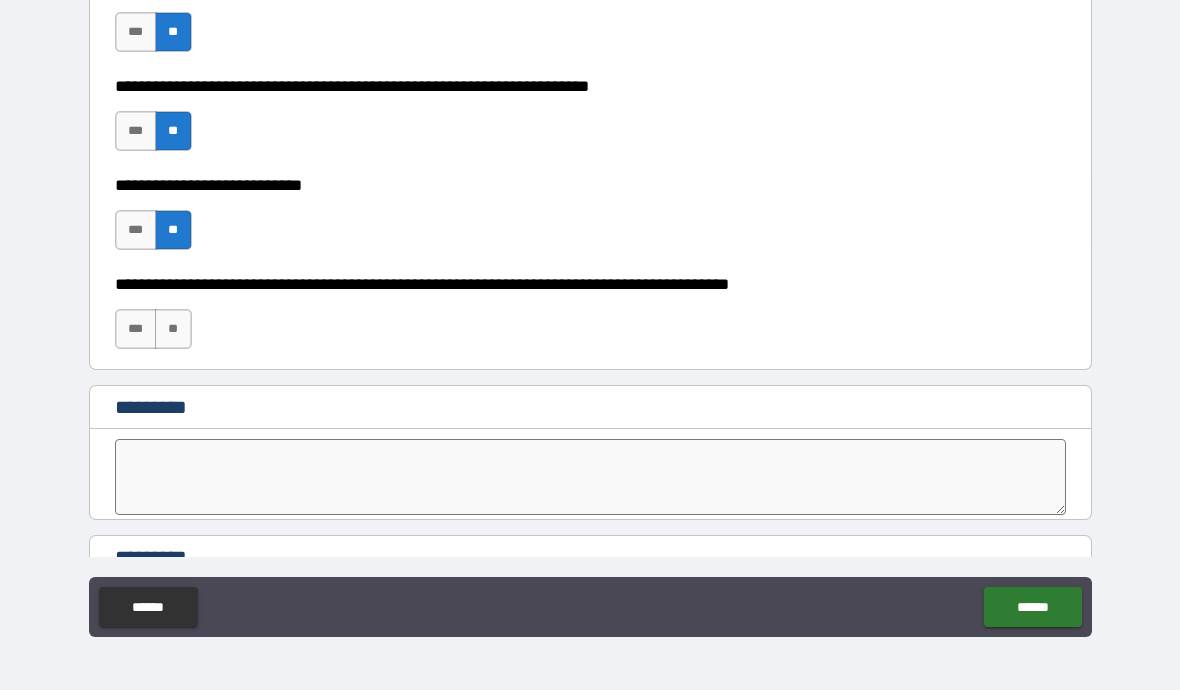 scroll, scrollTop: 3314, scrollLeft: 0, axis: vertical 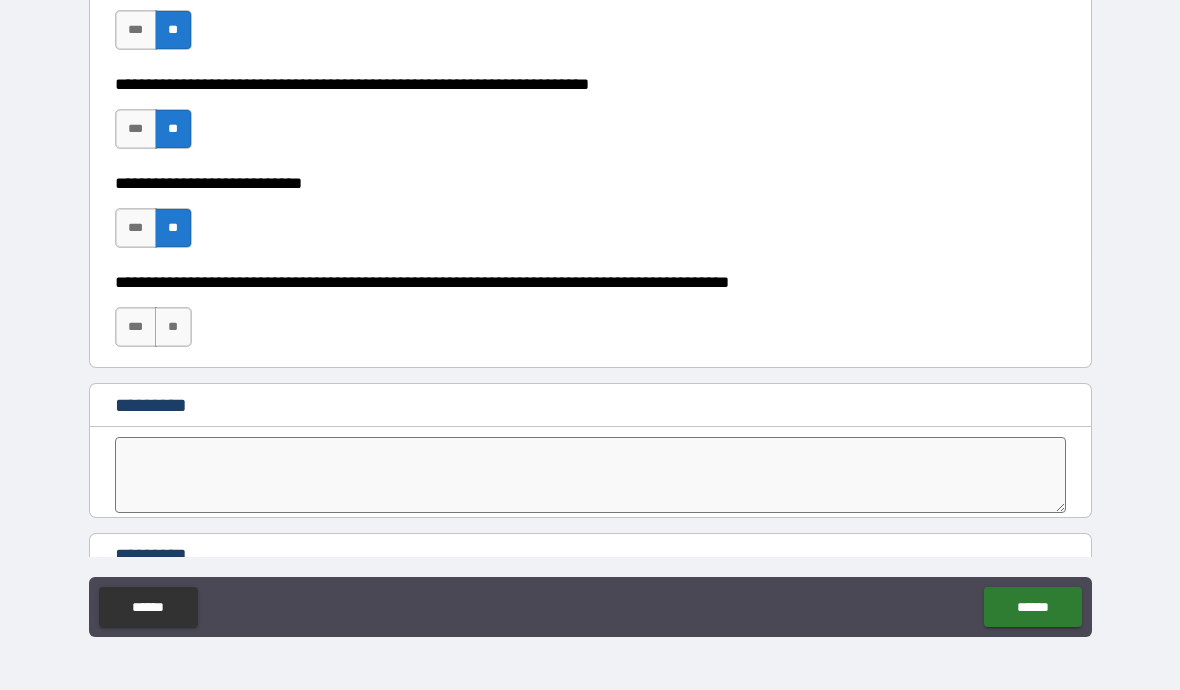 click on "**" at bounding box center [173, 327] 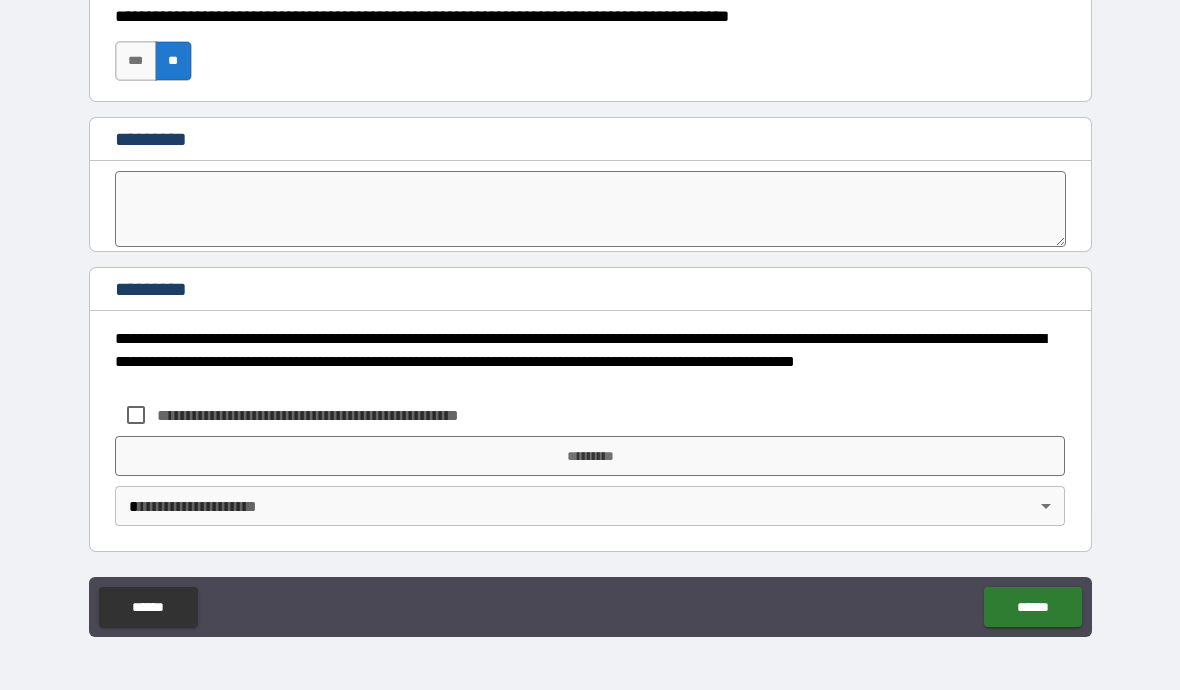 scroll, scrollTop: 3580, scrollLeft: 0, axis: vertical 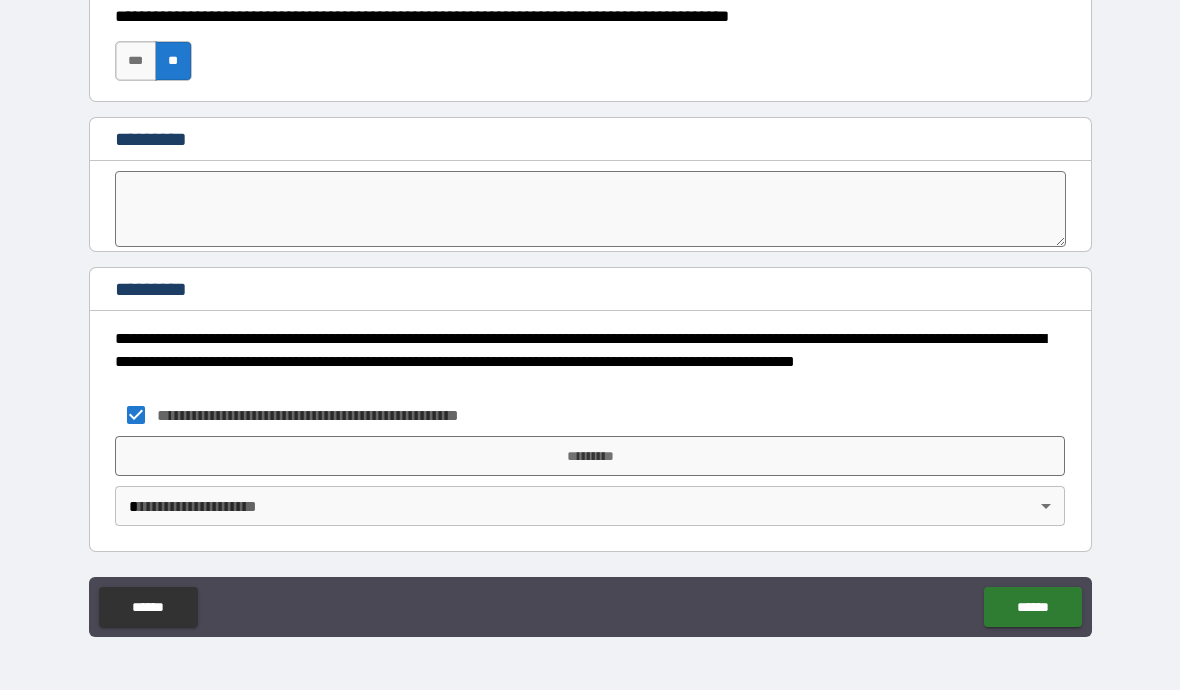 click on "*********" at bounding box center (590, 456) 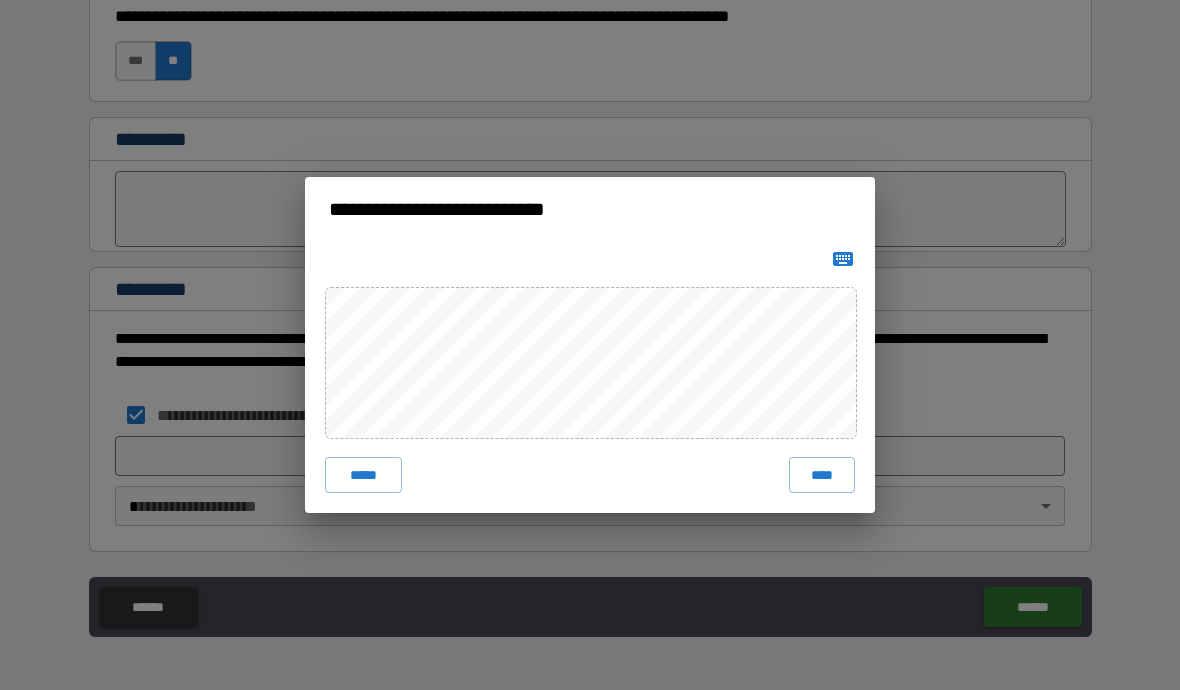 click on "*****" at bounding box center (363, 475) 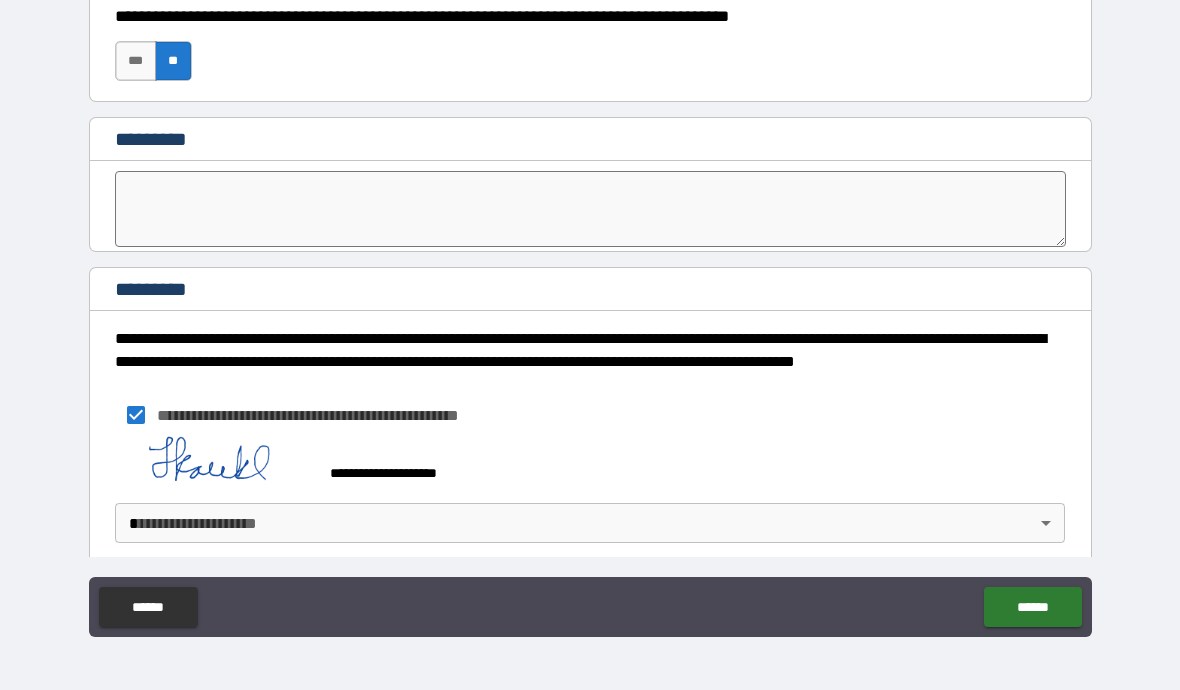 scroll, scrollTop: 3570, scrollLeft: 0, axis: vertical 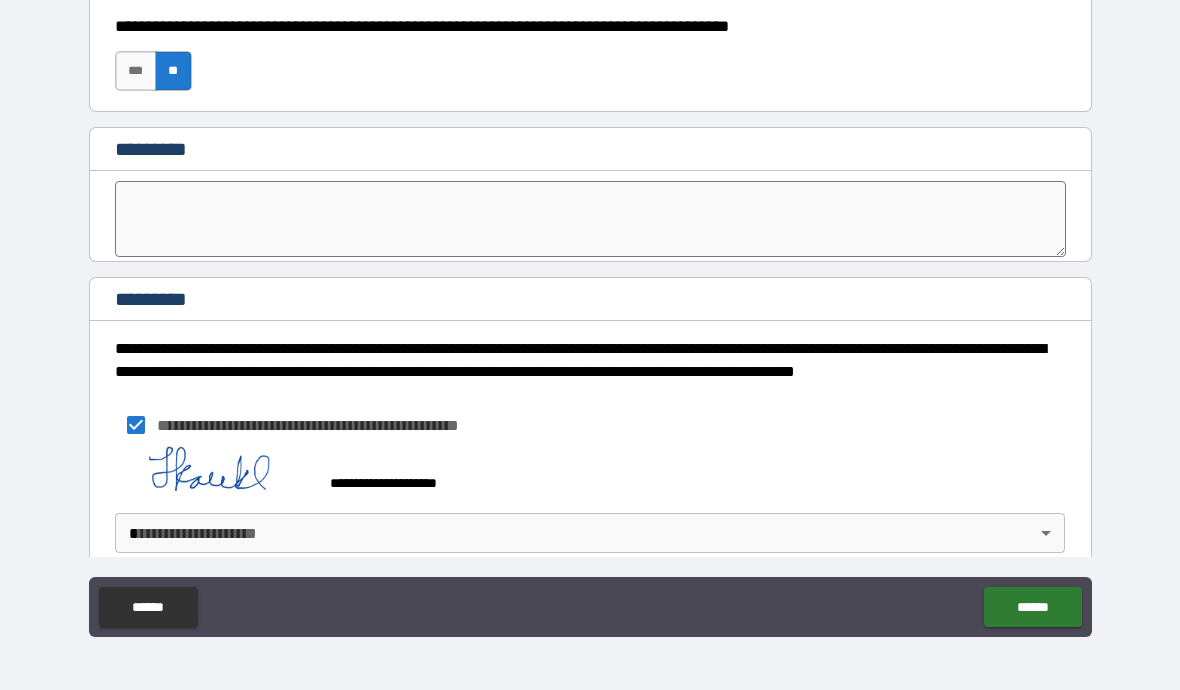 click on "**********" at bounding box center [590, 301] 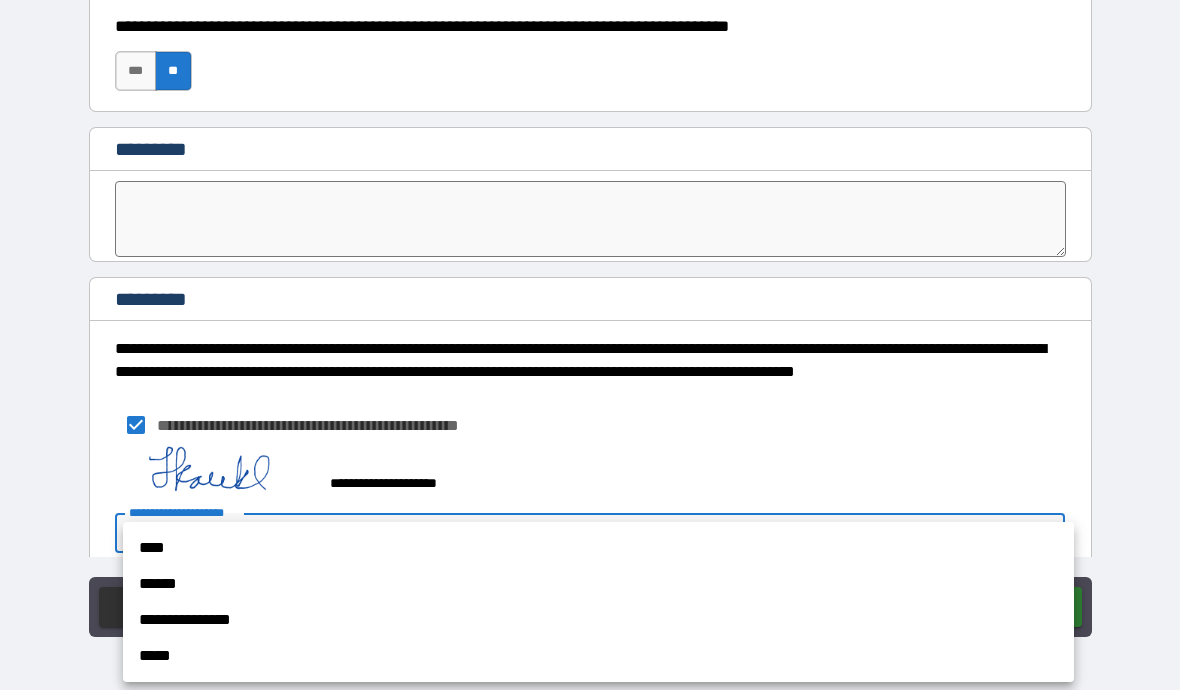 click on "****" at bounding box center [598, 548] 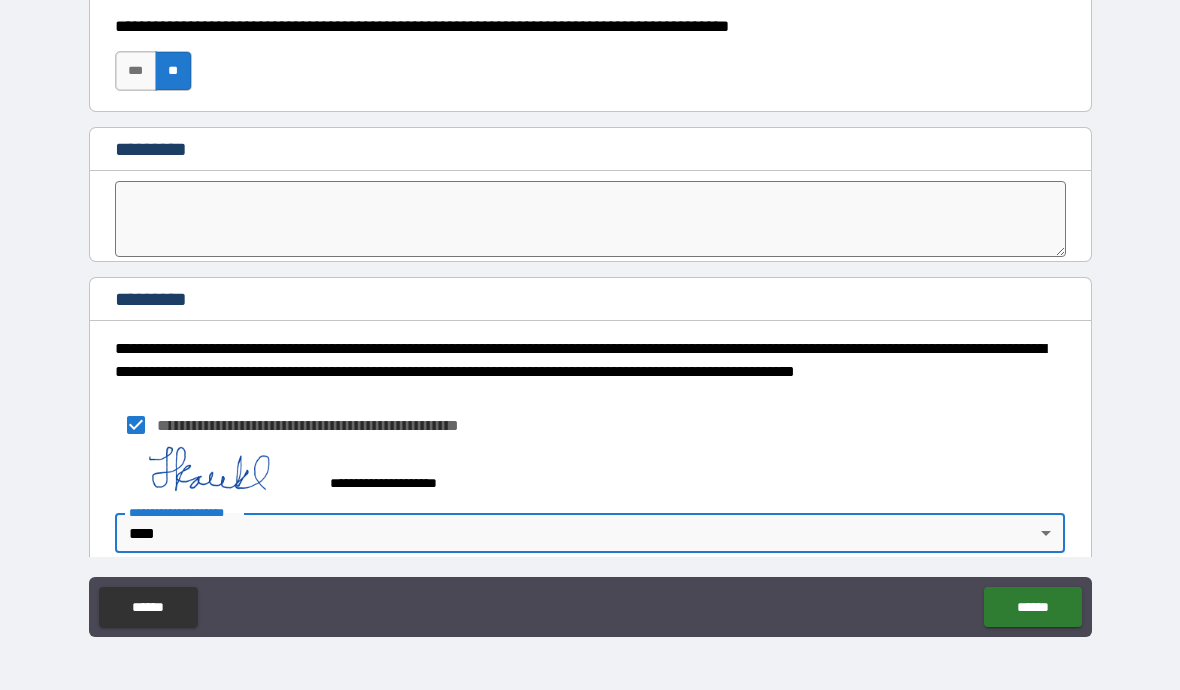 click on "******" at bounding box center [1032, 607] 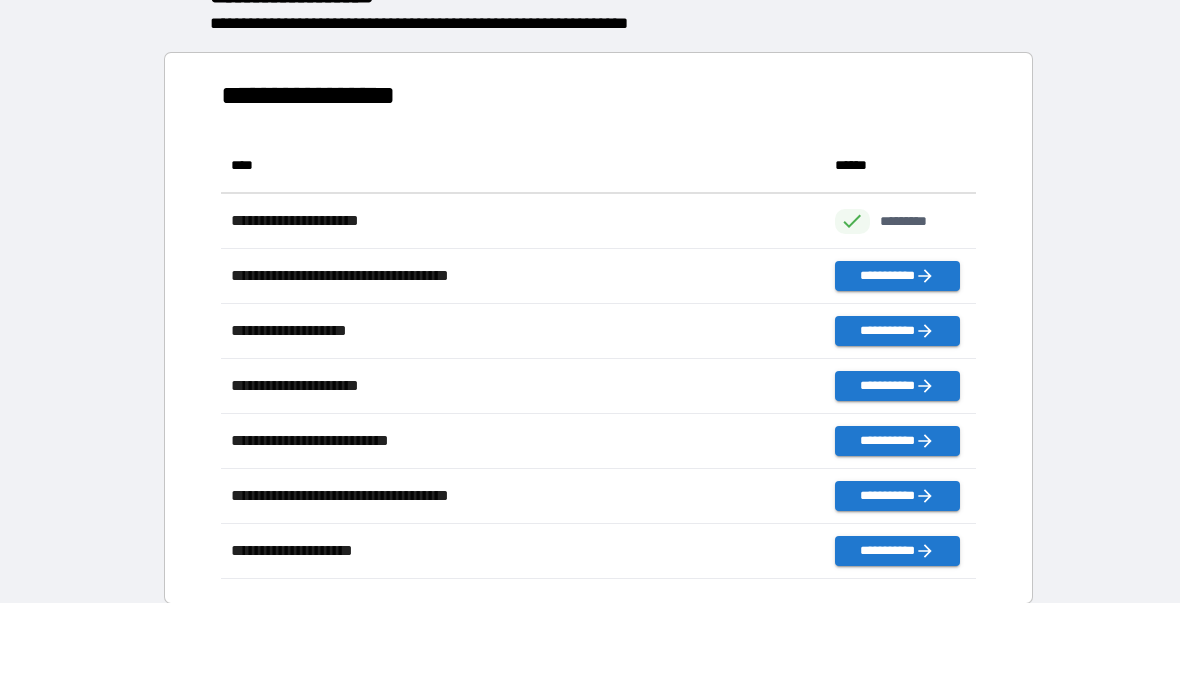 scroll, scrollTop: 441, scrollLeft: 755, axis: both 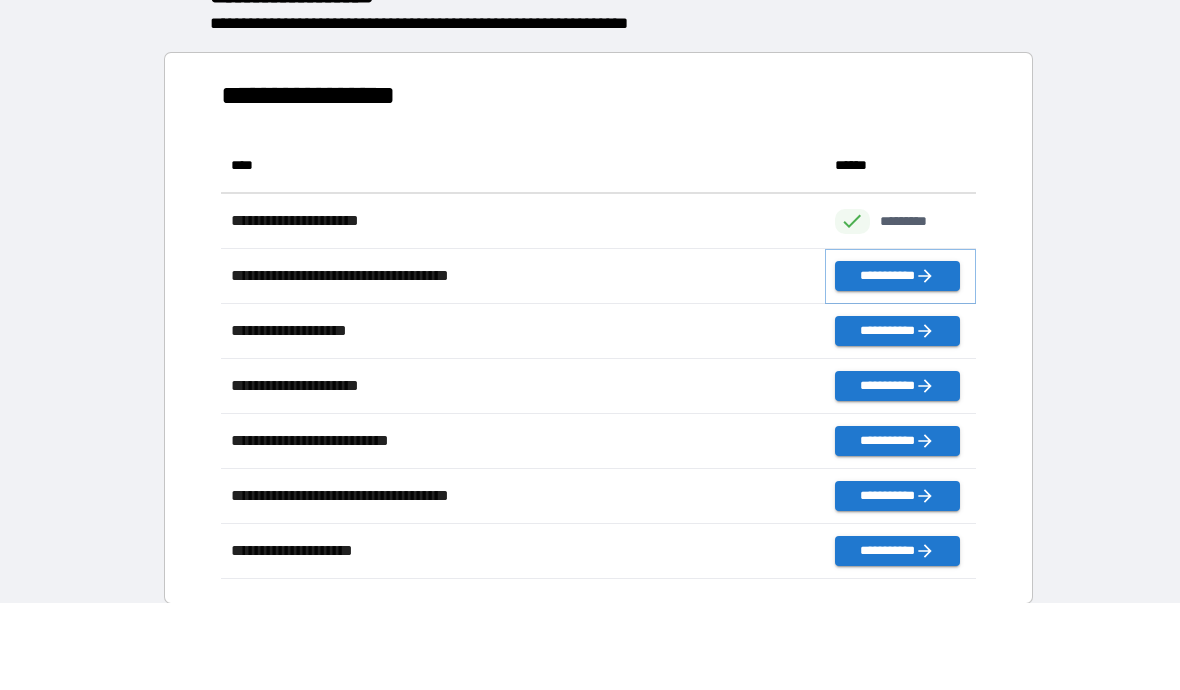 click on "**********" at bounding box center [897, 276] 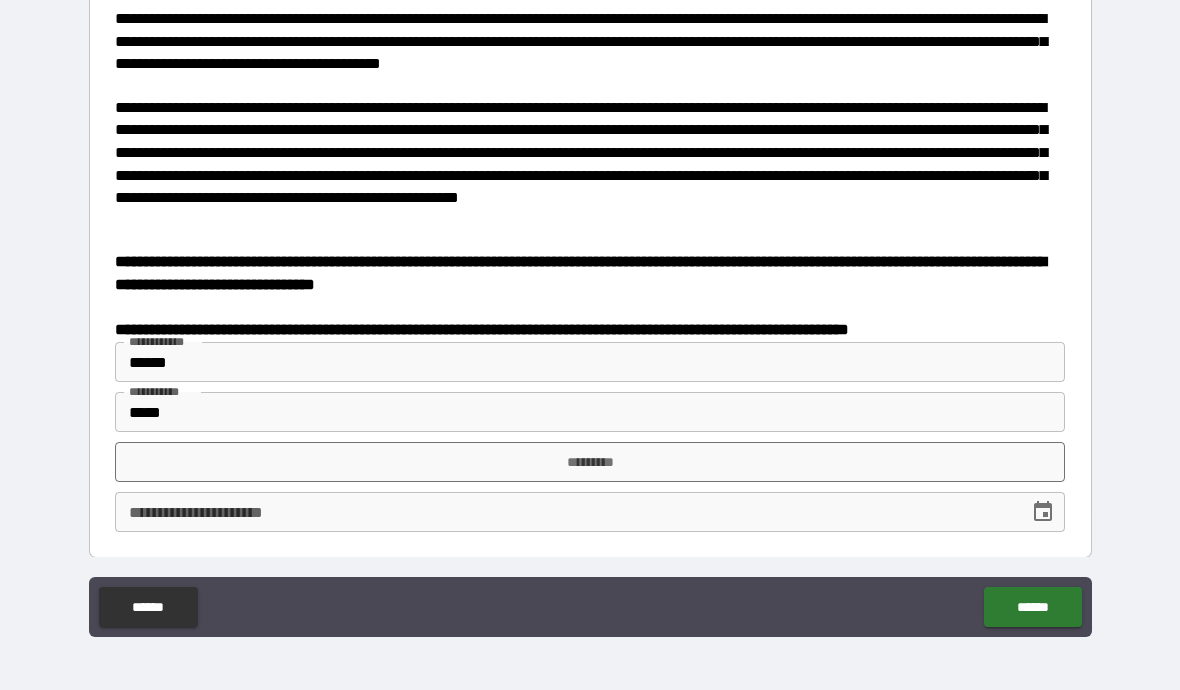 scroll, scrollTop: 299, scrollLeft: 0, axis: vertical 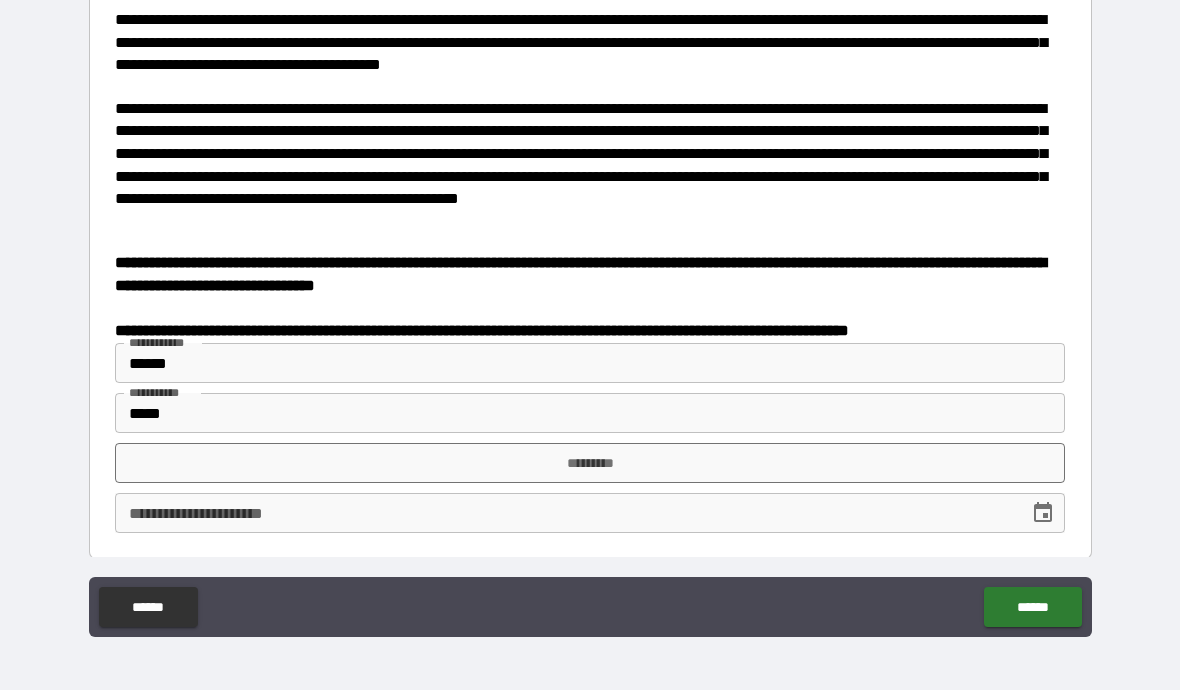 click on "*********" at bounding box center (590, 463) 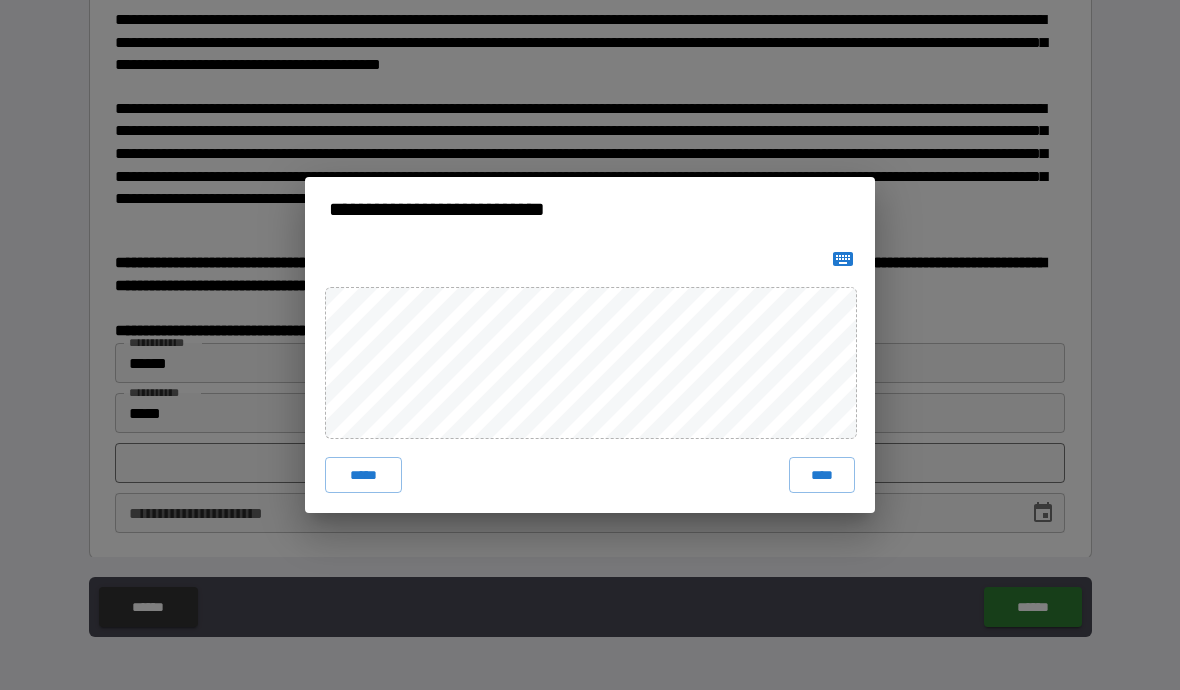 click on "****" at bounding box center [822, 475] 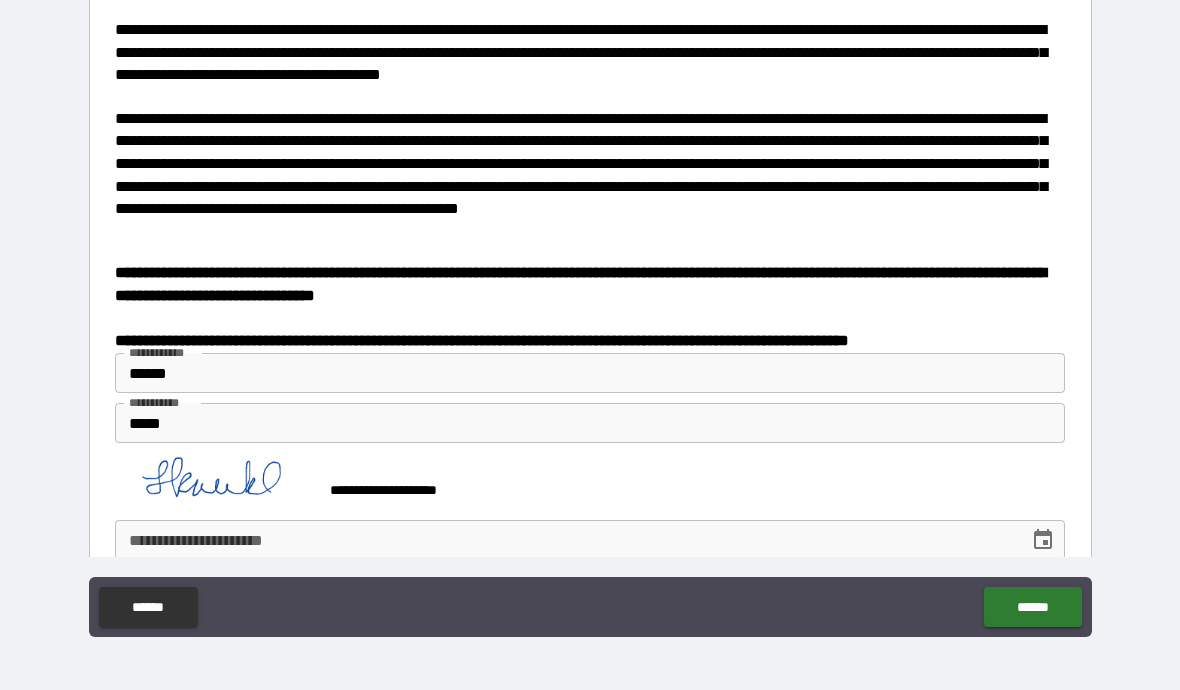 click on "**********" at bounding box center (590, 540) 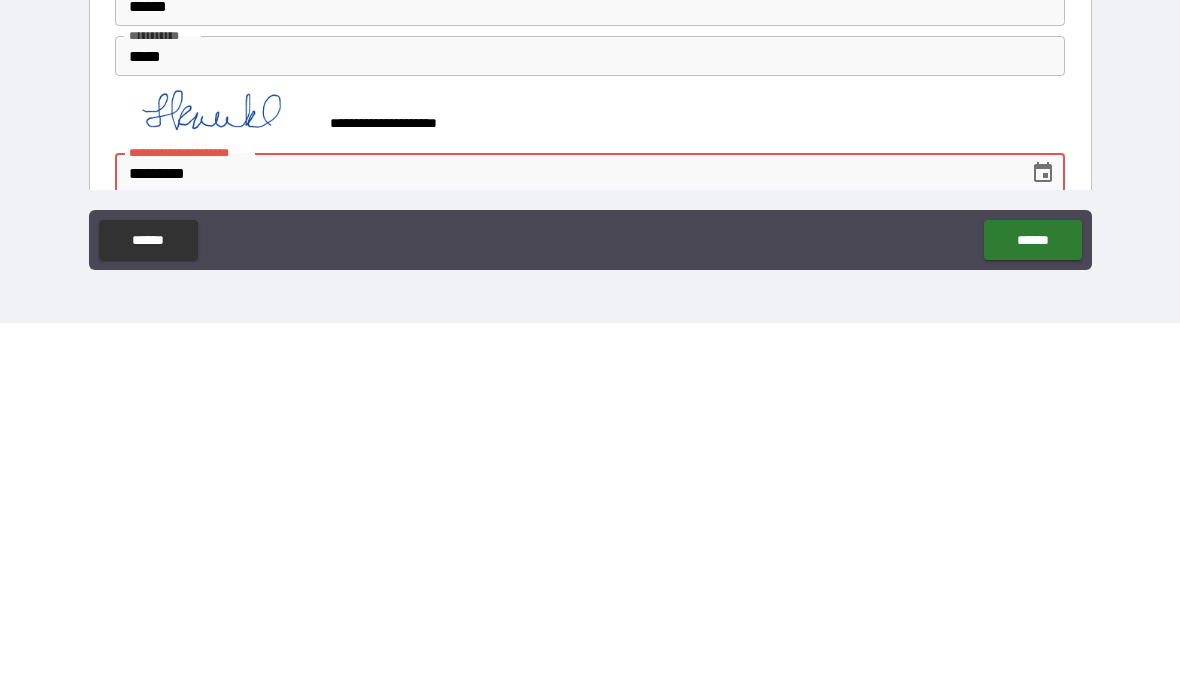 type on "**********" 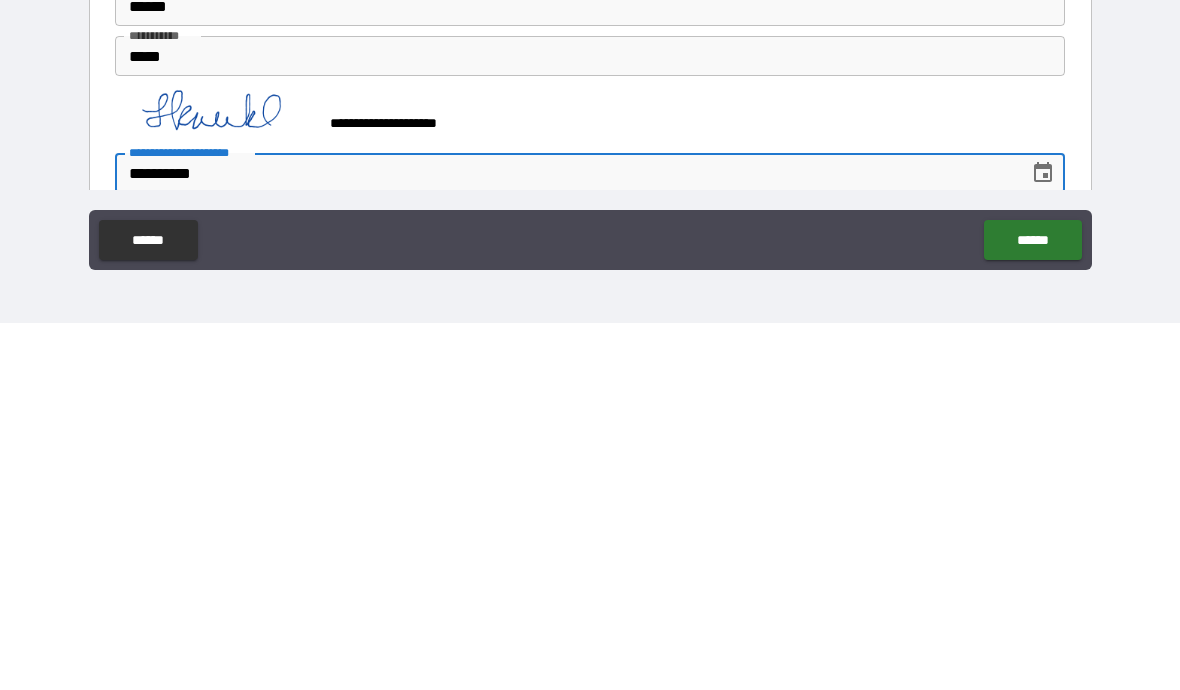 click on "******" at bounding box center [1032, 607] 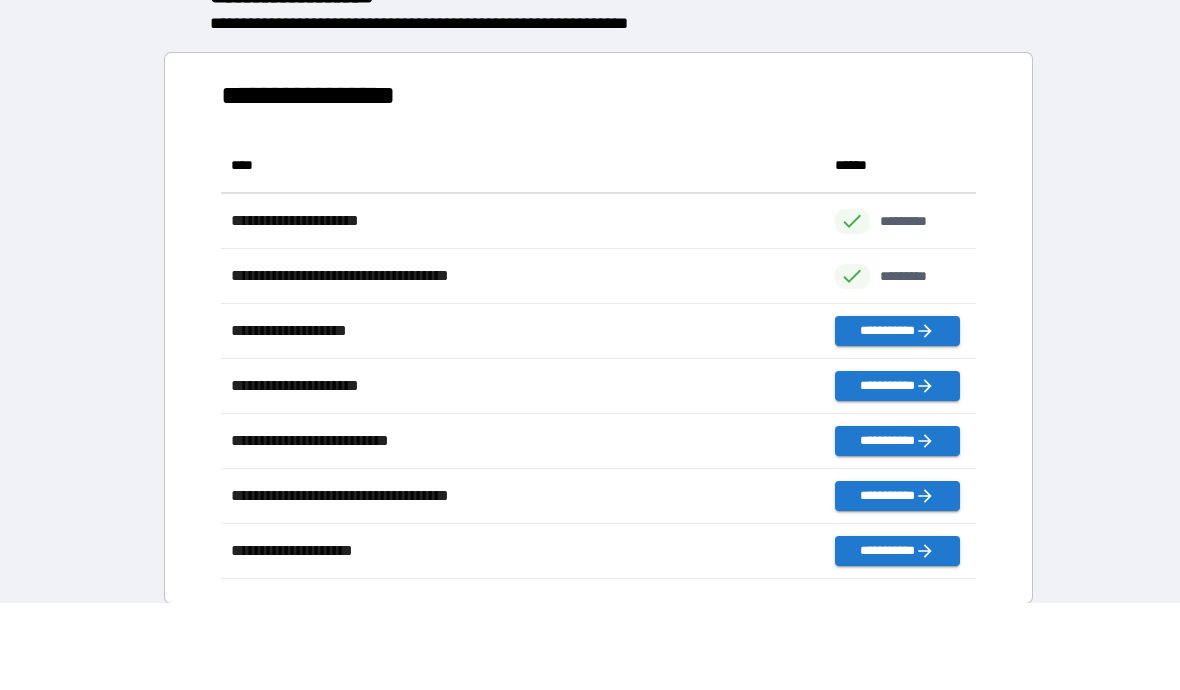 scroll, scrollTop: 1, scrollLeft: 1, axis: both 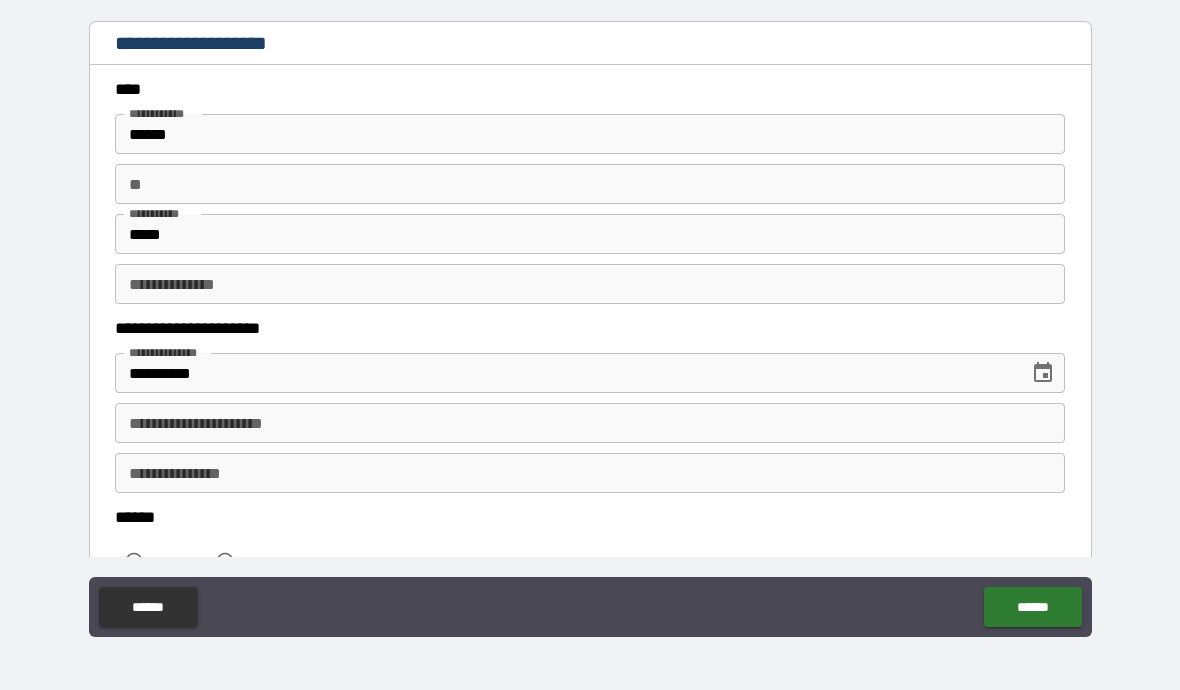 click on "** **" at bounding box center [590, 184] 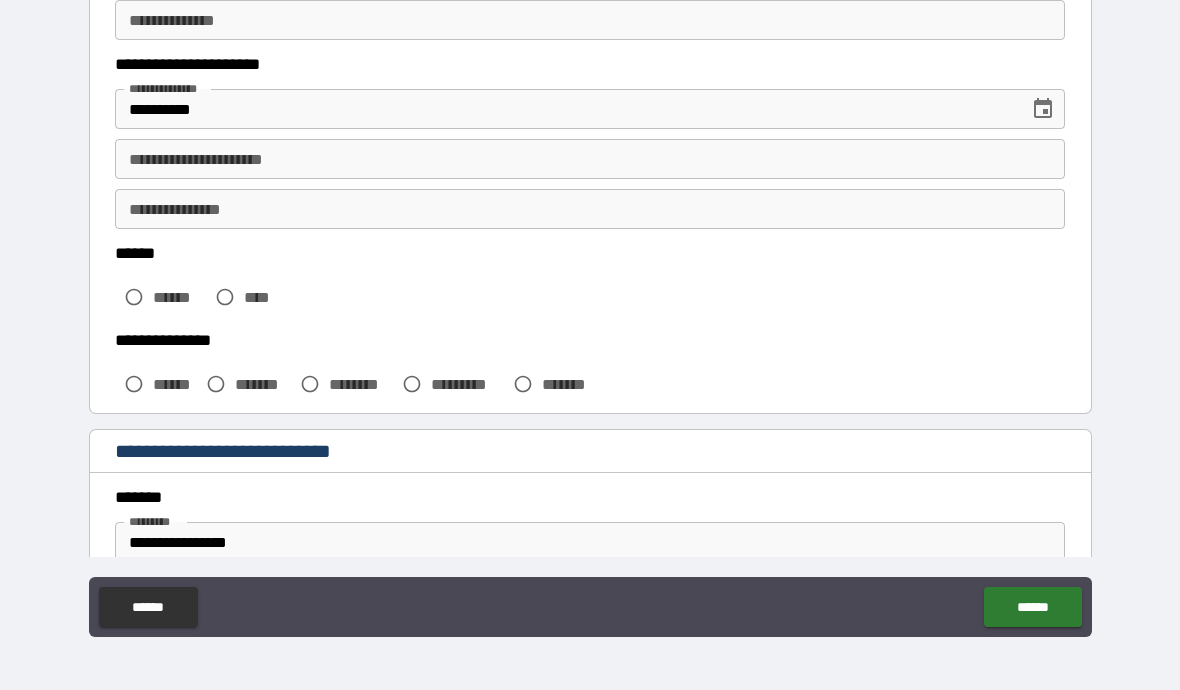 scroll, scrollTop: 279, scrollLeft: 0, axis: vertical 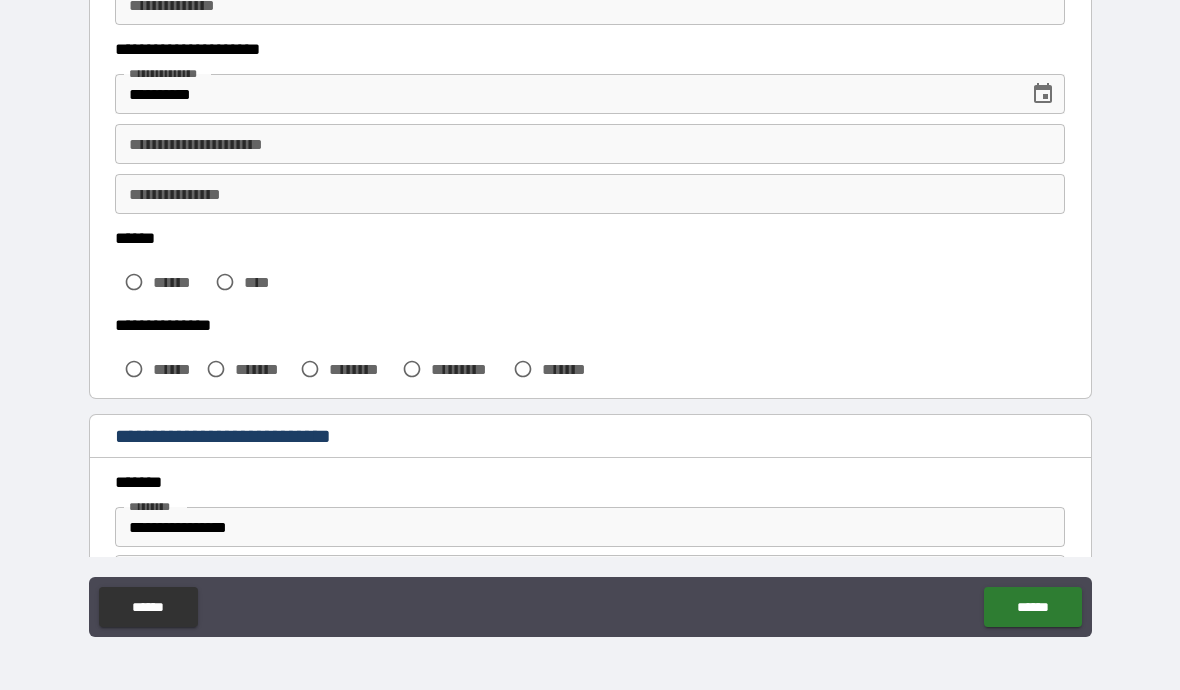 type on "*" 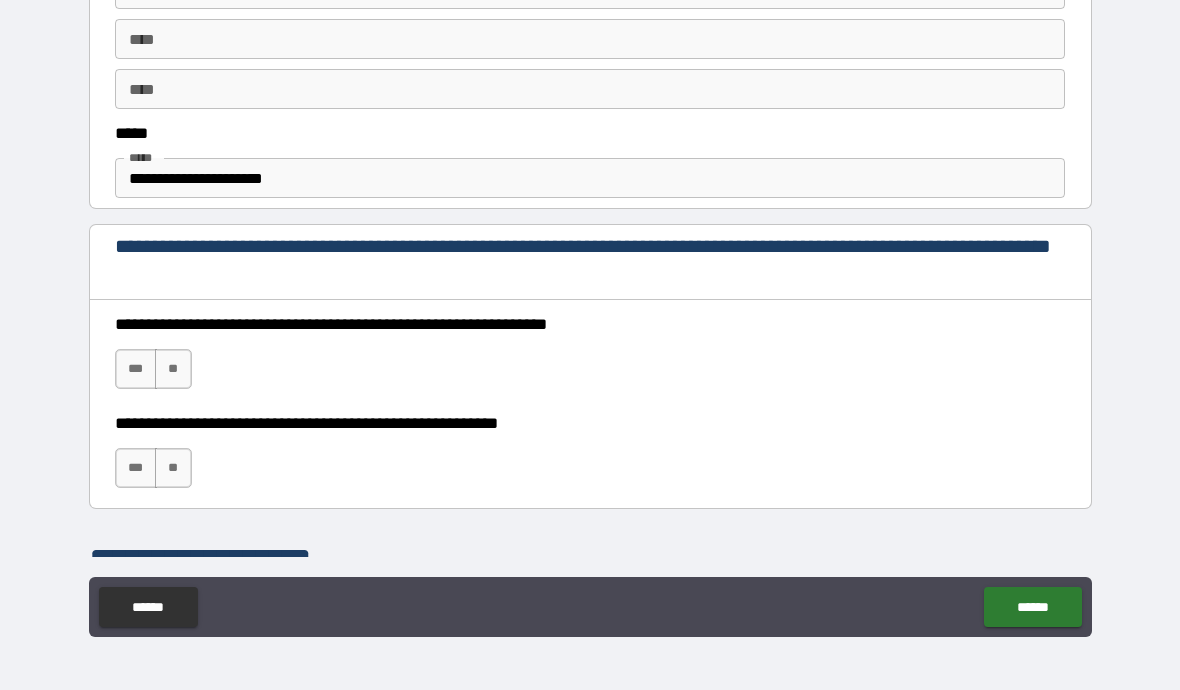 scroll, scrollTop: 1102, scrollLeft: 0, axis: vertical 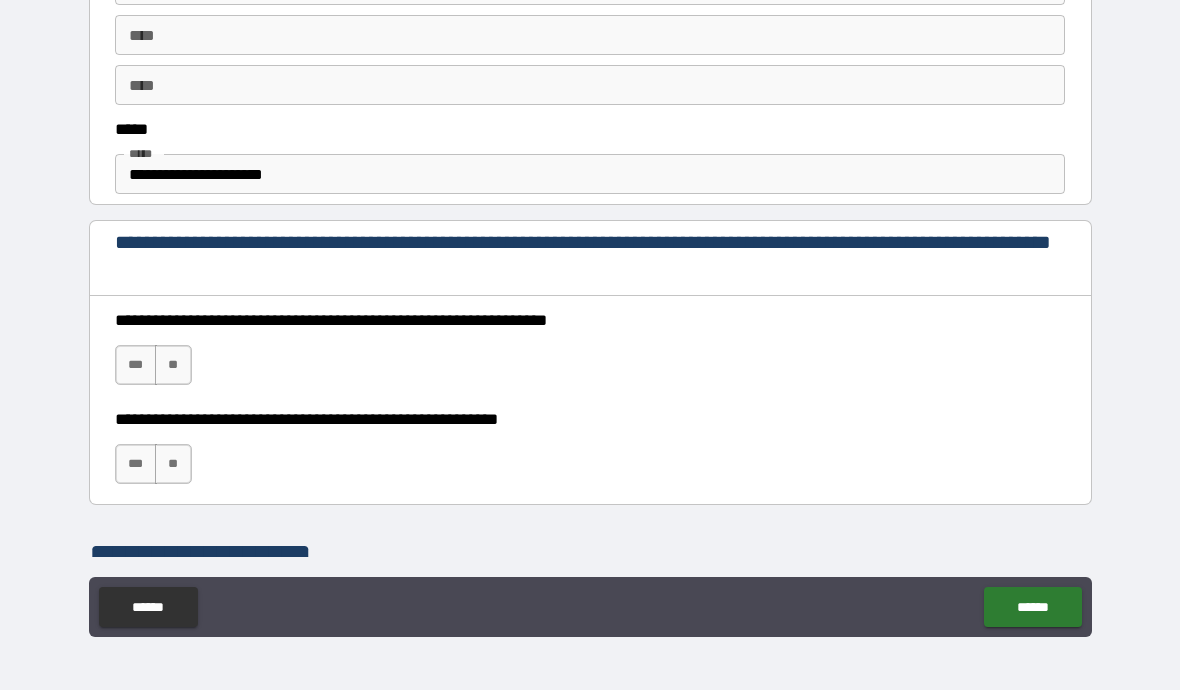 click on "***" at bounding box center (136, 365) 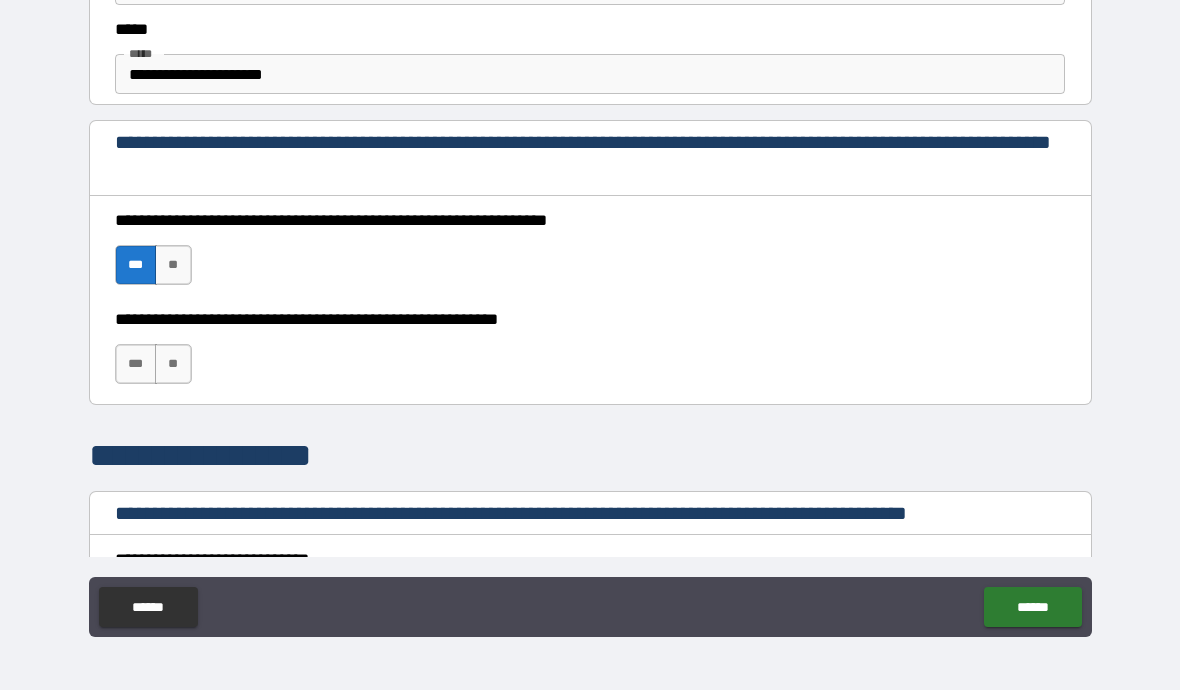 scroll, scrollTop: 1204, scrollLeft: 0, axis: vertical 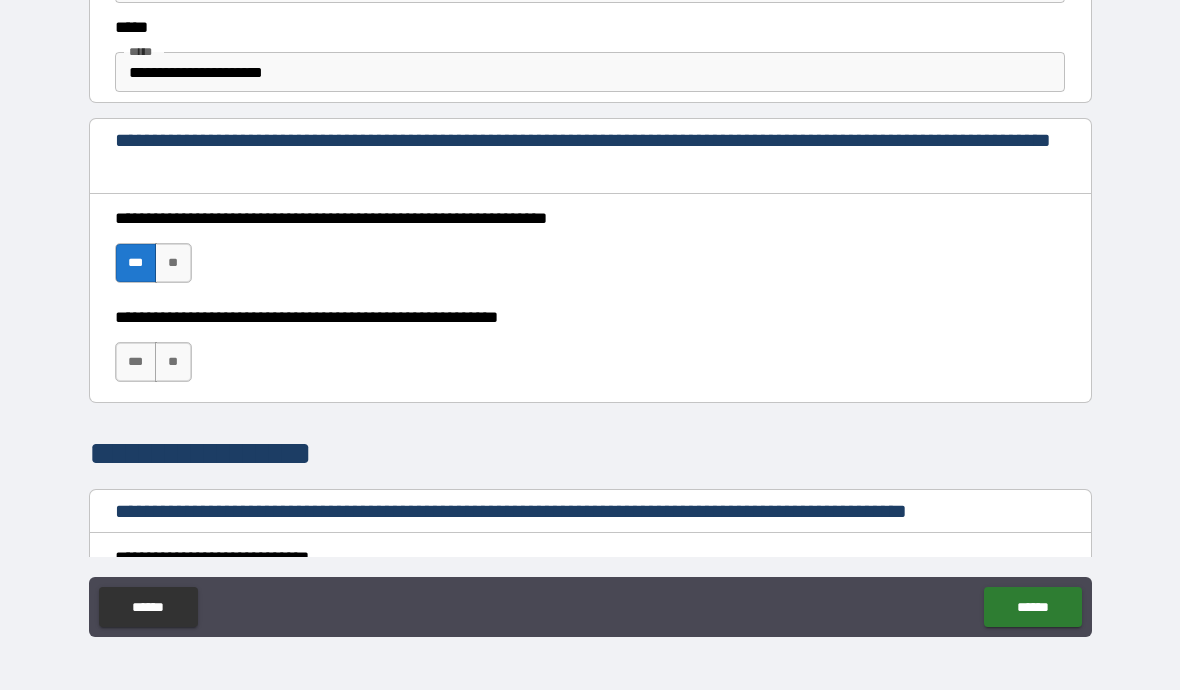 click on "***" at bounding box center (136, 362) 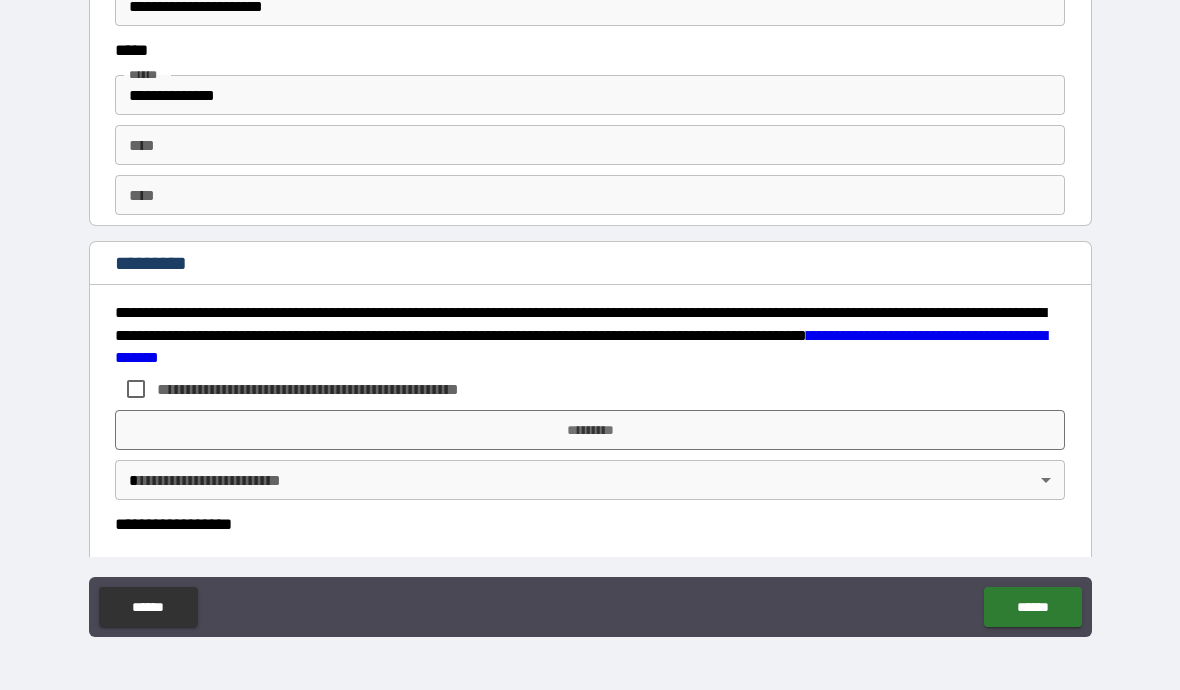 scroll, scrollTop: 2690, scrollLeft: 0, axis: vertical 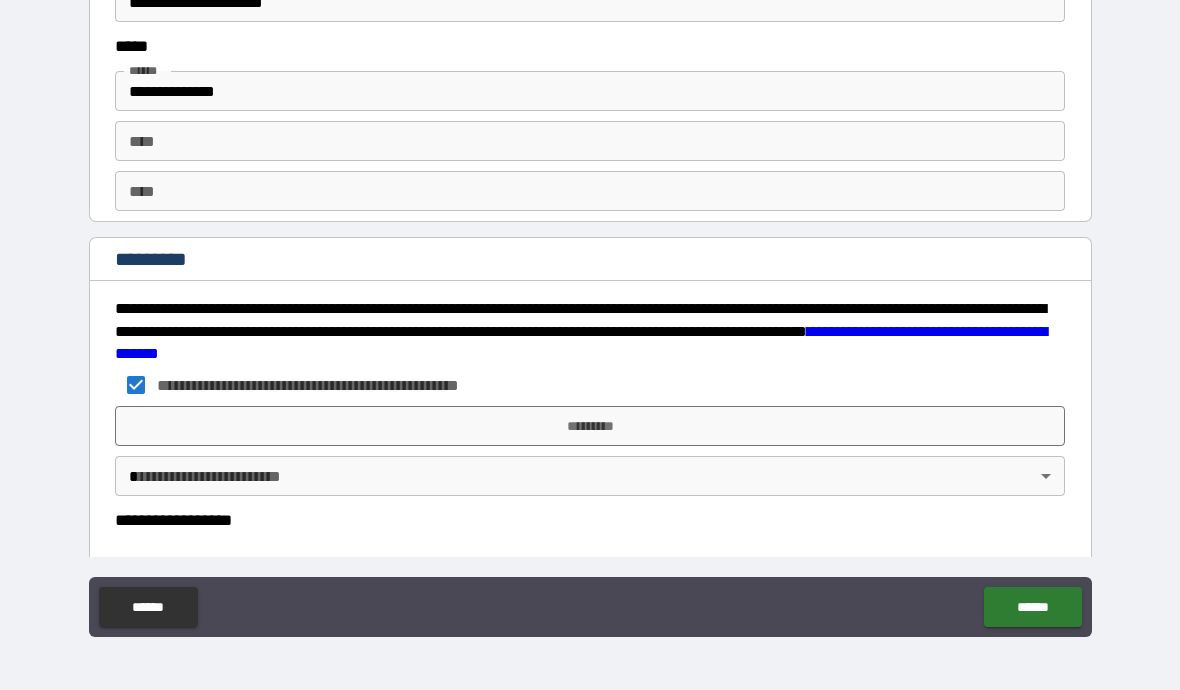 click on "*********" at bounding box center [590, 426] 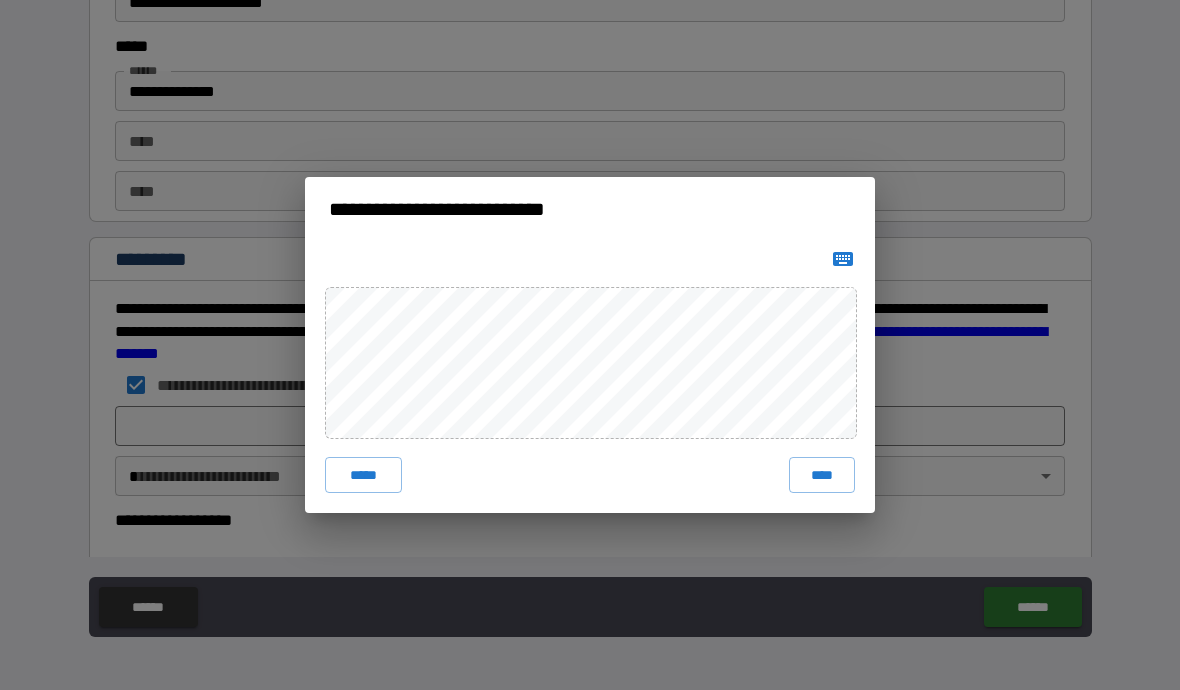 click on "****" at bounding box center (822, 475) 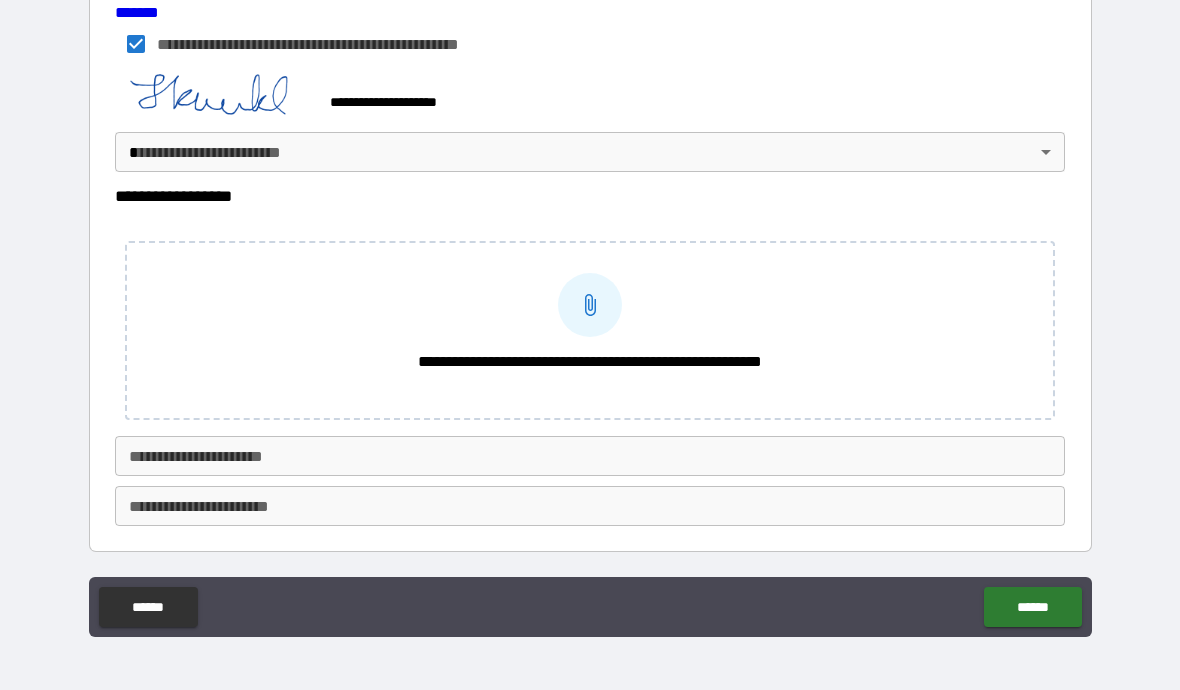 scroll, scrollTop: 3031, scrollLeft: 0, axis: vertical 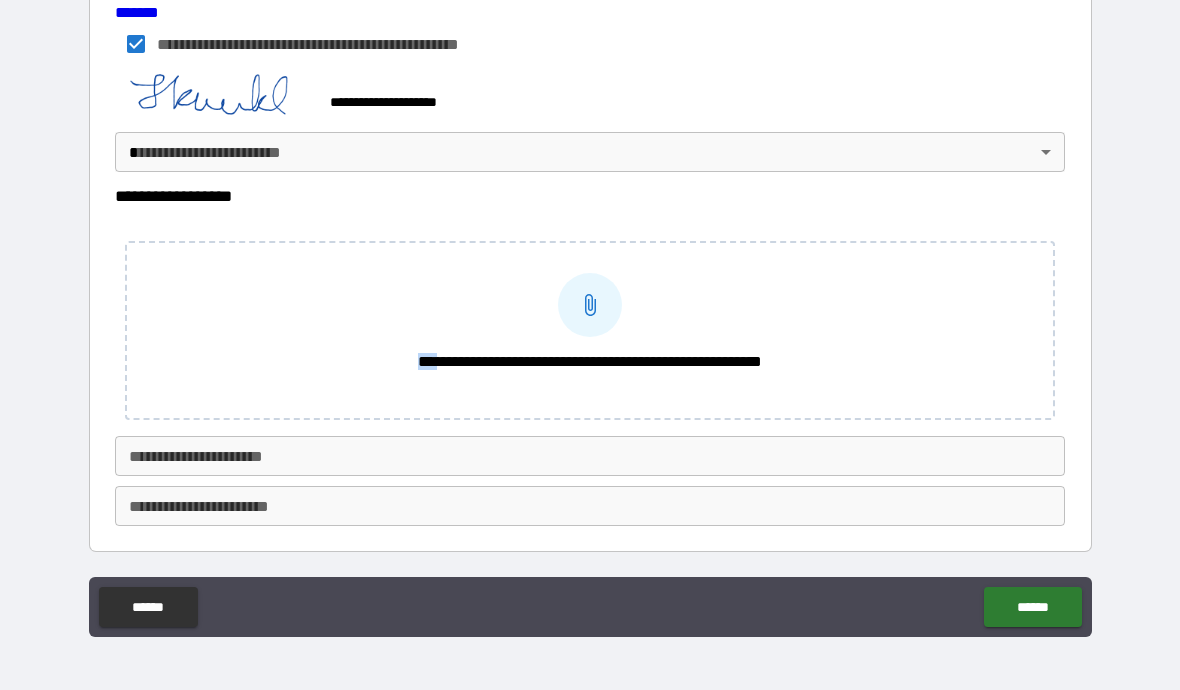 click on "**********" at bounding box center [590, 362] 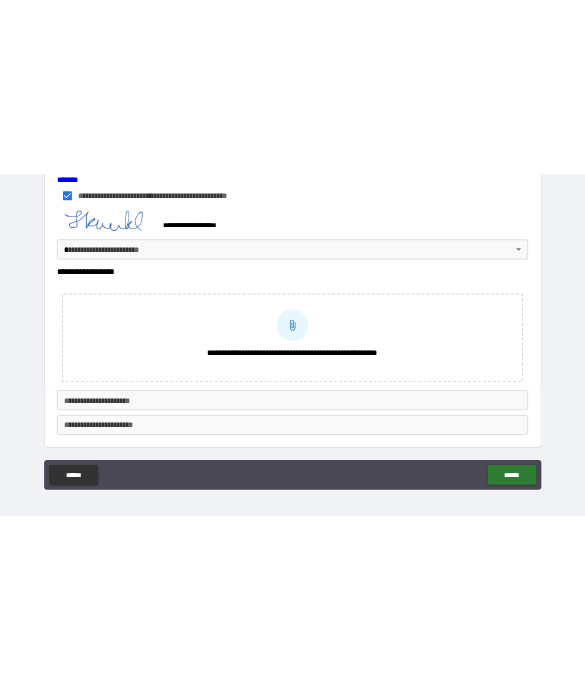 scroll, scrollTop: 0, scrollLeft: 0, axis: both 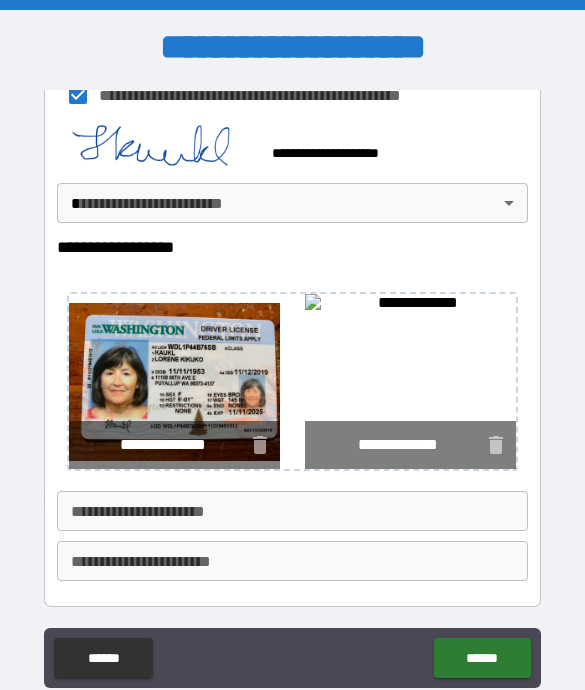 click on "**********" at bounding box center (292, 388) 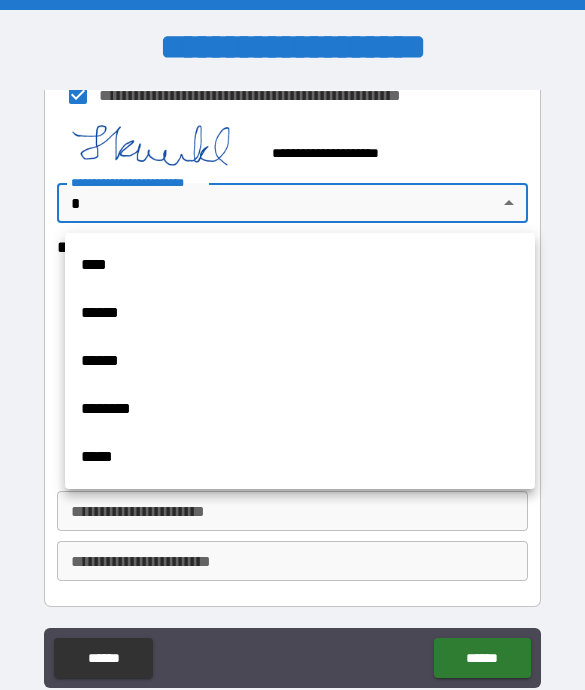 click on "****" at bounding box center (300, 265) 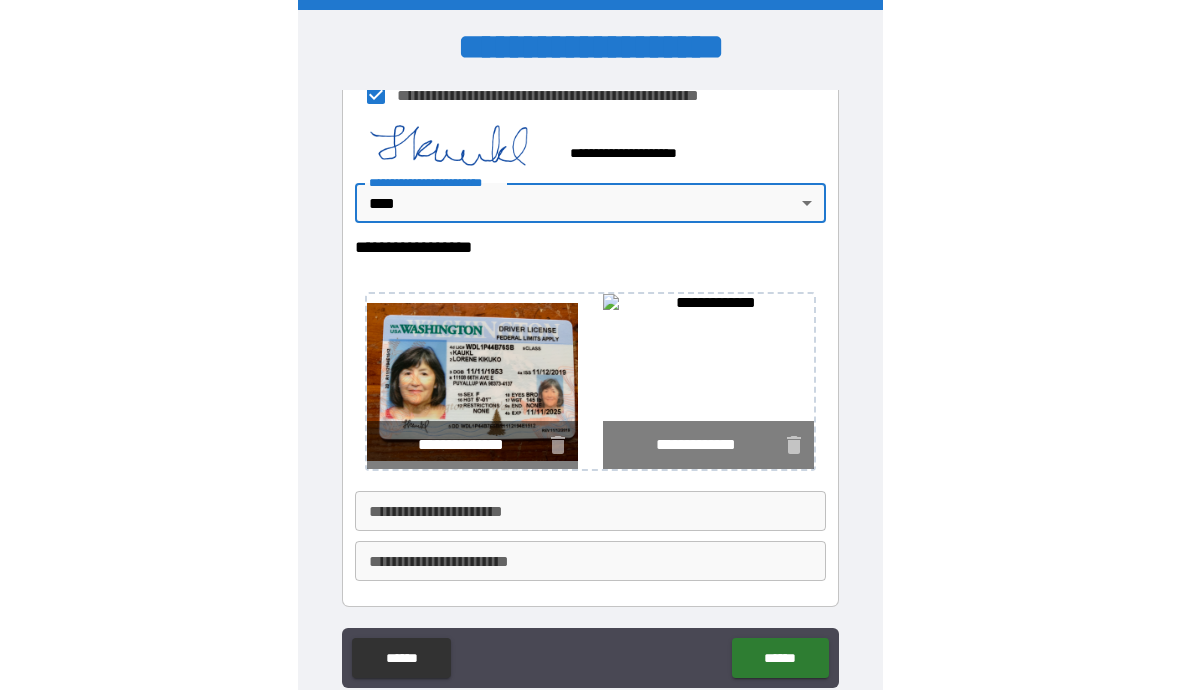 scroll, scrollTop: 87, scrollLeft: 0, axis: vertical 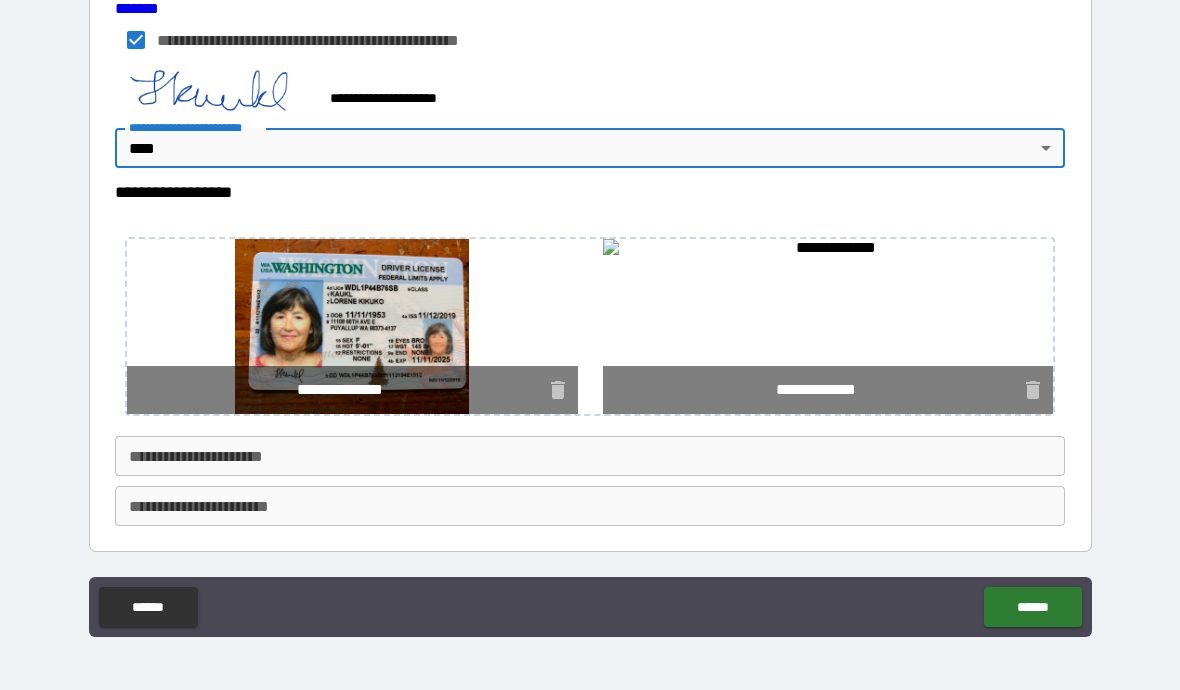 click on "**********" at bounding box center [590, 456] 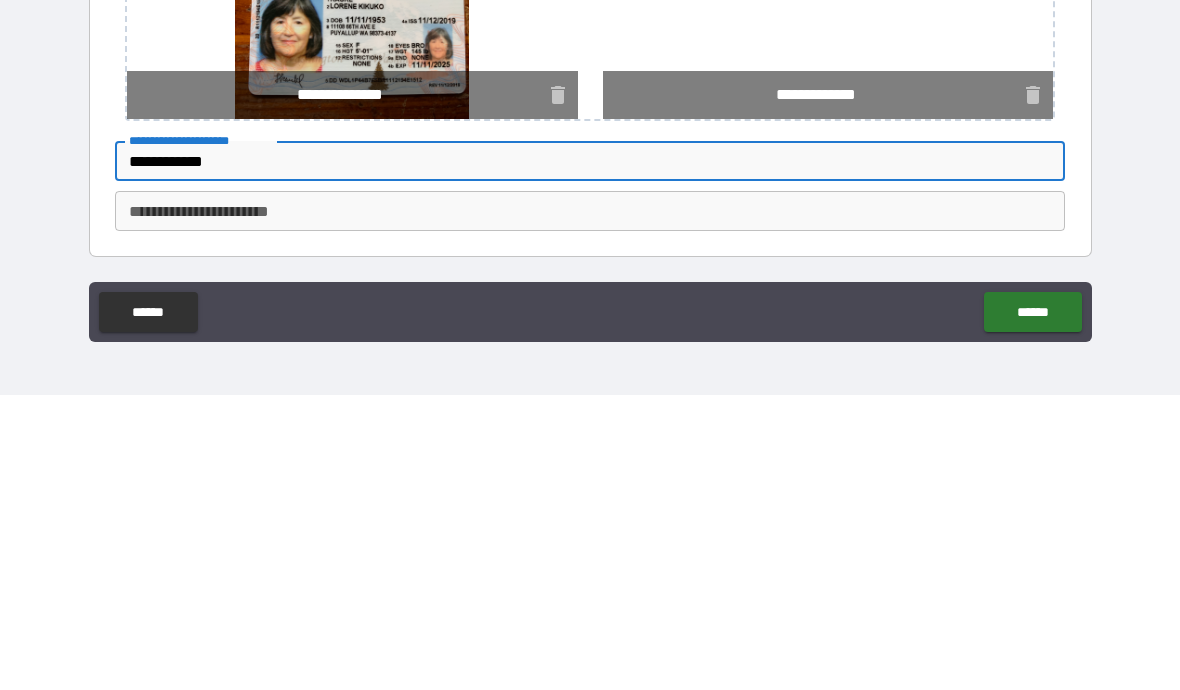 type on "**********" 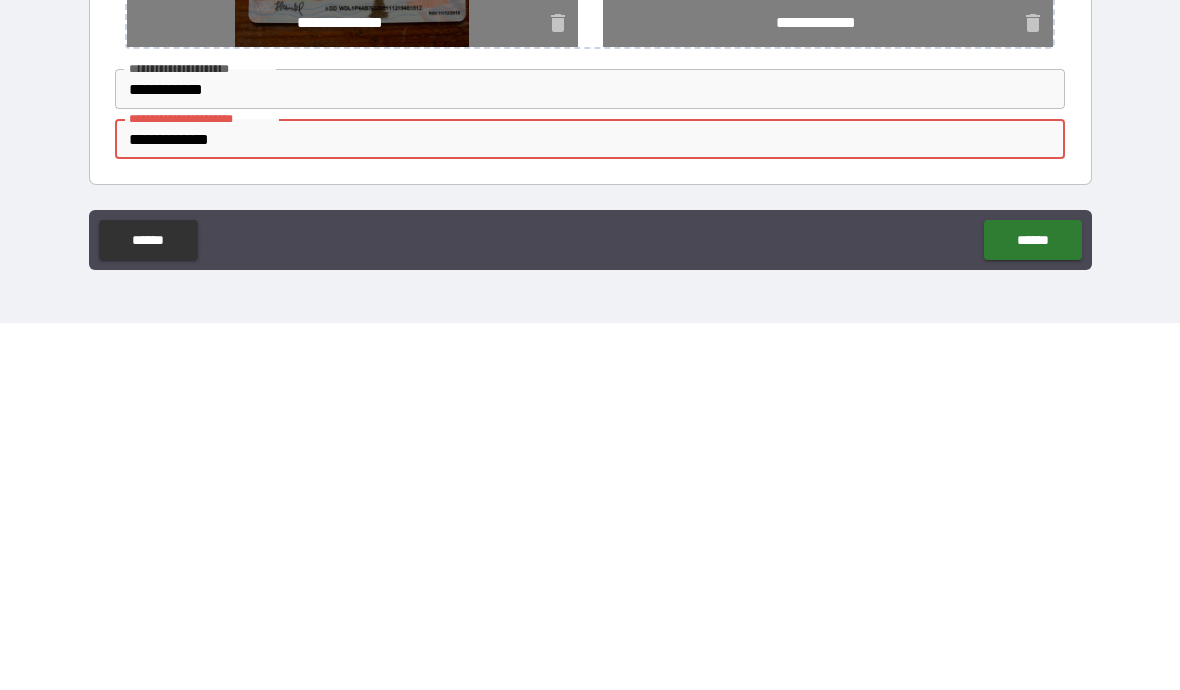 type on "**********" 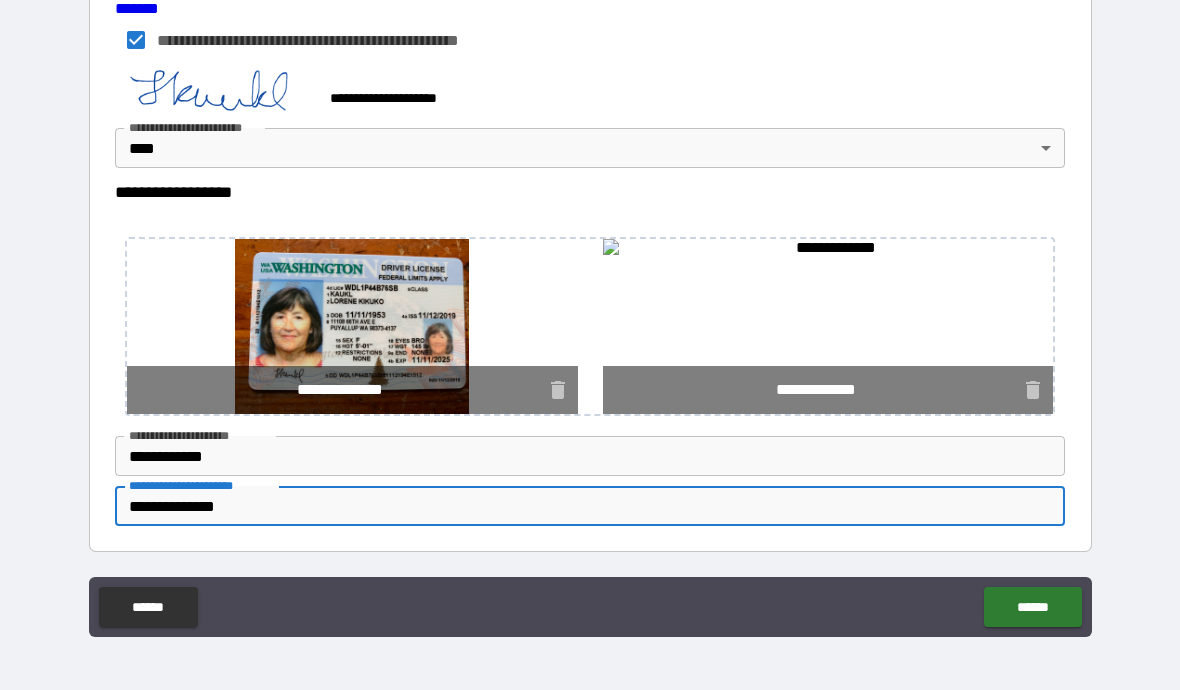click on "******" at bounding box center [1032, 607] 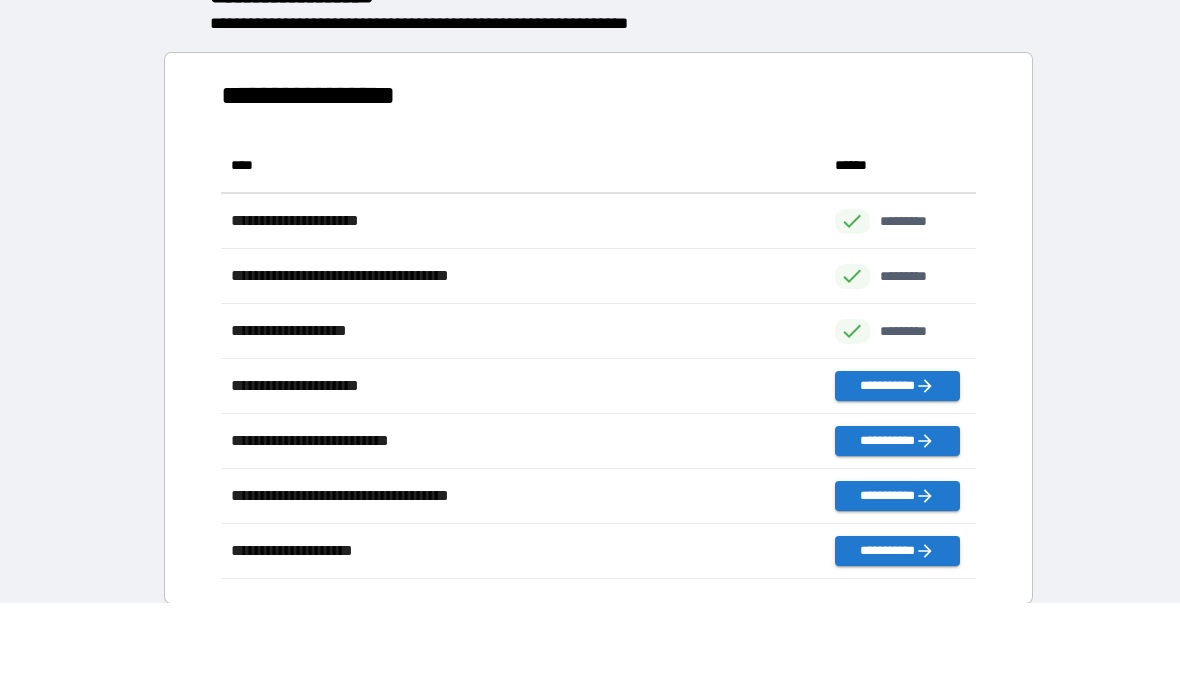 scroll, scrollTop: 1, scrollLeft: 1, axis: both 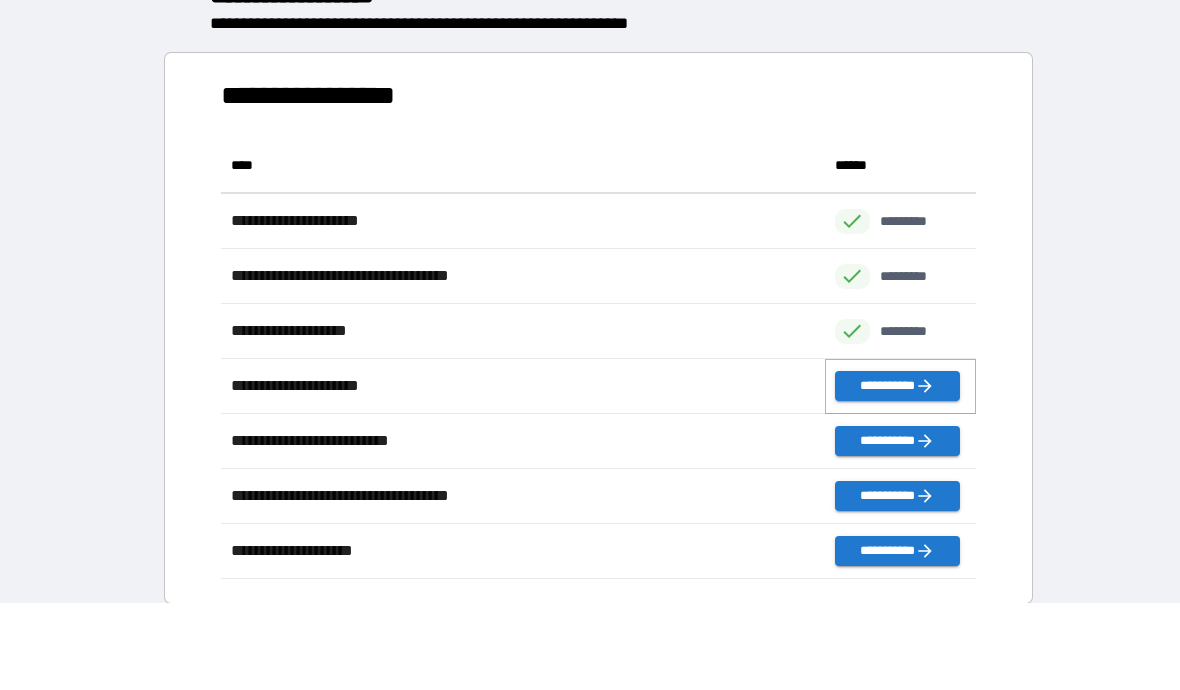 click on "**********" at bounding box center [897, 386] 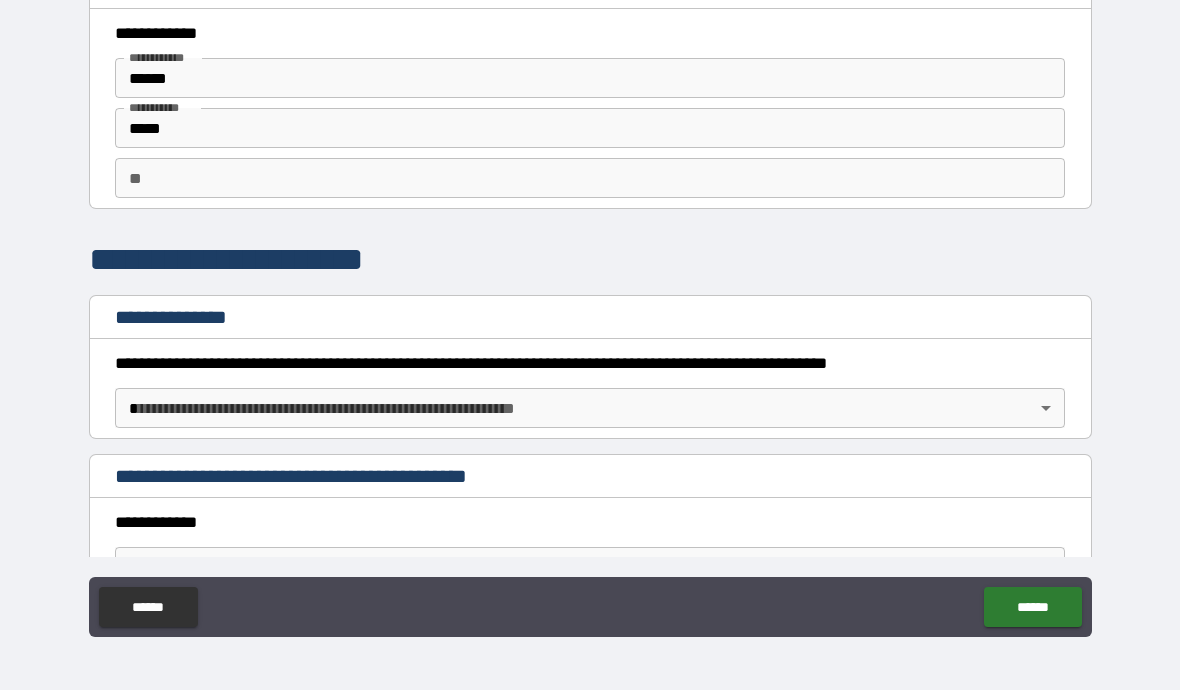 click on "**********" at bounding box center (590, 301) 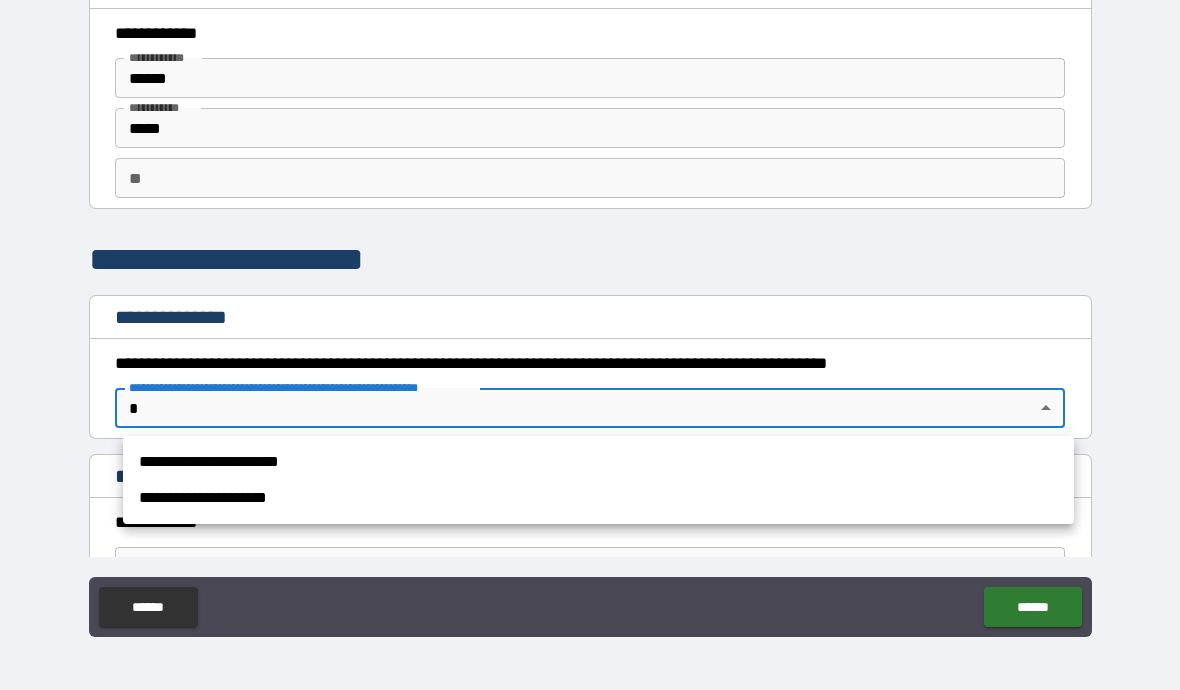 click on "**********" at bounding box center (598, 462) 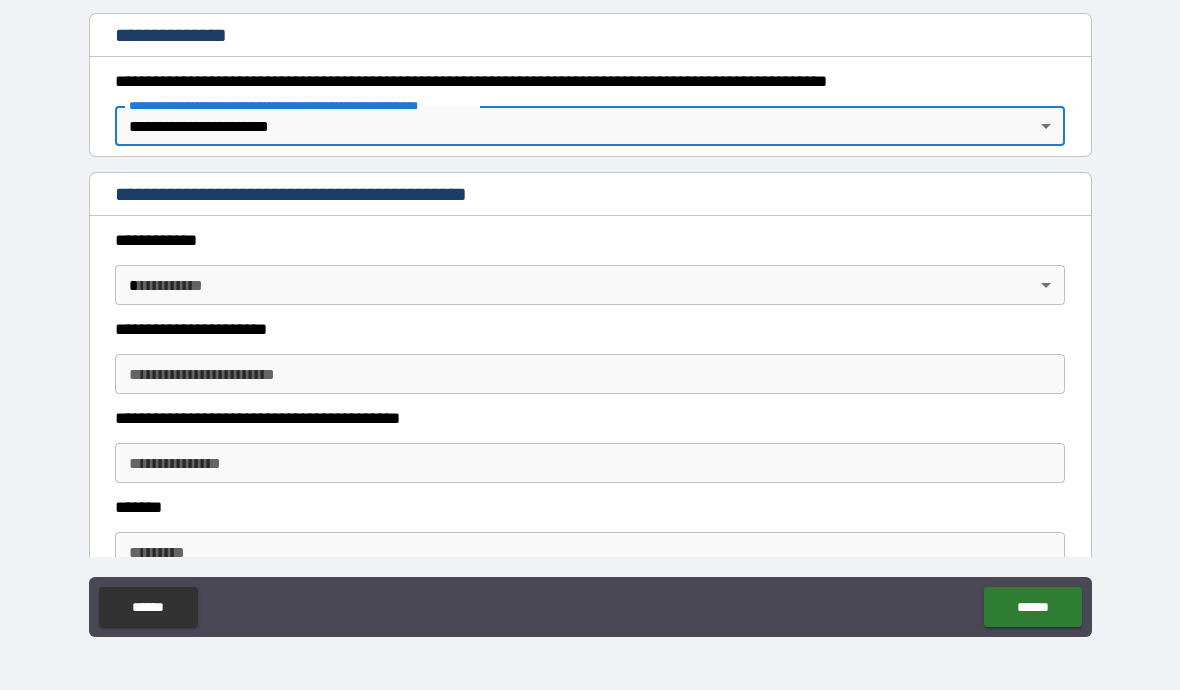 scroll, scrollTop: 273, scrollLeft: 0, axis: vertical 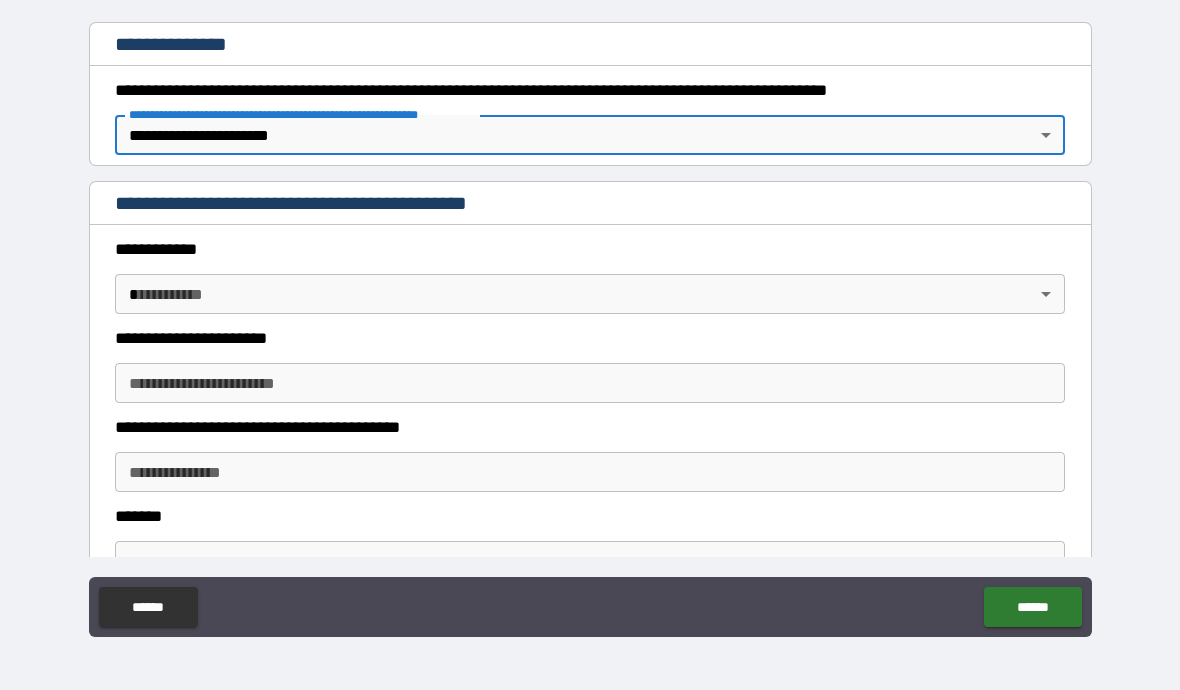 click on "**********" at bounding box center [590, 301] 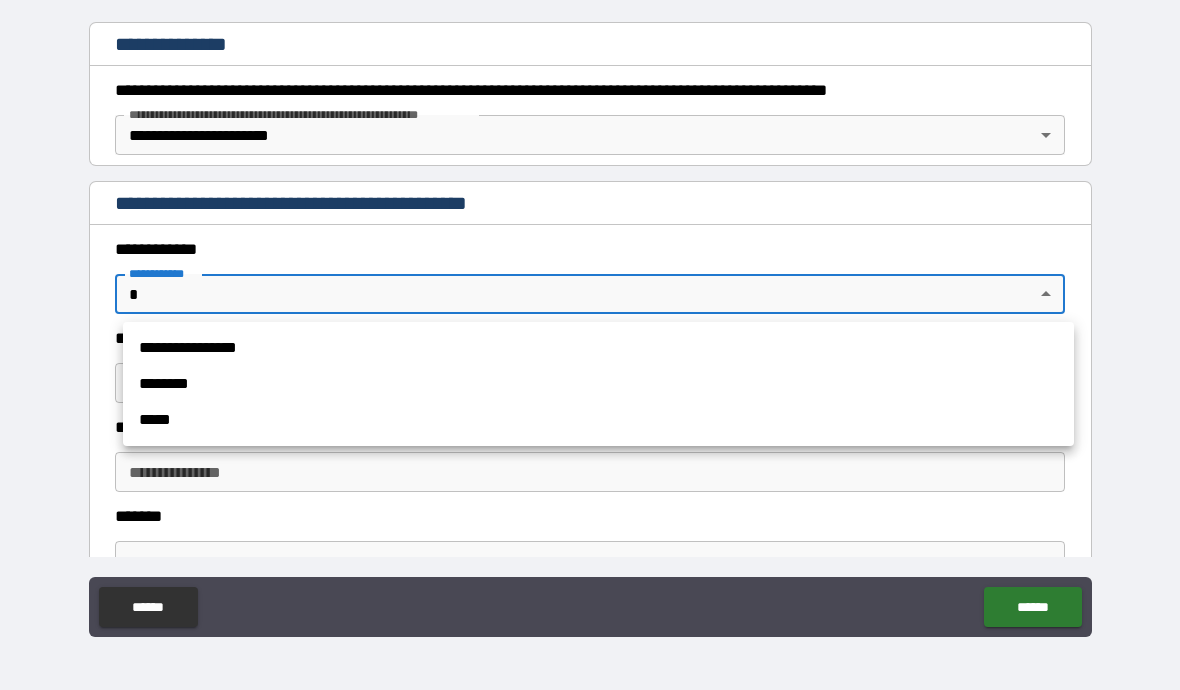 click on "**********" at bounding box center [598, 348] 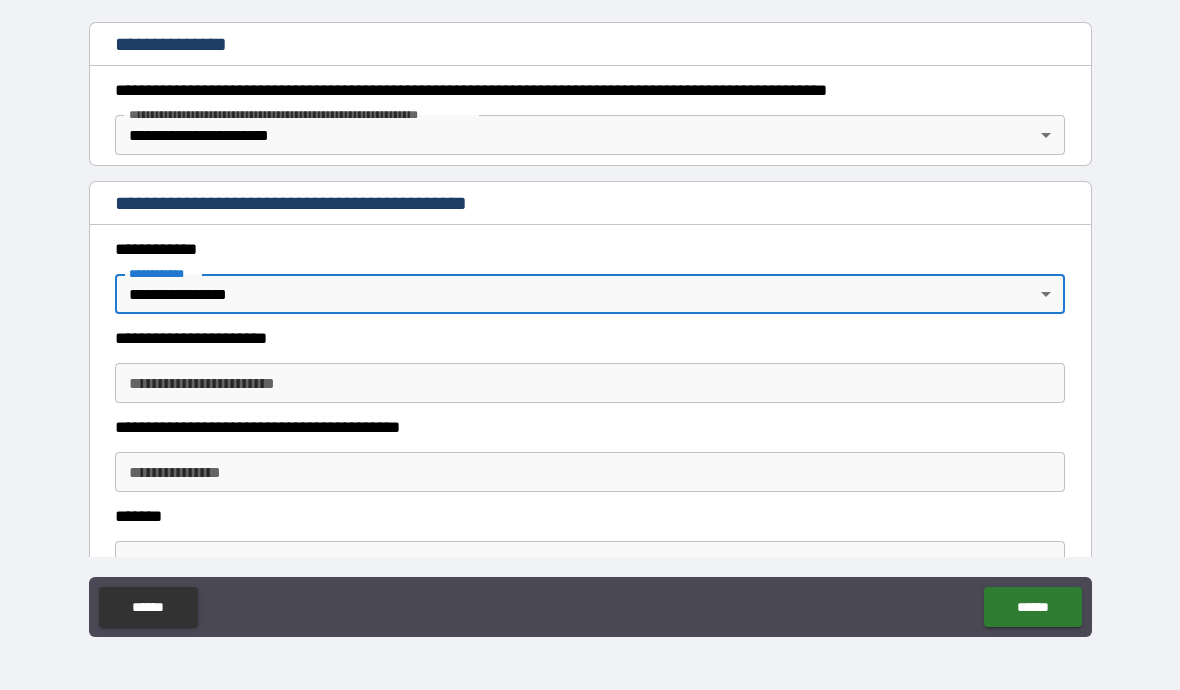 click on "**********" at bounding box center [590, 383] 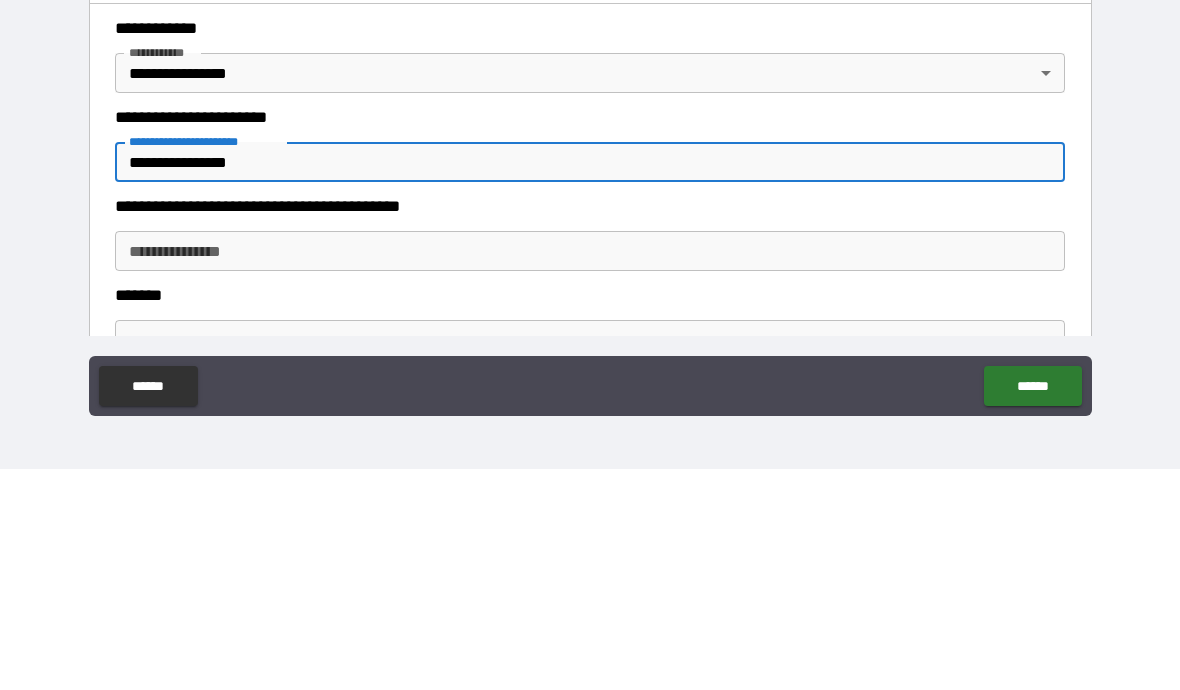 type on "**********" 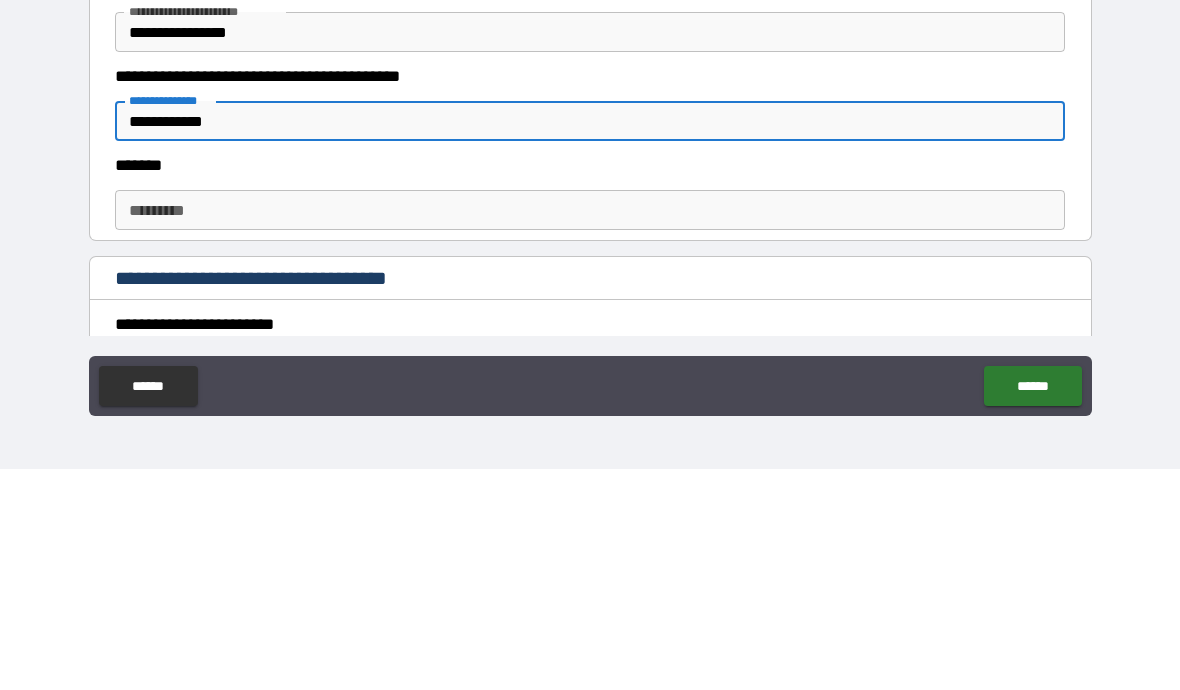 scroll, scrollTop: 409, scrollLeft: 0, axis: vertical 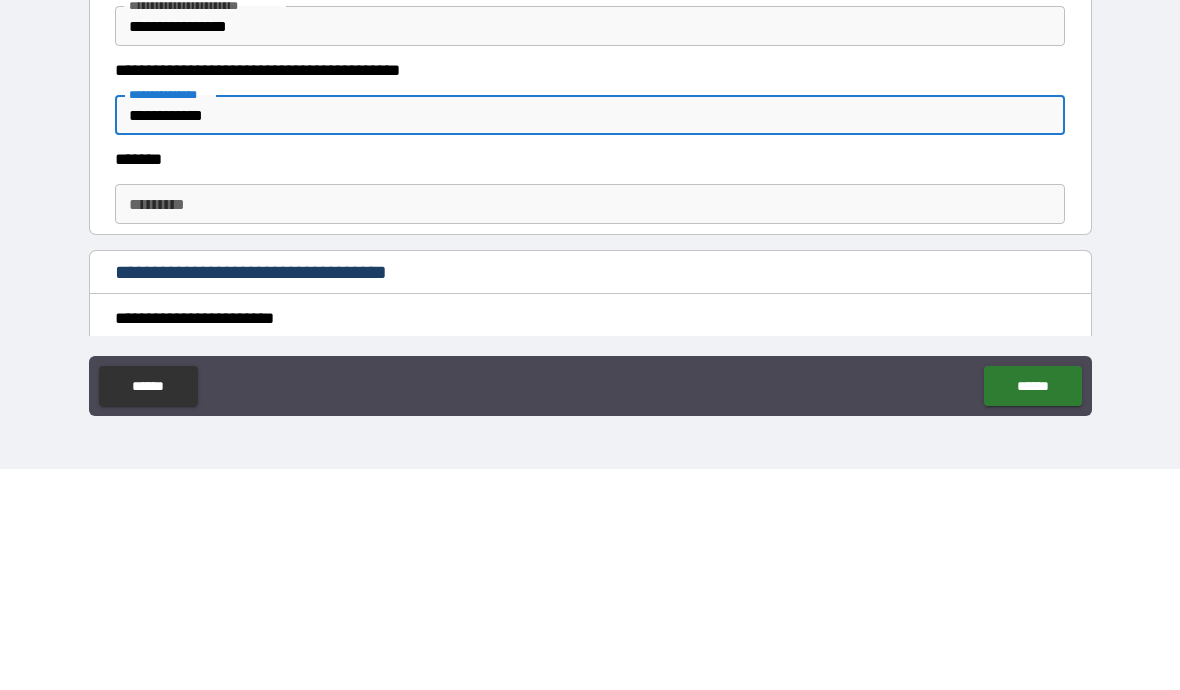 type on "**********" 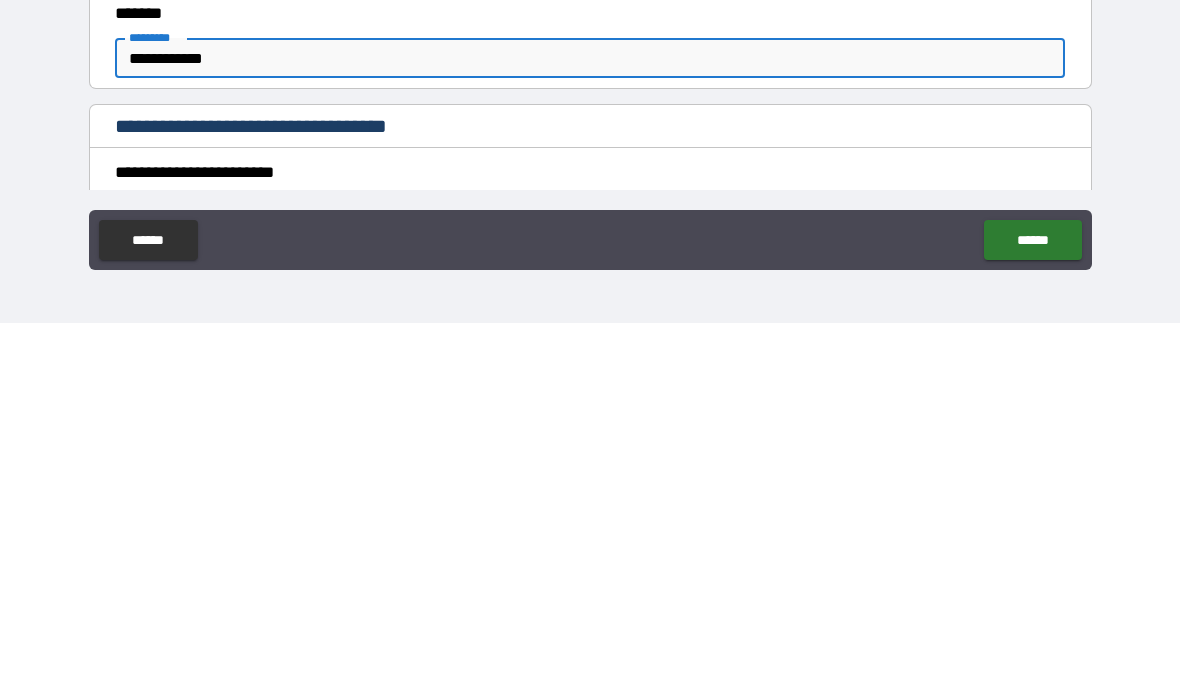 type on "**********" 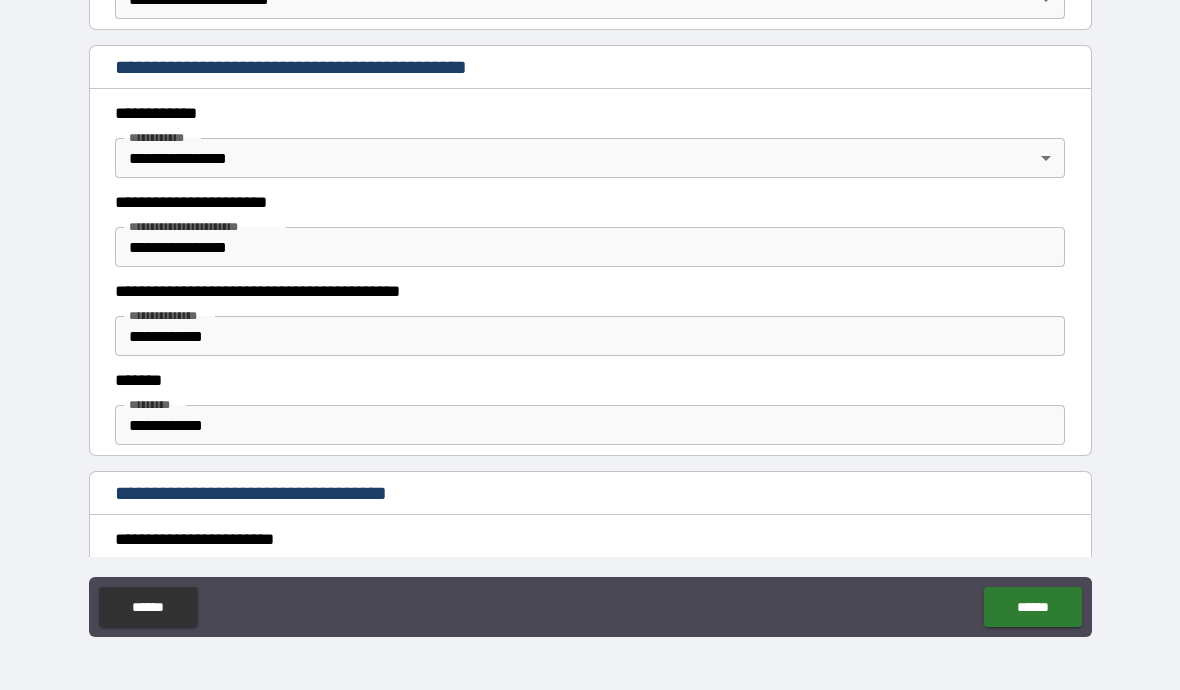 click on "**********" at bounding box center (590, 539) 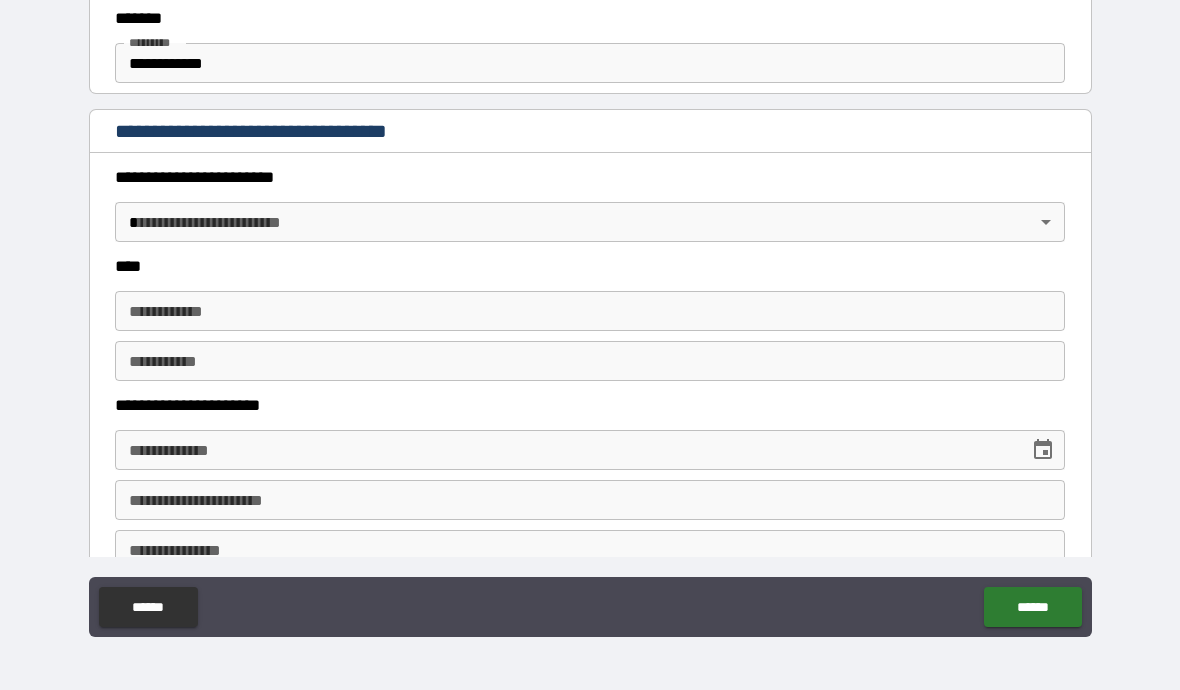 scroll, scrollTop: 767, scrollLeft: 0, axis: vertical 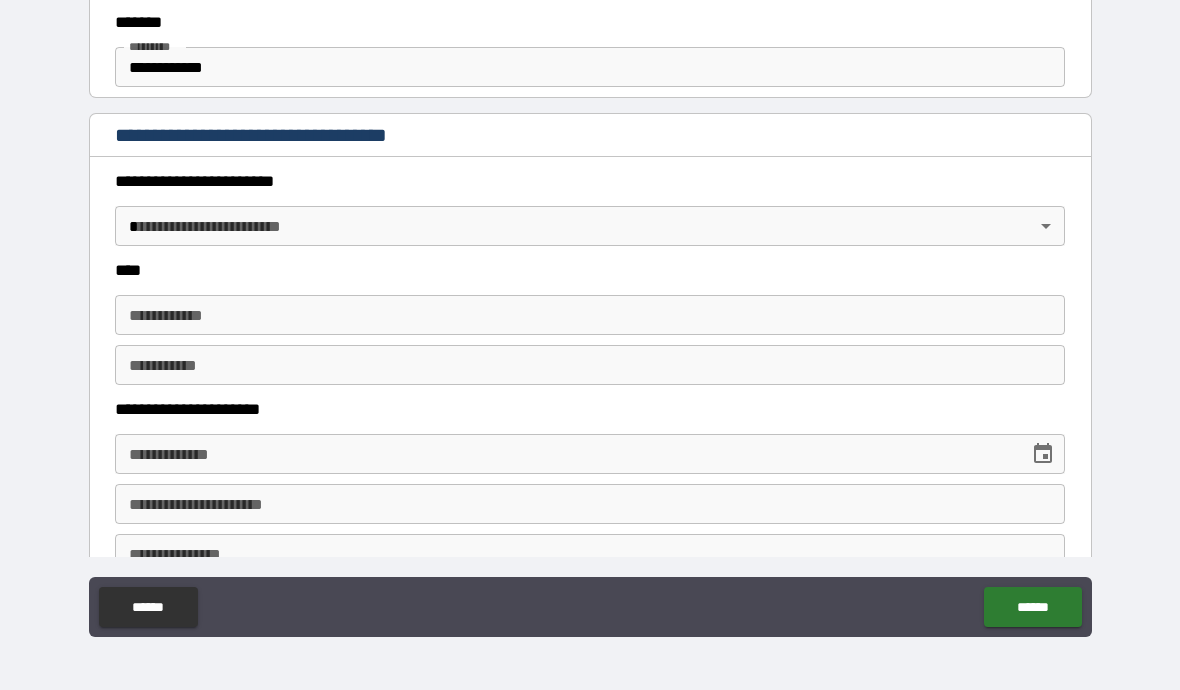 click on "**********" at bounding box center (590, 301) 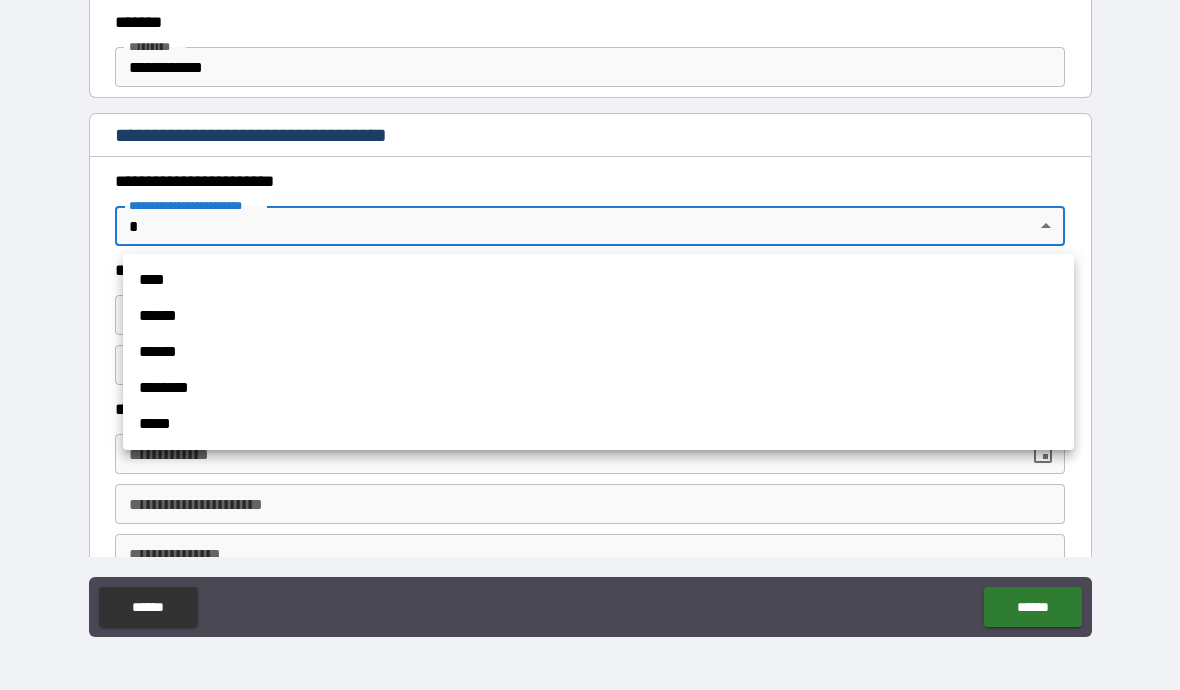 click on "****" at bounding box center [598, 280] 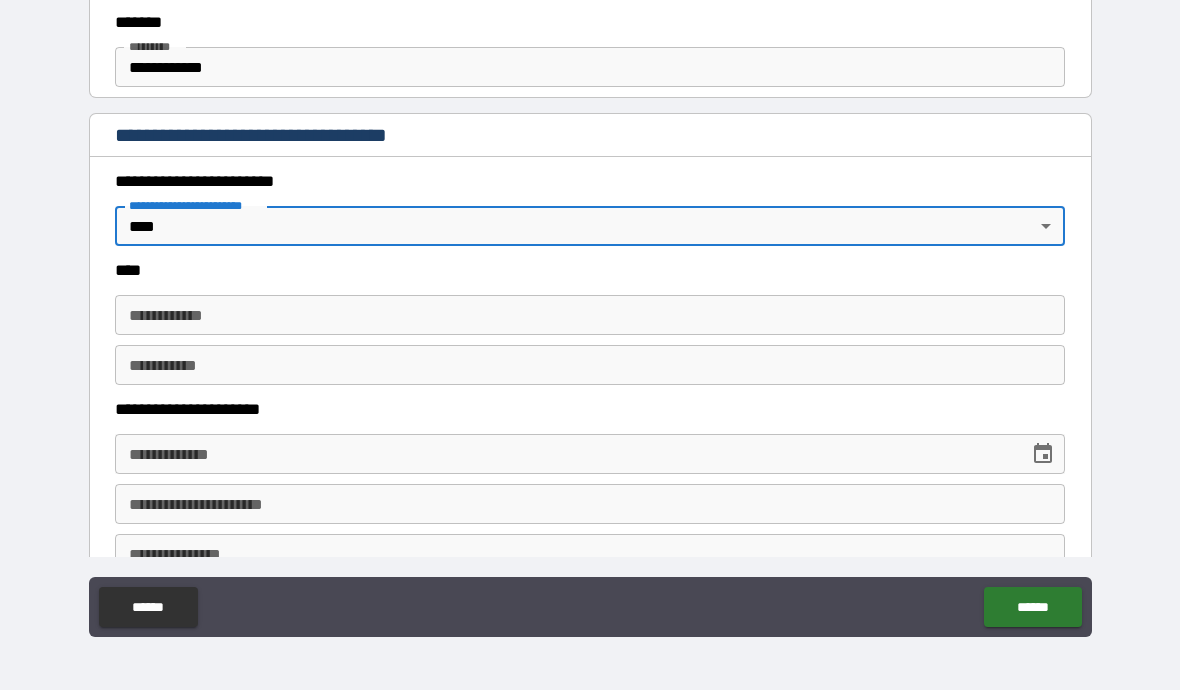 click on "**********" at bounding box center [590, 315] 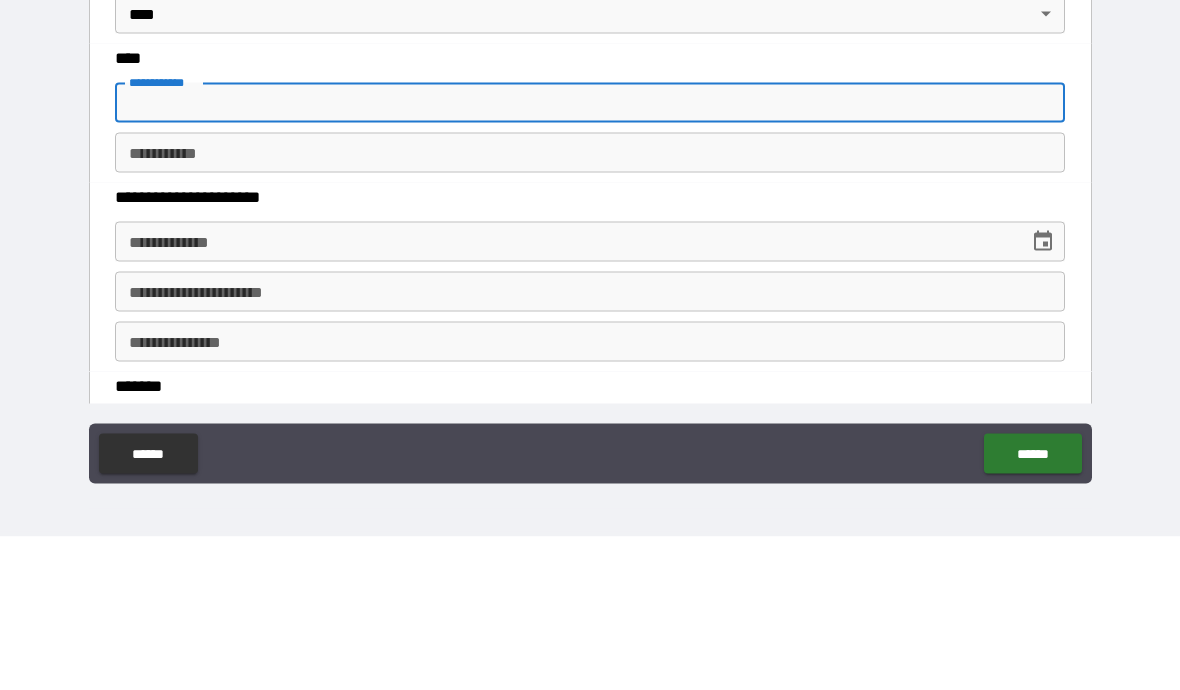 scroll, scrollTop: 834, scrollLeft: 0, axis: vertical 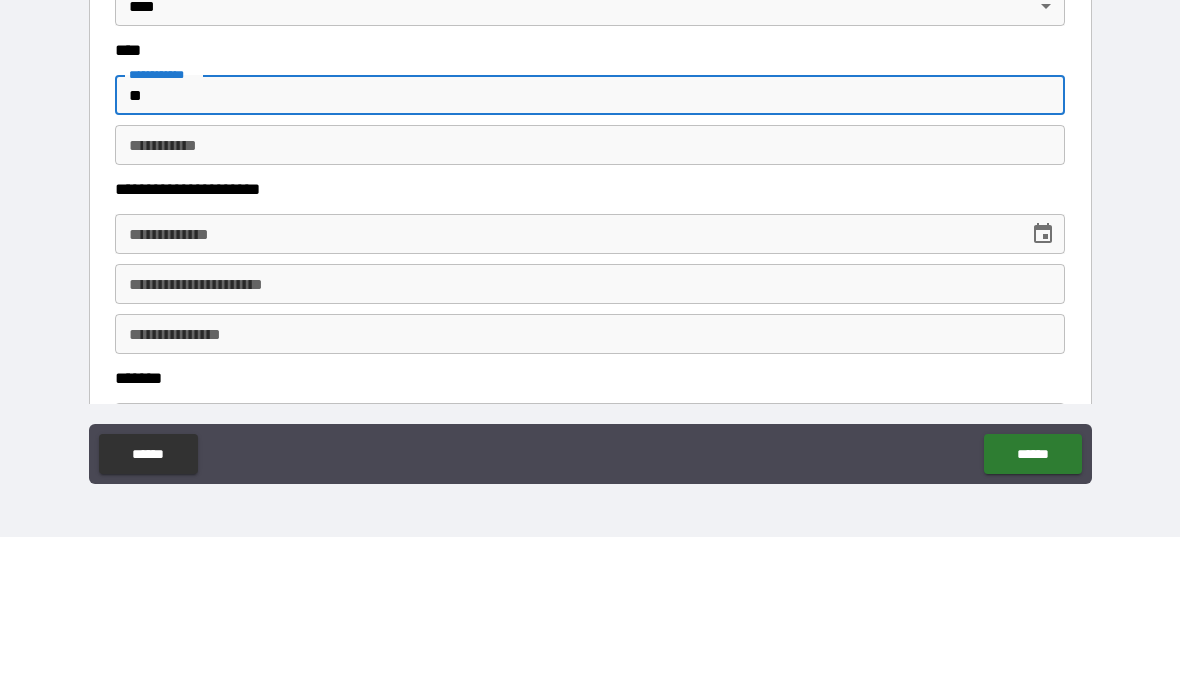type on "***" 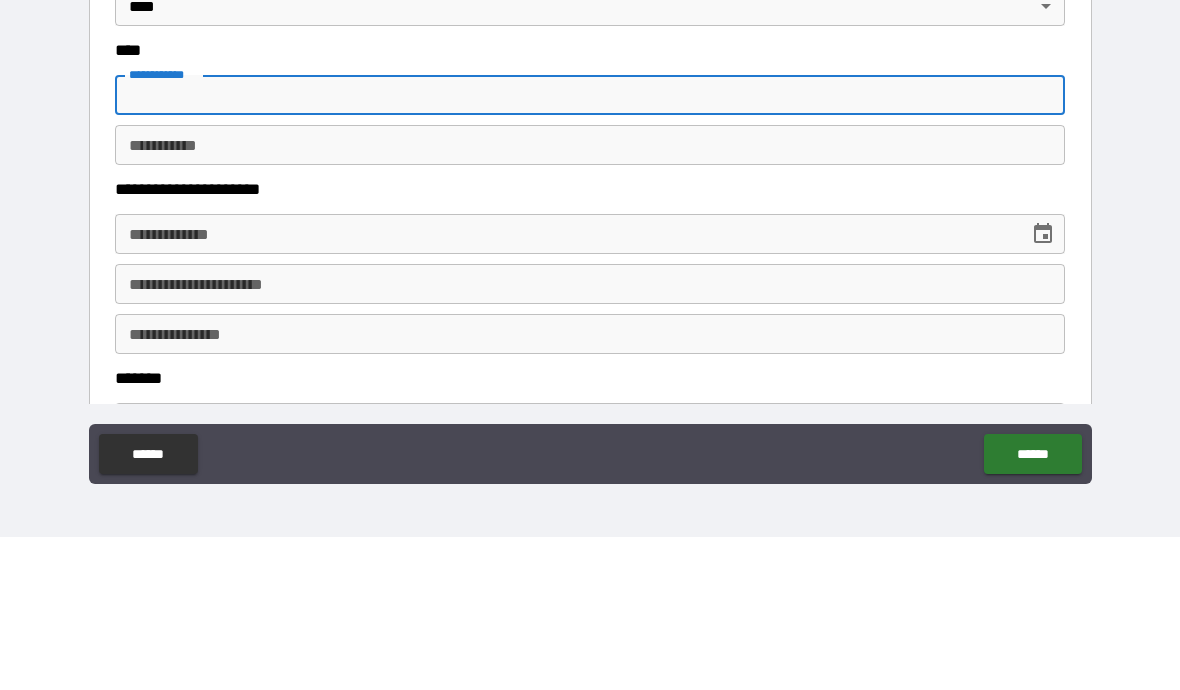 type on "******" 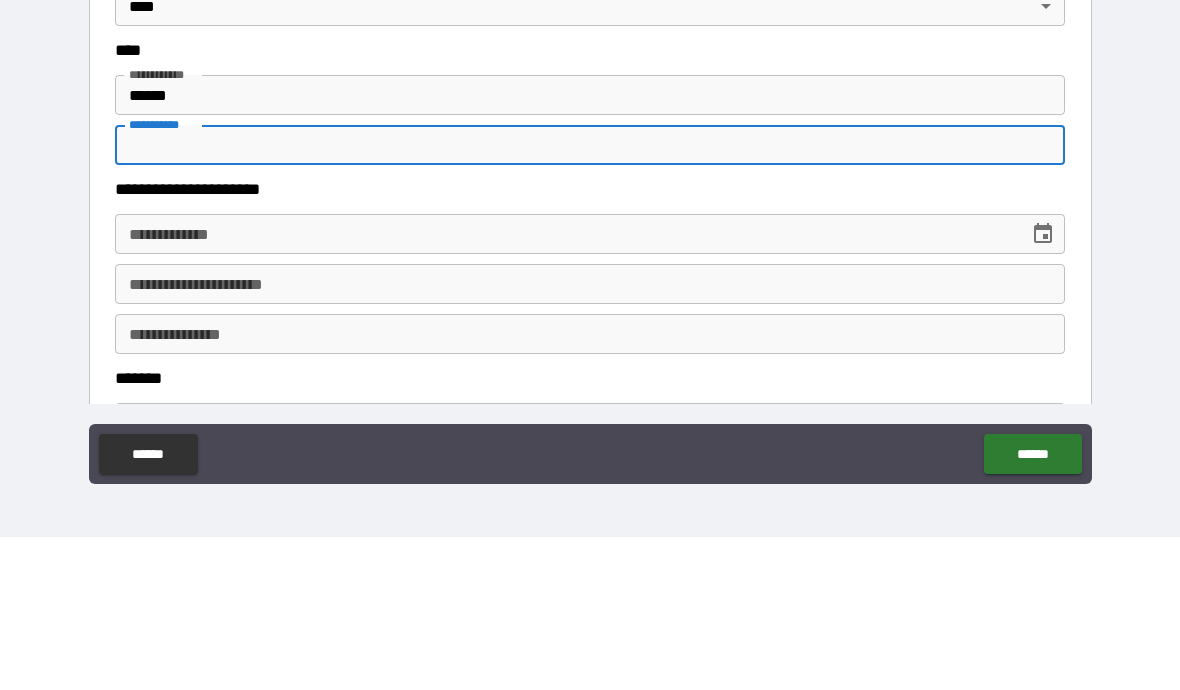 type on "*****" 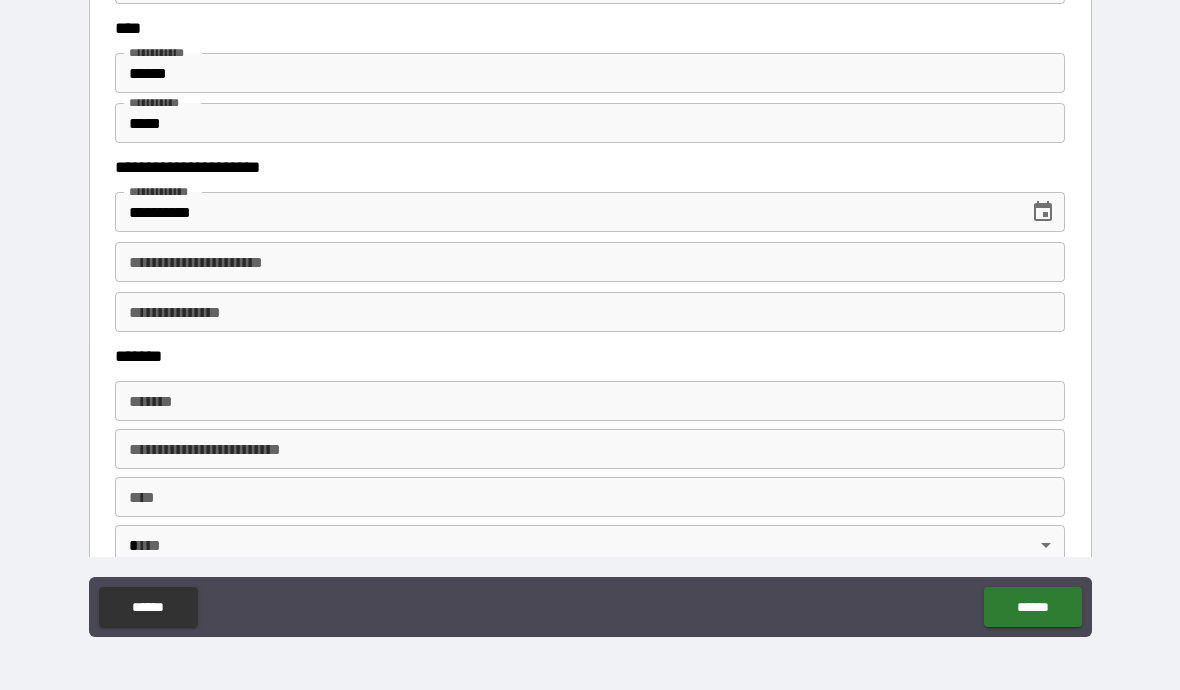 scroll, scrollTop: 1010, scrollLeft: 0, axis: vertical 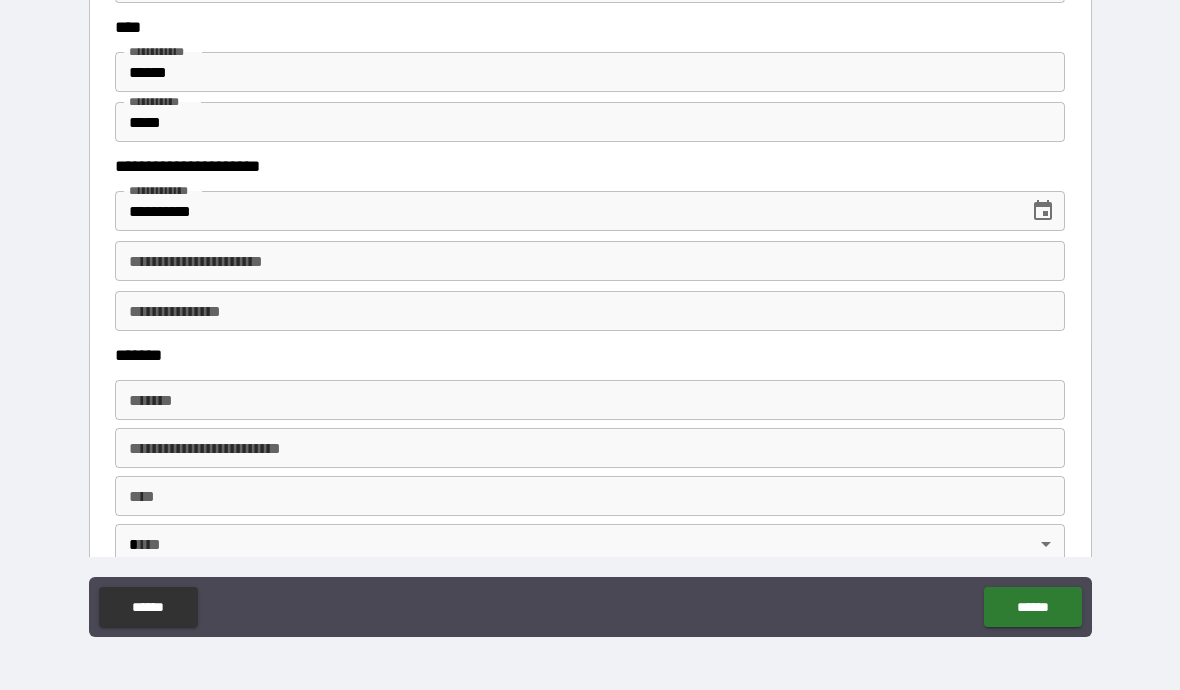 click on "**********" at bounding box center [565, 211] 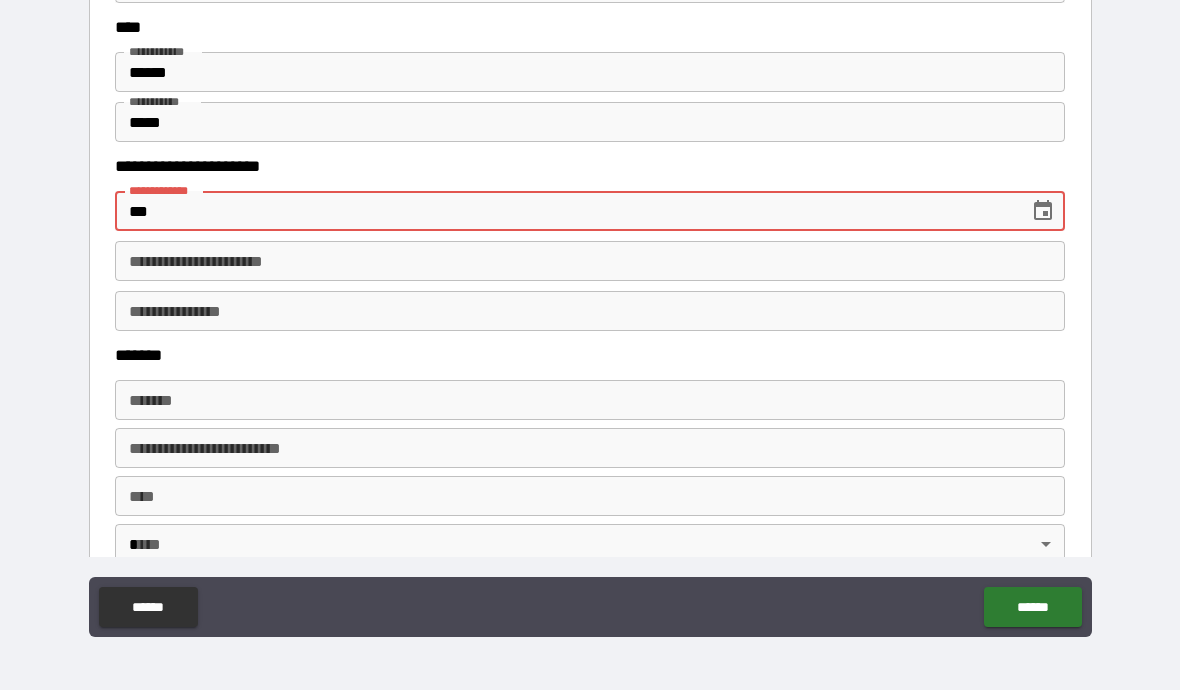 type on "*" 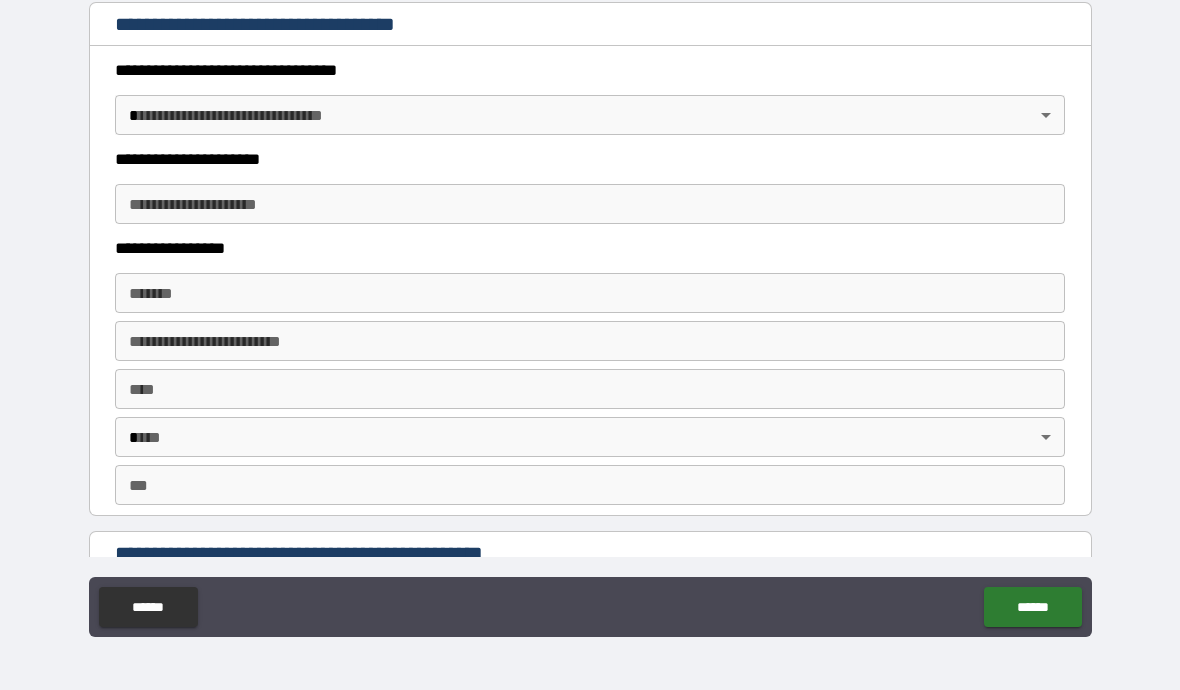 scroll, scrollTop: 1655, scrollLeft: 0, axis: vertical 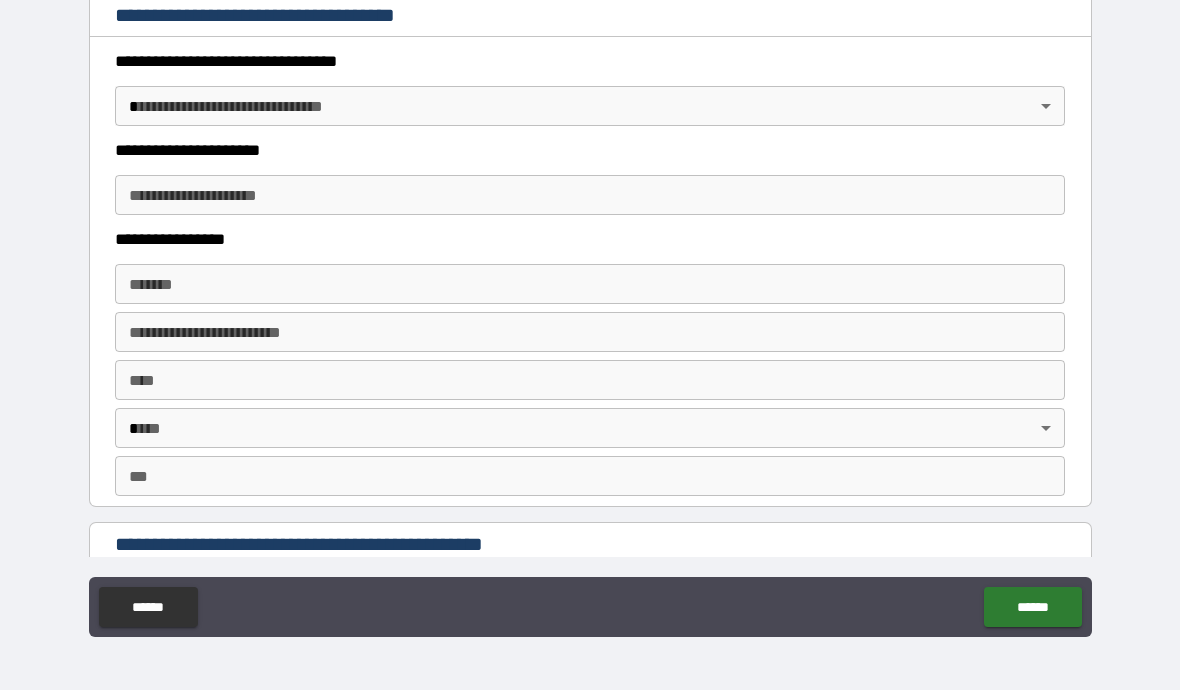 type 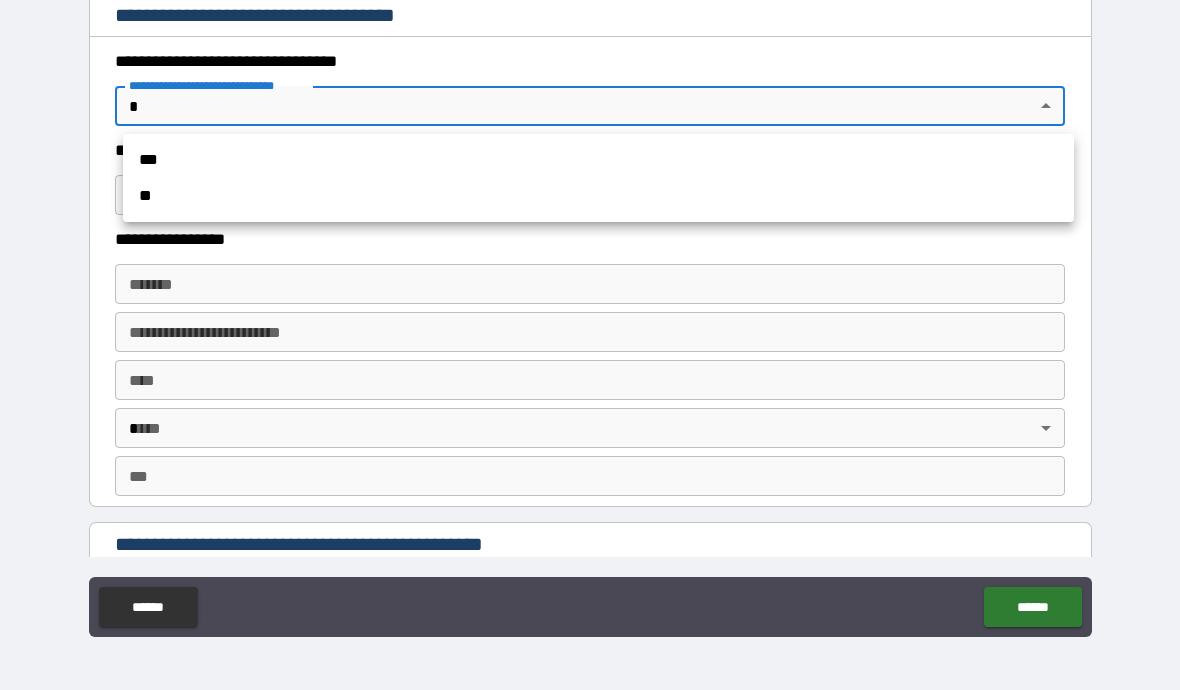 click on "**" at bounding box center [598, 196] 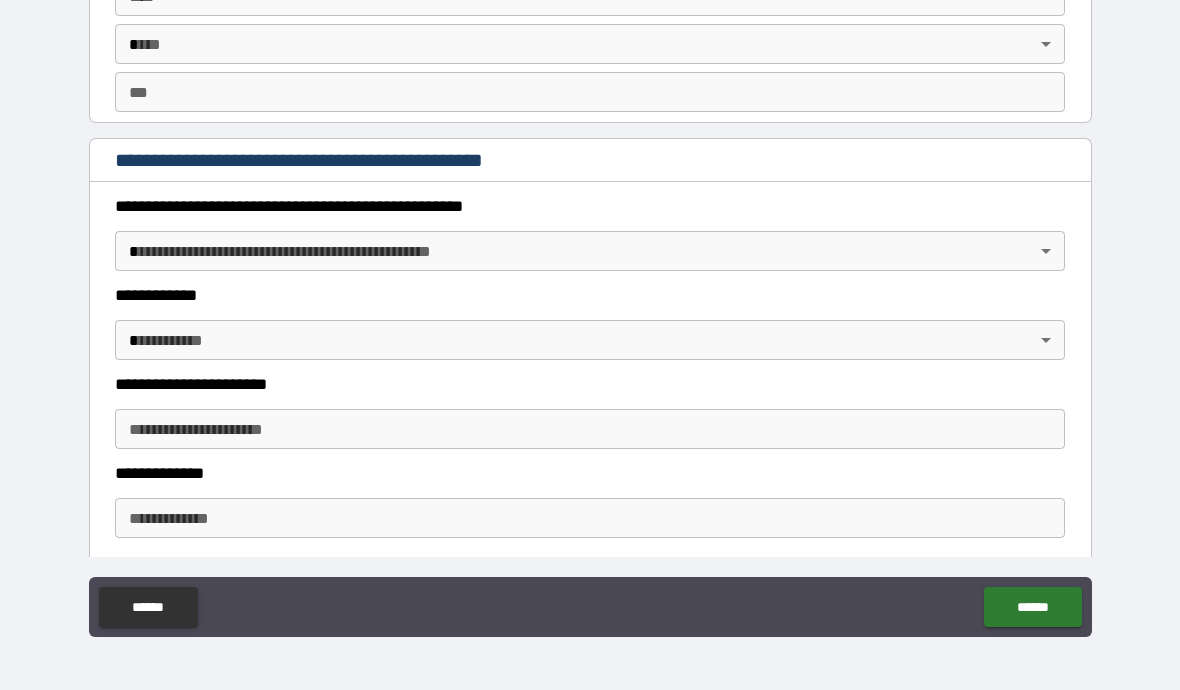 scroll, scrollTop: 2041, scrollLeft: 0, axis: vertical 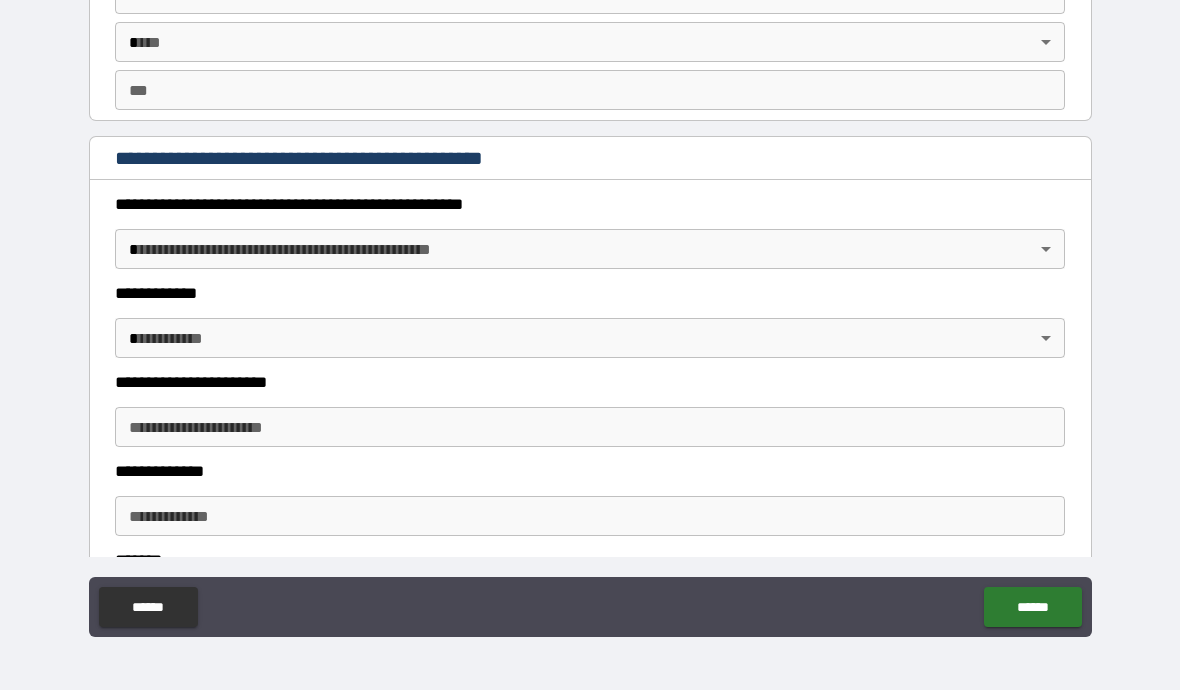 click on "**********" at bounding box center [590, 301] 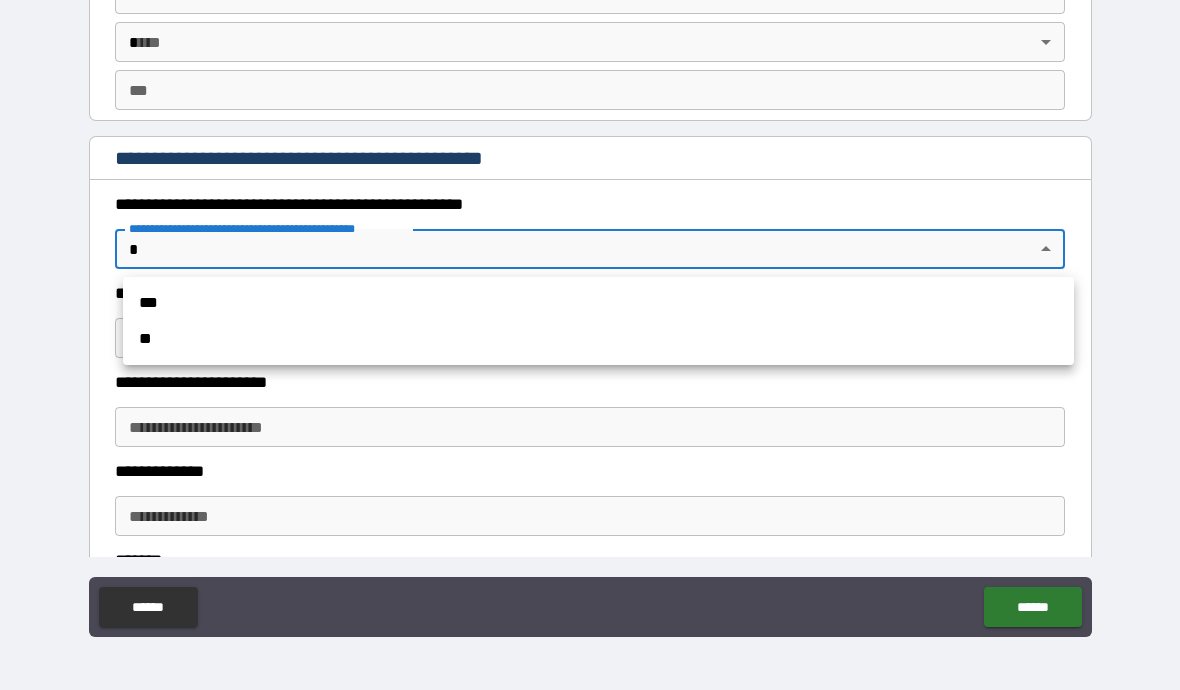 click on "**" at bounding box center [598, 339] 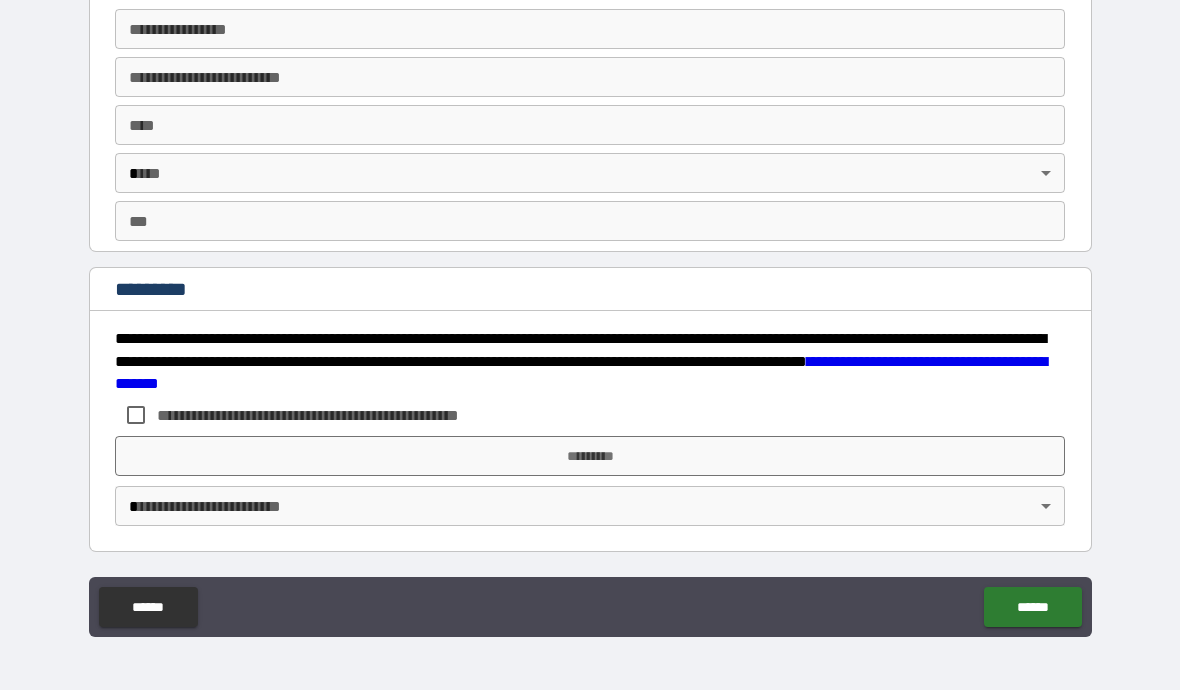 scroll, scrollTop: 3722, scrollLeft: 0, axis: vertical 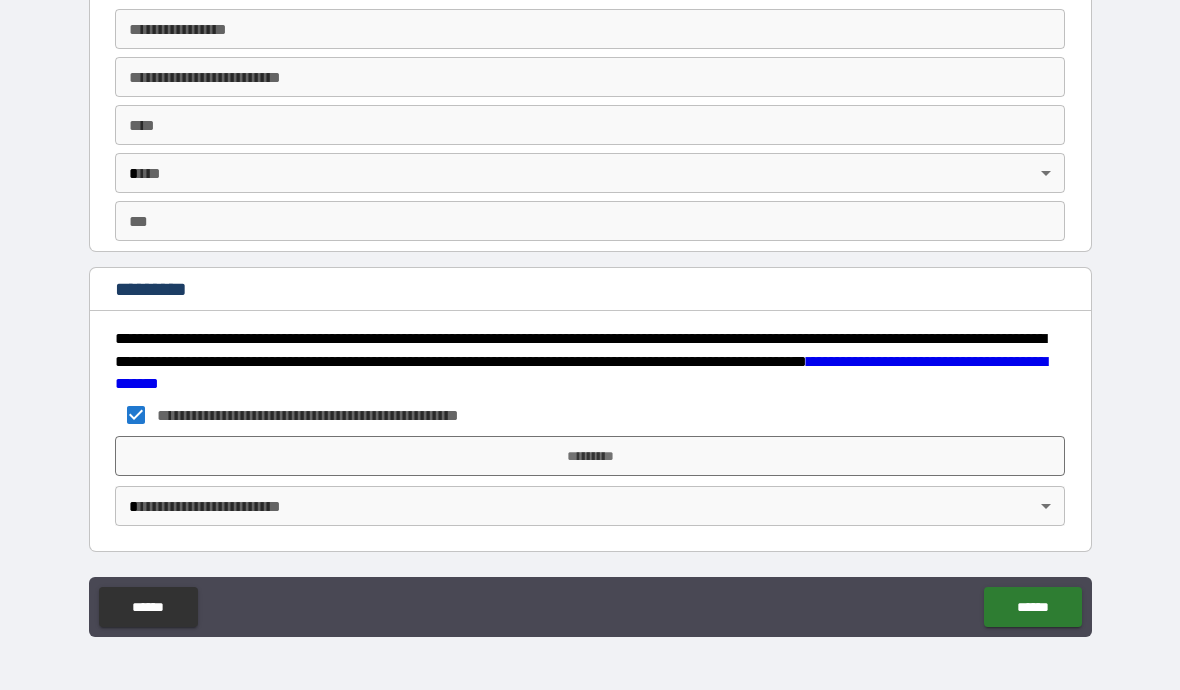 click on "*********" at bounding box center (590, 456) 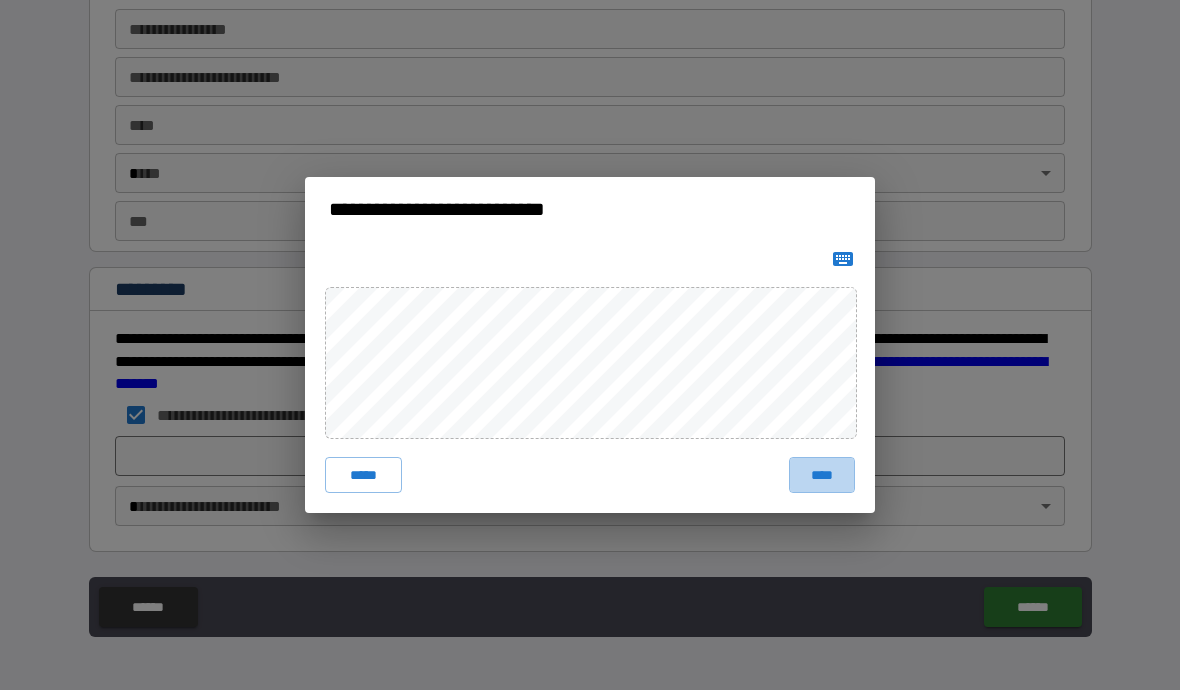 click on "****" at bounding box center (822, 475) 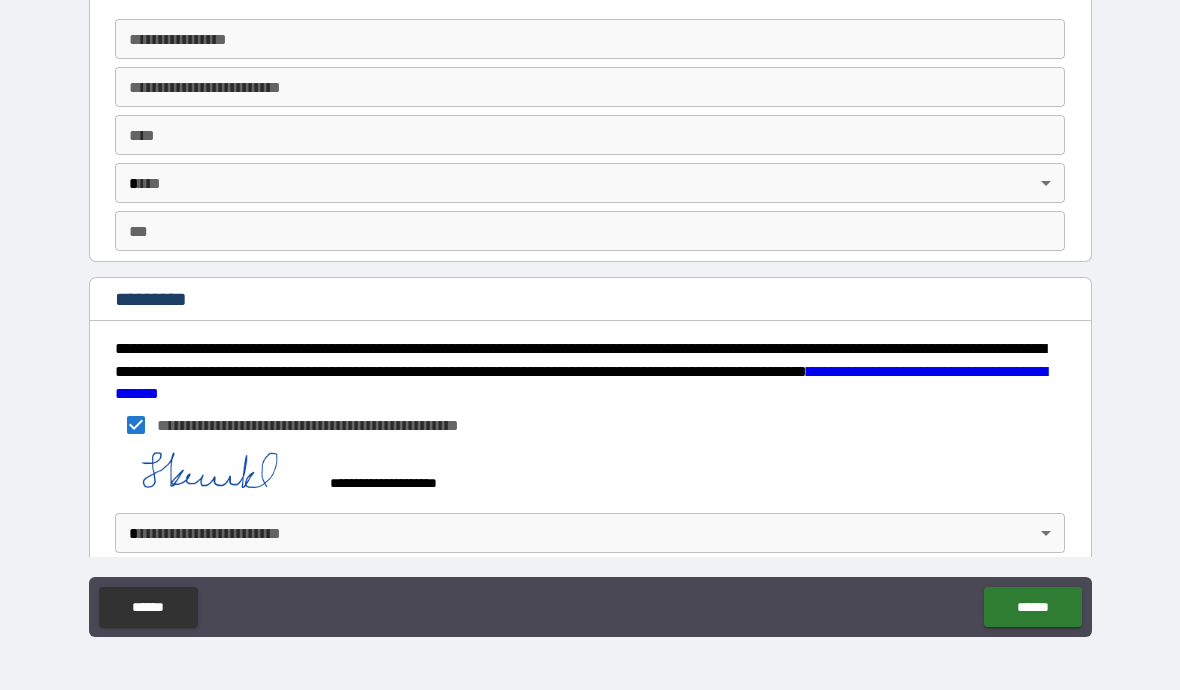 click on "**********" at bounding box center [590, 301] 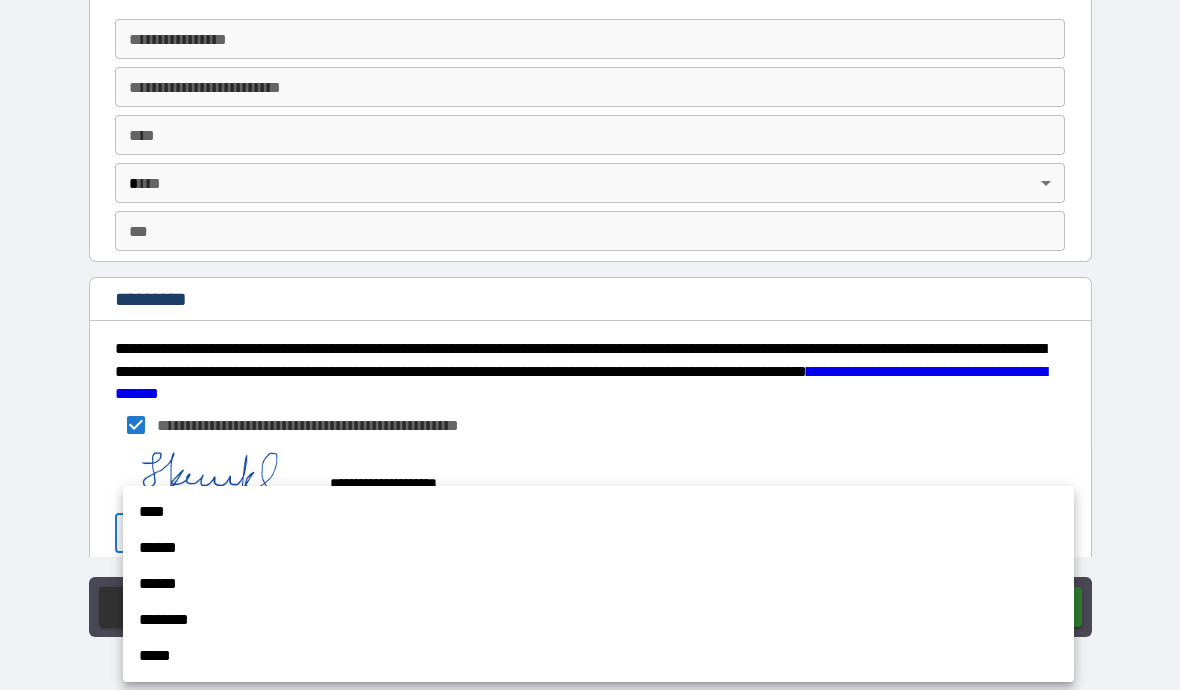 click on "****" at bounding box center (598, 512) 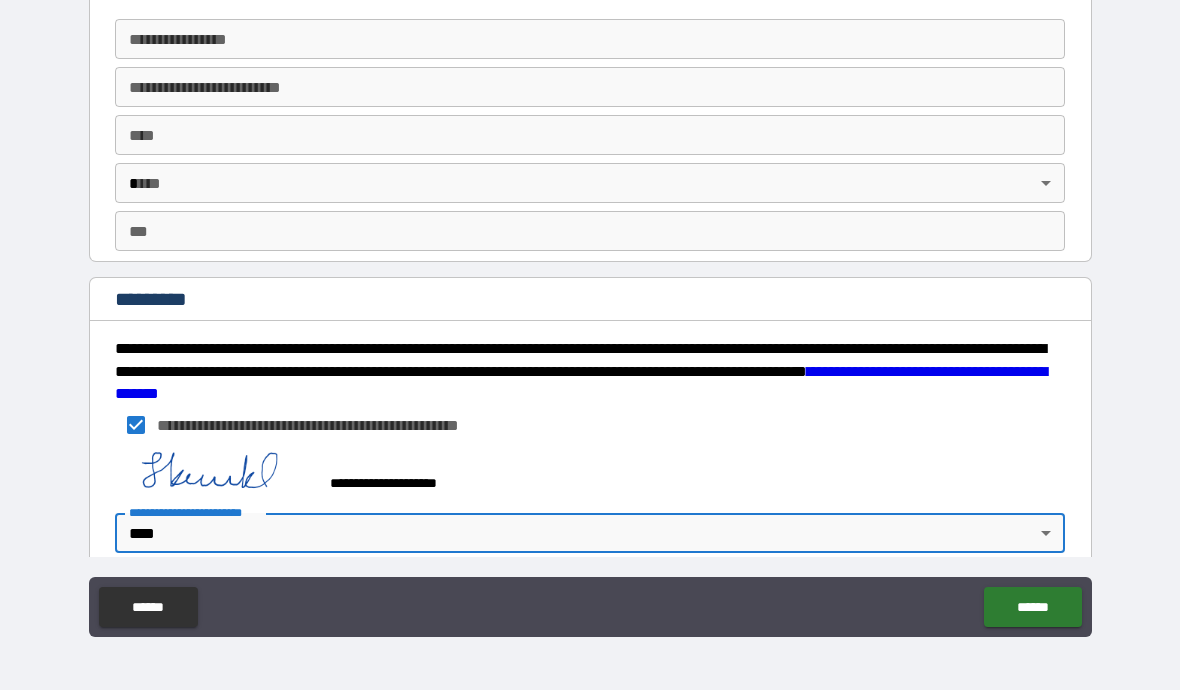 click on "******" at bounding box center (1032, 607) 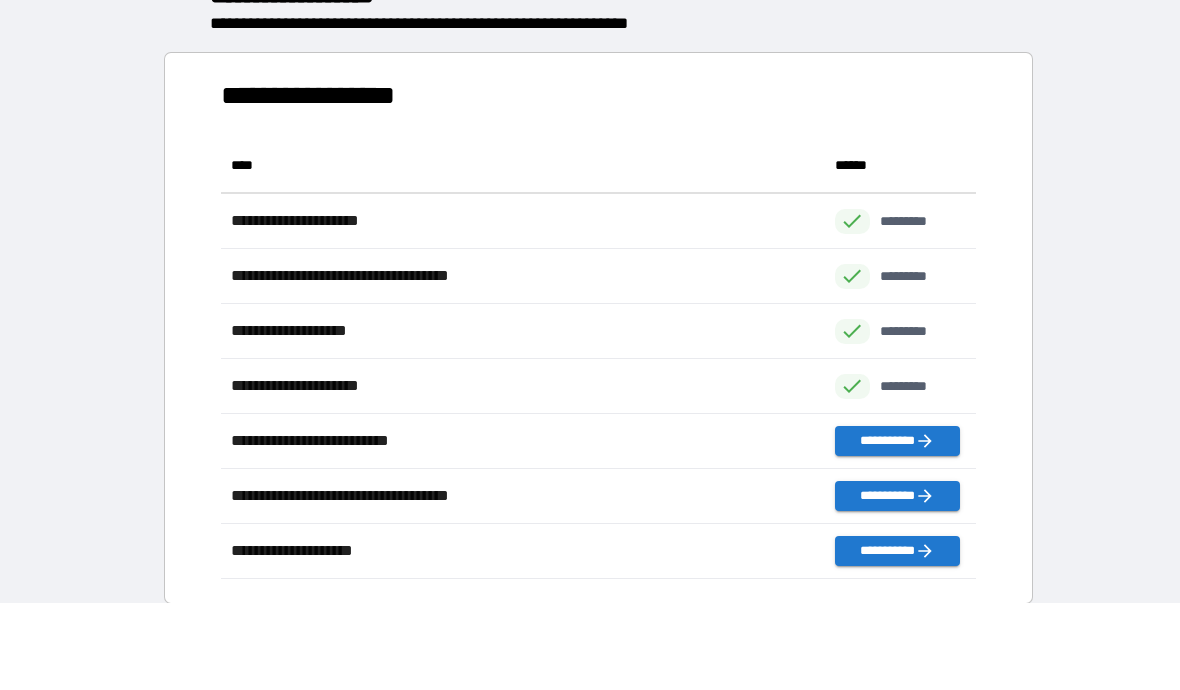 scroll, scrollTop: 1, scrollLeft: 1, axis: both 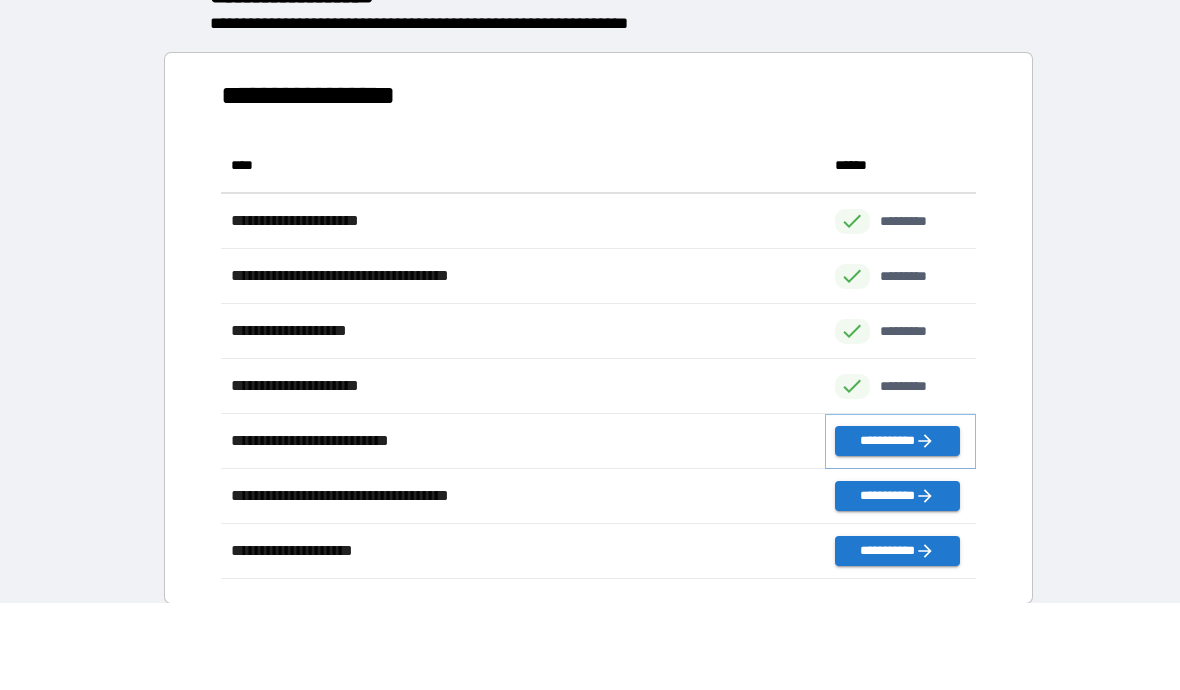 click on "**********" at bounding box center [897, 441] 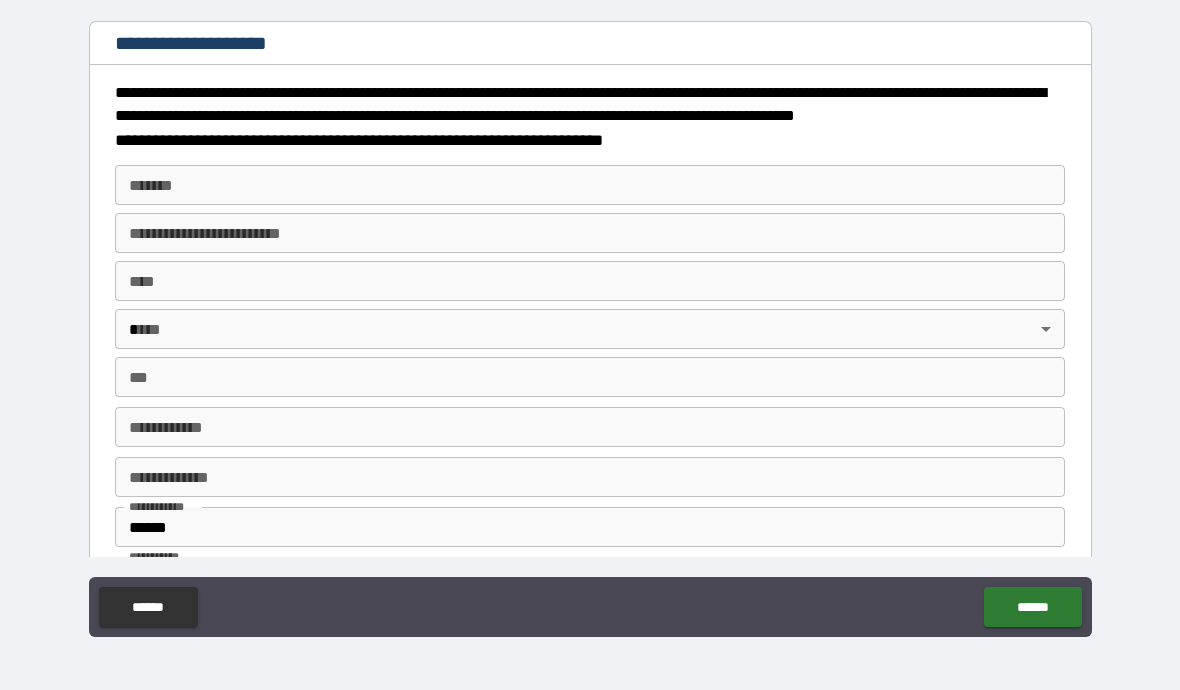 type on "*" 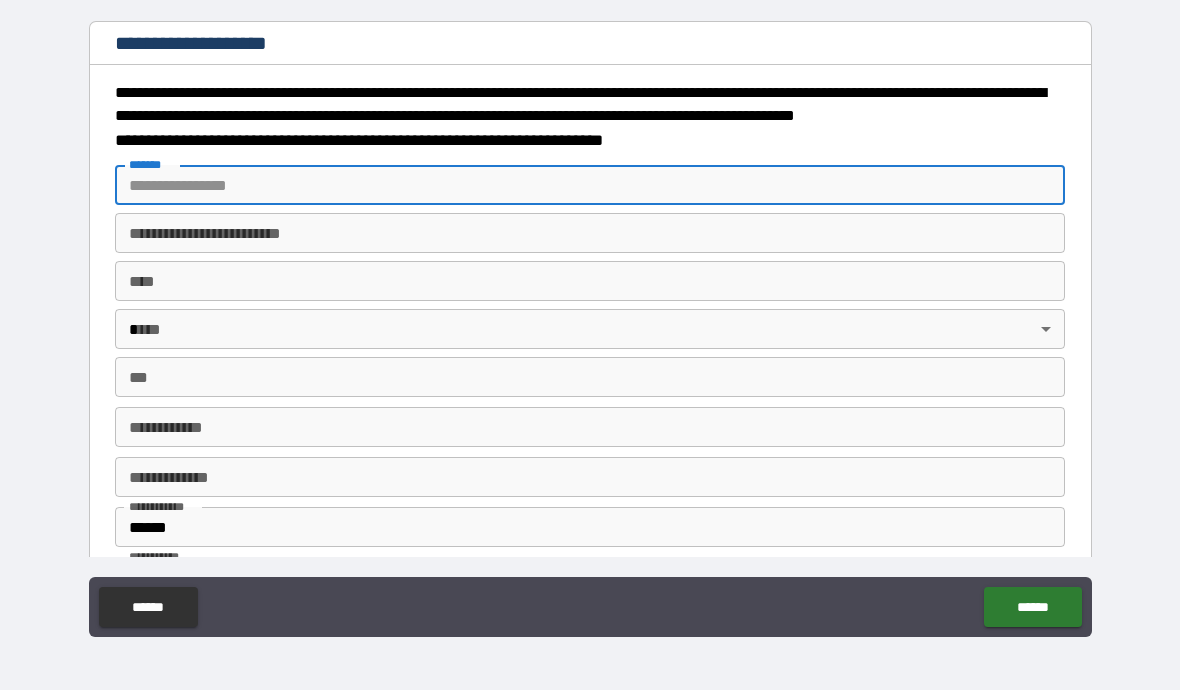type on "**********" 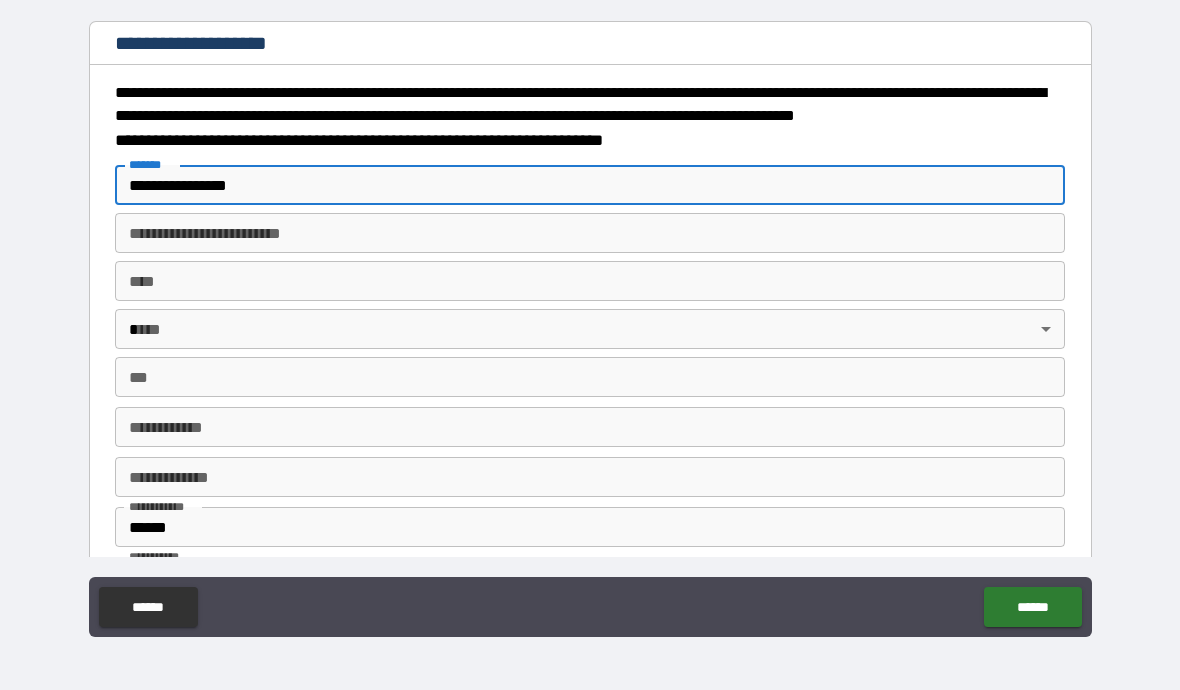 type on "*" 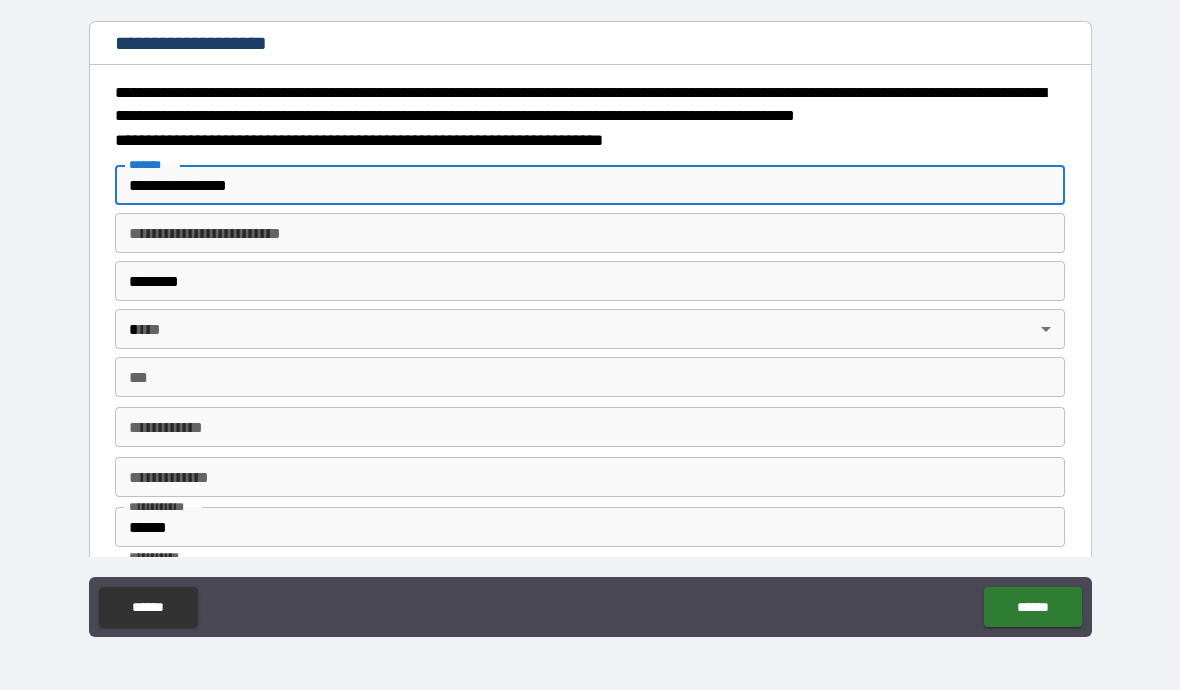 type on "*" 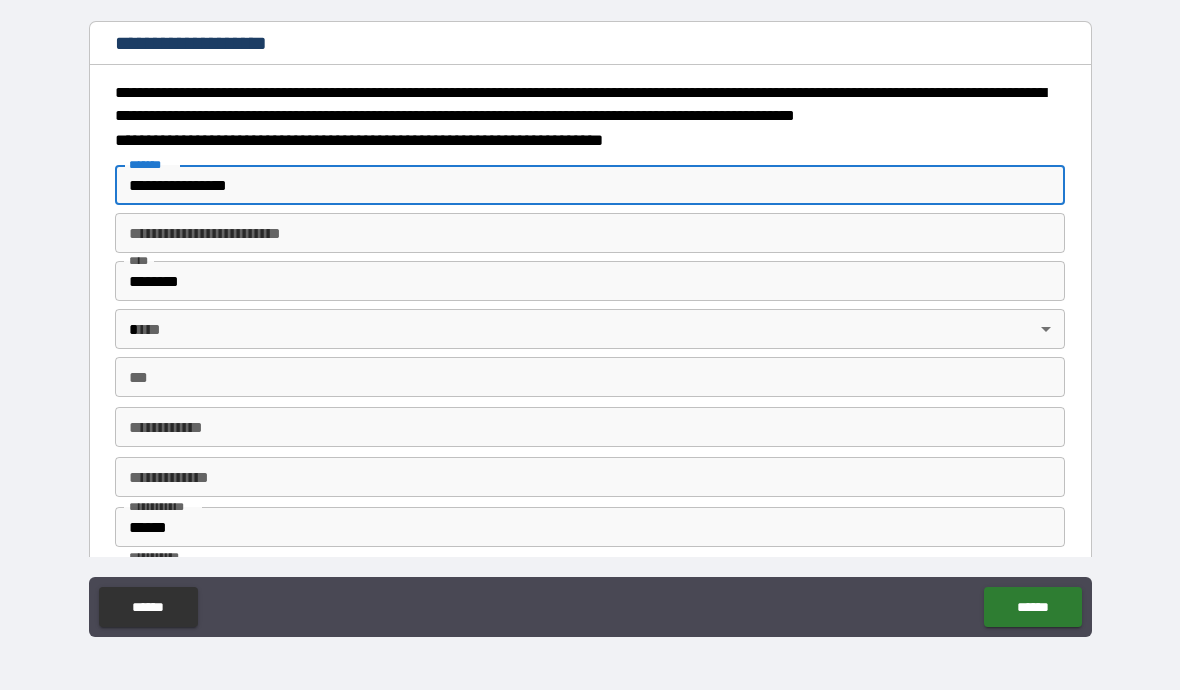 type on "*****" 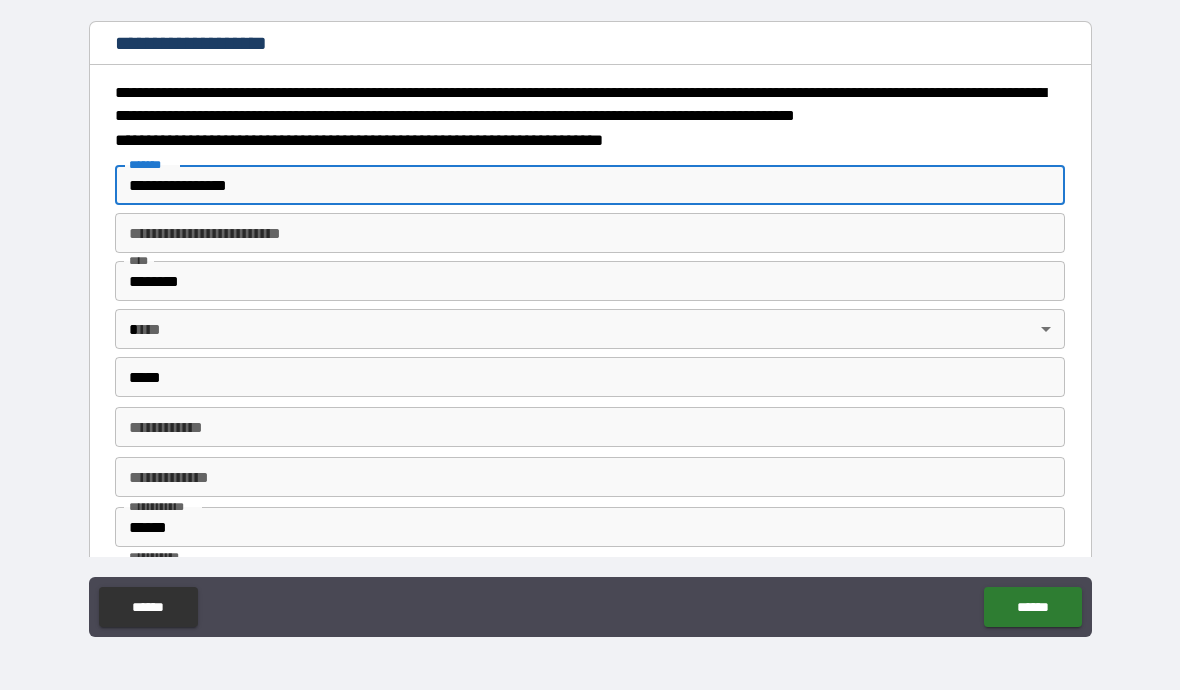 type on "*" 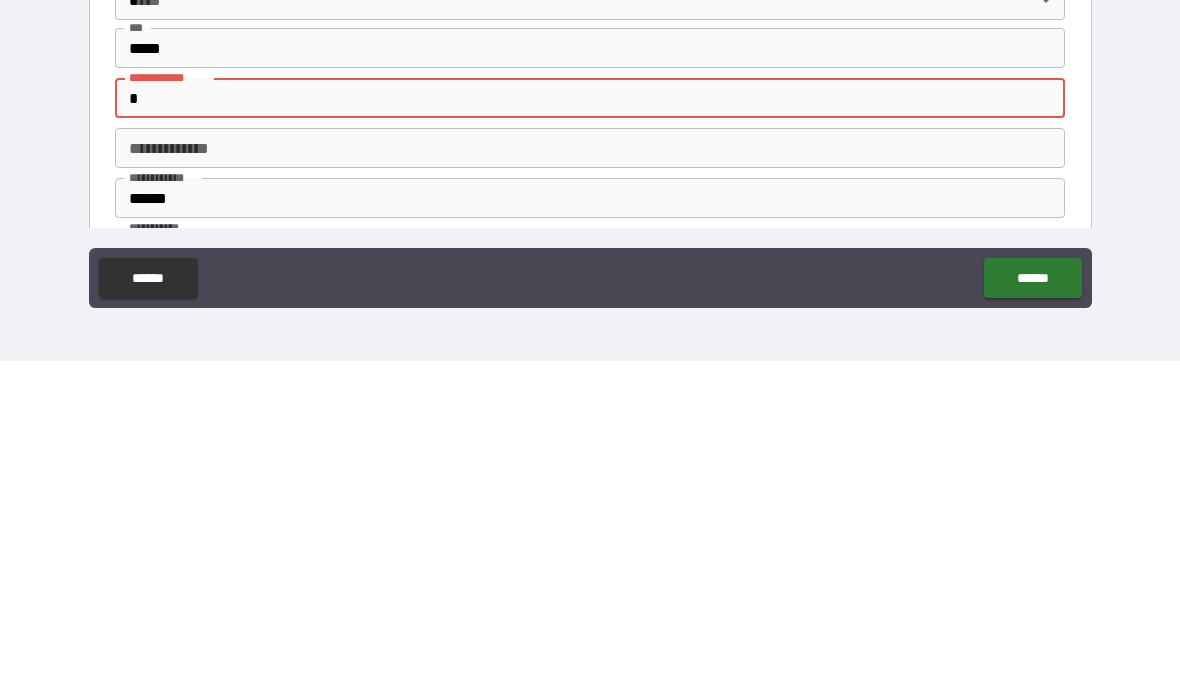 type on "*" 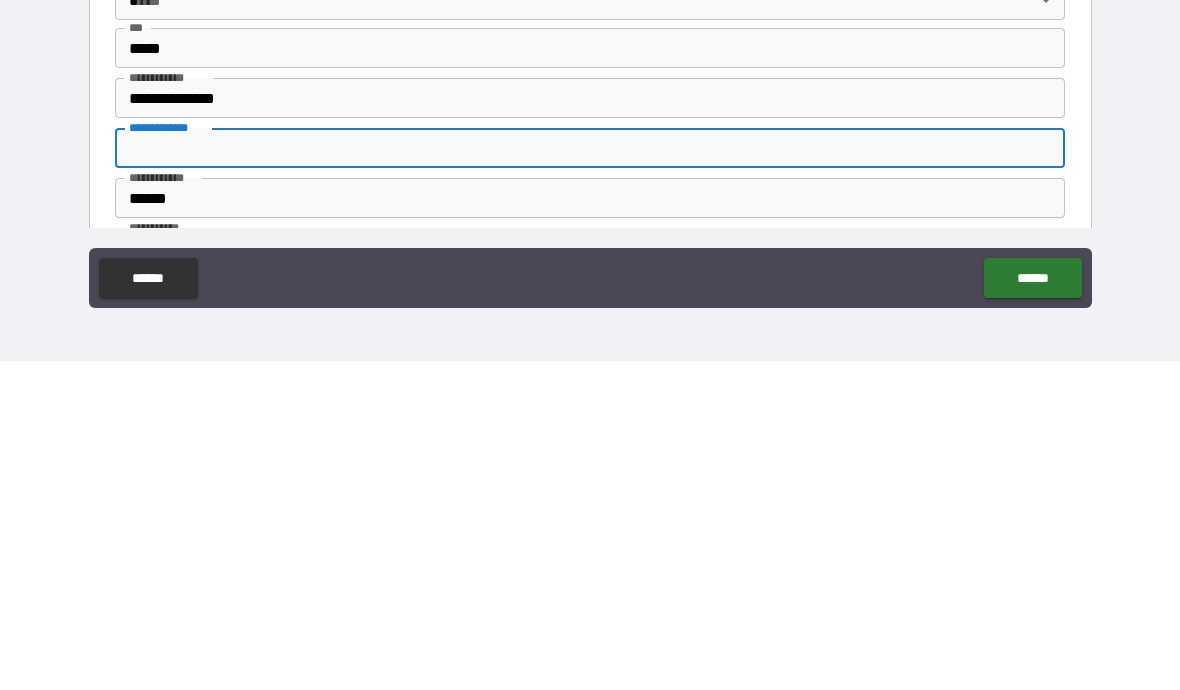 type on "*" 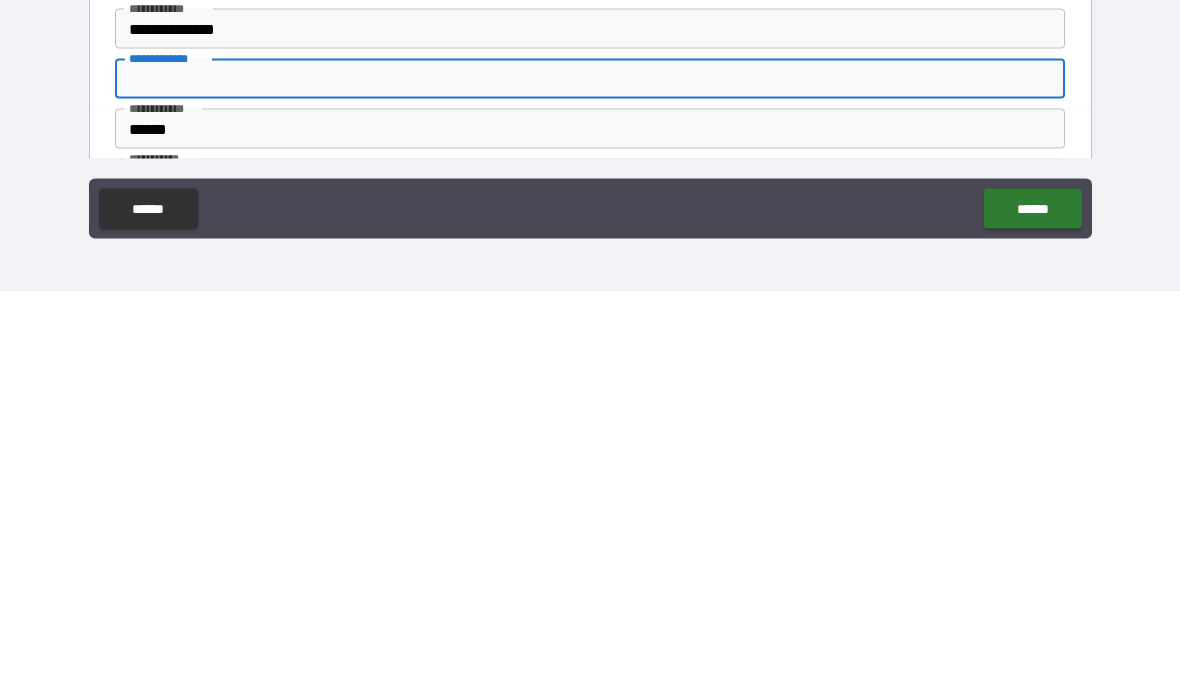 type on "*" 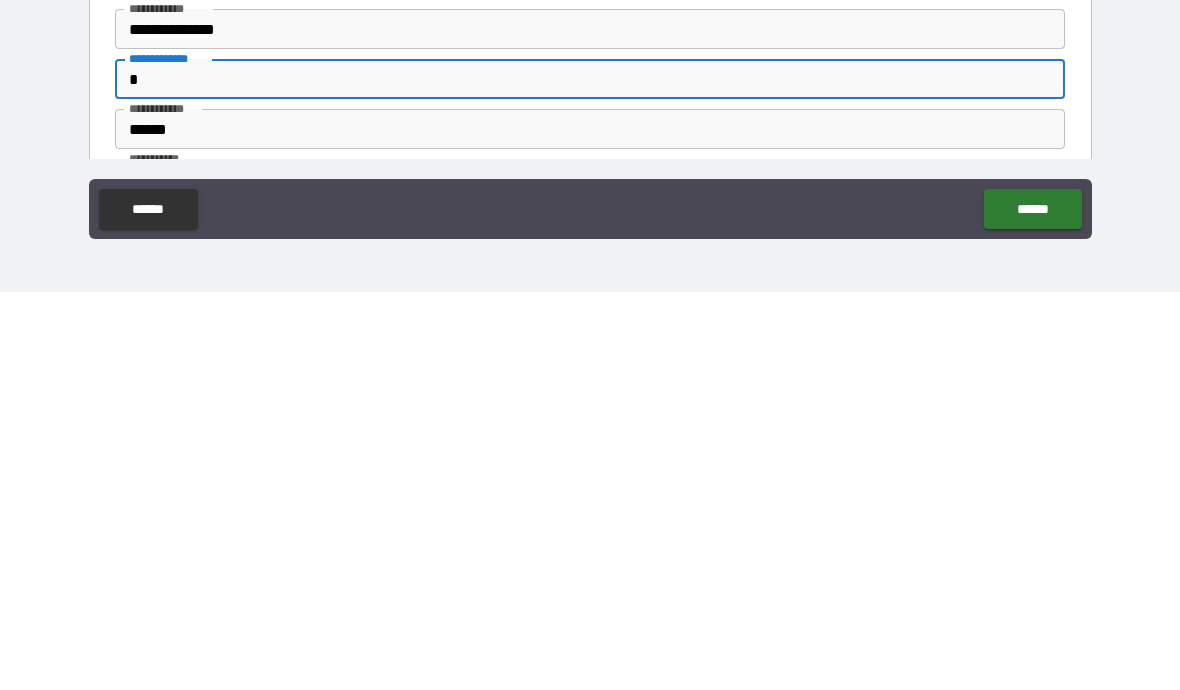 type on "*" 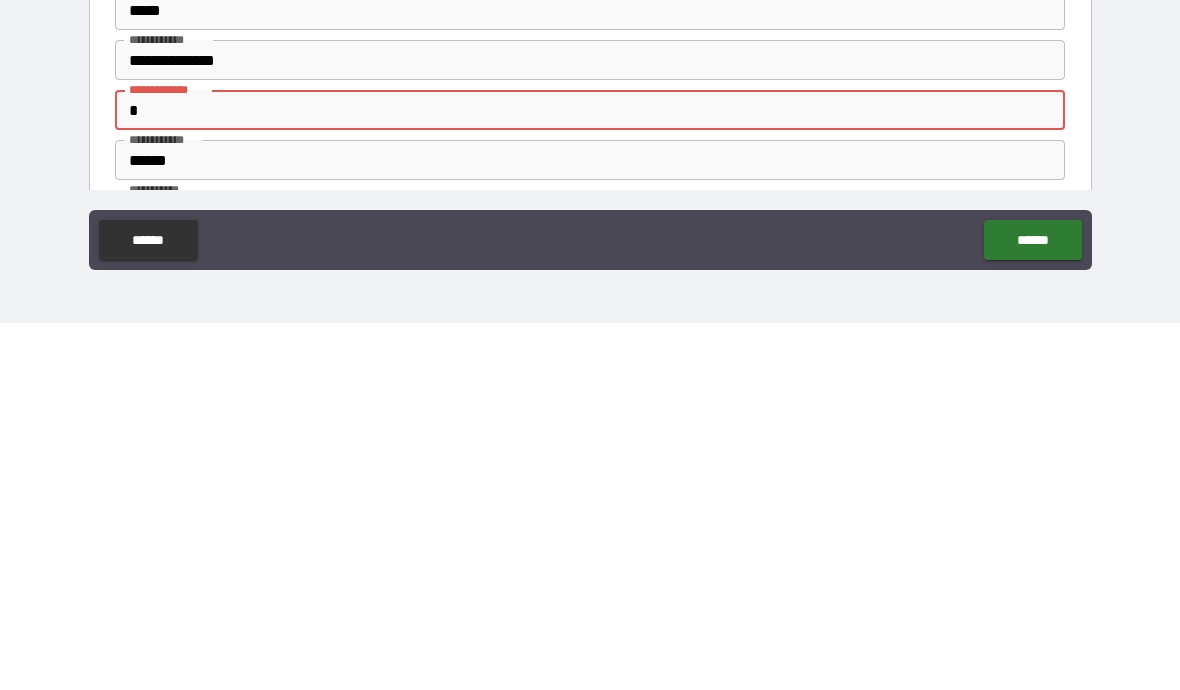 type on "**" 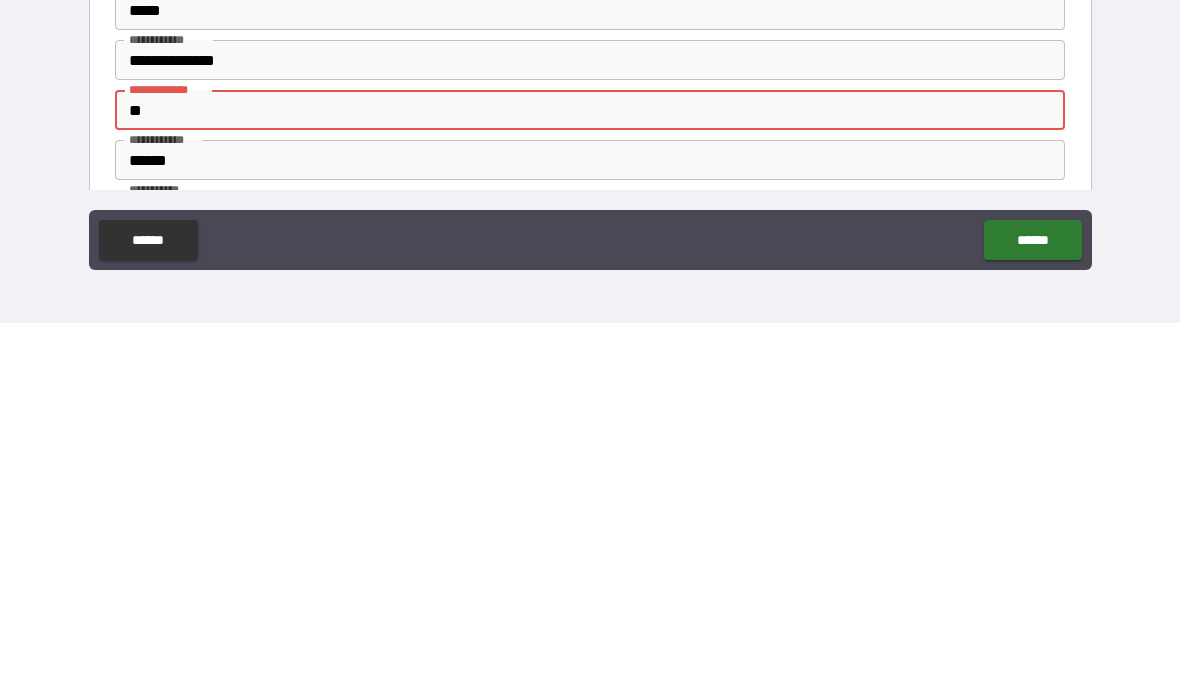 type on "*" 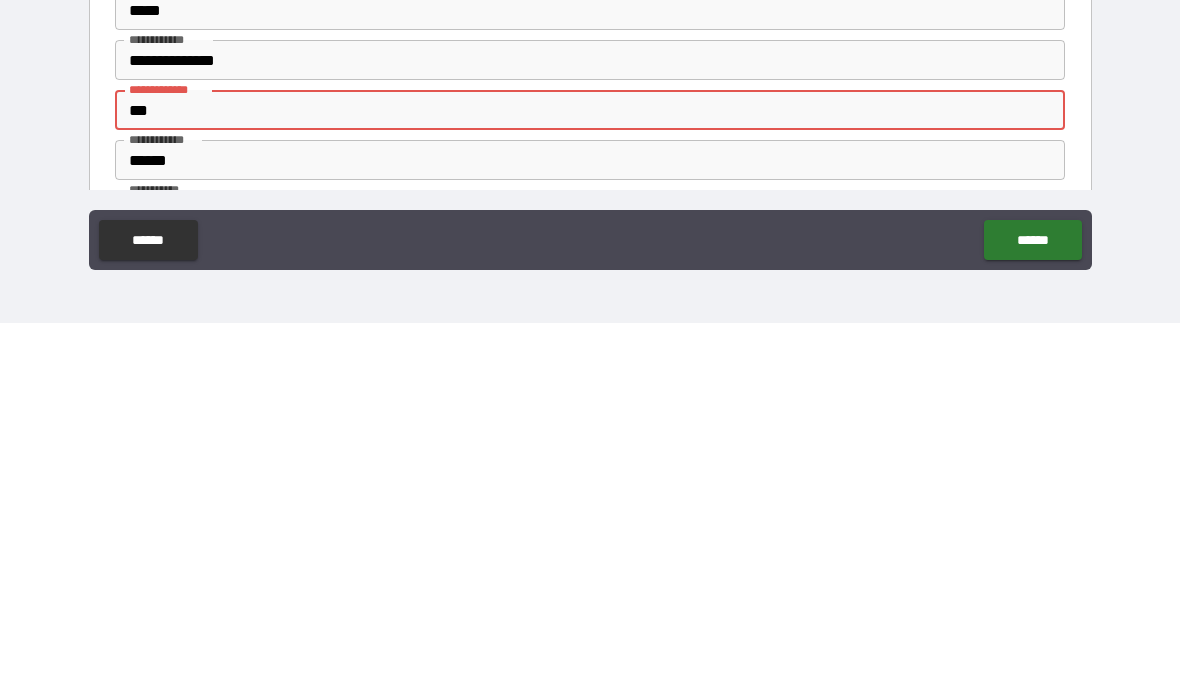 type on "*" 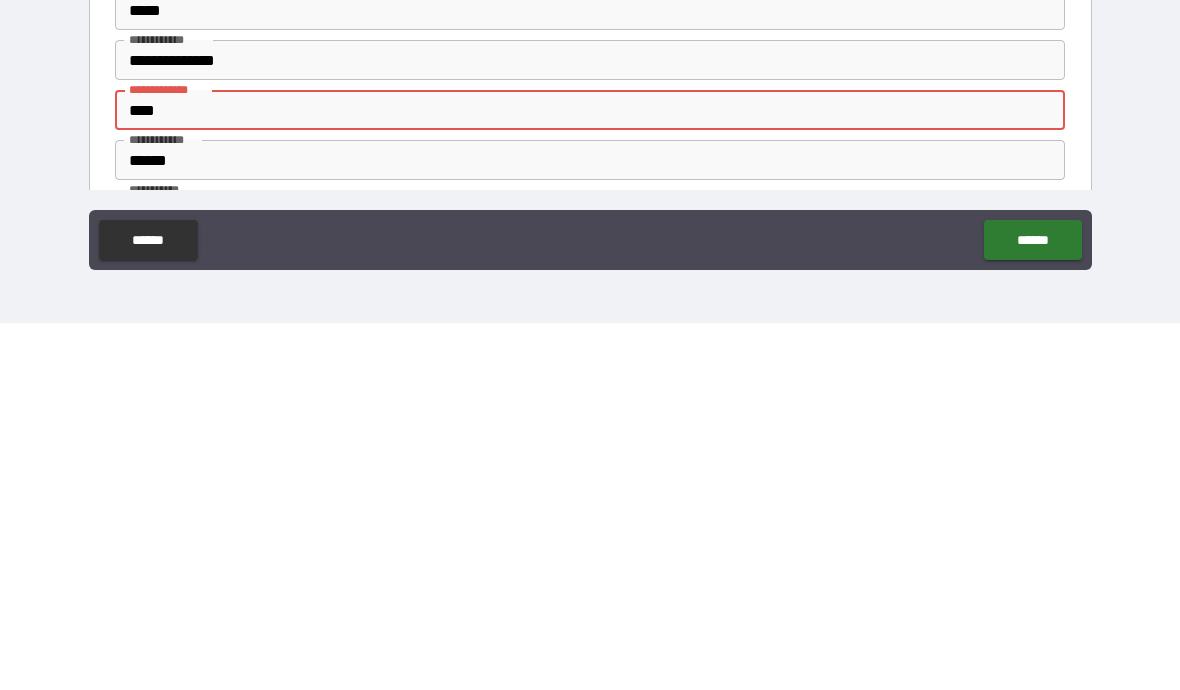 type on "*" 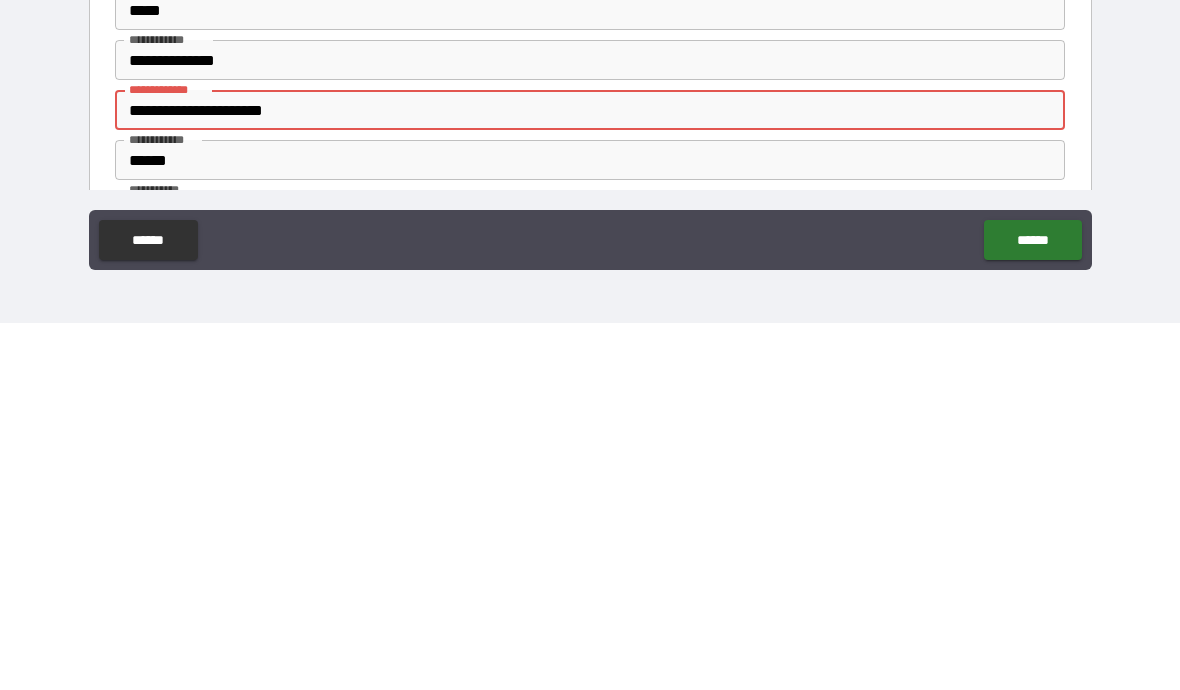 type on "**********" 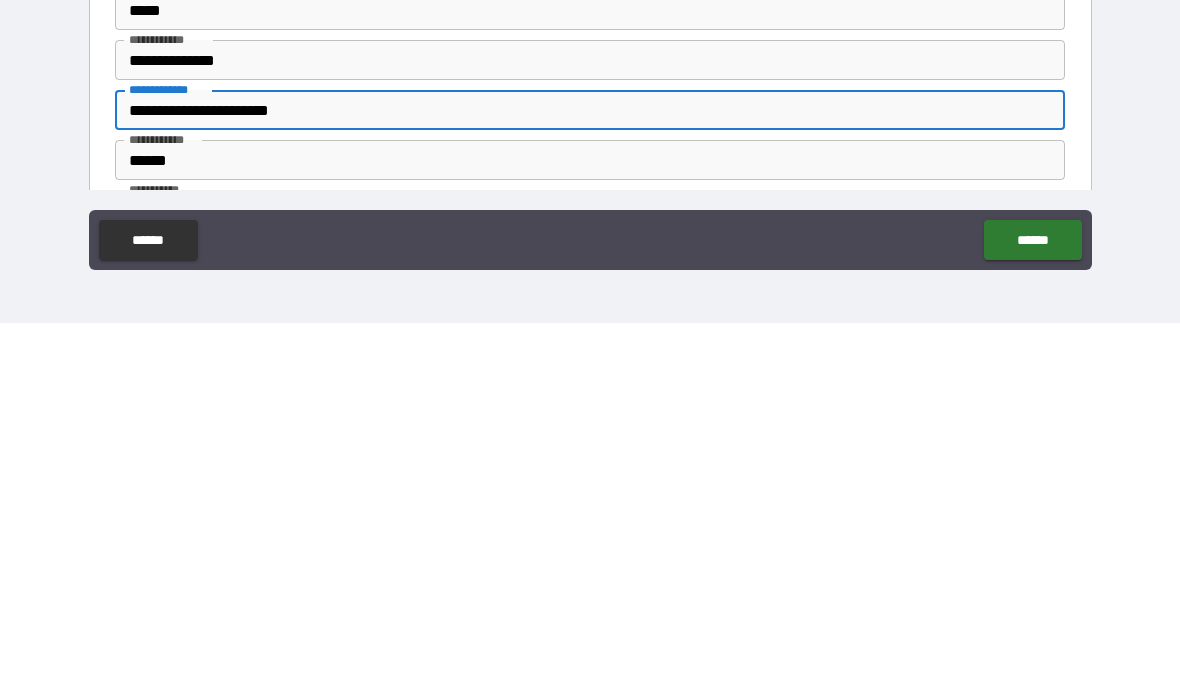 type on "*" 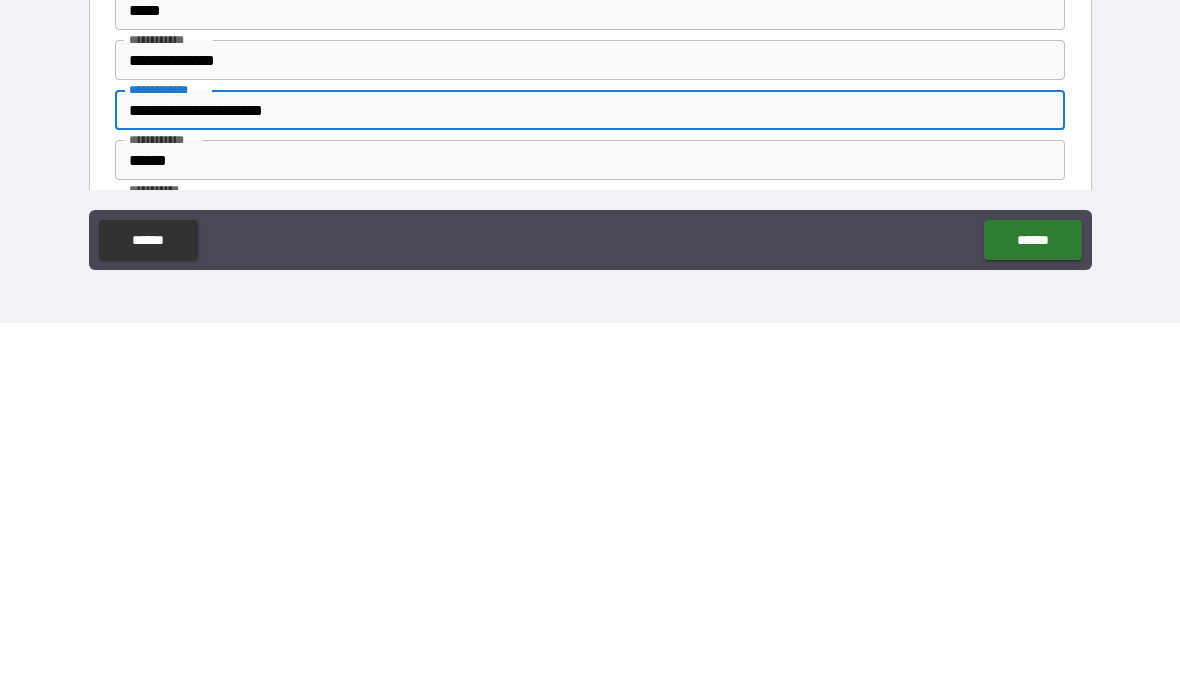 type on "*" 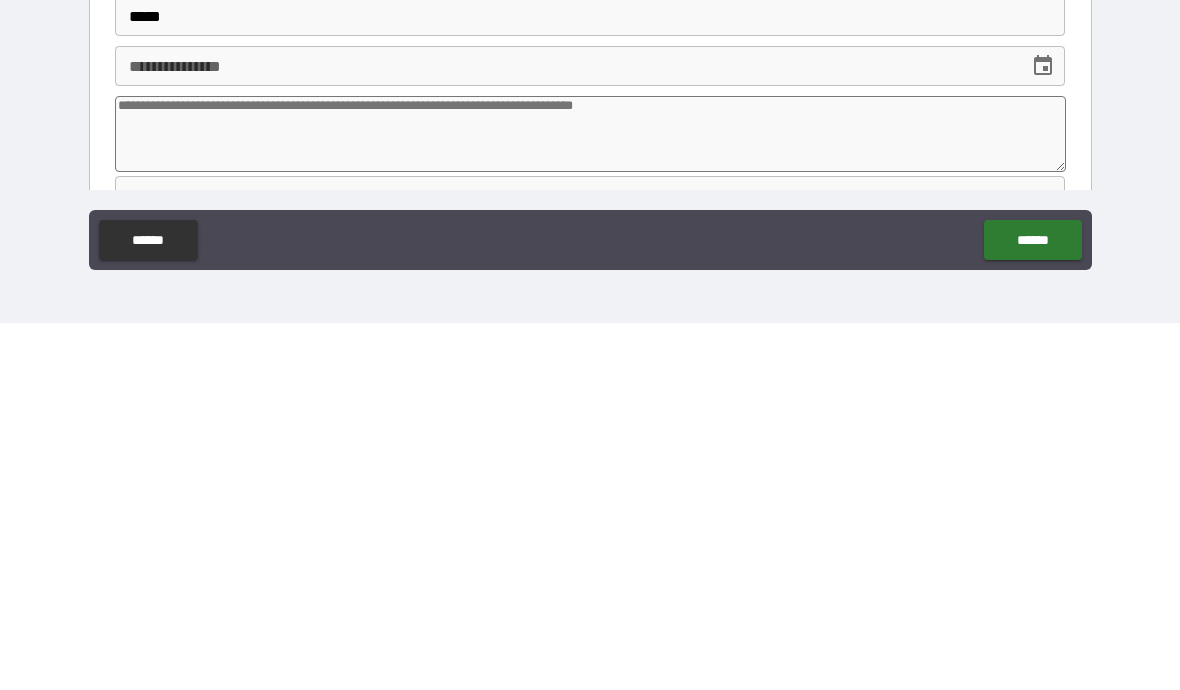 scroll, scrollTop: 212, scrollLeft: 0, axis: vertical 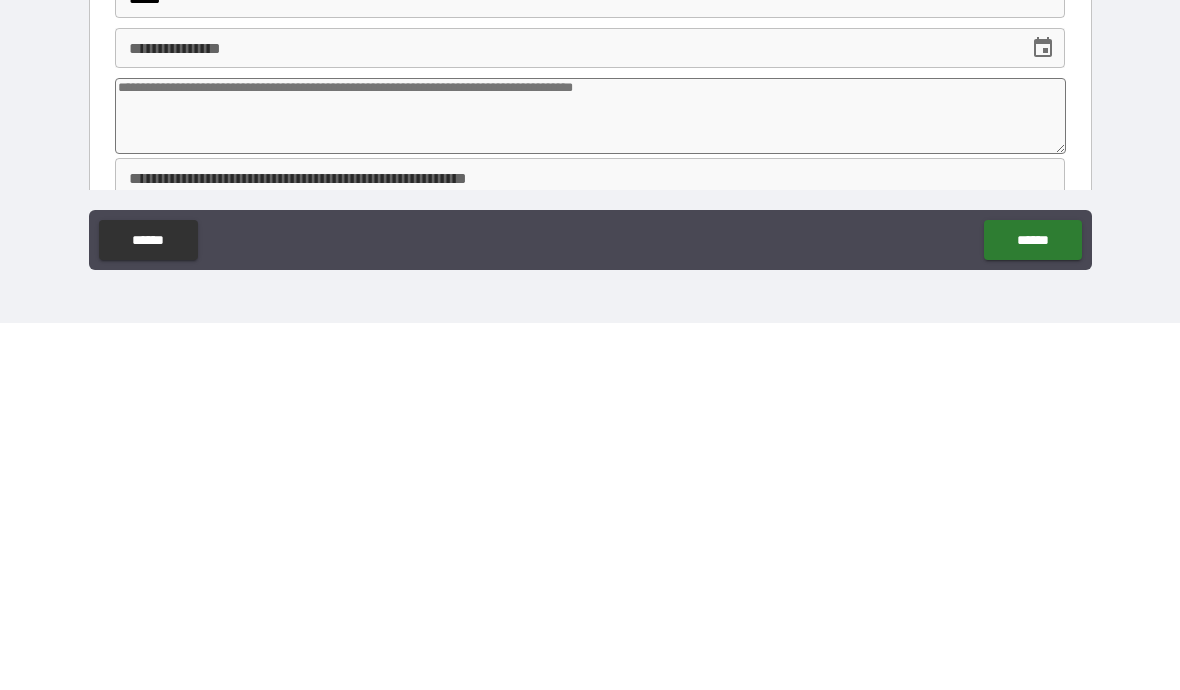 type on "**********" 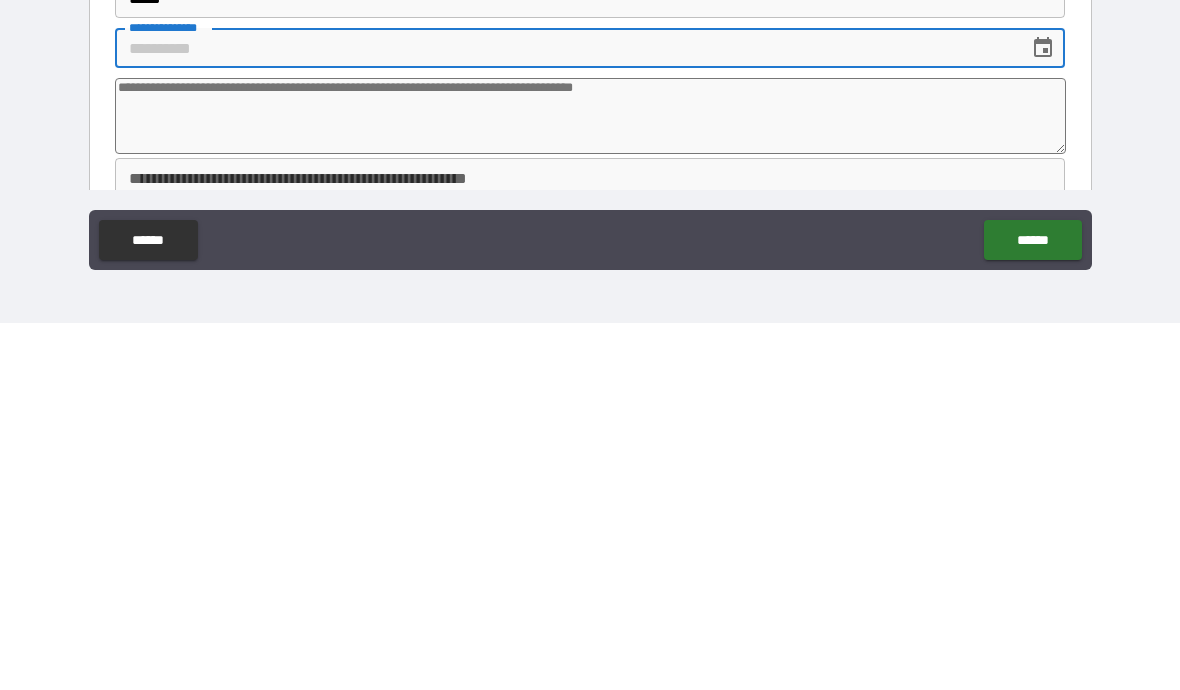 type on "**********" 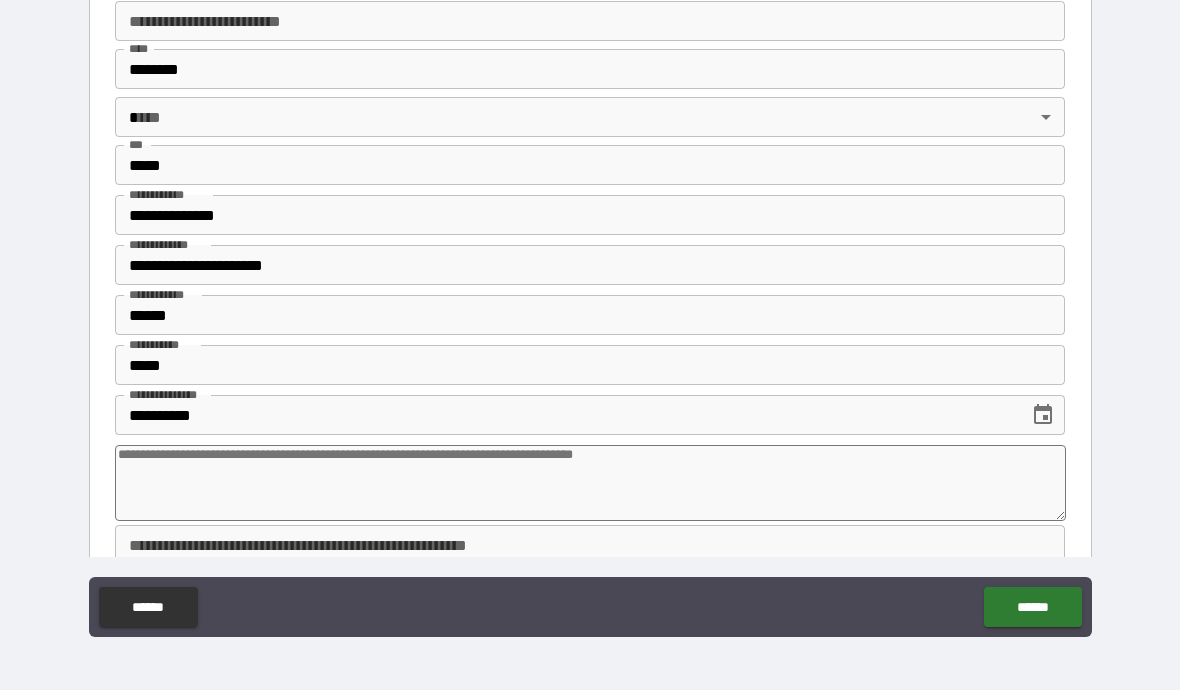 type on "*" 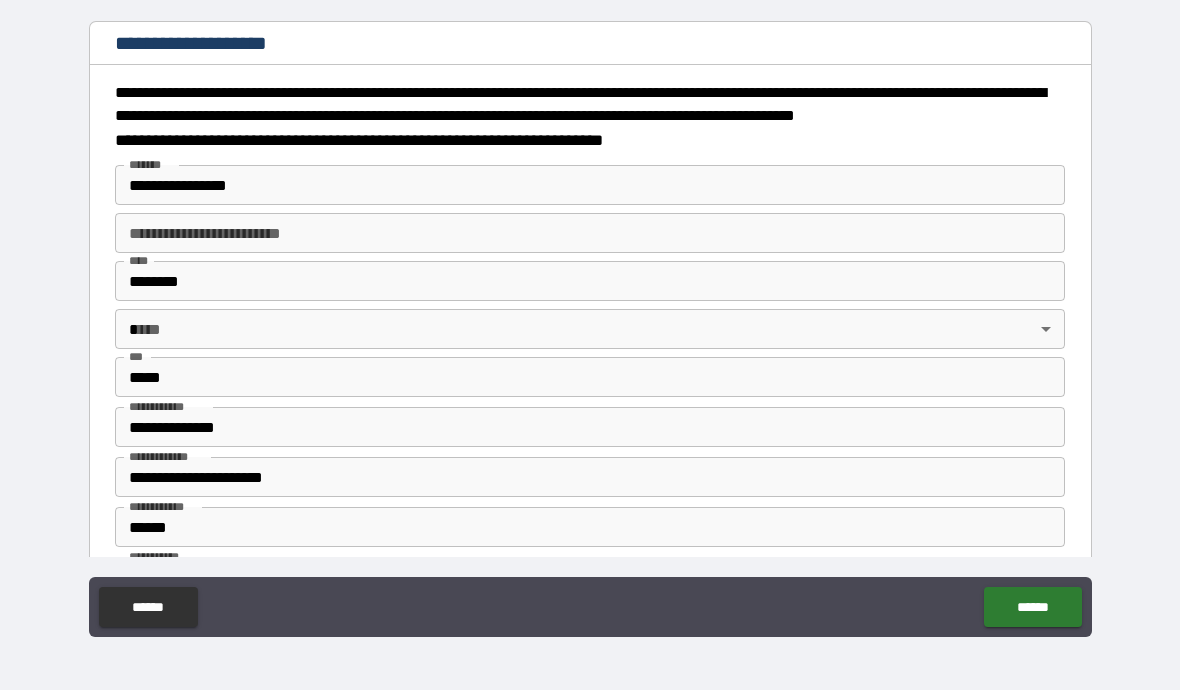 scroll, scrollTop: 0, scrollLeft: 0, axis: both 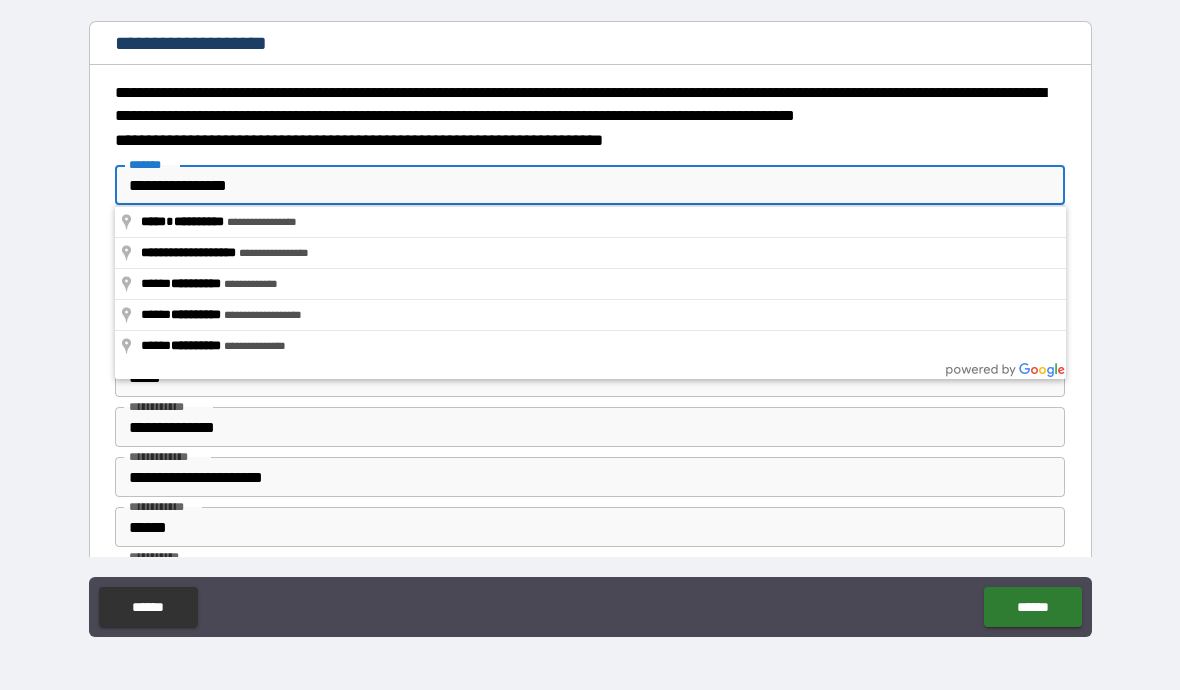 type on "**********" 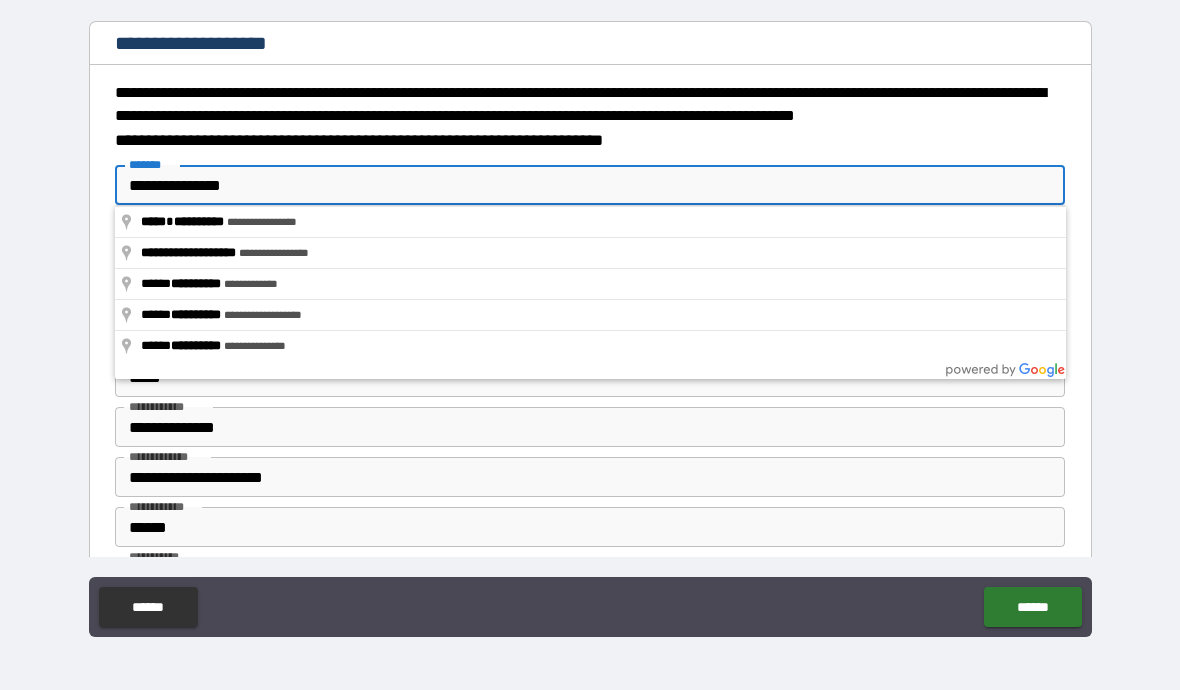 type on "*" 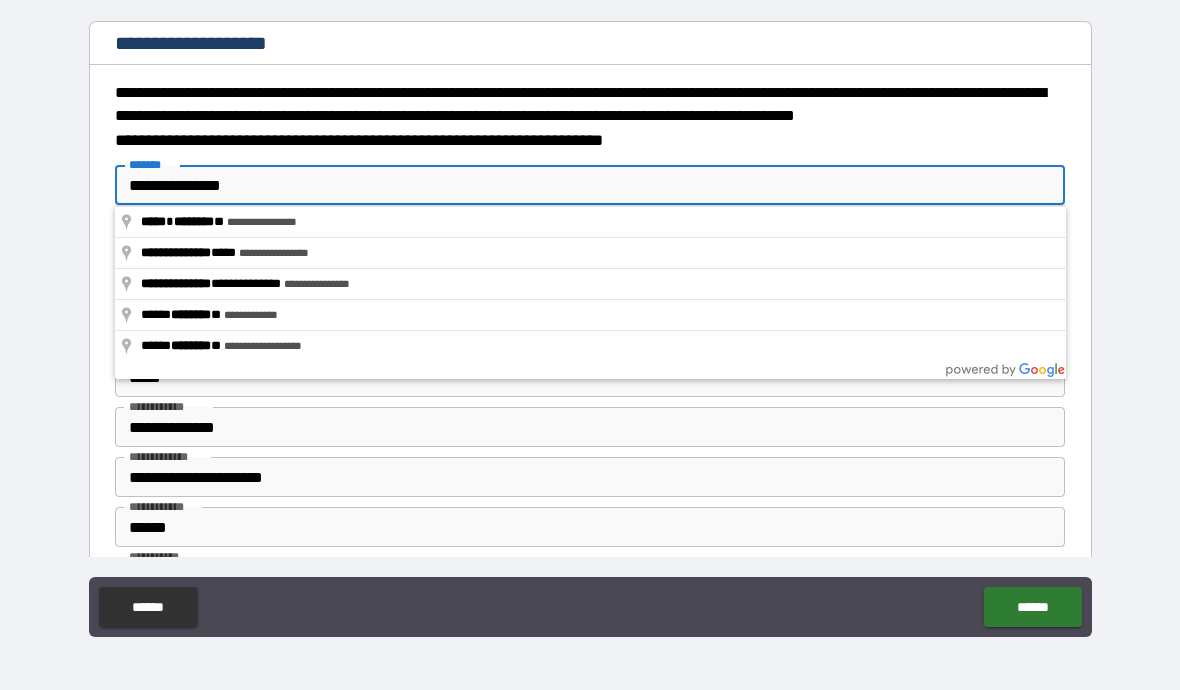 type on "**********" 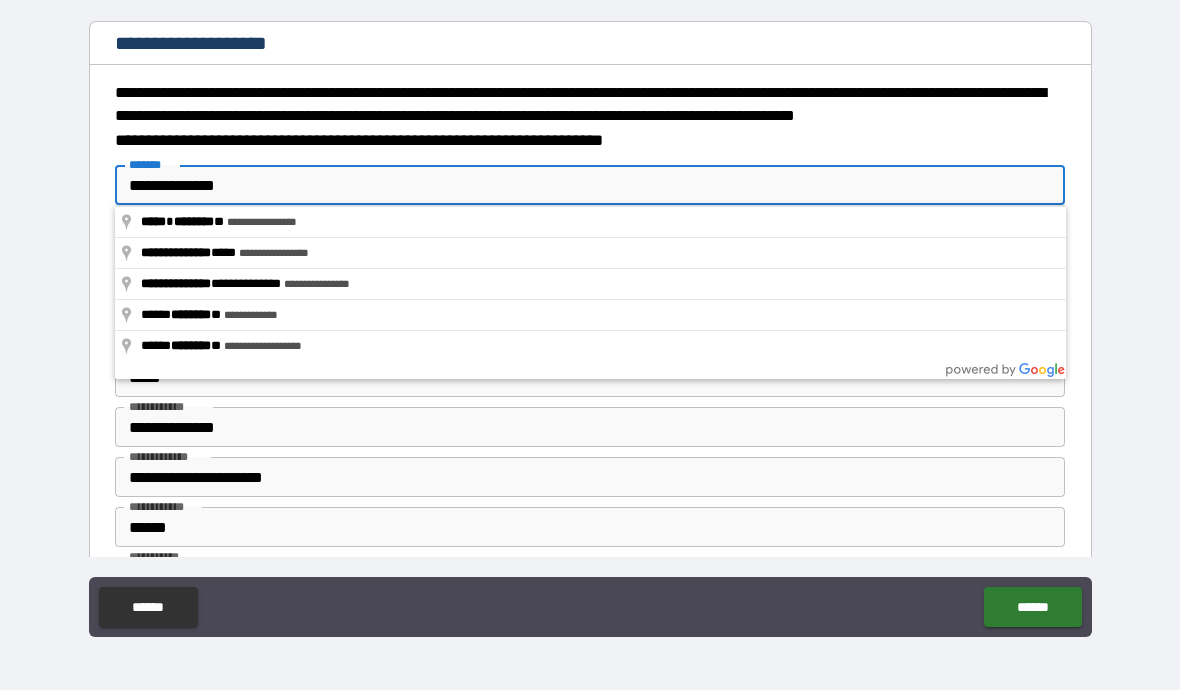 type on "*" 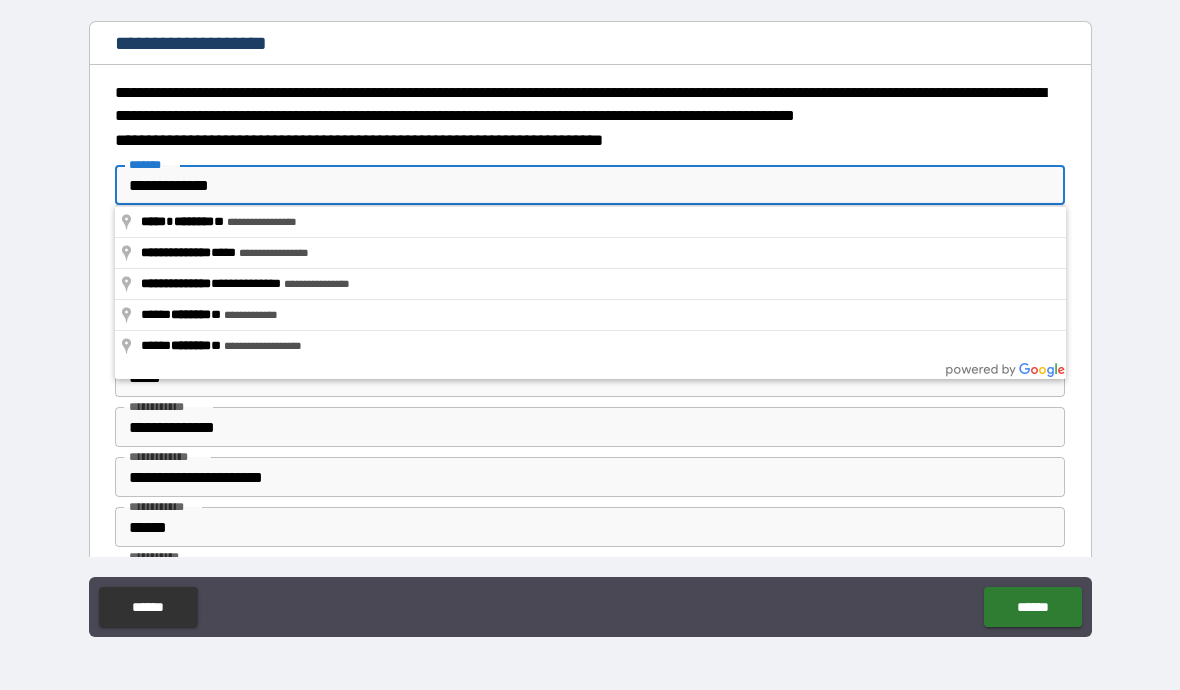 type on "*" 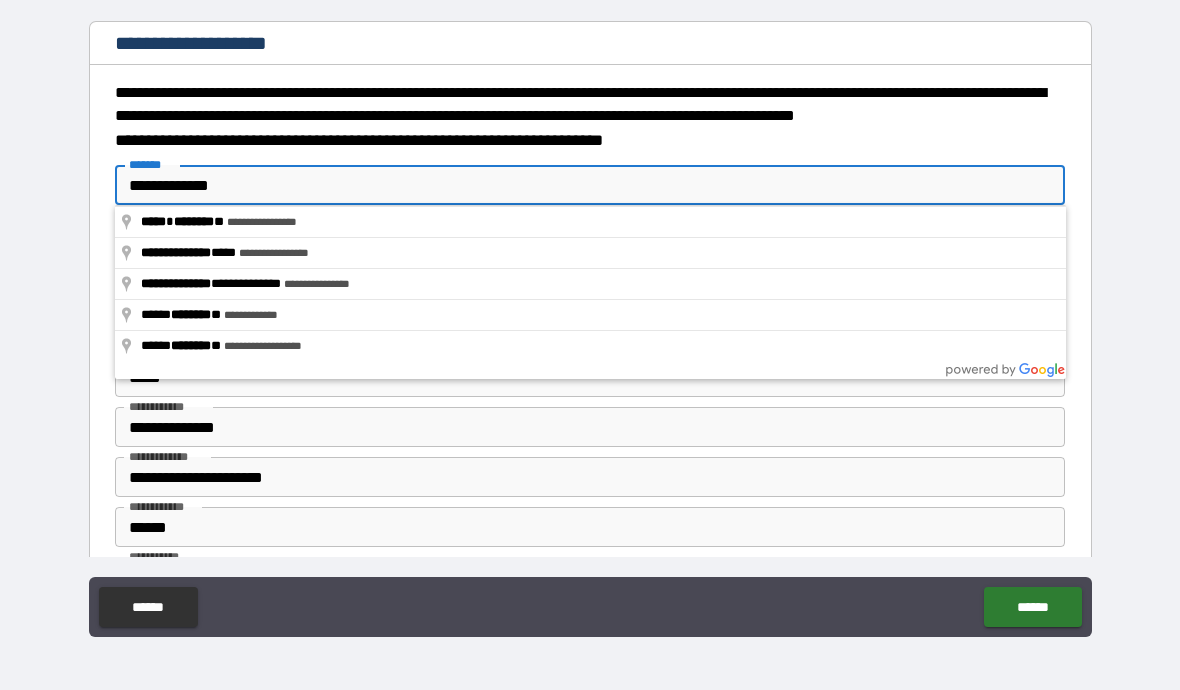 type on "**********" 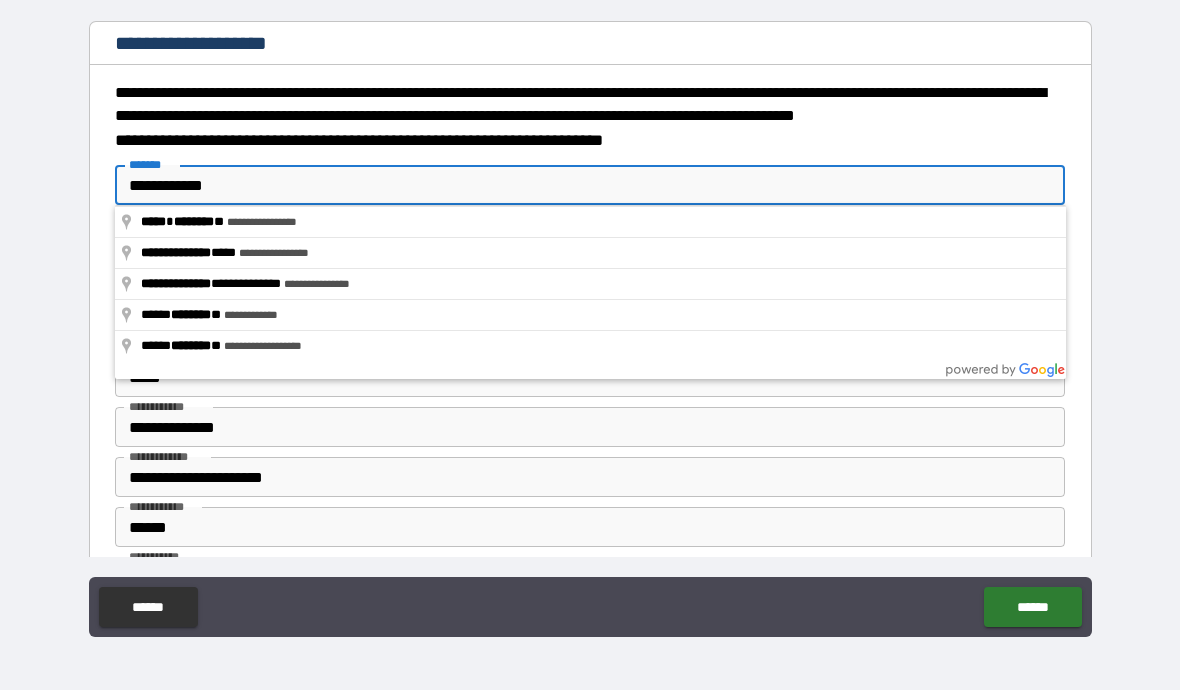 type on "*" 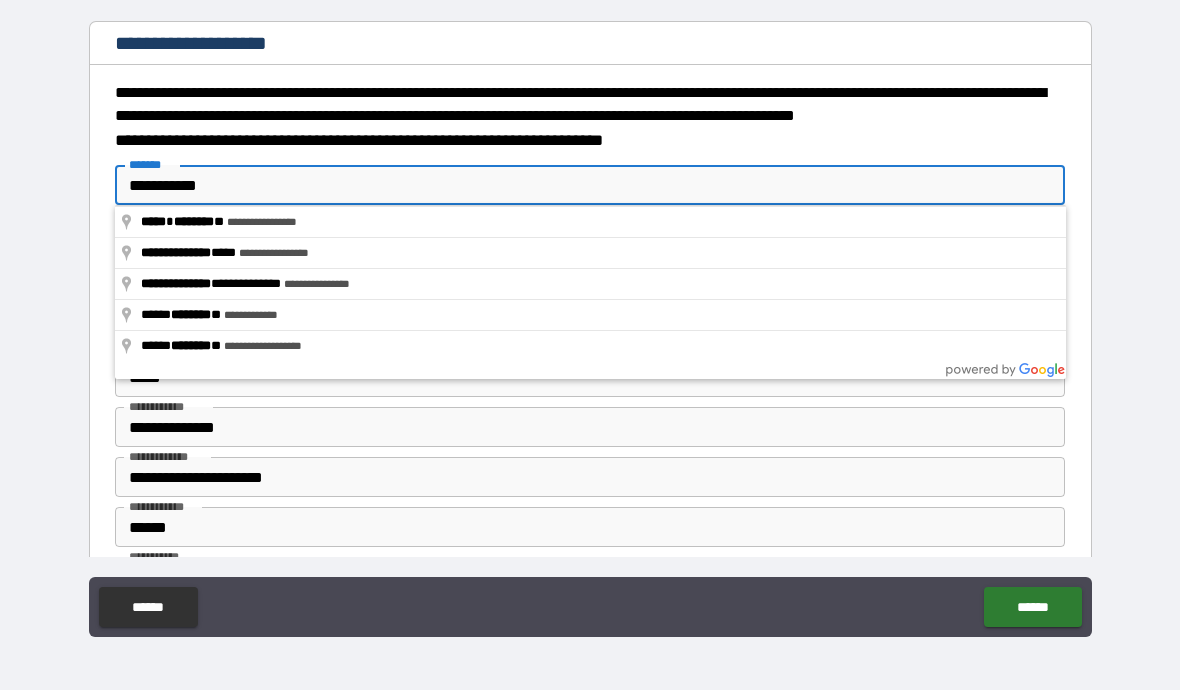 type on "*" 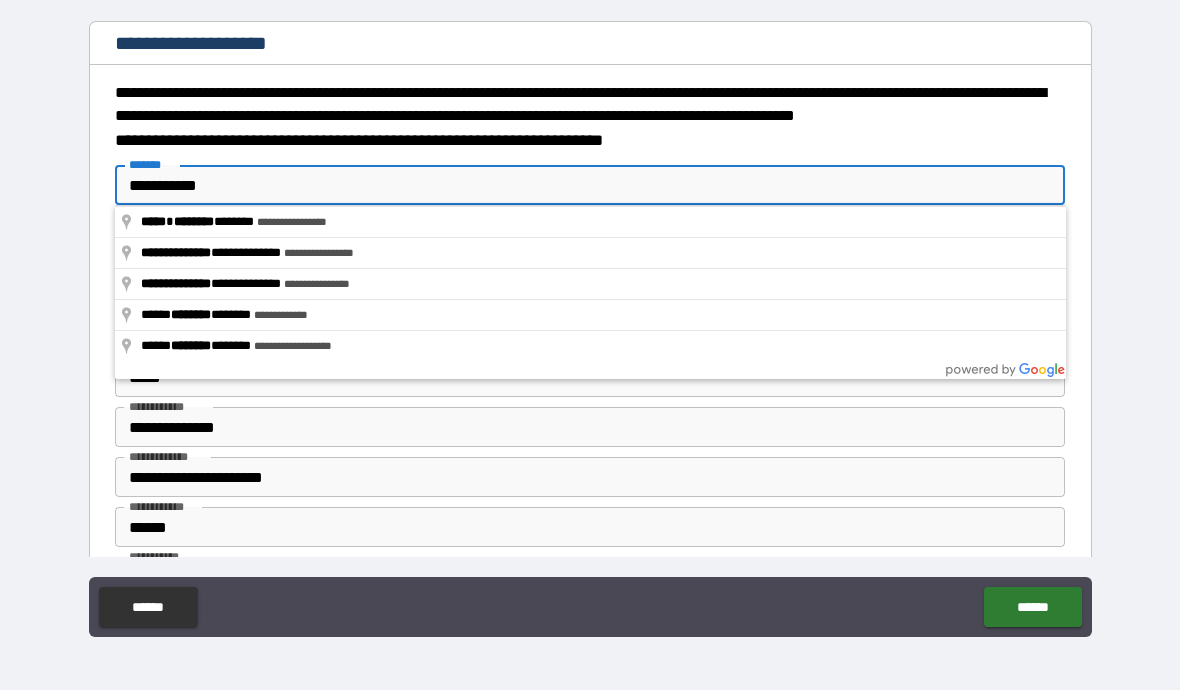 type on "**********" 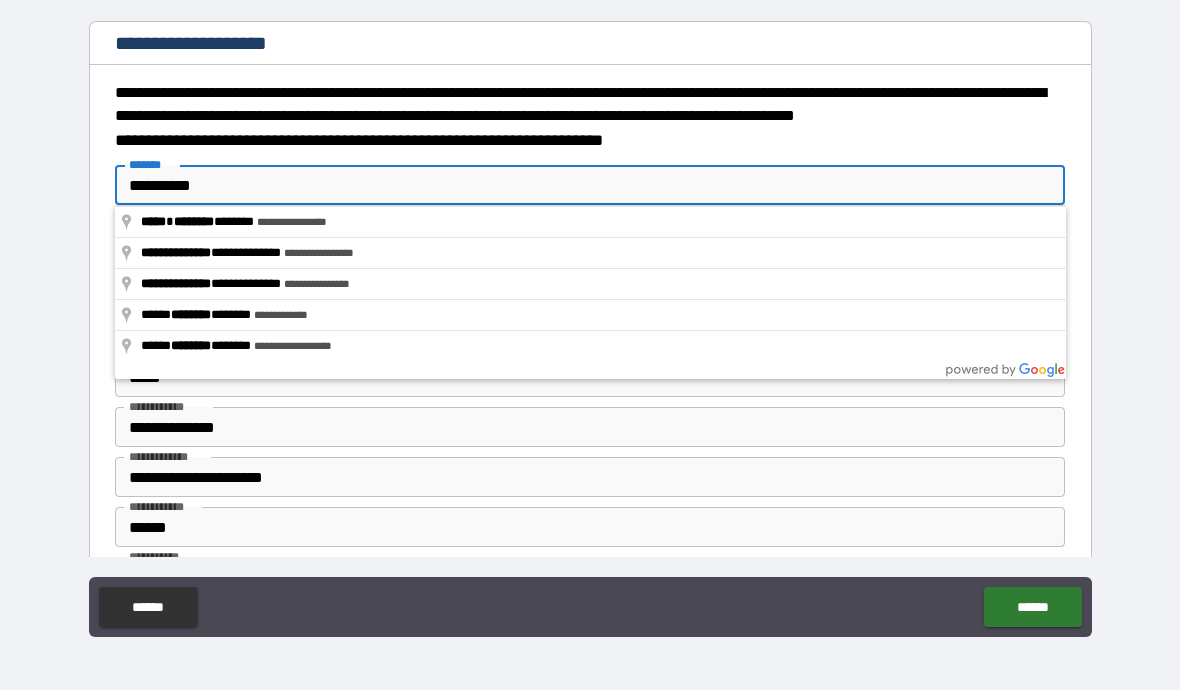 type on "*" 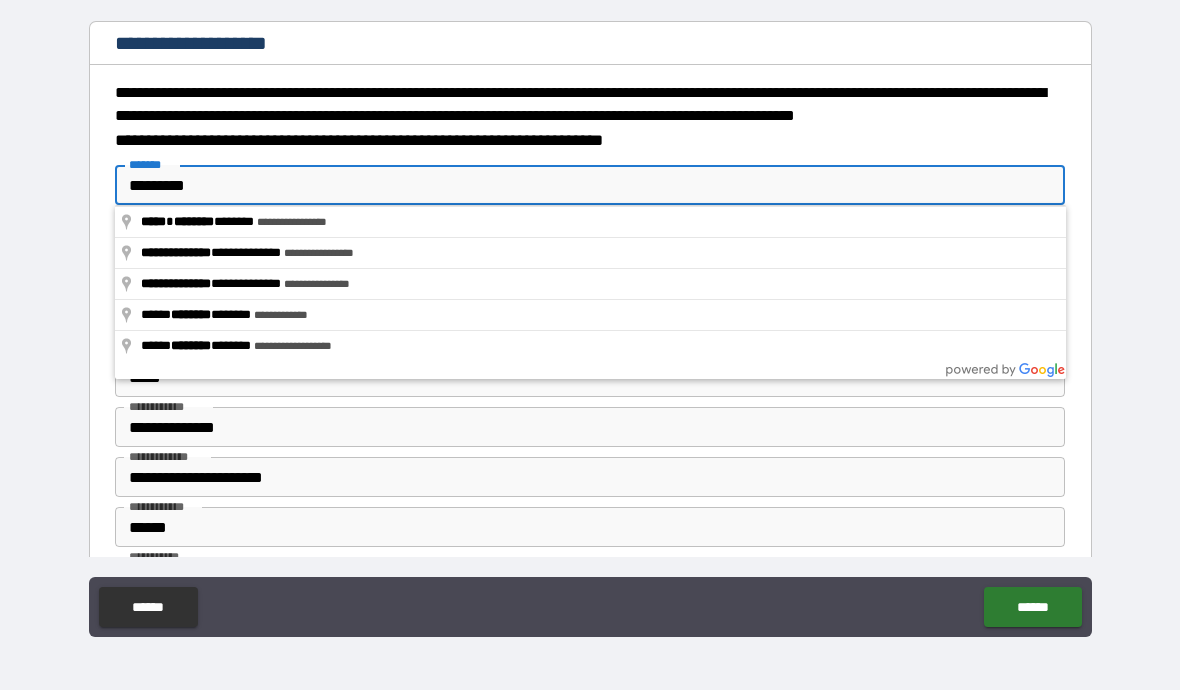 type on "*" 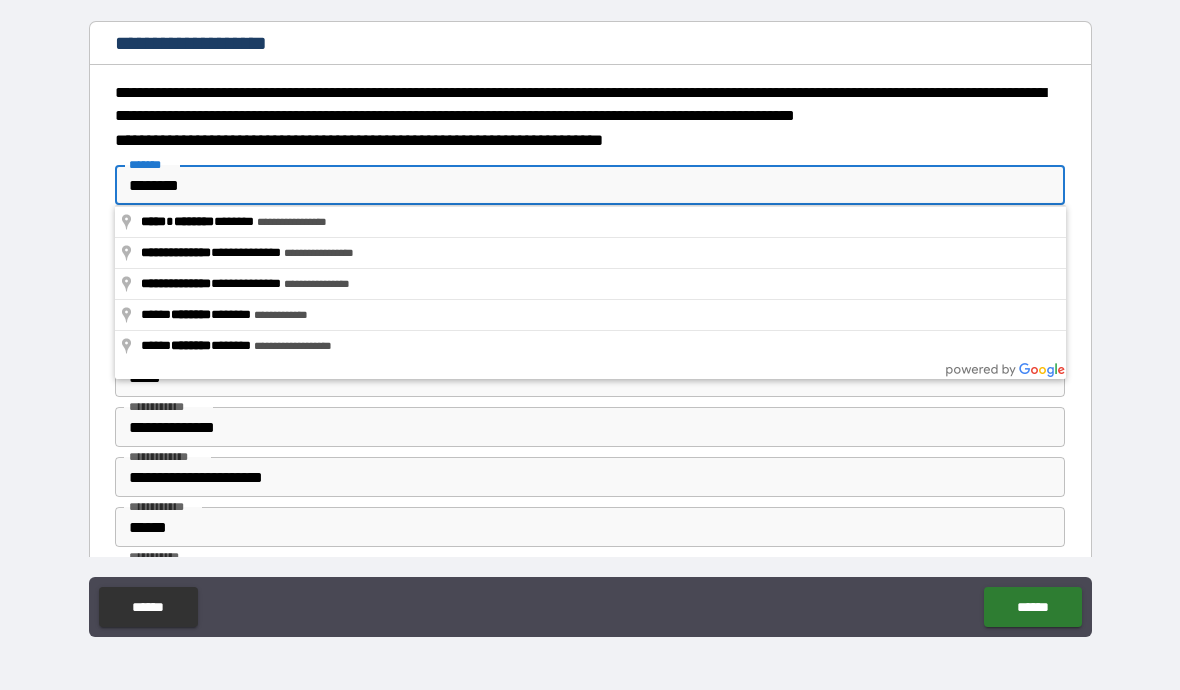 type on "*" 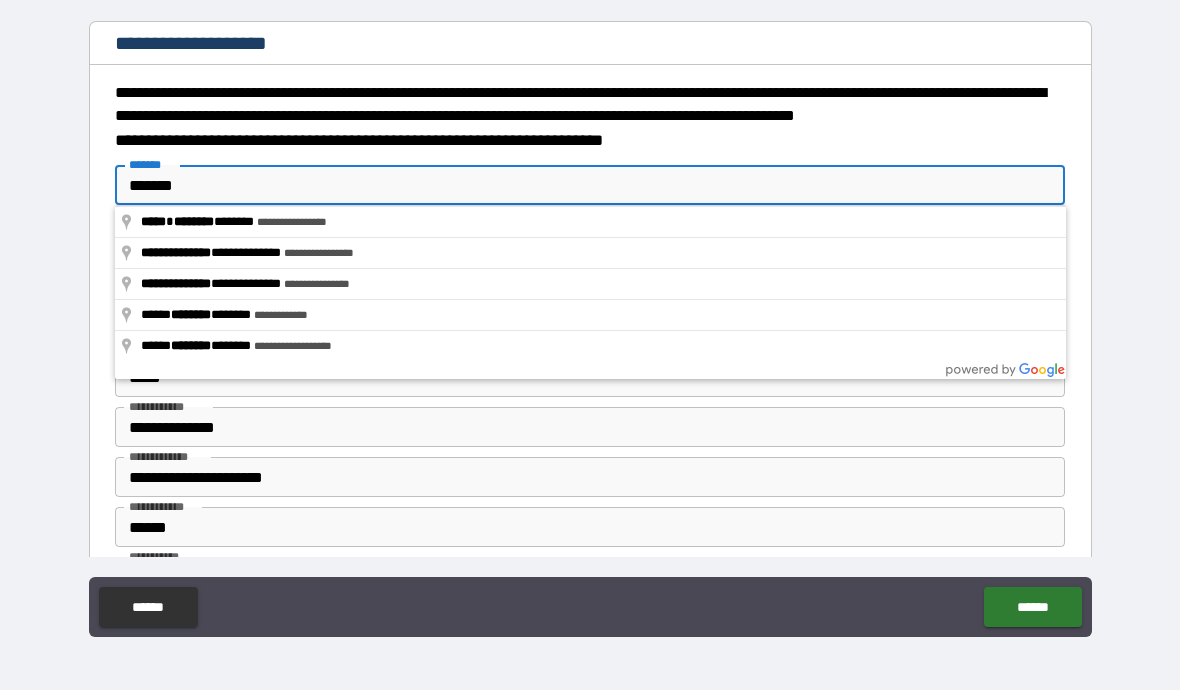 type on "*" 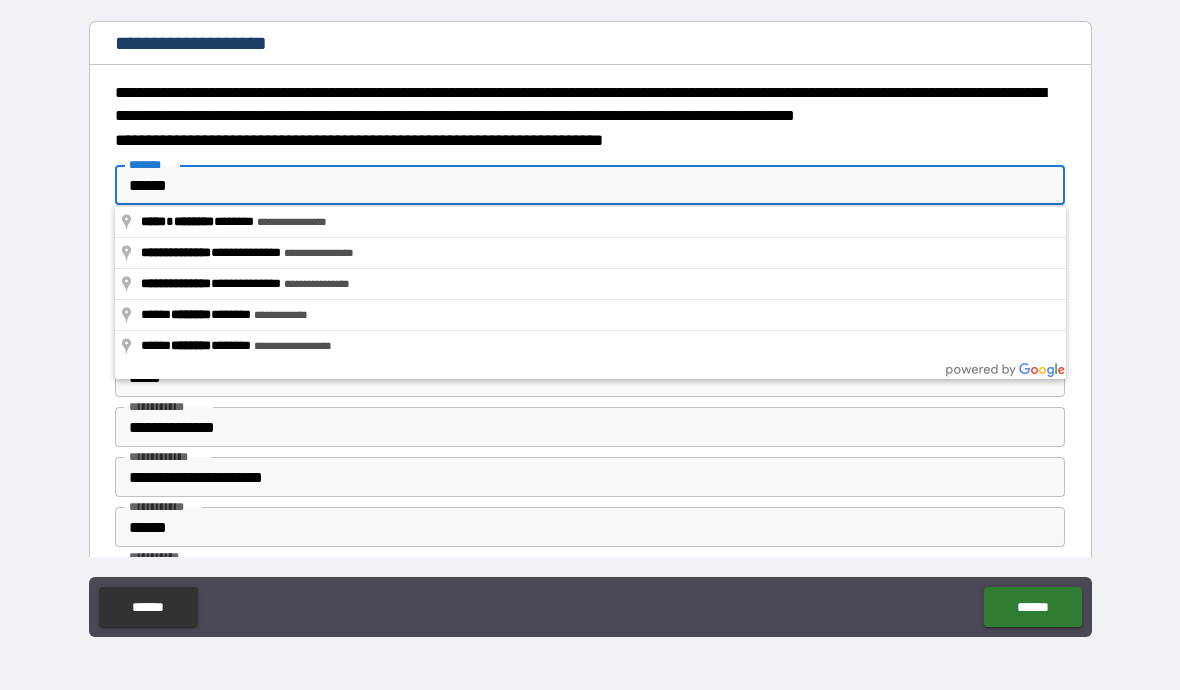type on "*" 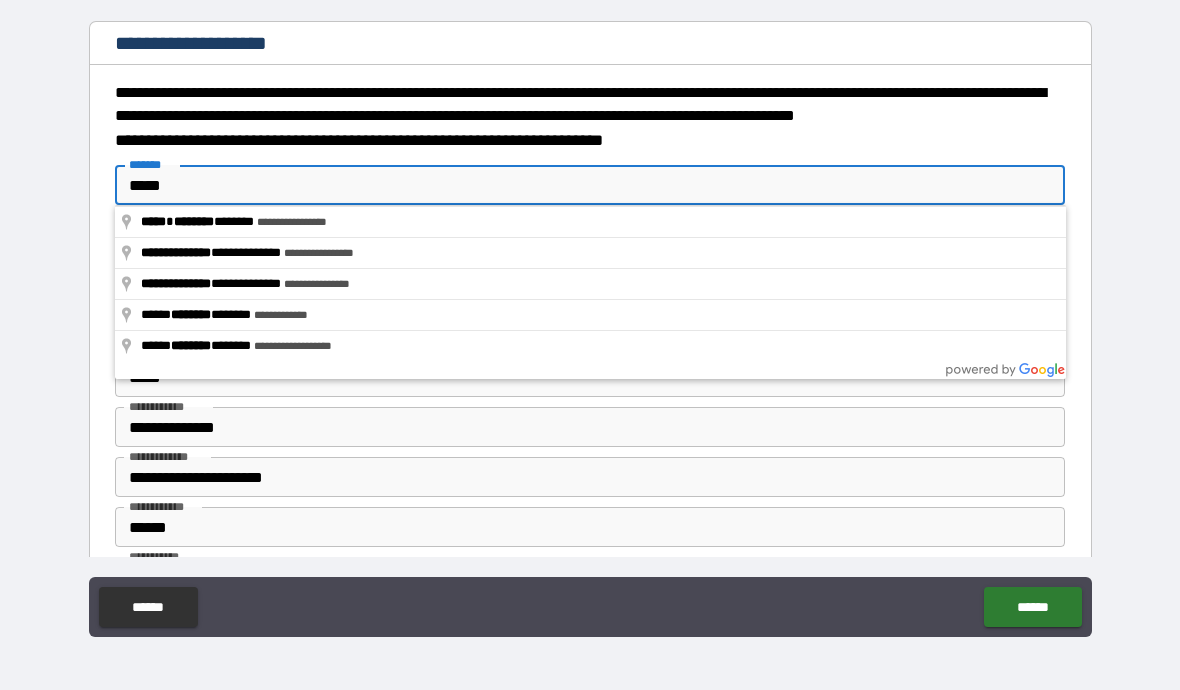 type on "*" 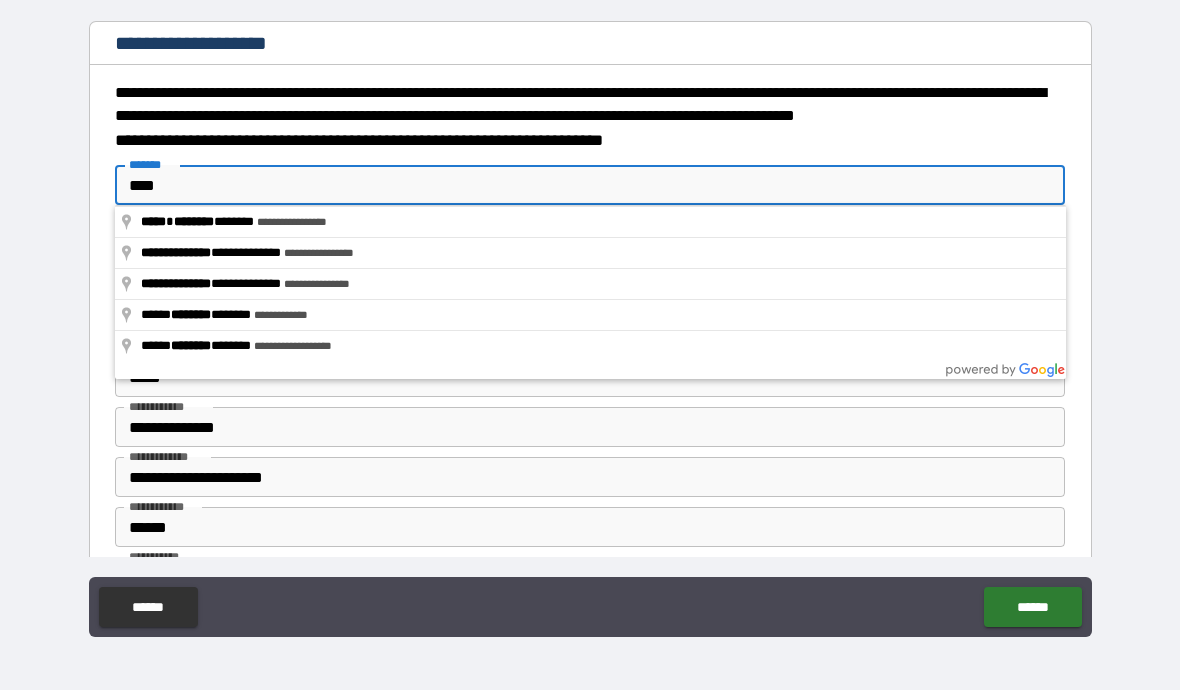 type on "*" 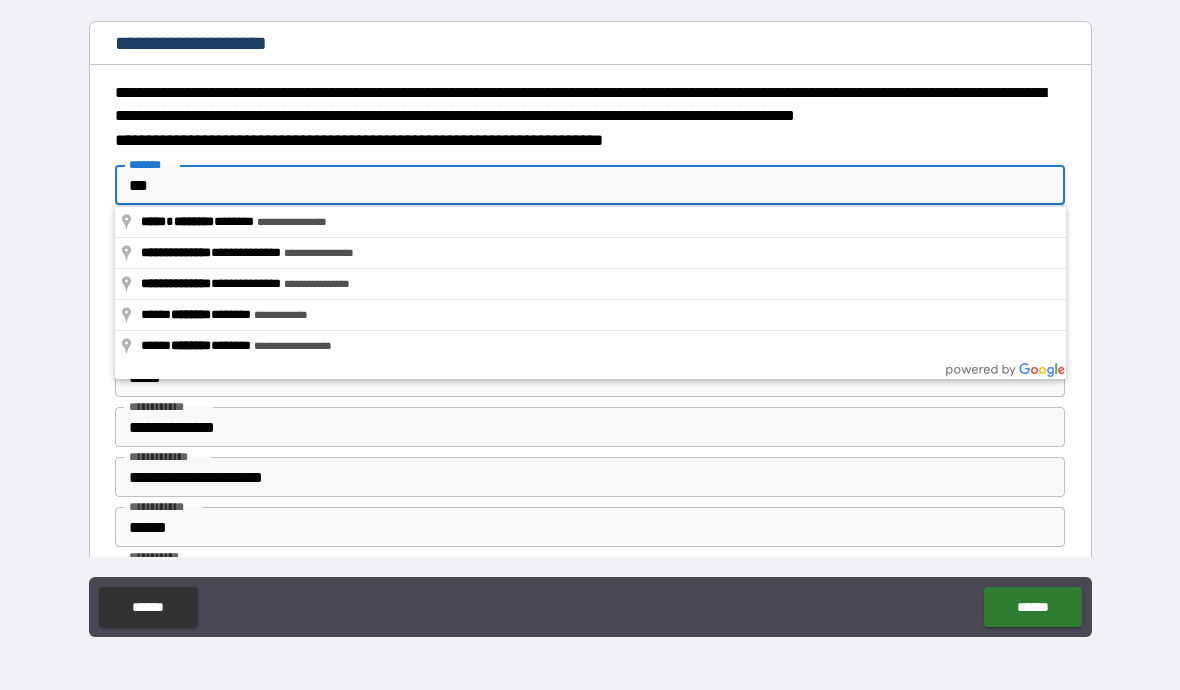 type on "*" 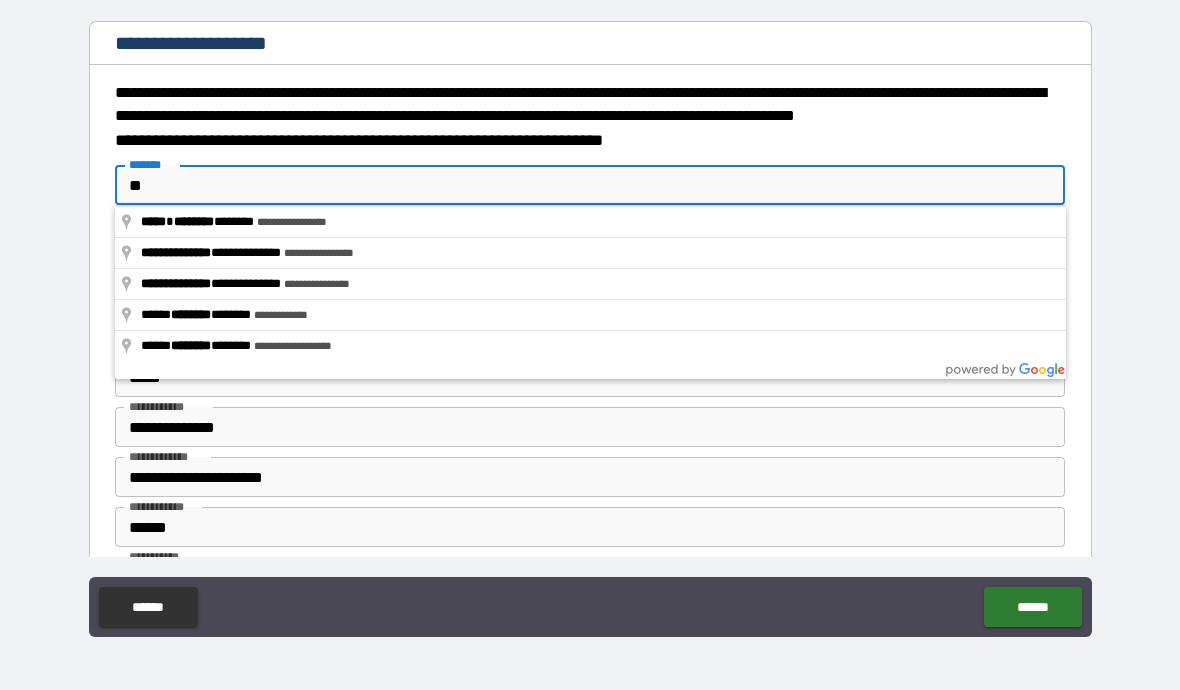type on "*" 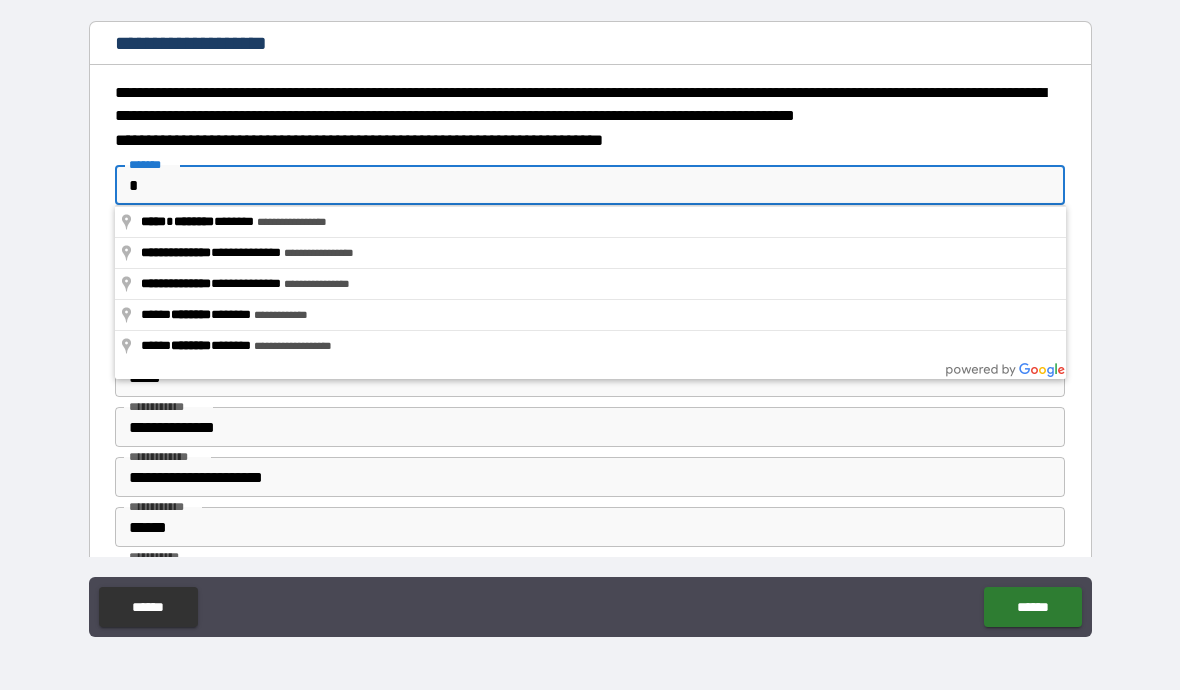 type on "*" 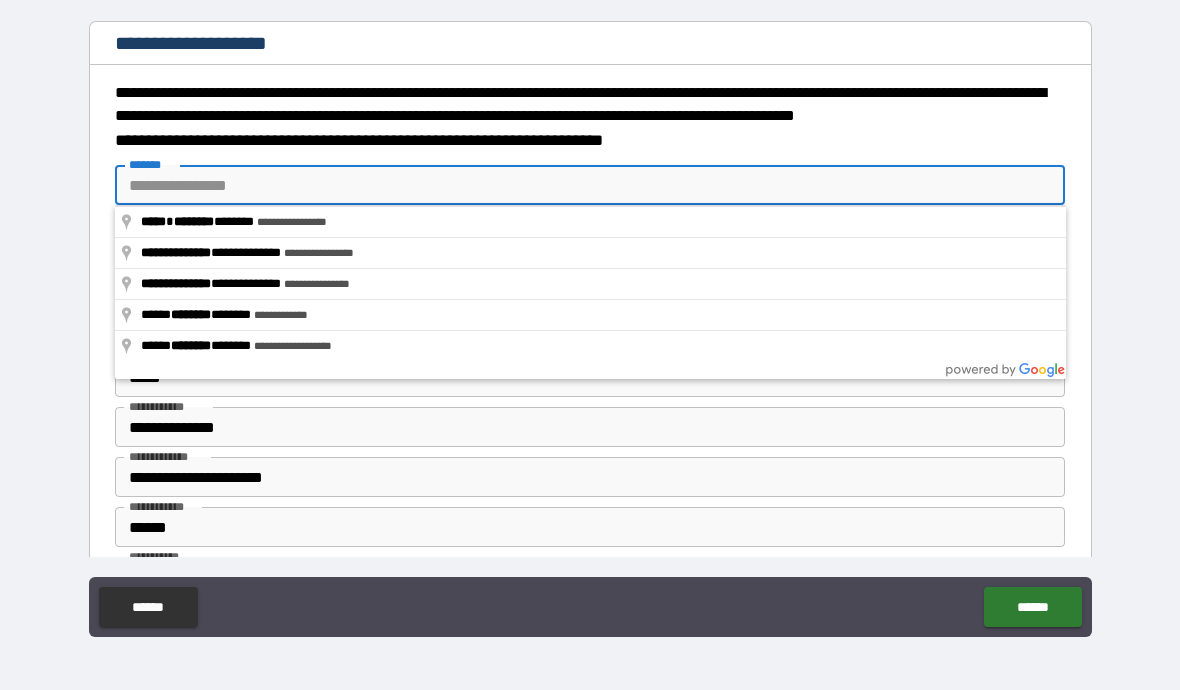 type on "*" 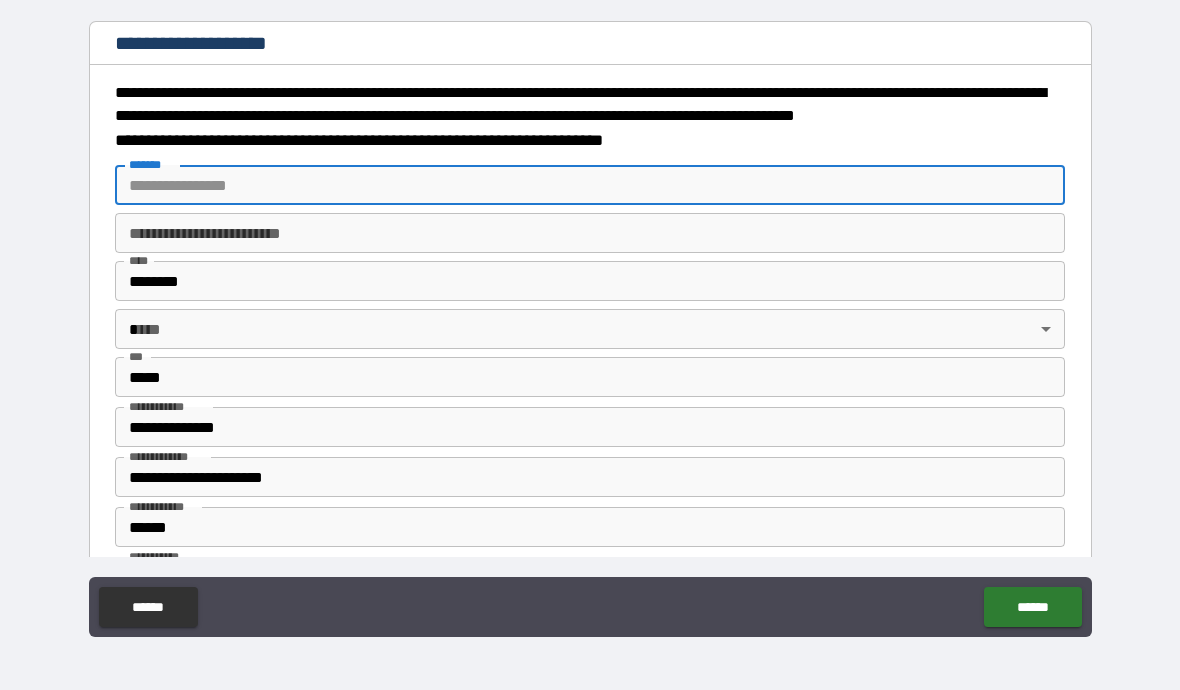 type on "*" 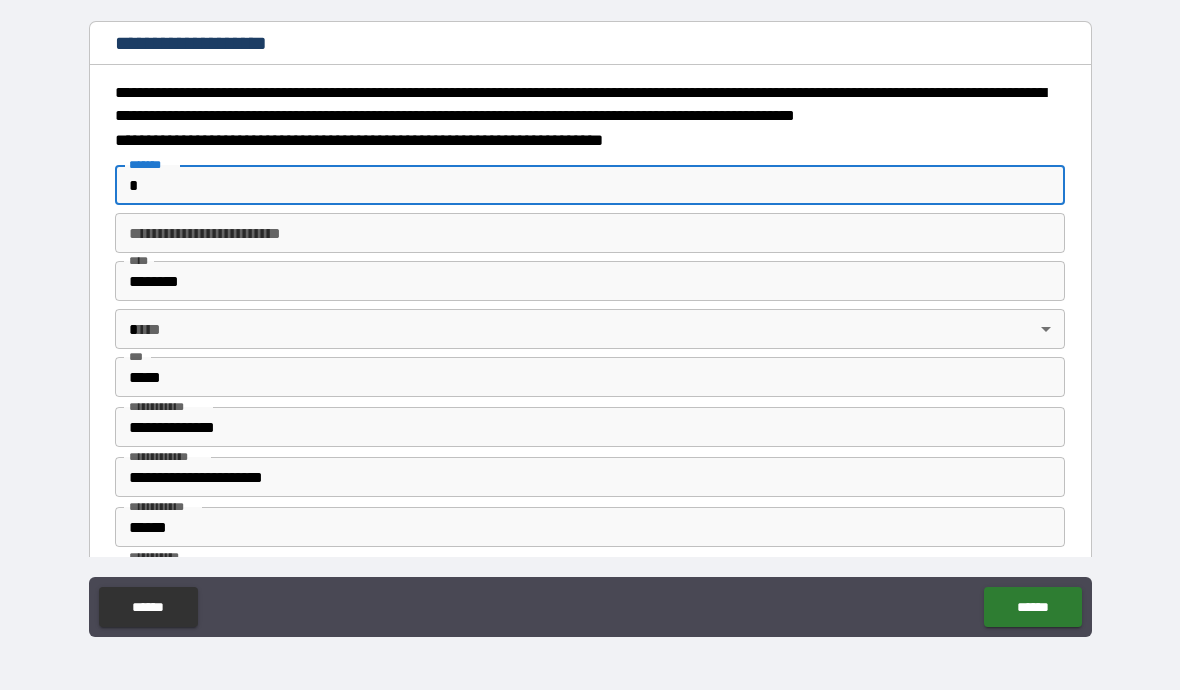 type on "*" 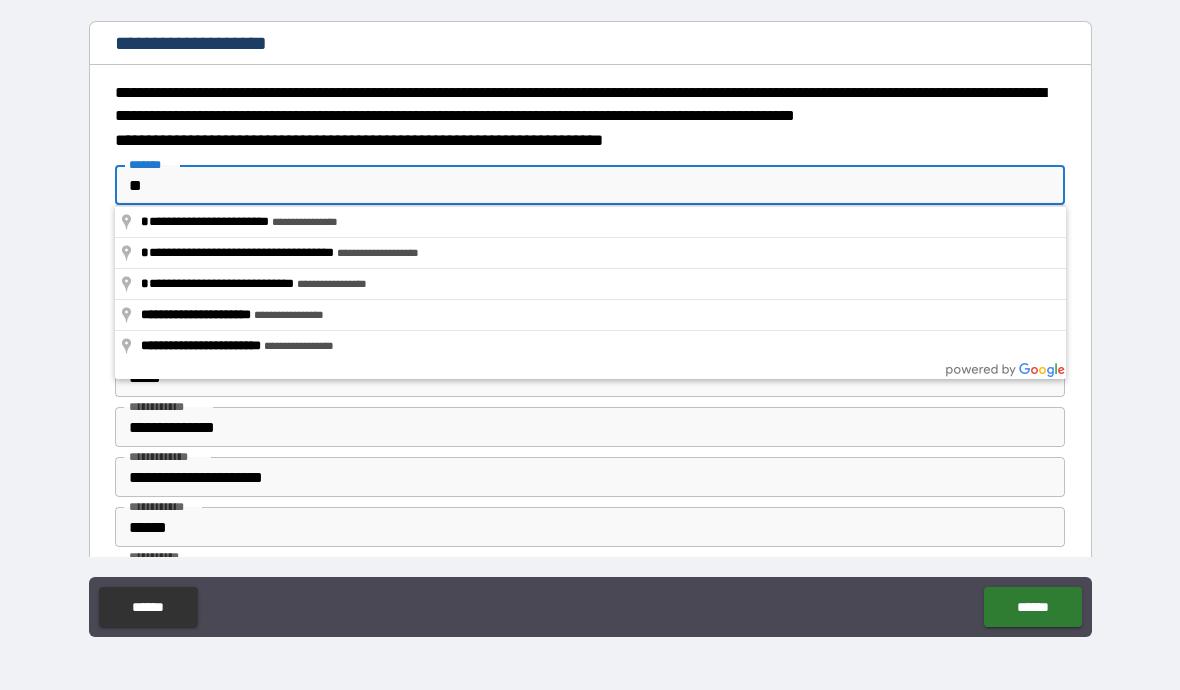 type on "*" 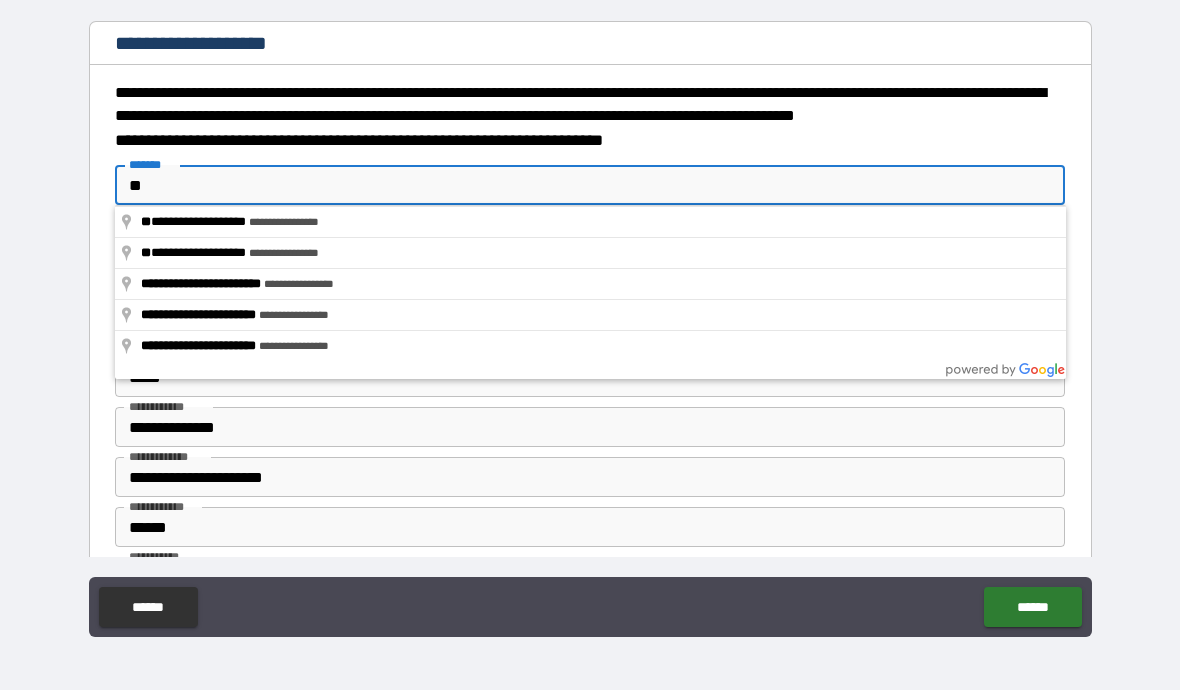type on "***" 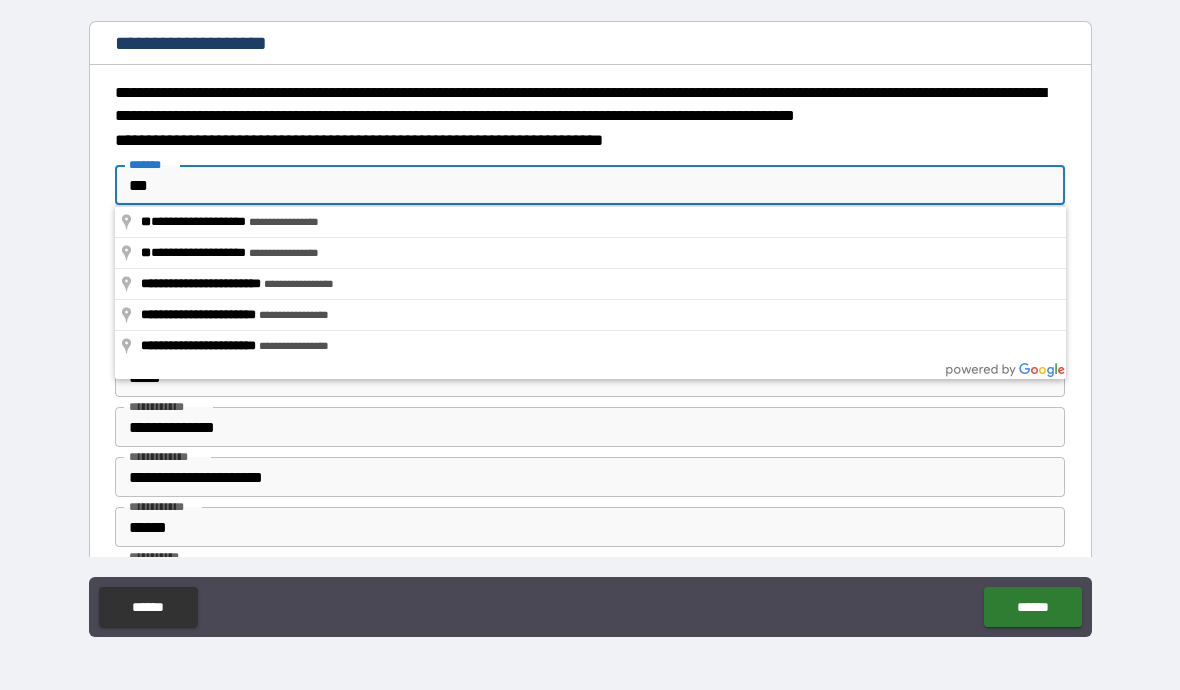type on "*" 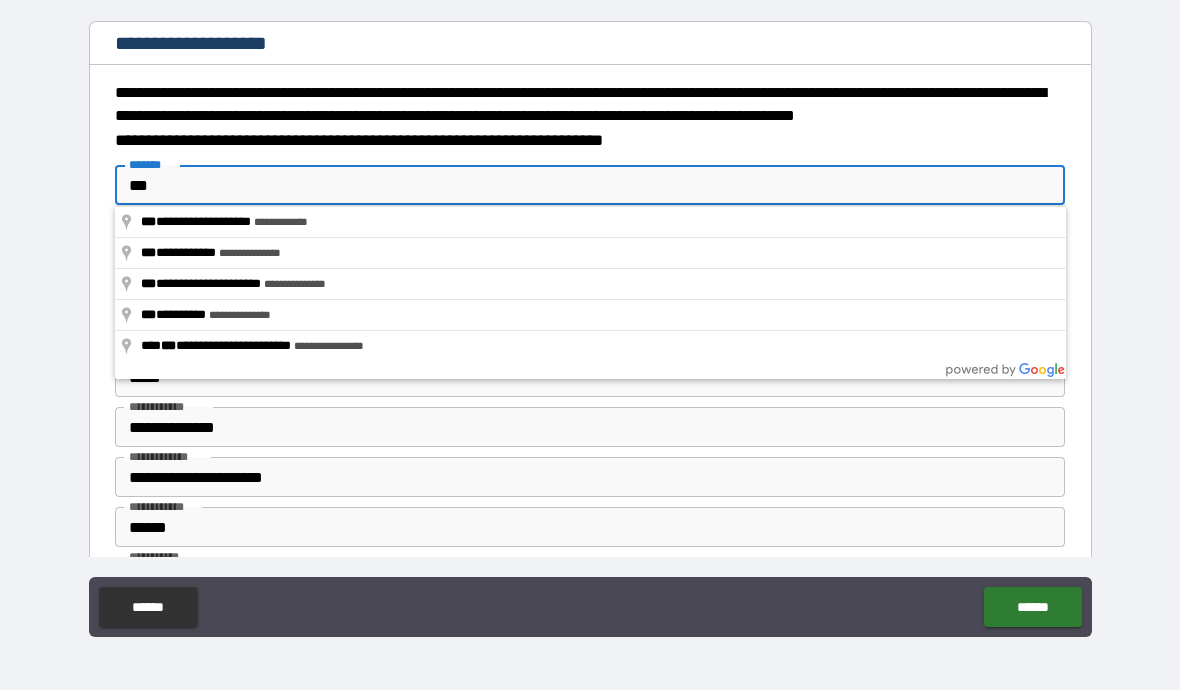 type on "****" 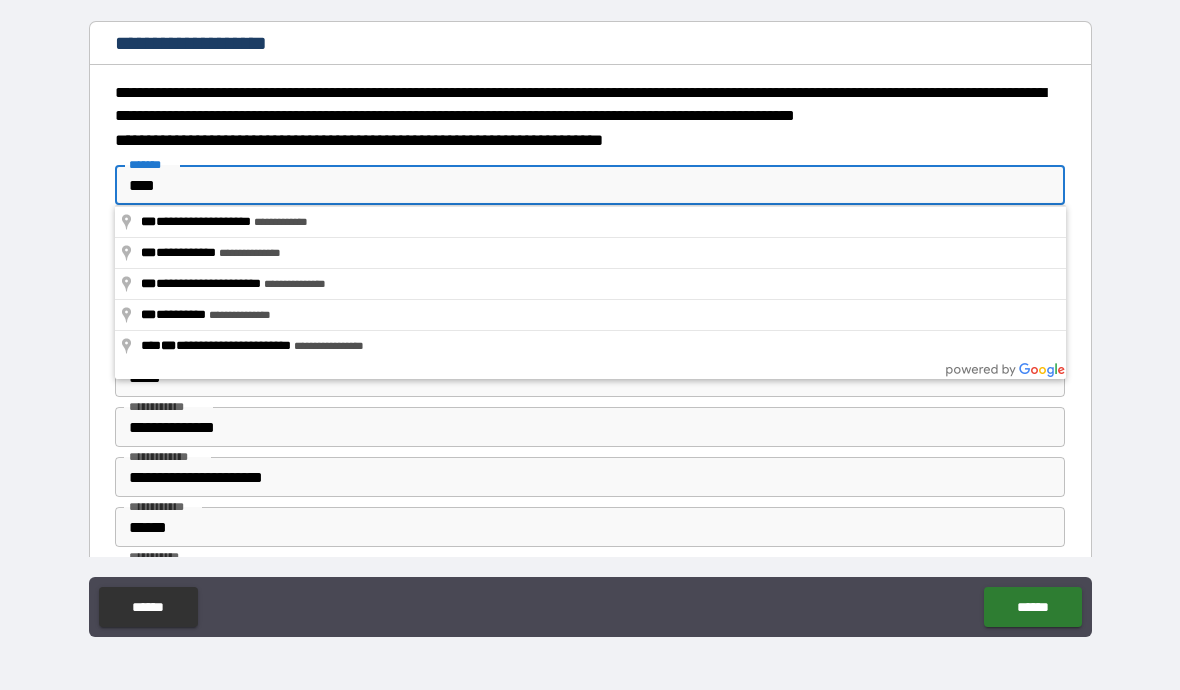 type on "*" 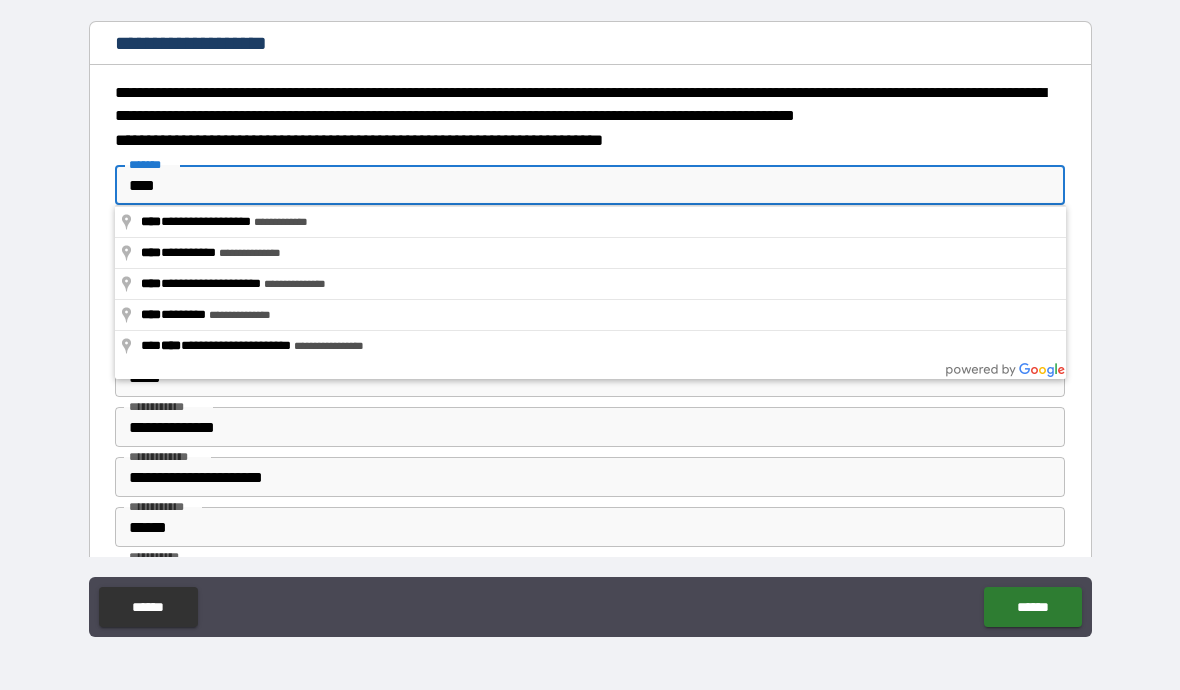 type on "*****" 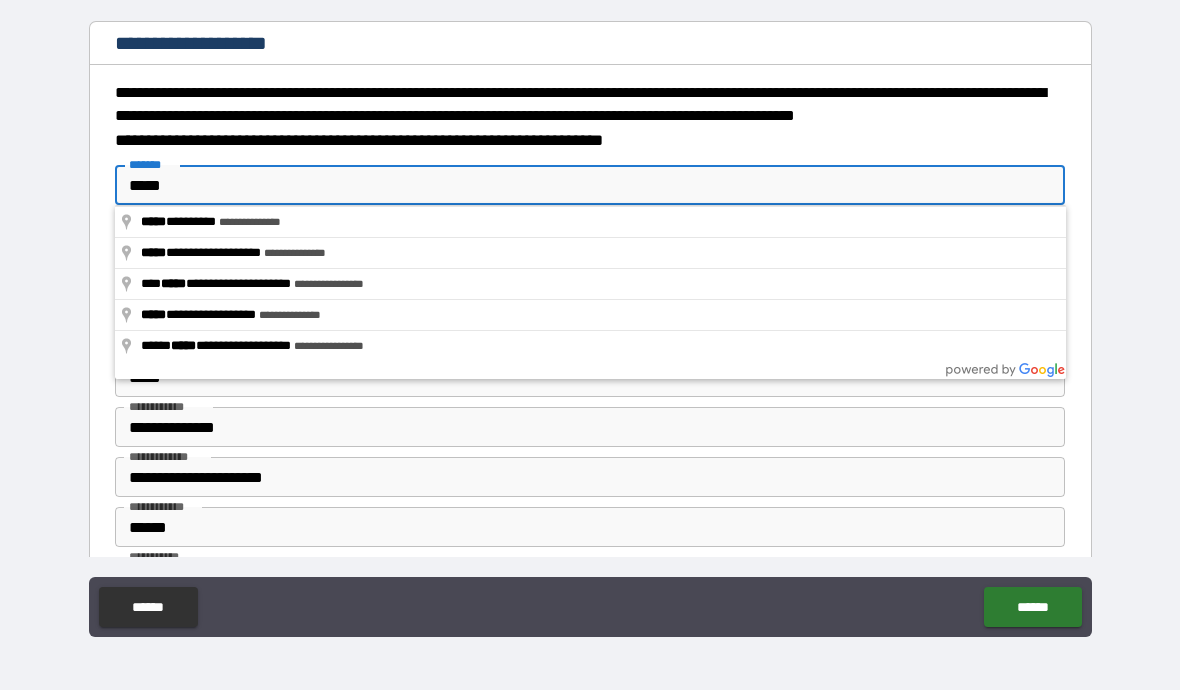 type on "*" 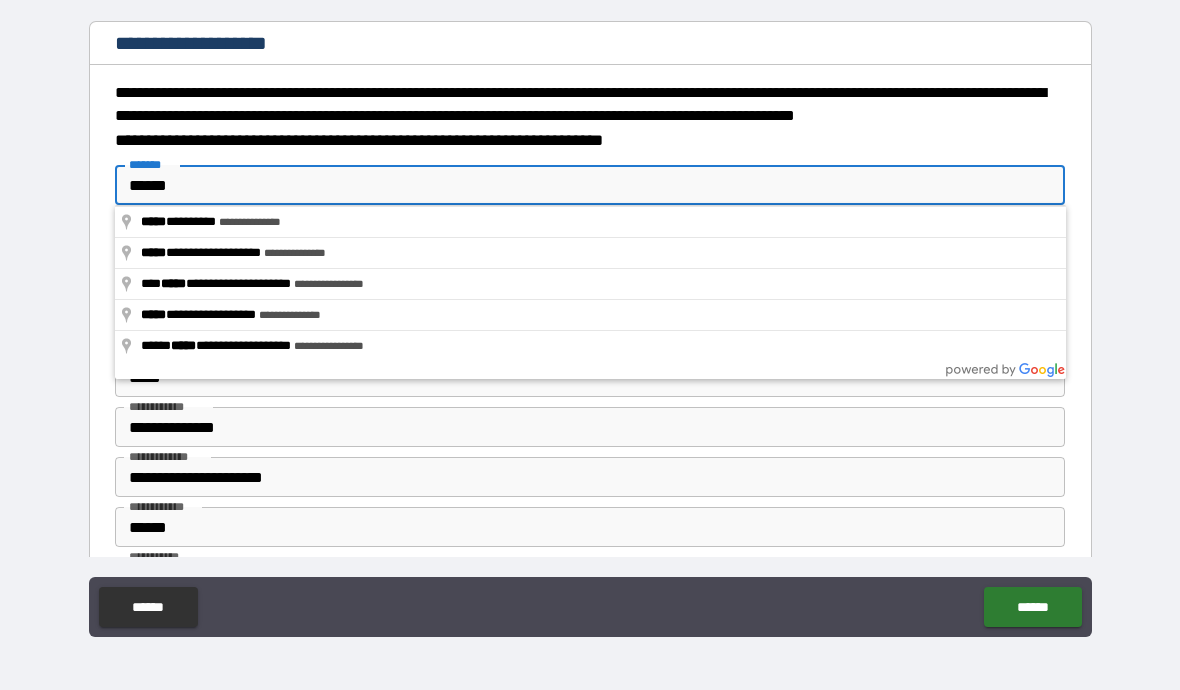 type on "*" 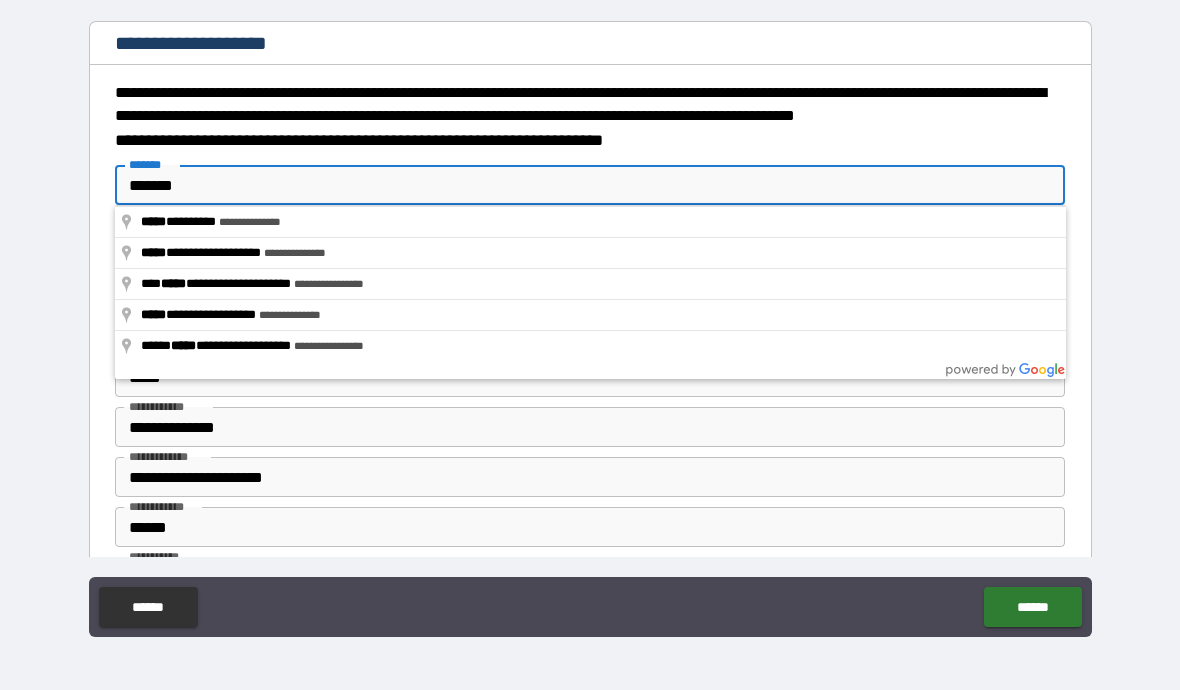 type on "*" 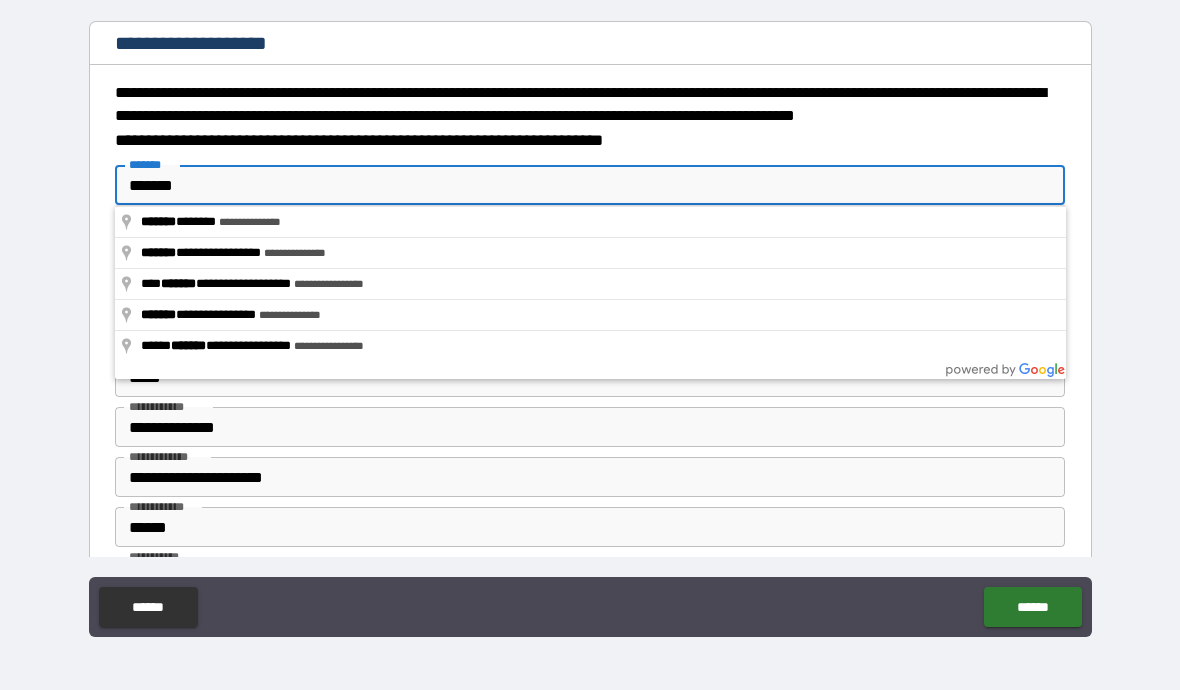 type on "********" 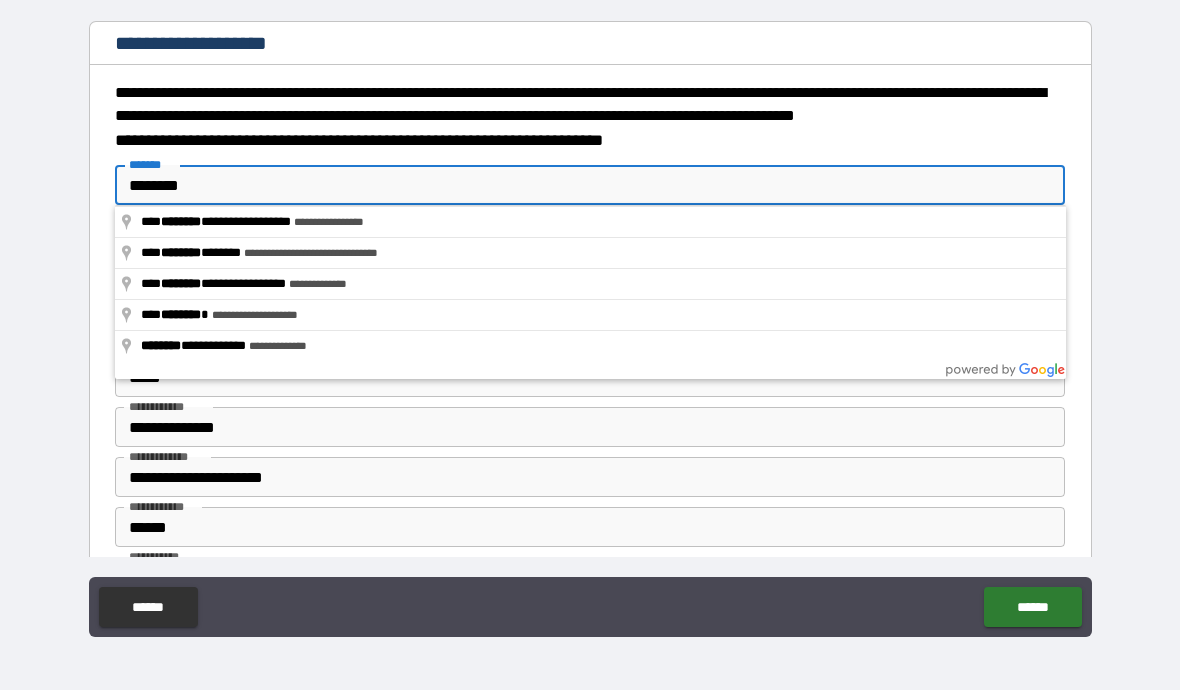 type on "*" 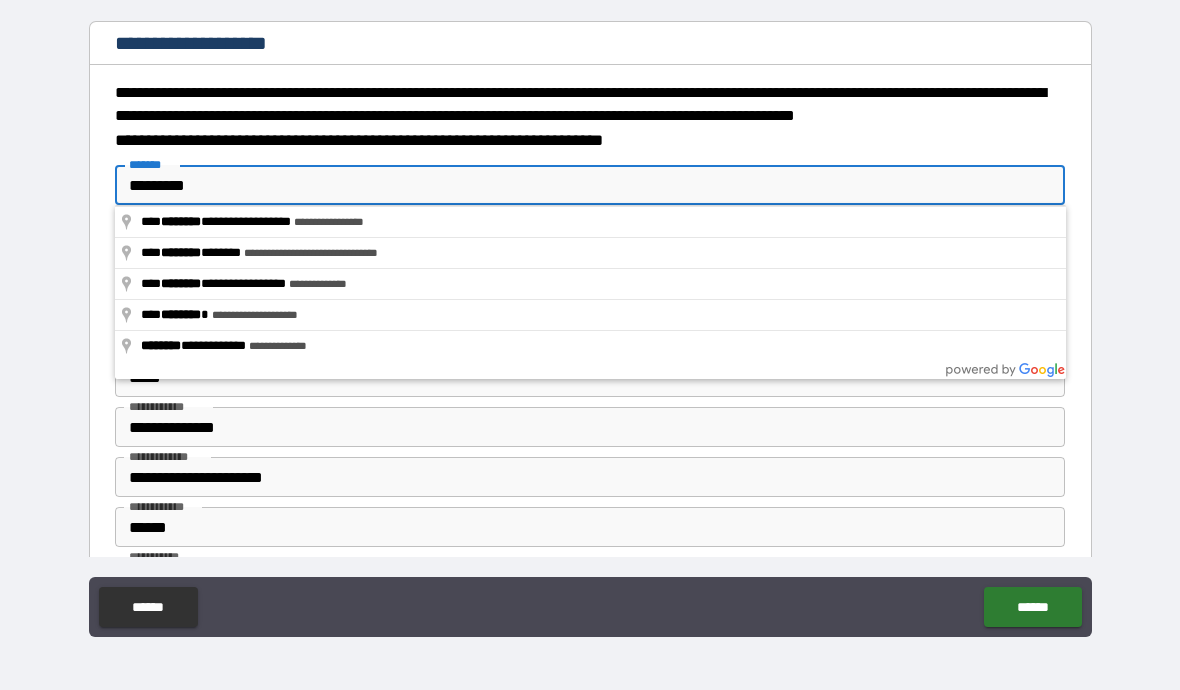 type on "*" 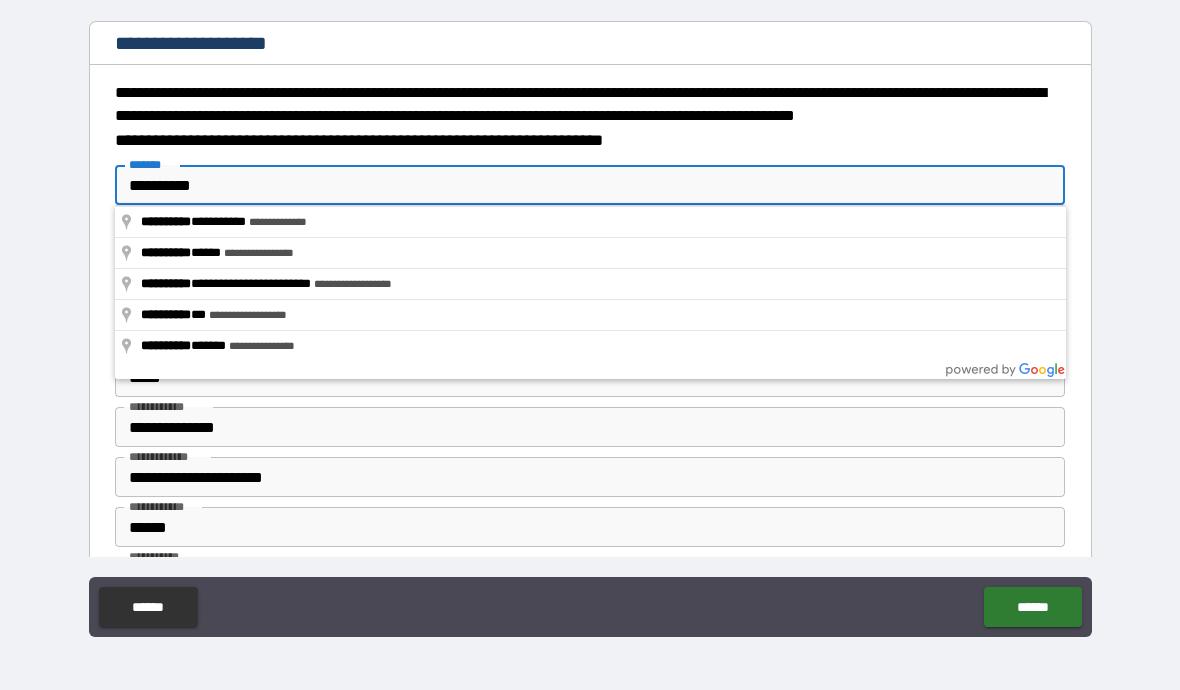 type on "*" 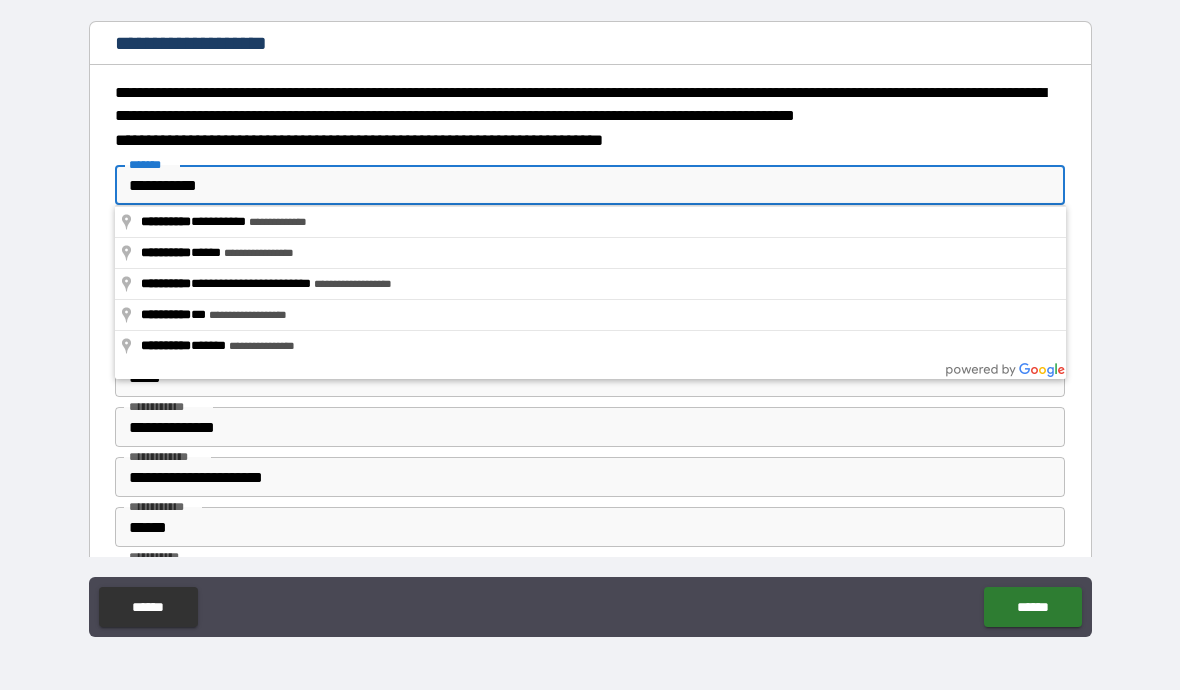 type on "*" 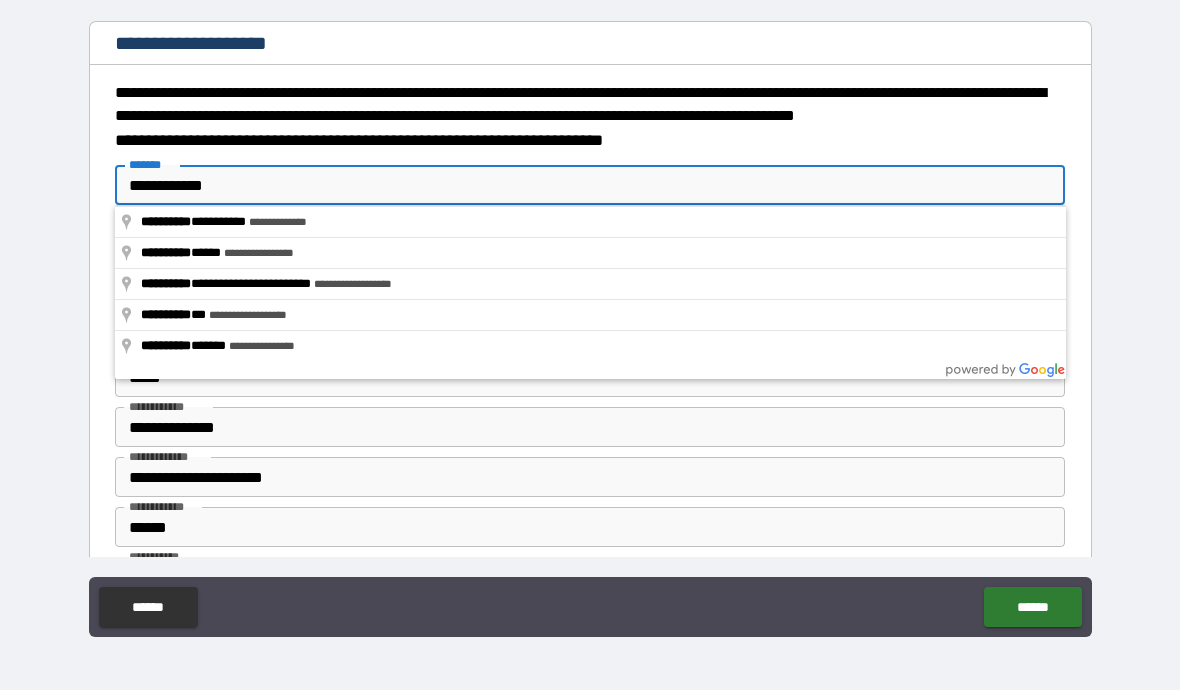 type on "*" 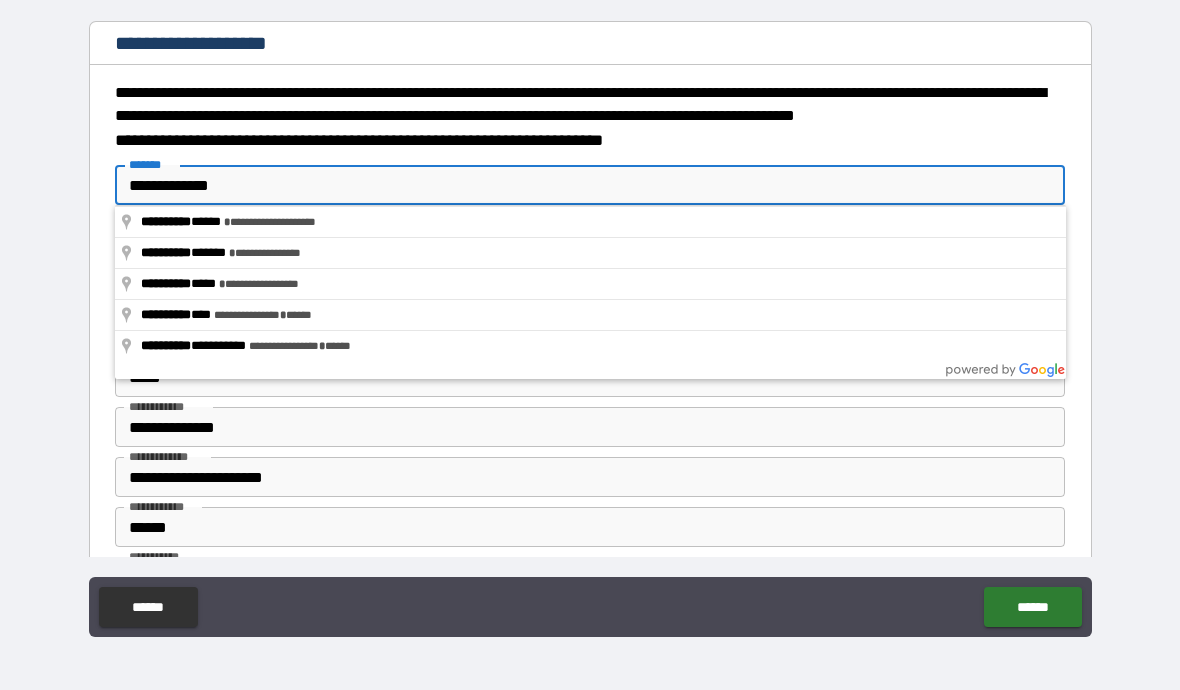 type on "*" 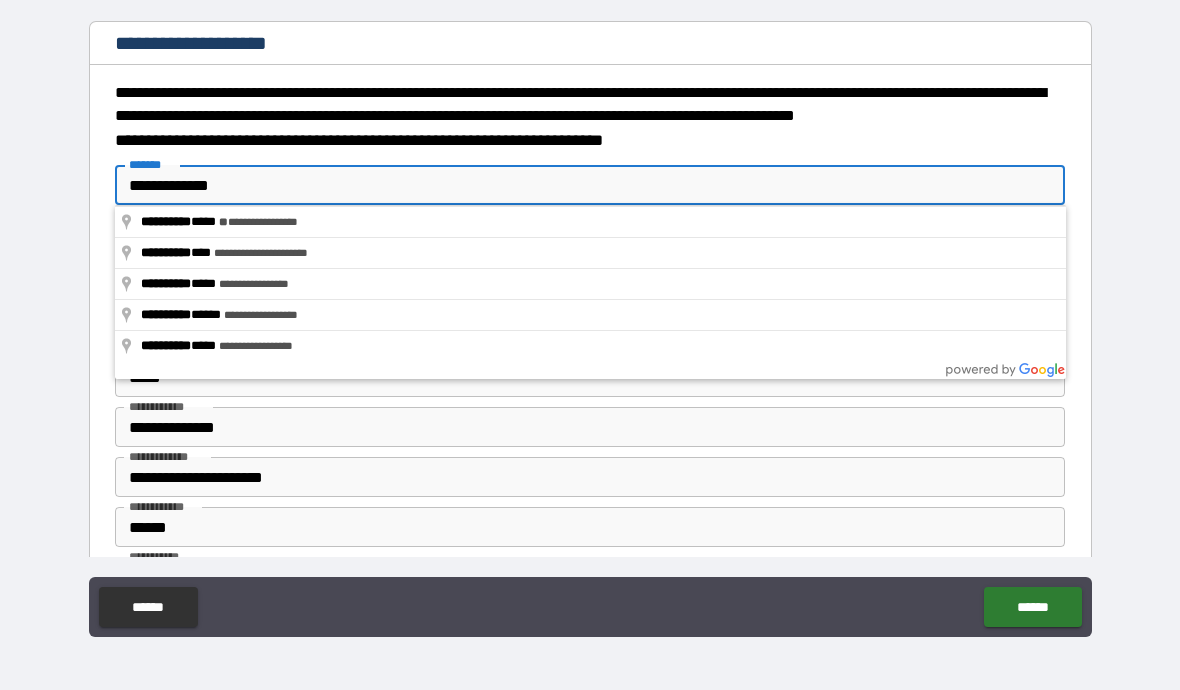 type on "**********" 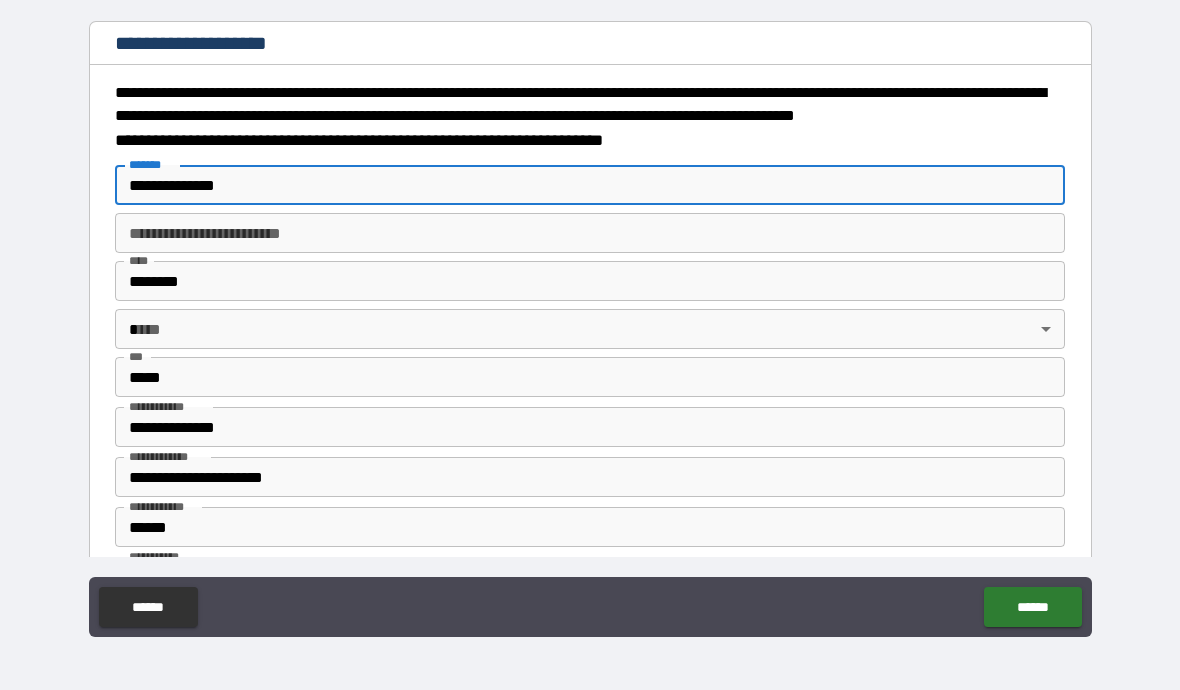 type on "*" 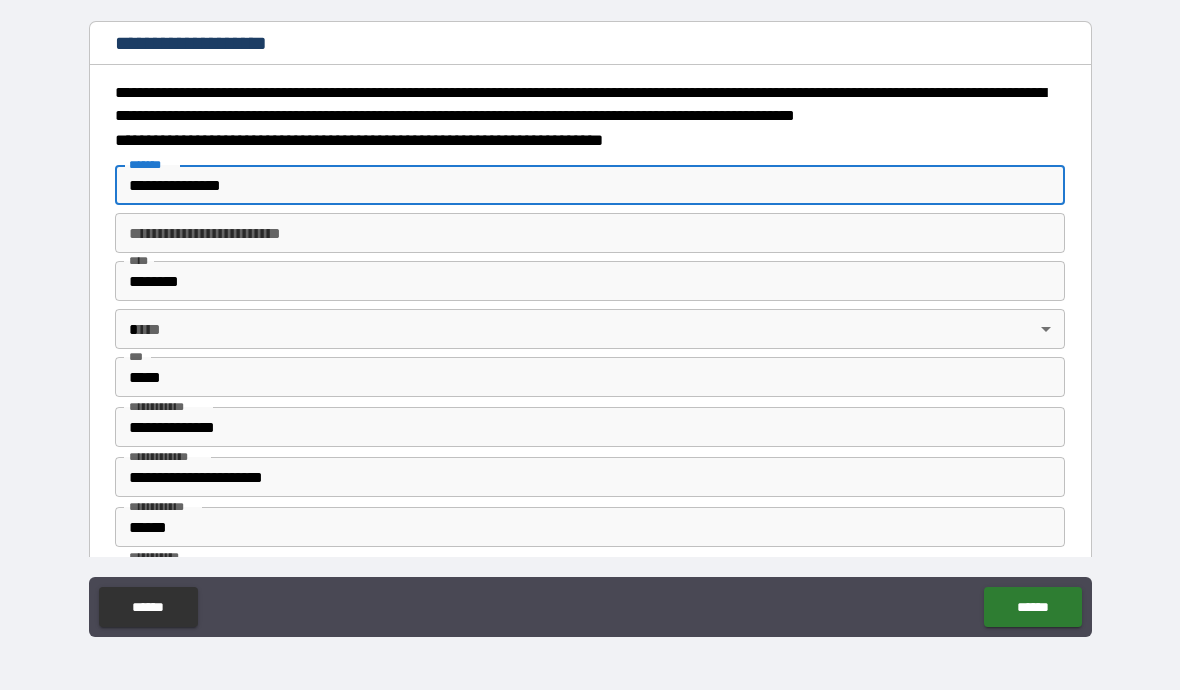 type on "*" 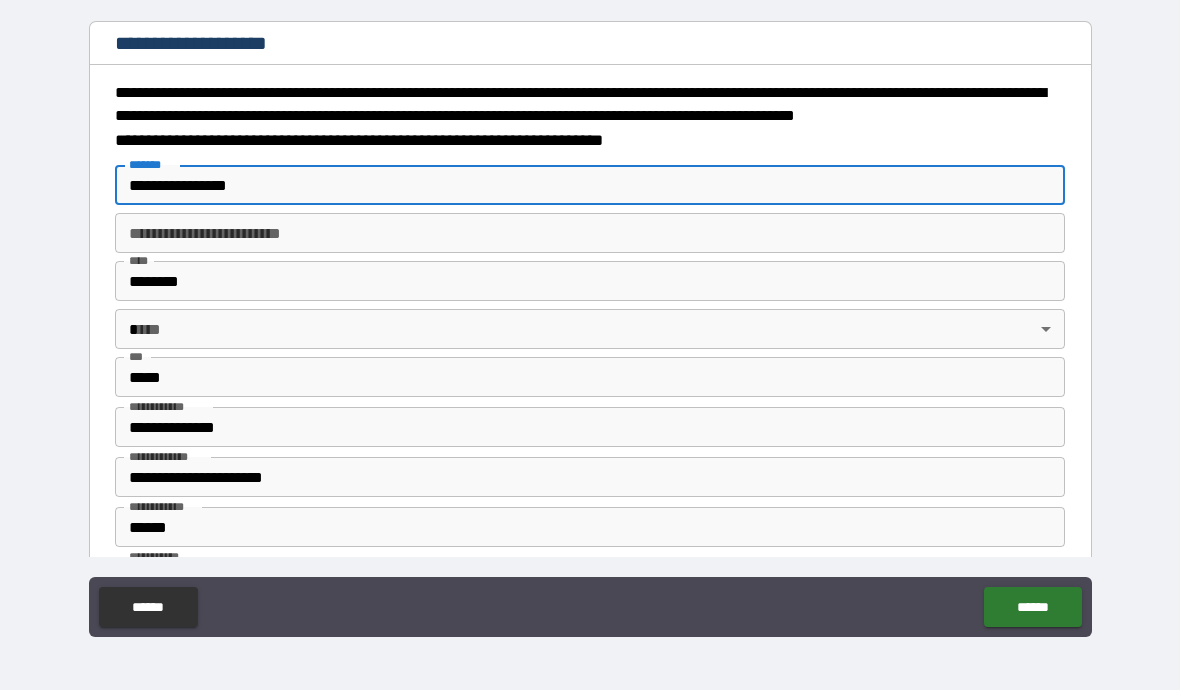 type on "*" 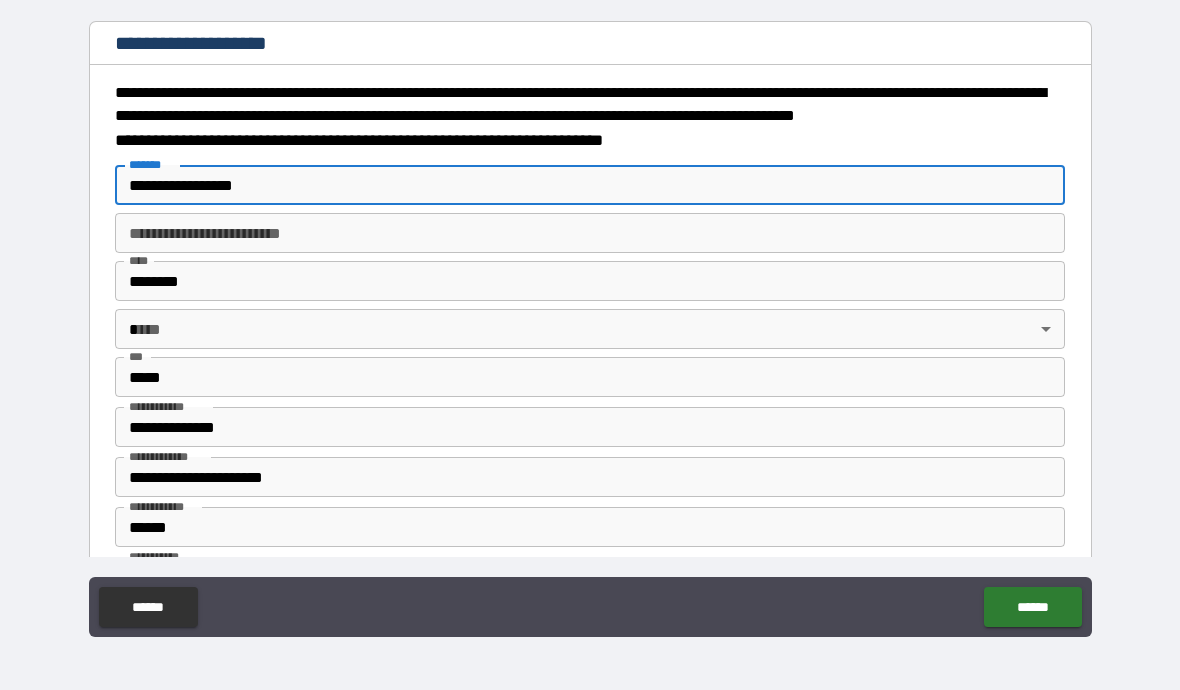 type on "*" 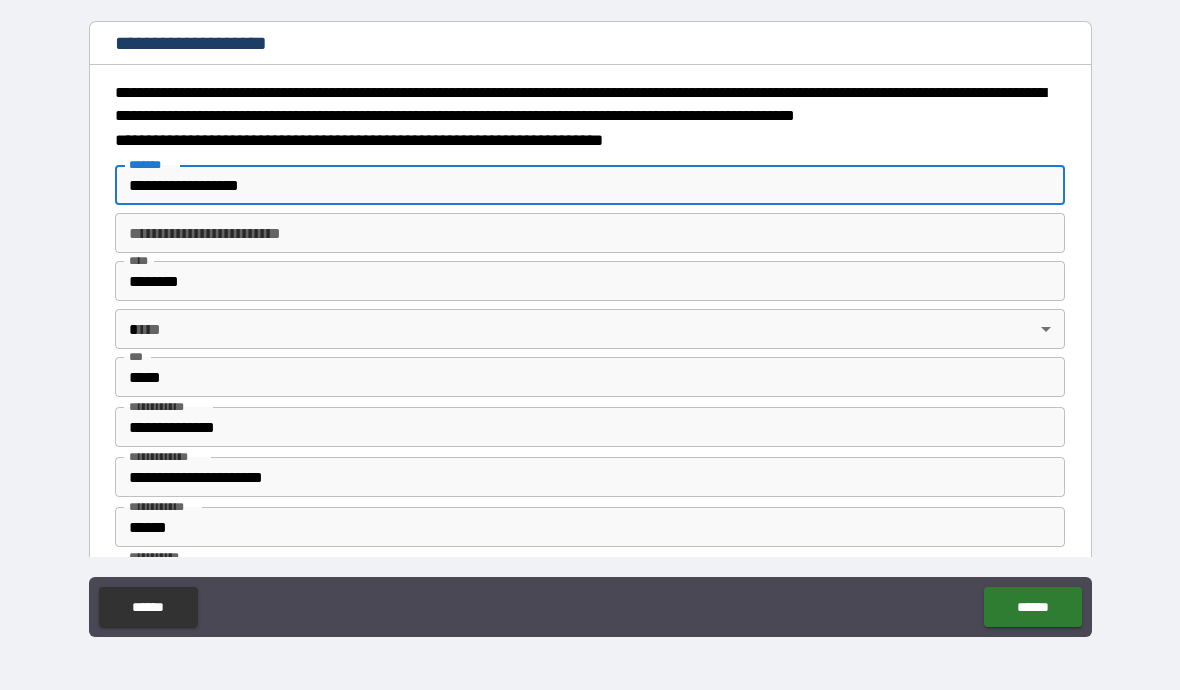 type on "*" 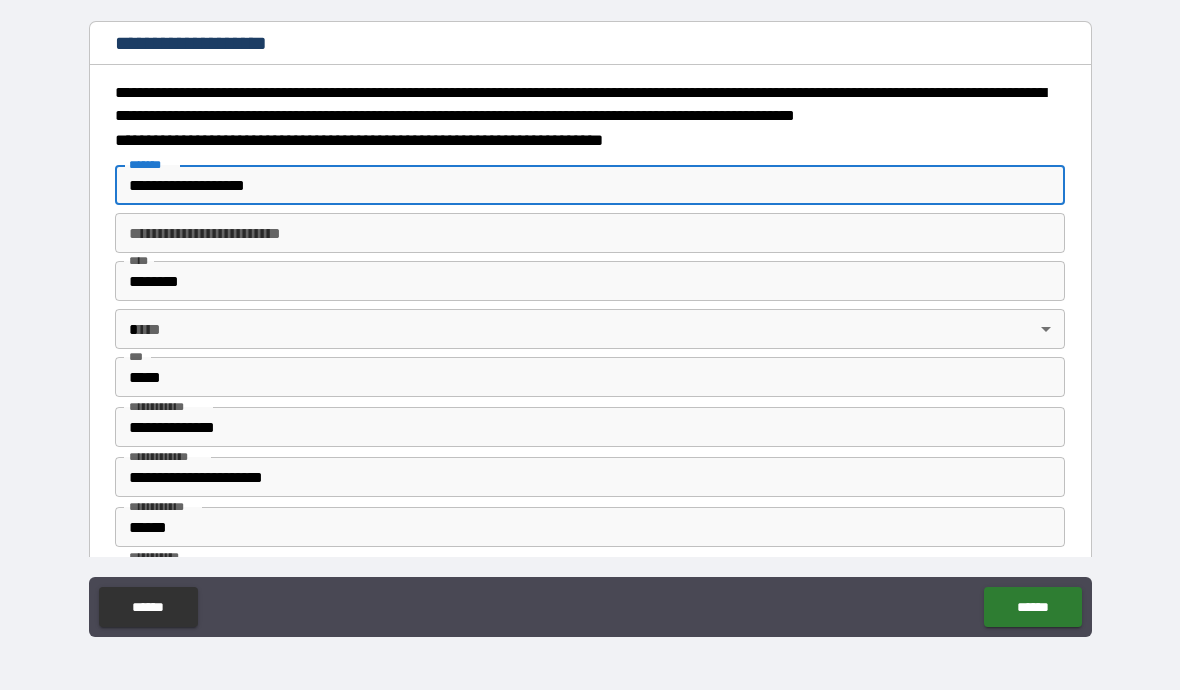type on "*" 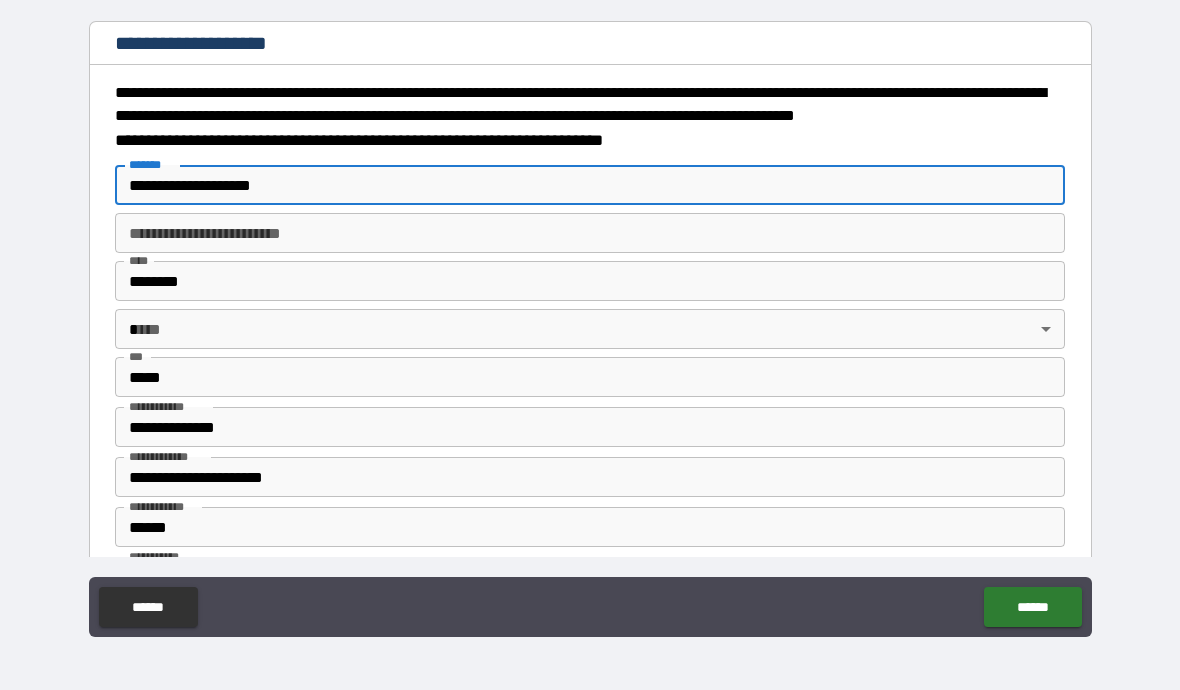 type on "*" 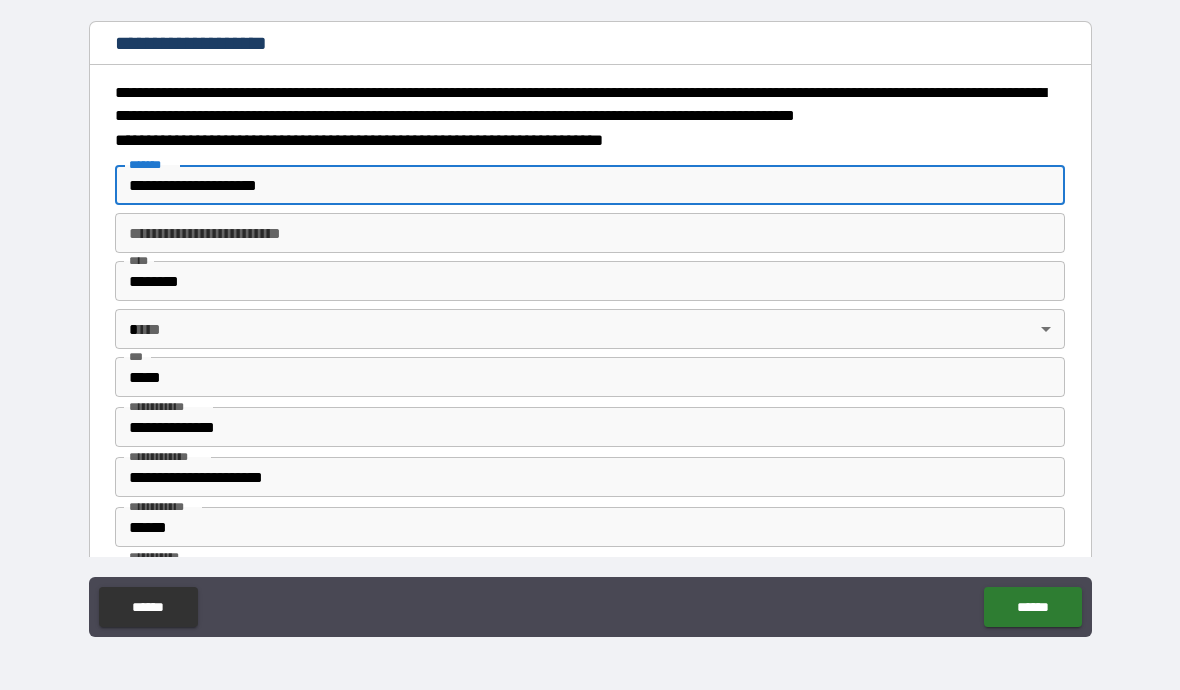 type on "*" 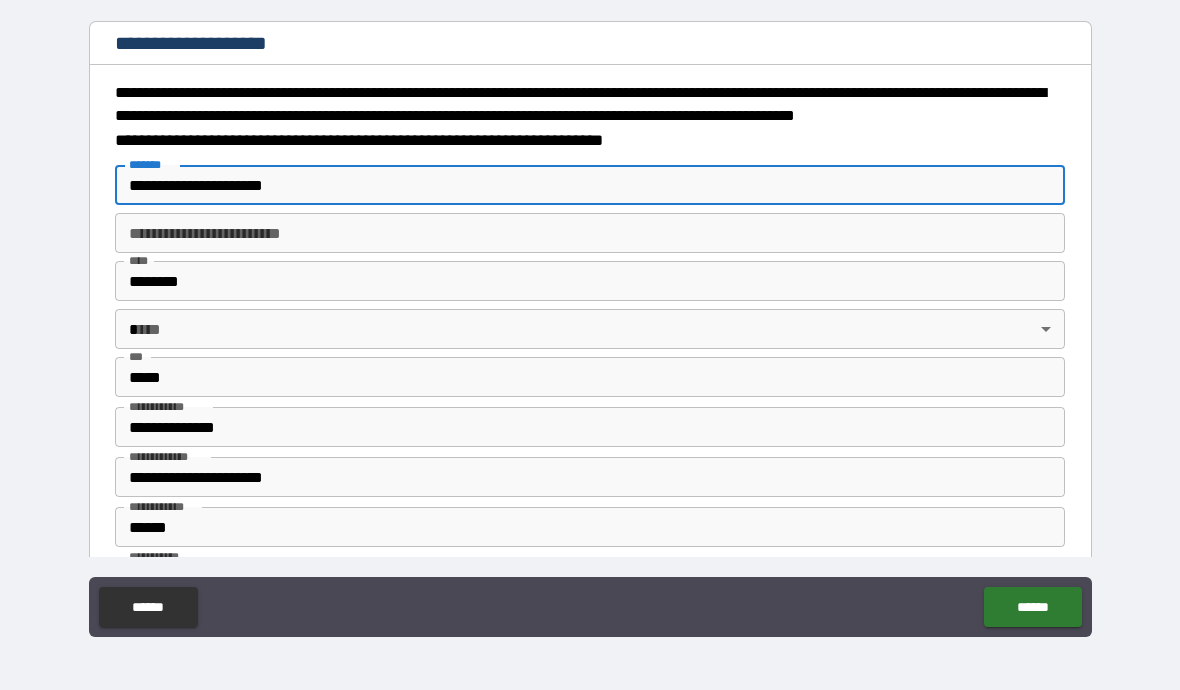 type on "*" 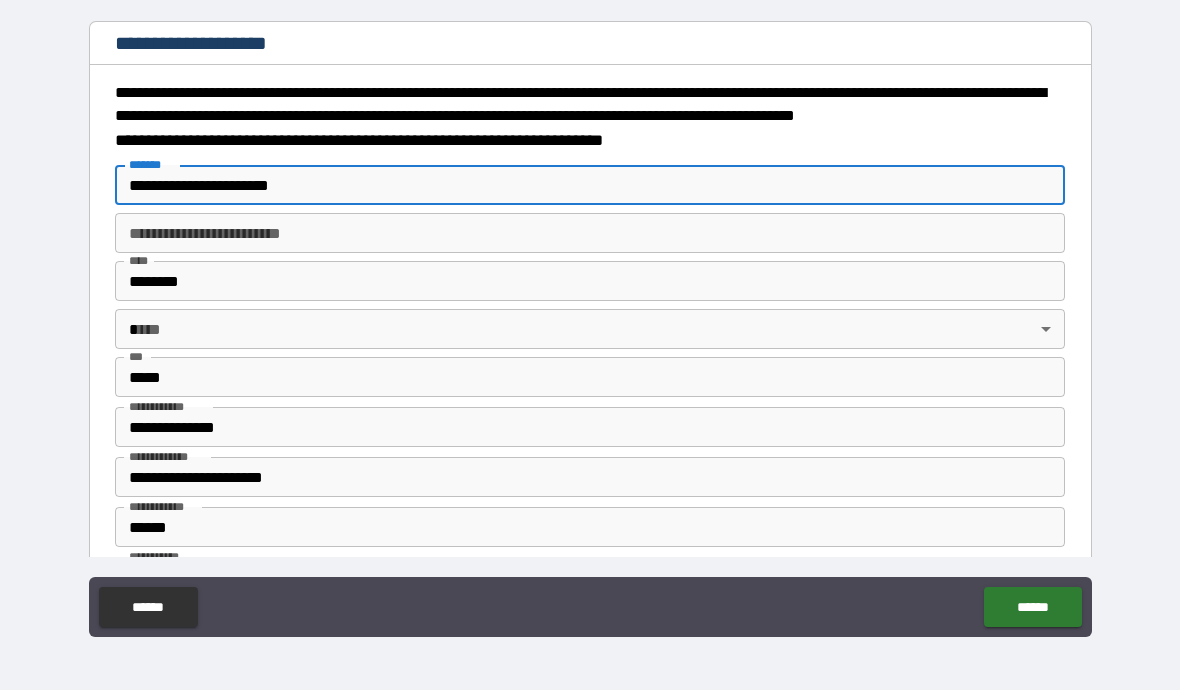 type on "*" 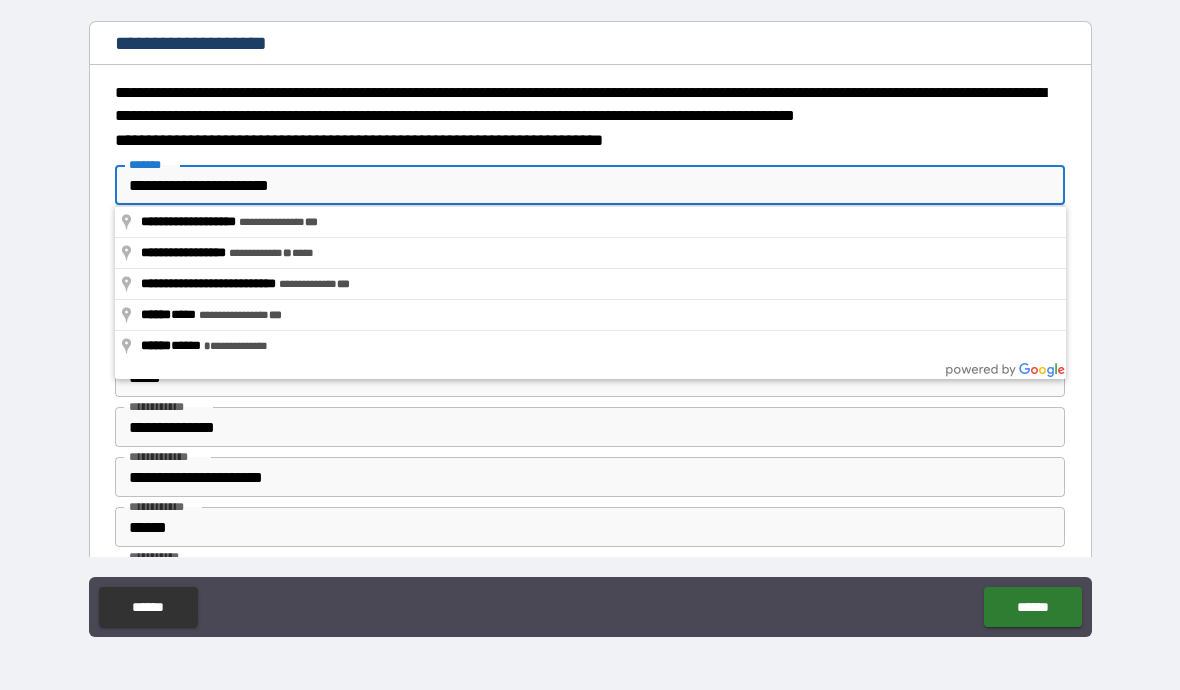type on "**********" 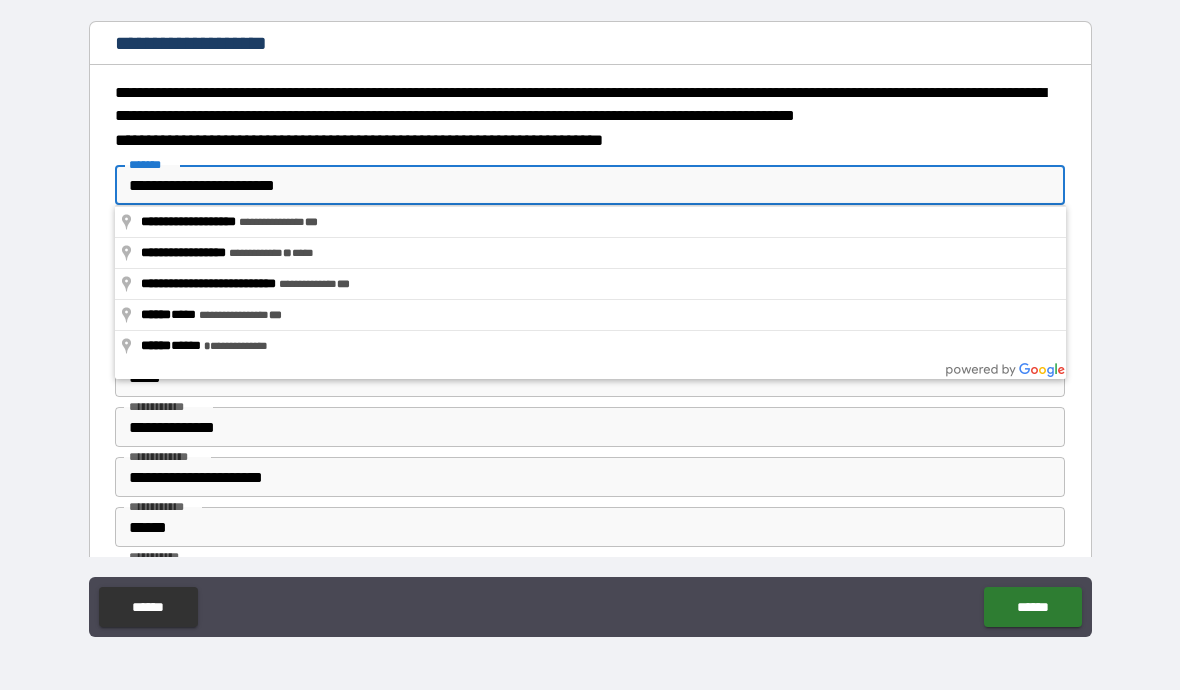 type on "*" 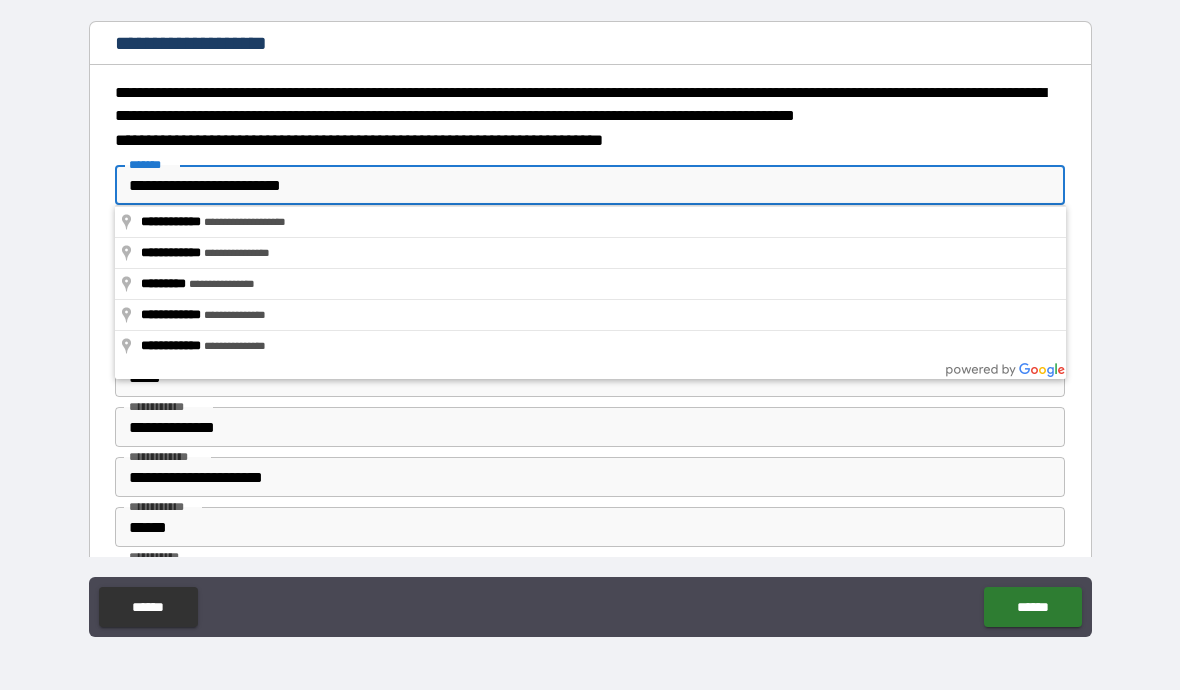 type on "*" 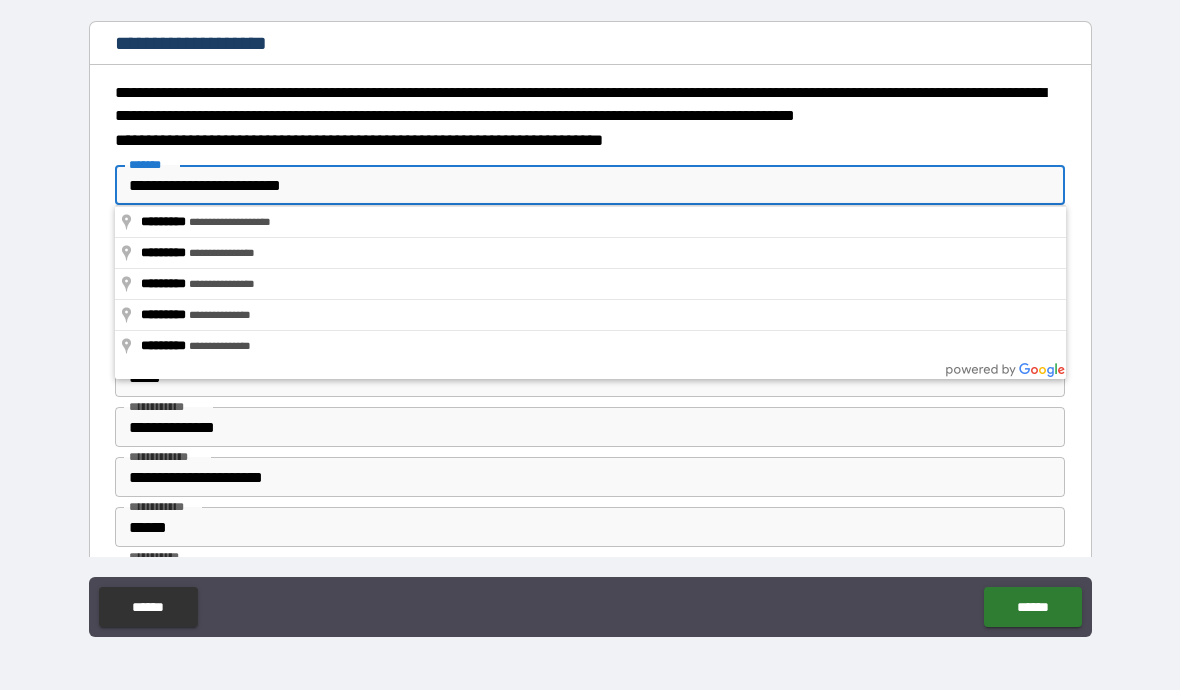 type on "**********" 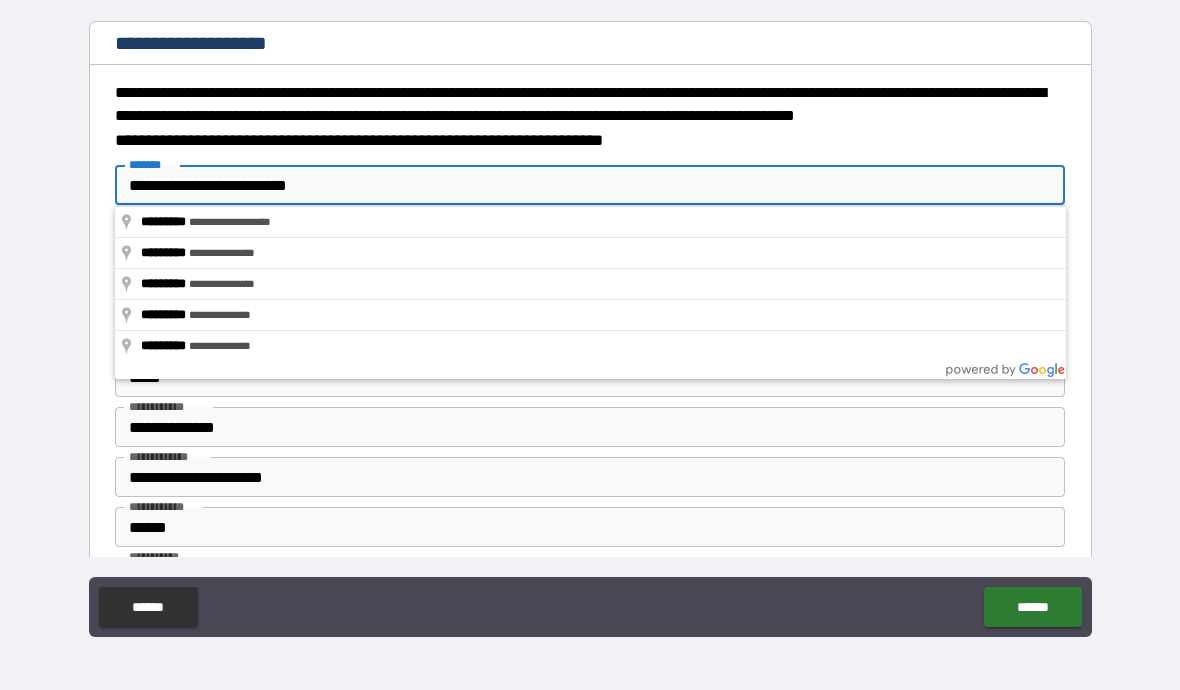 type on "*" 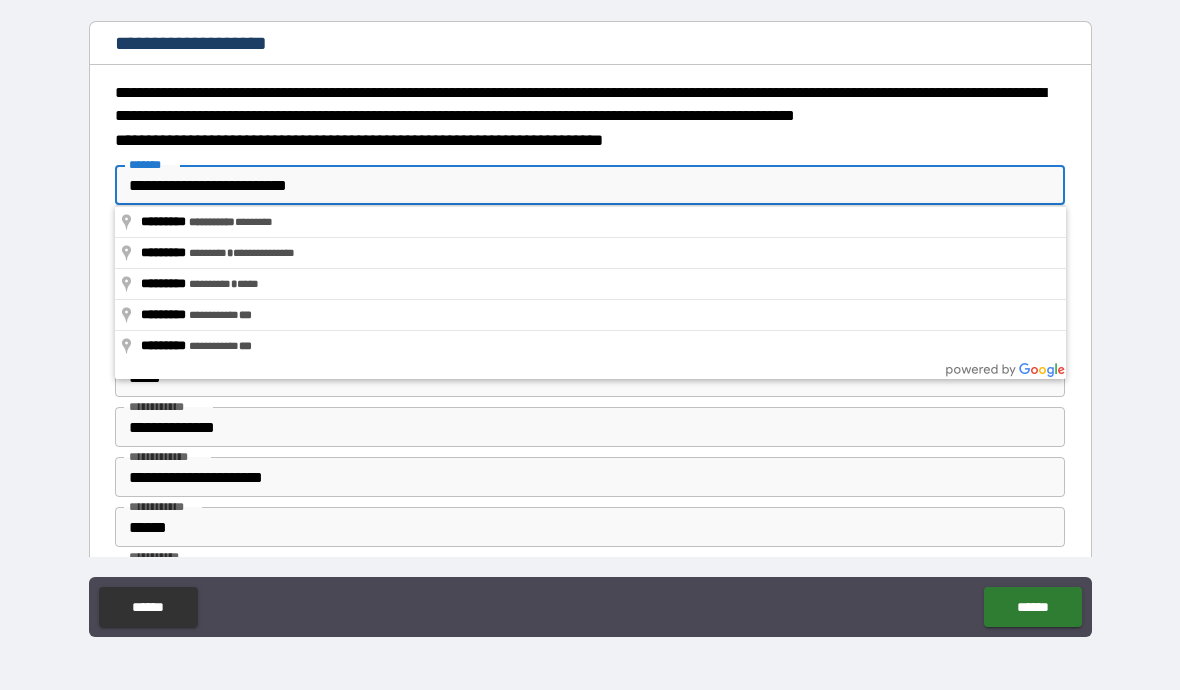 type on "**********" 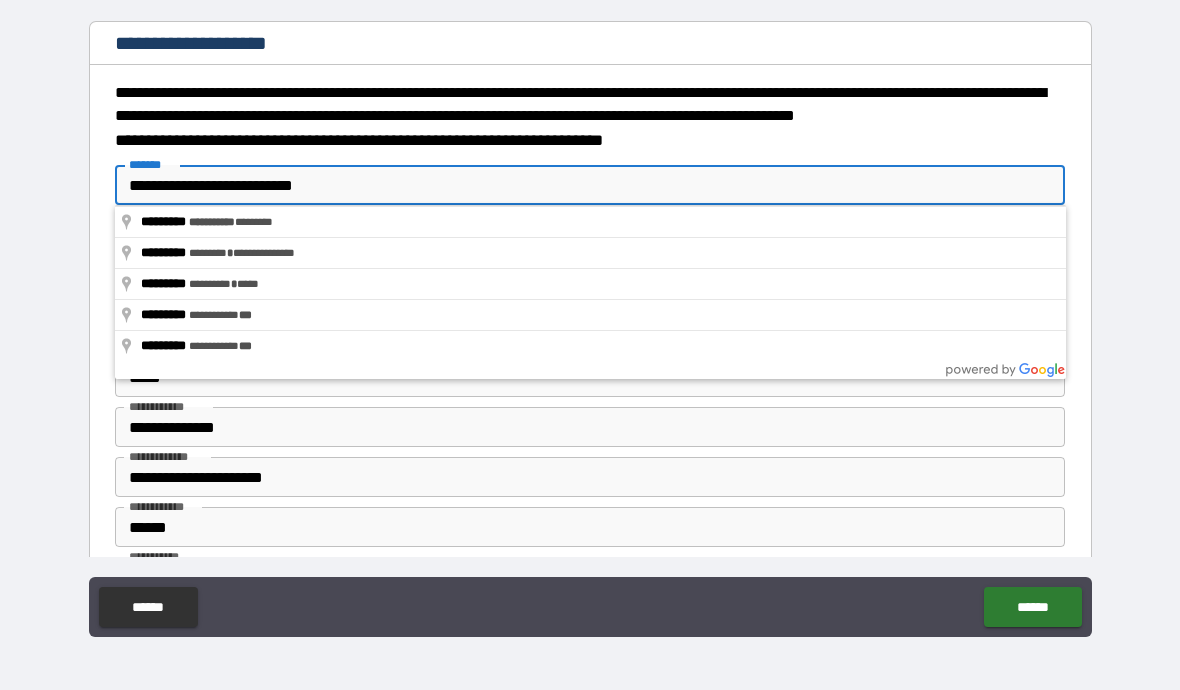 type on "*" 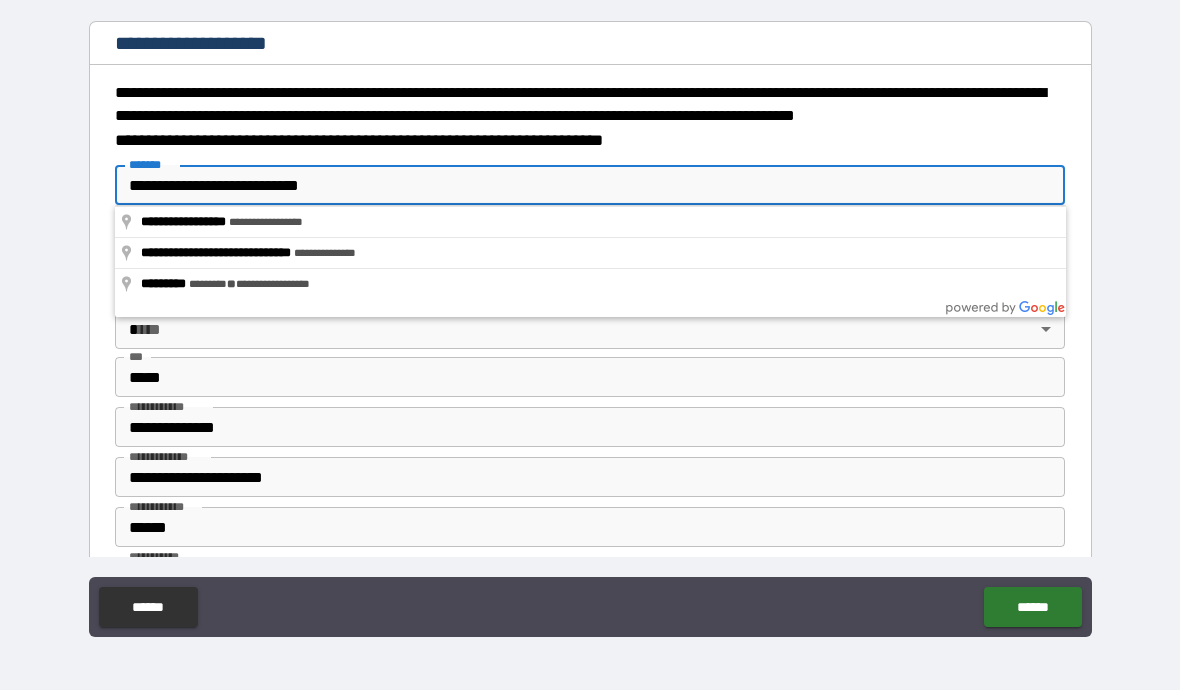 type on "*" 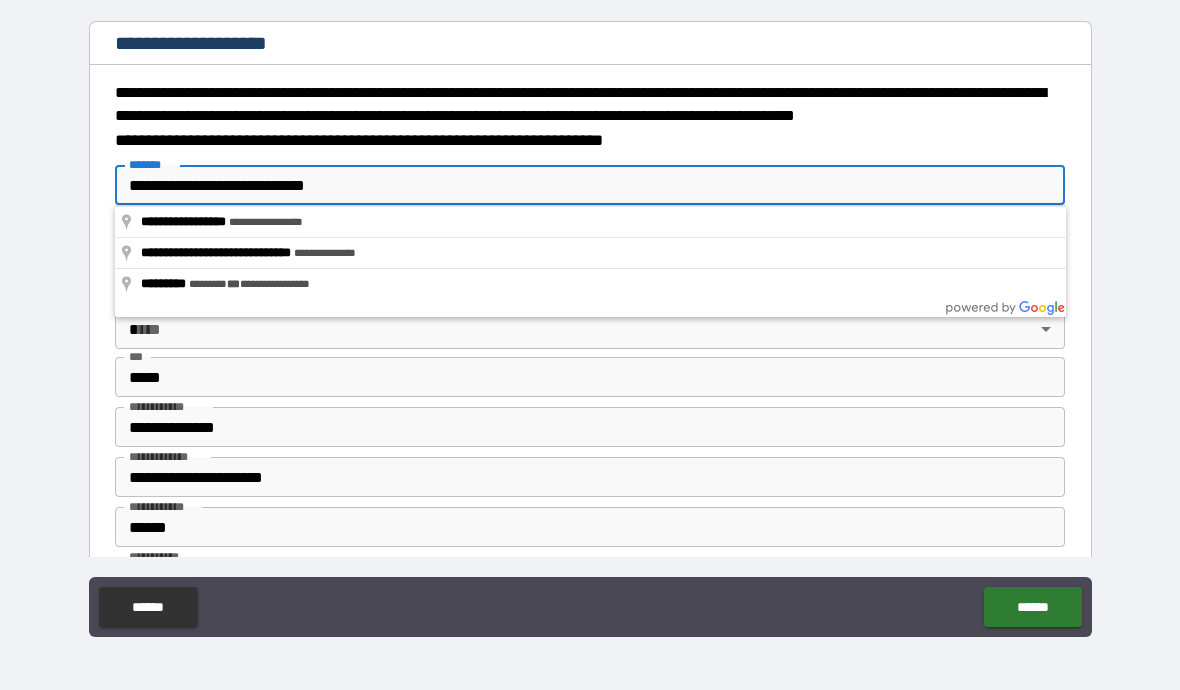 type on "*" 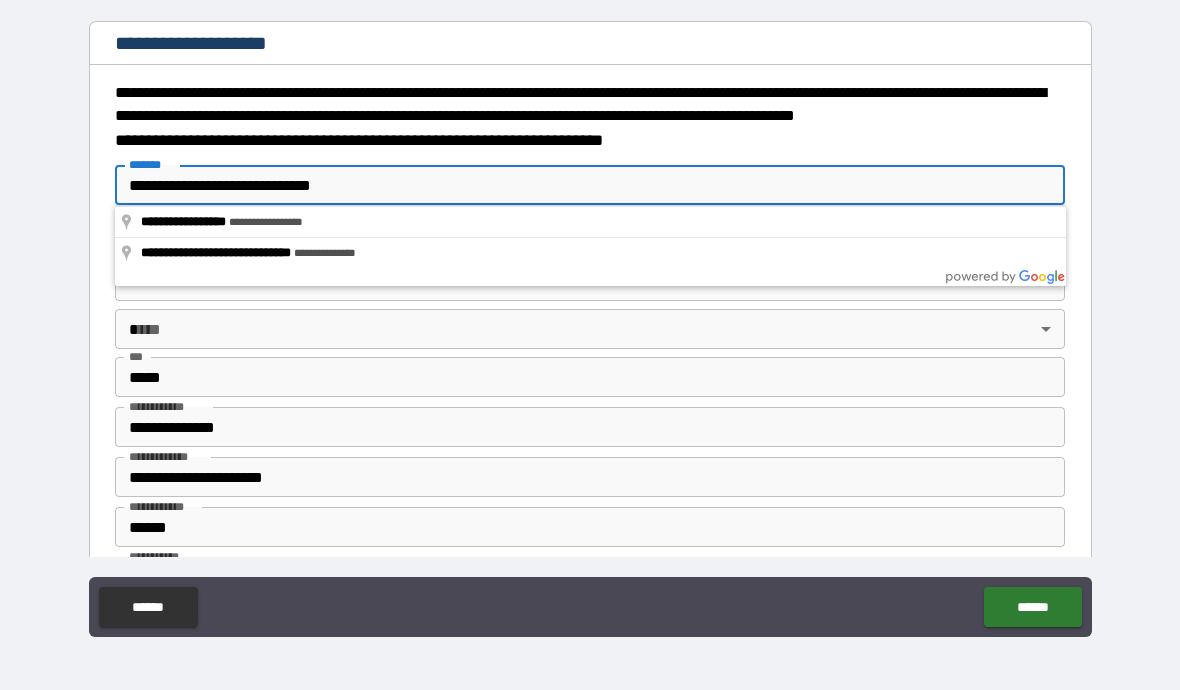 type on "*" 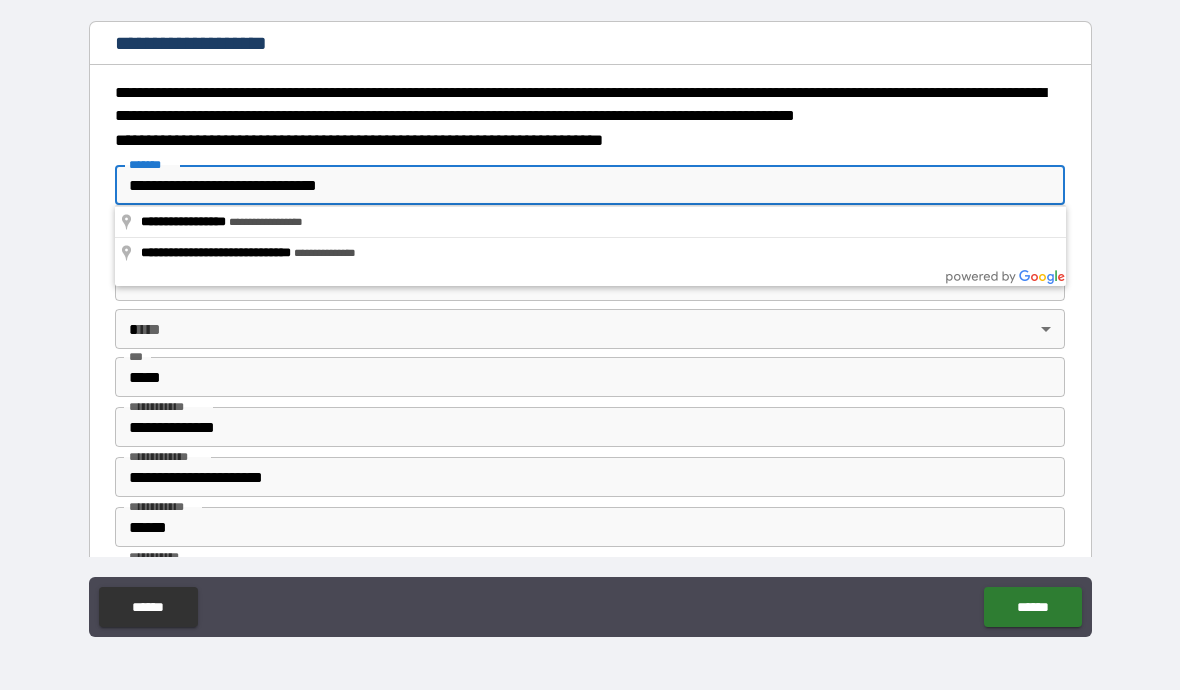 type on "*" 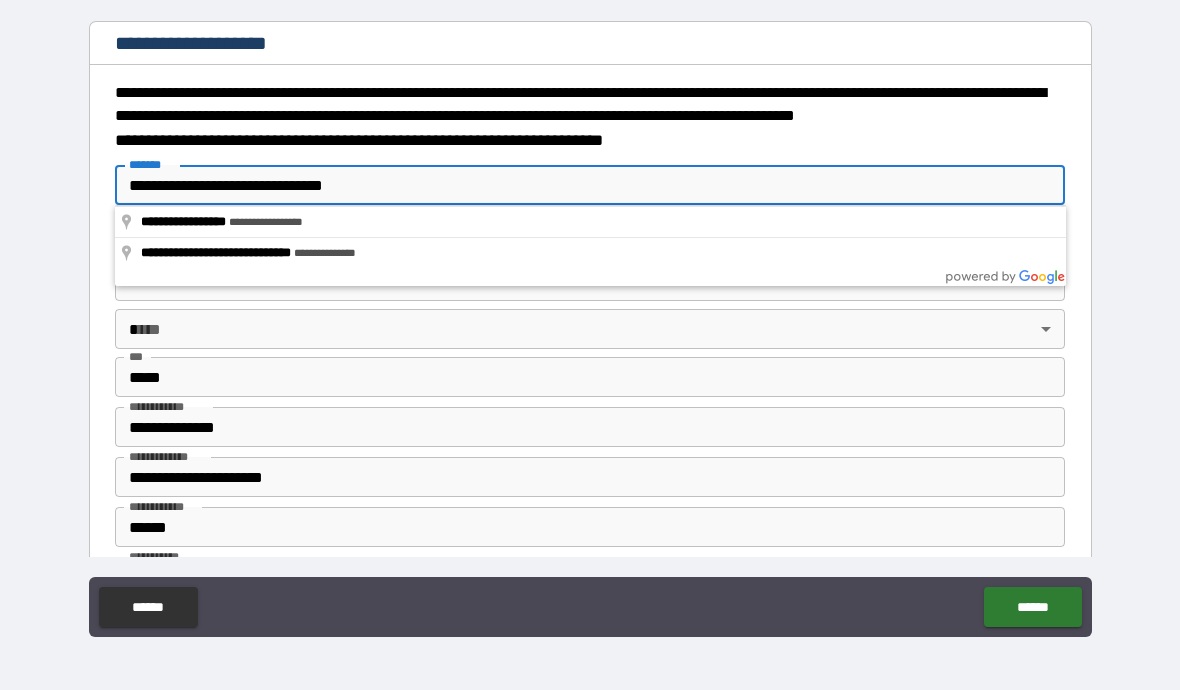 type on "*" 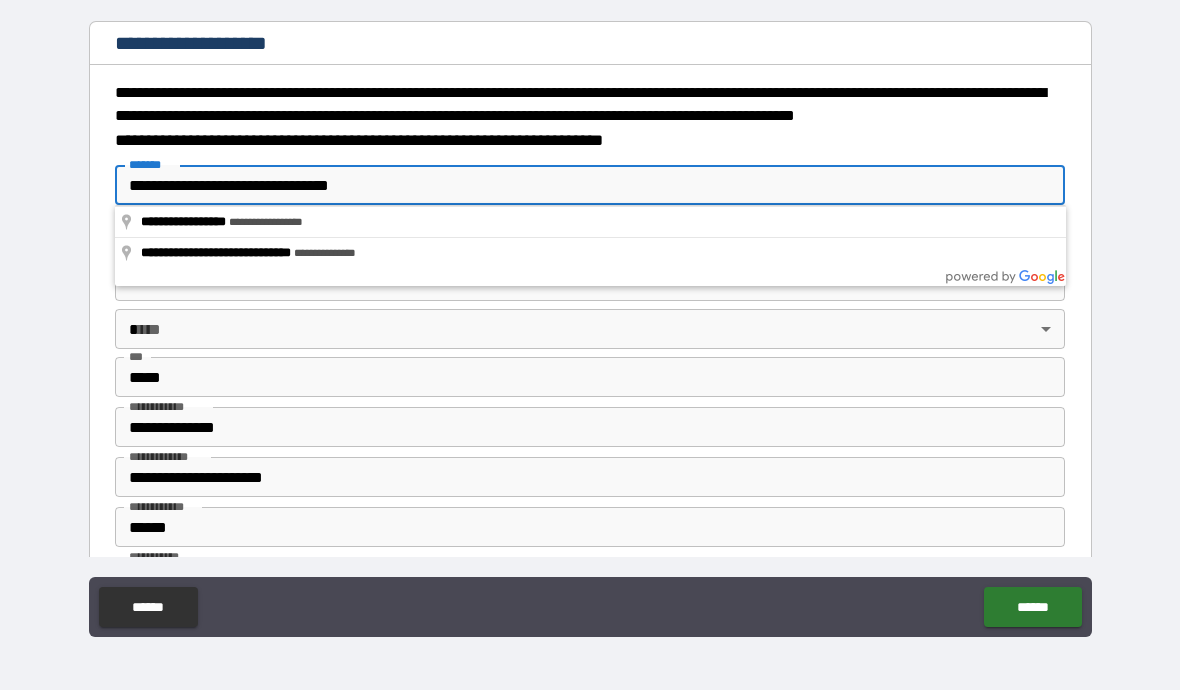 type on "*" 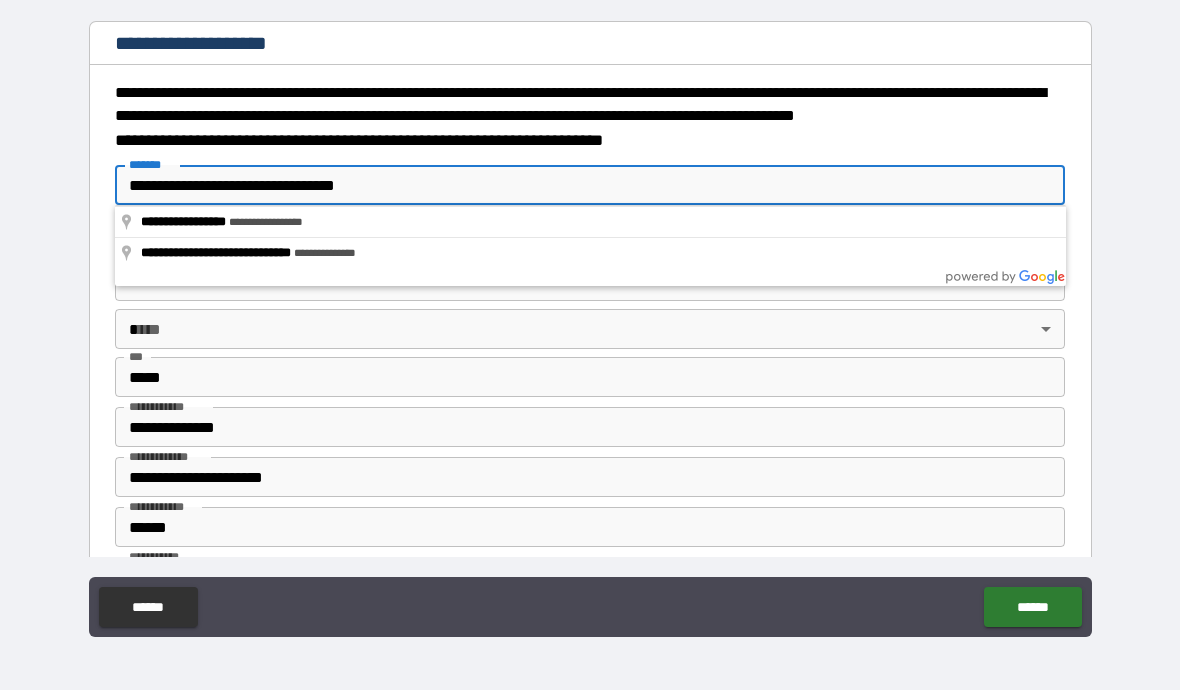 type on "*" 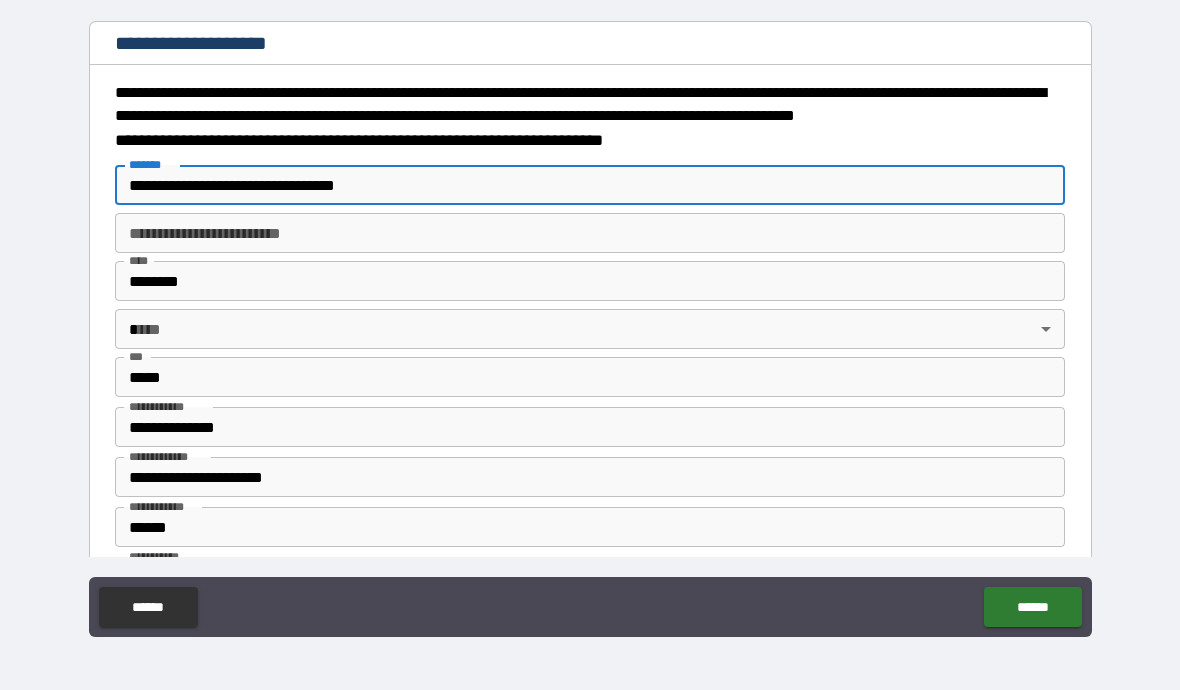 type on "**********" 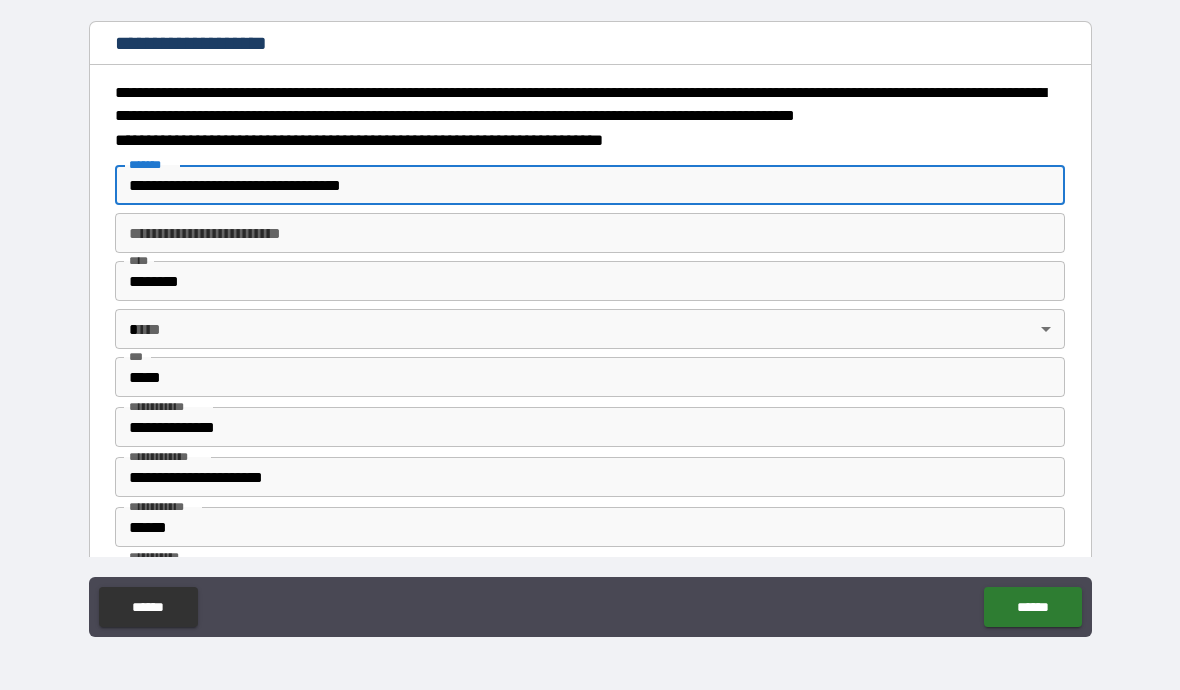 type on "*" 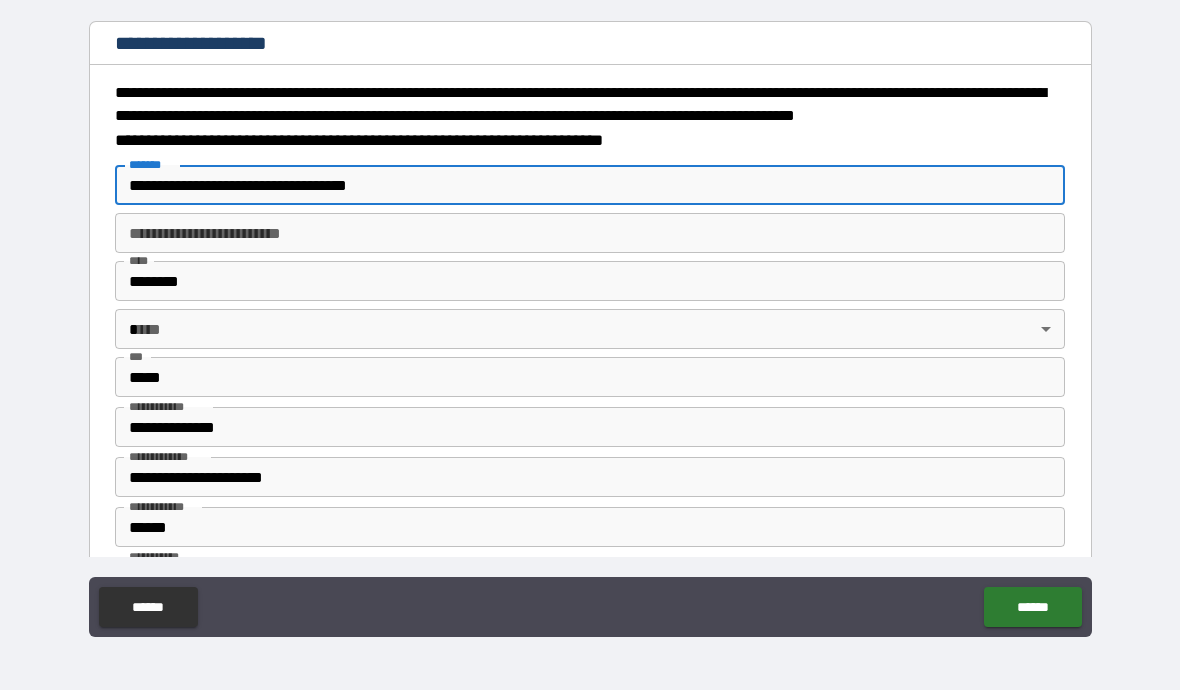 type on "*" 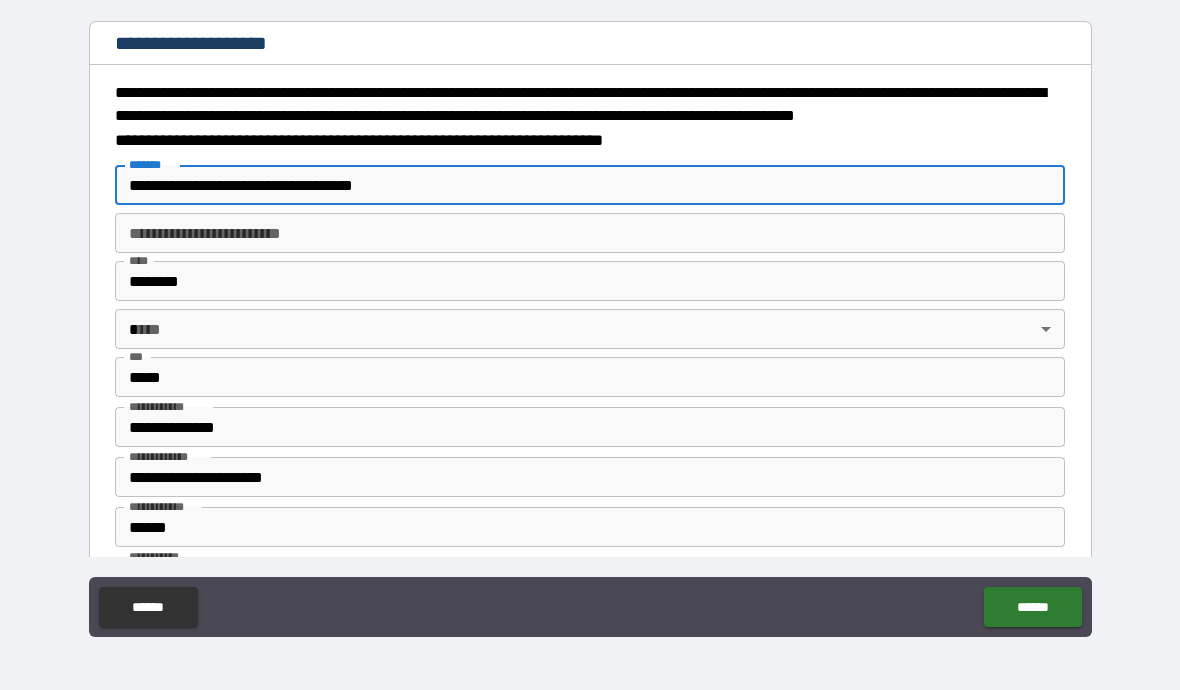 type on "*" 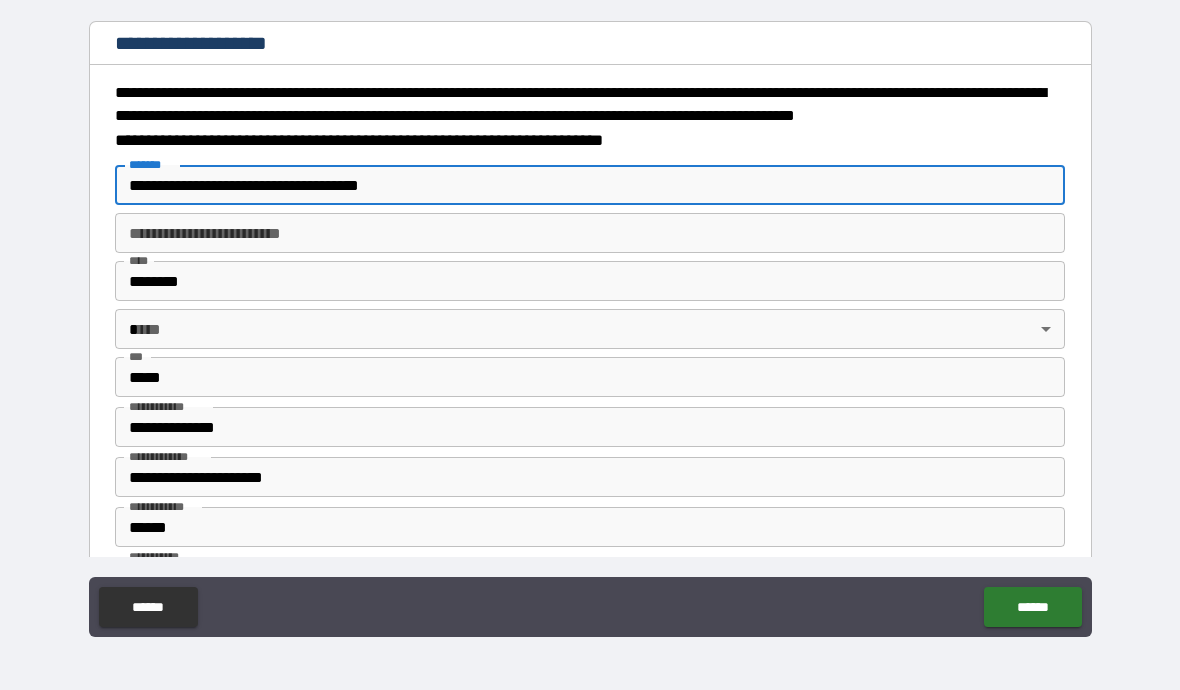 type on "*" 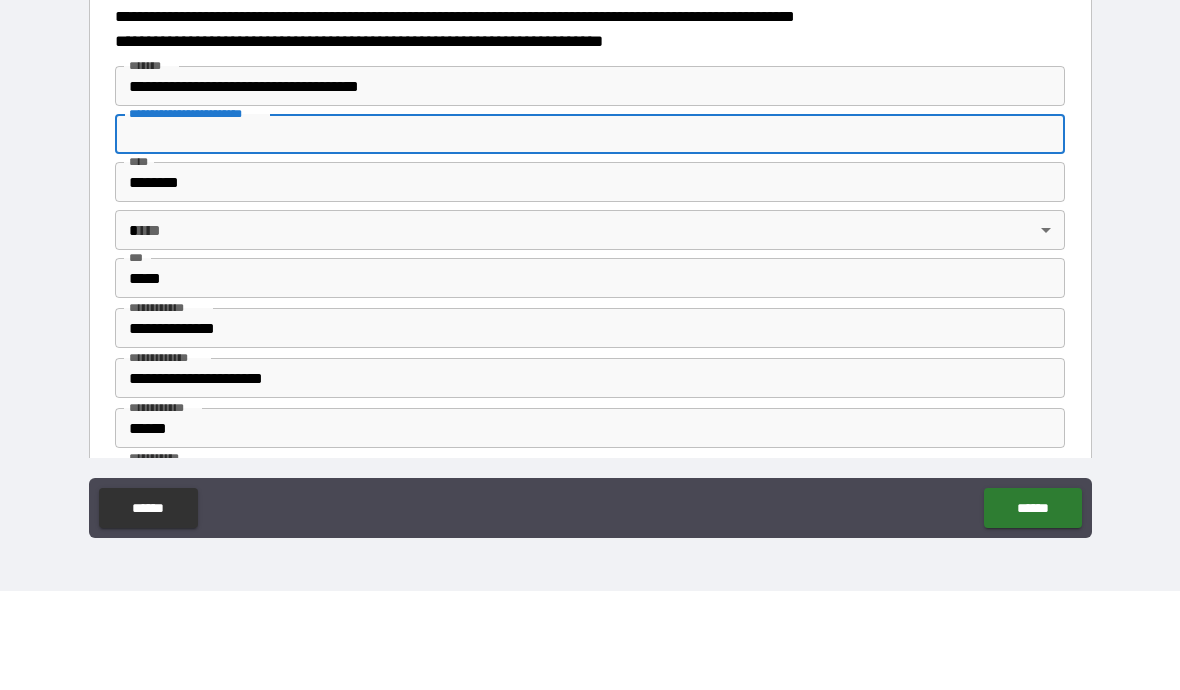 type on "*" 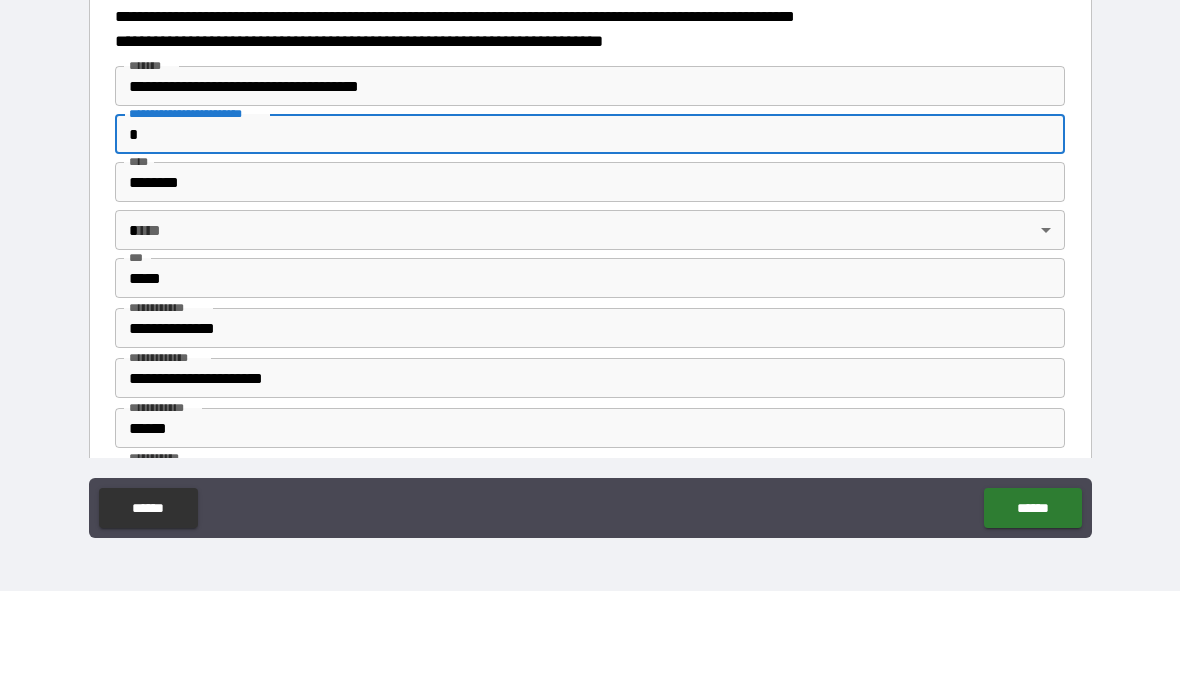 type on "*" 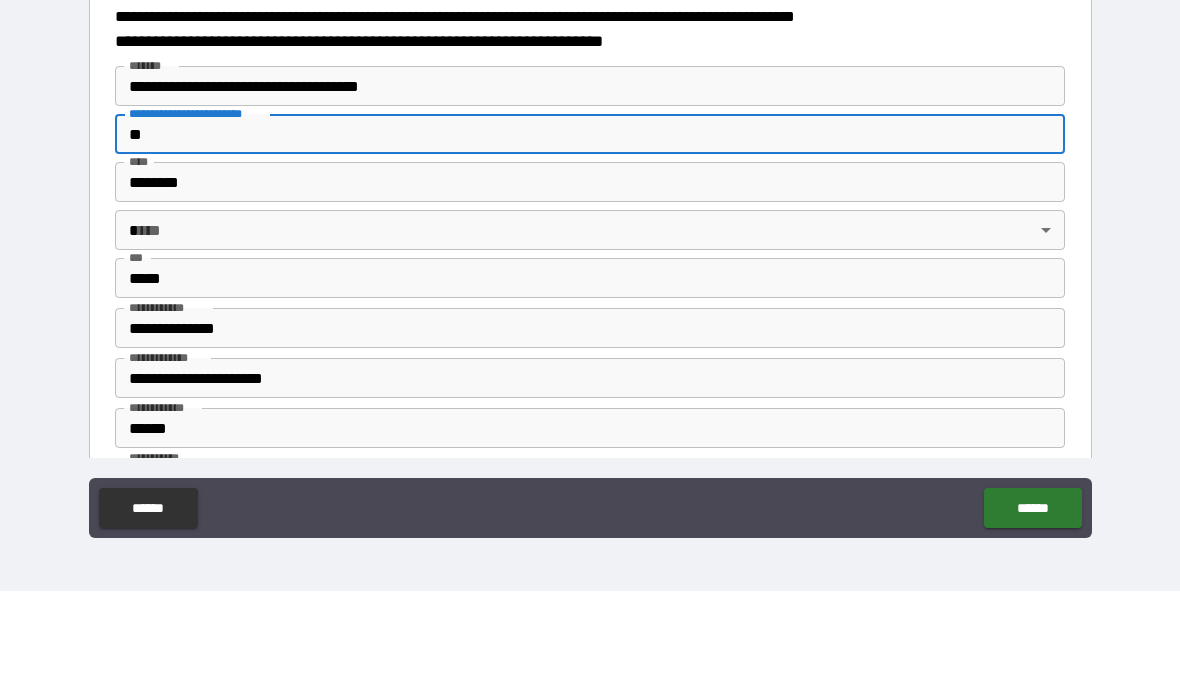 type on "*" 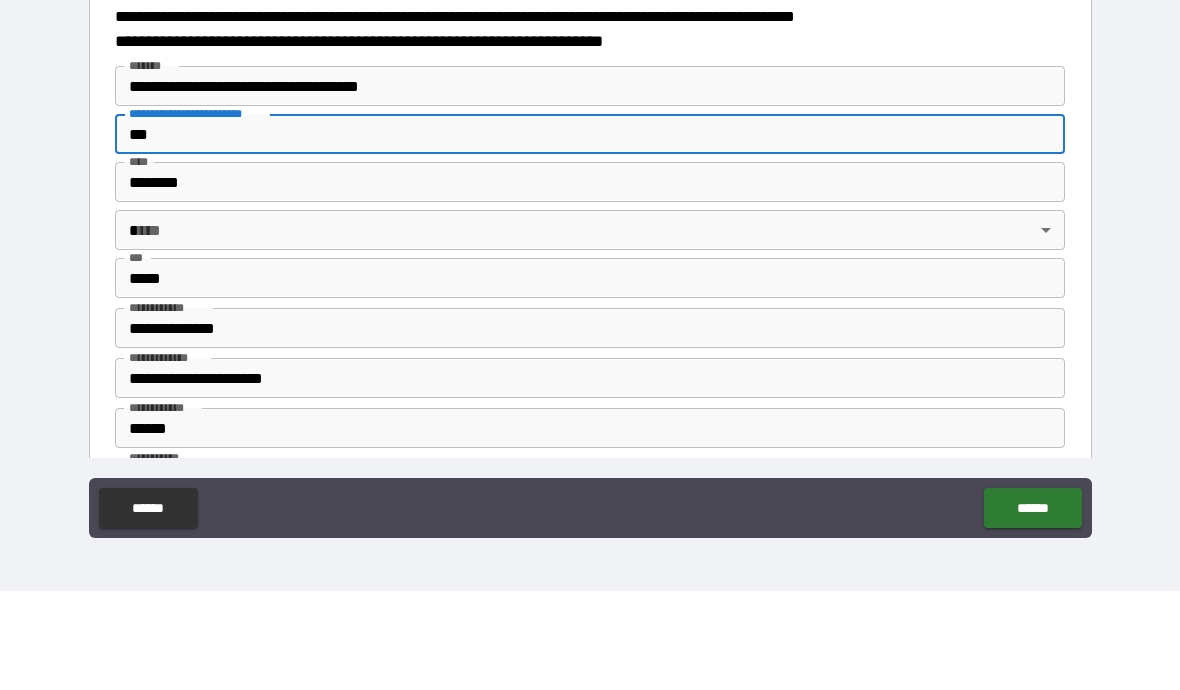 type on "*" 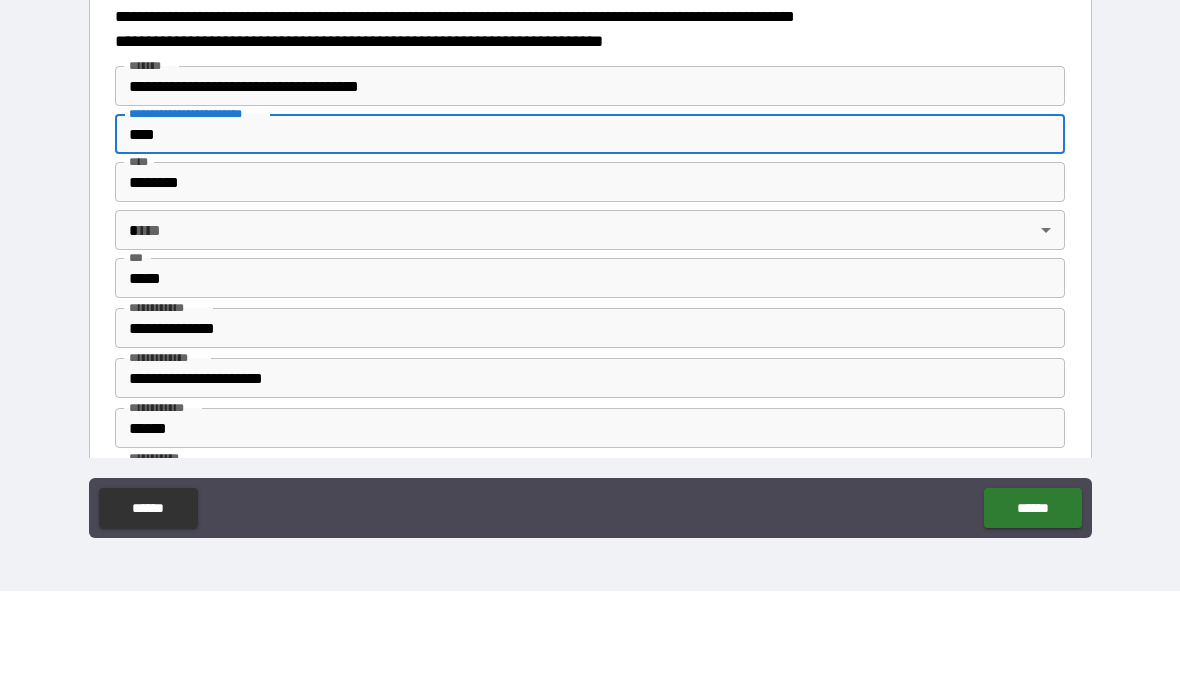 type on "*" 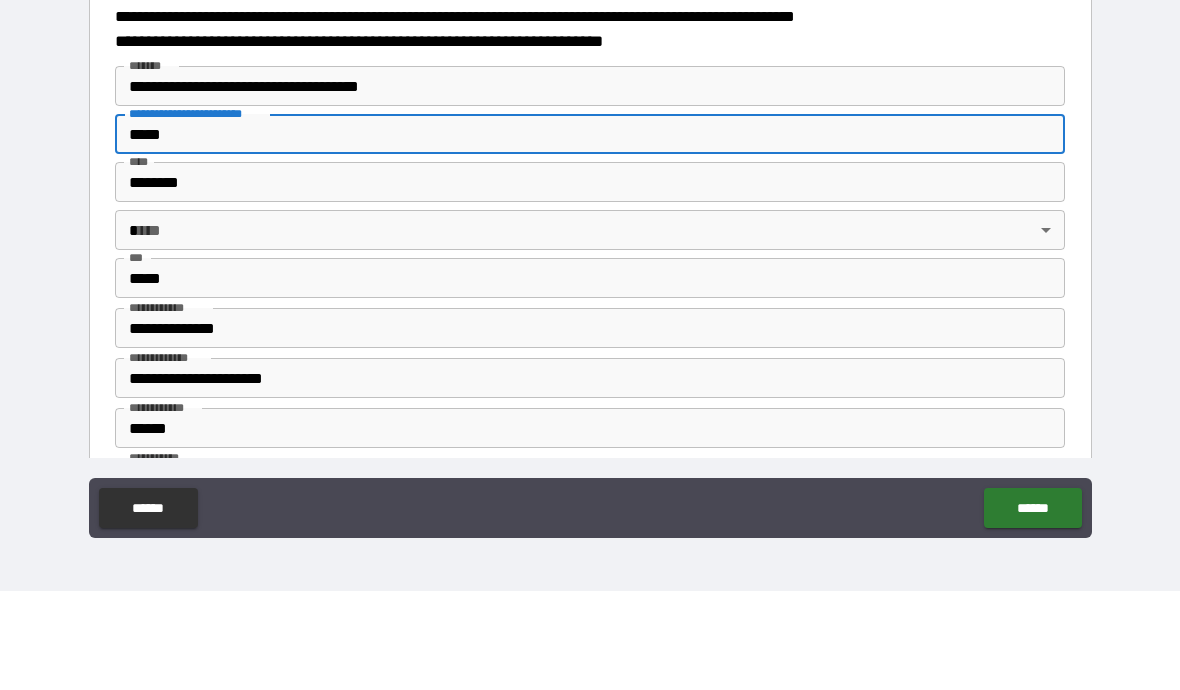 type on "*" 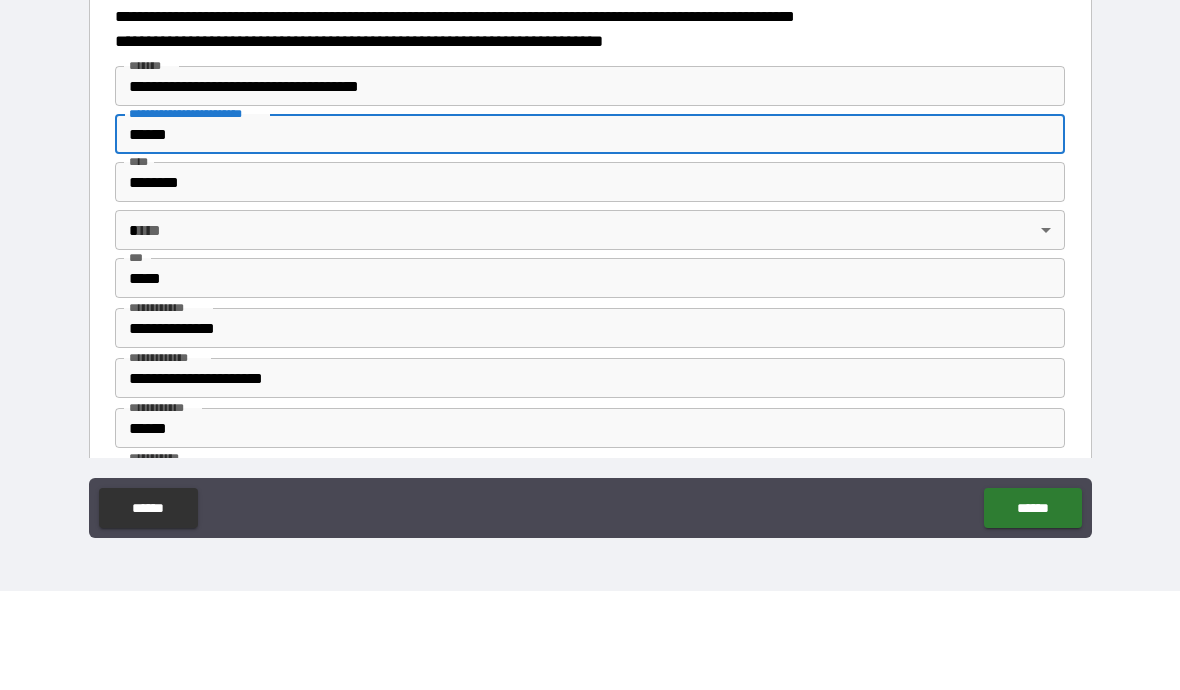type on "*" 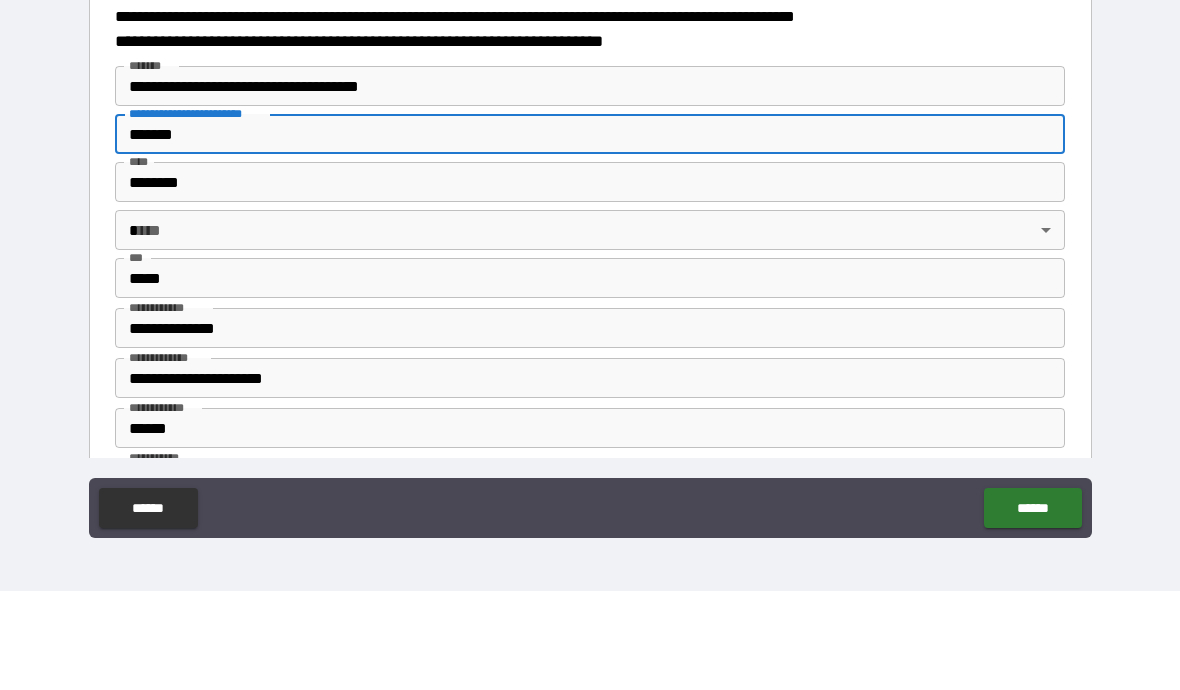 type on "*" 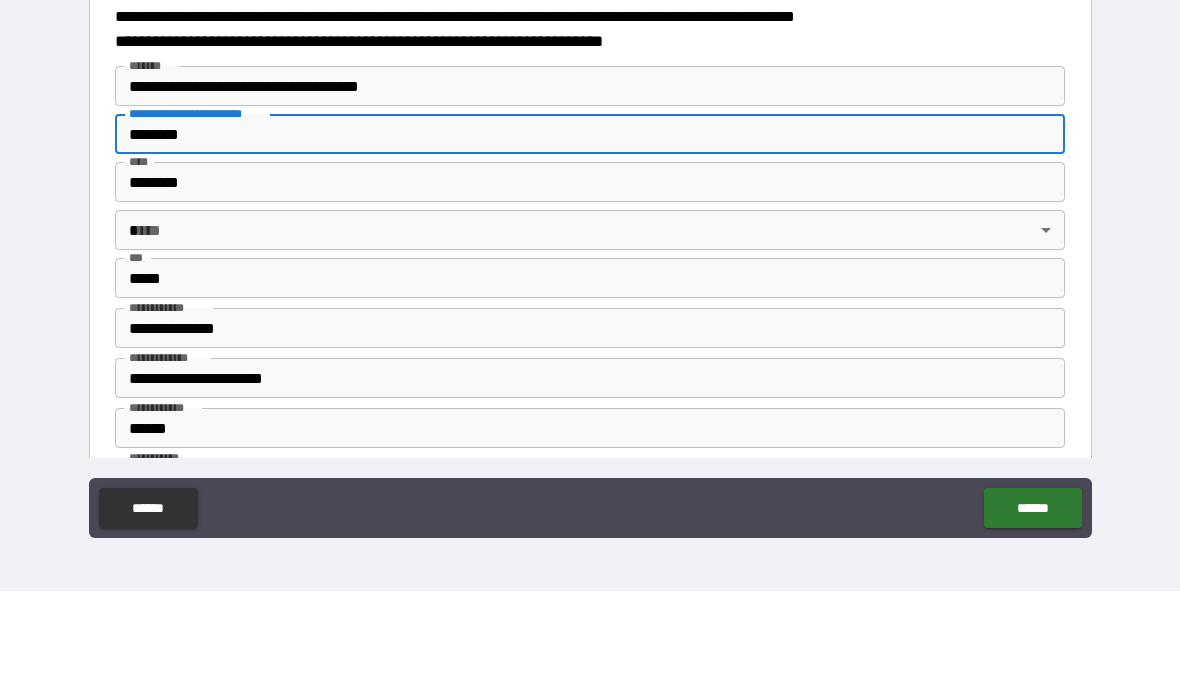 type on "*" 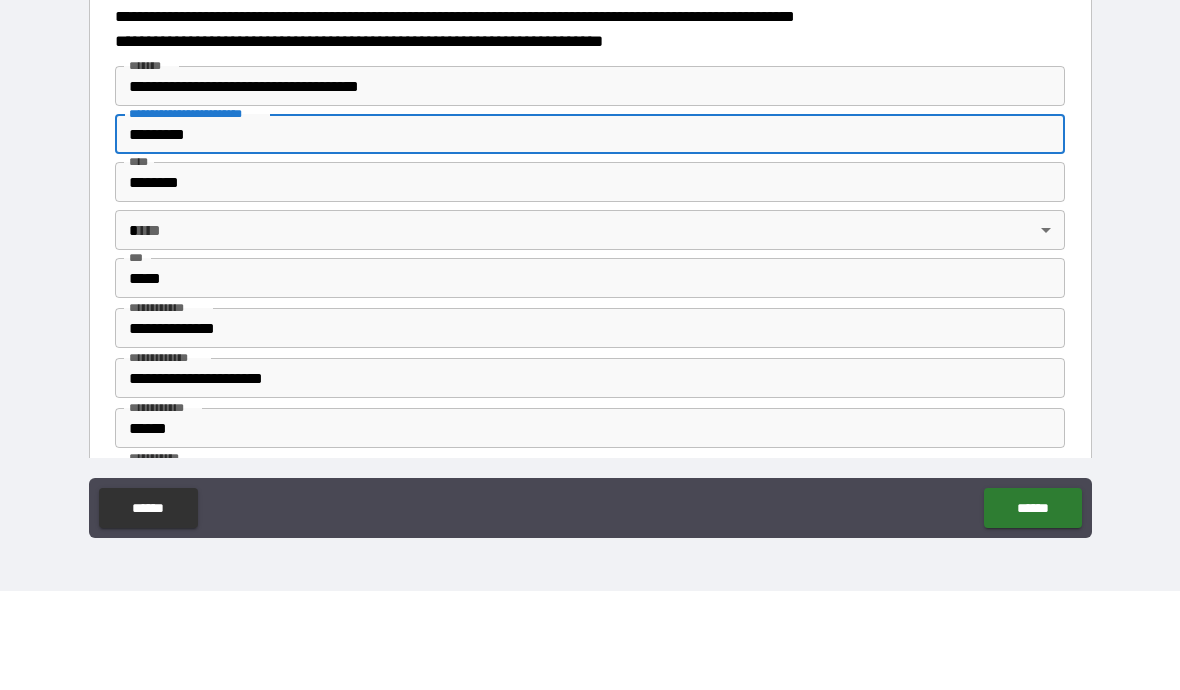 type on "*" 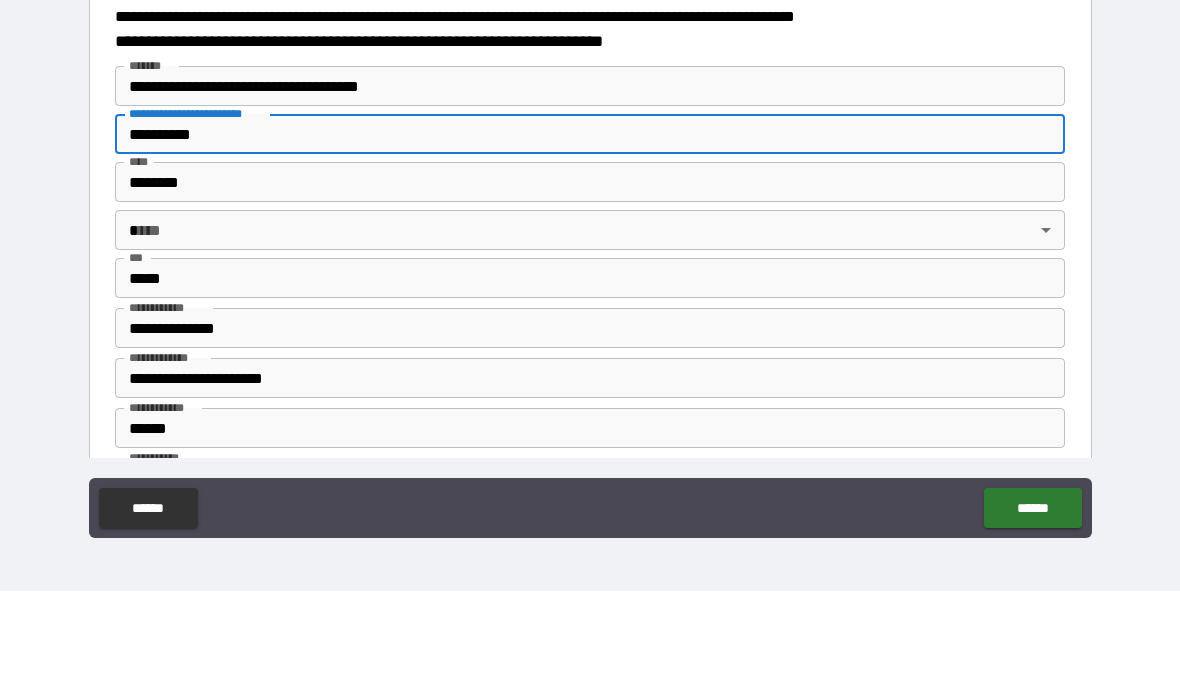 type on "*" 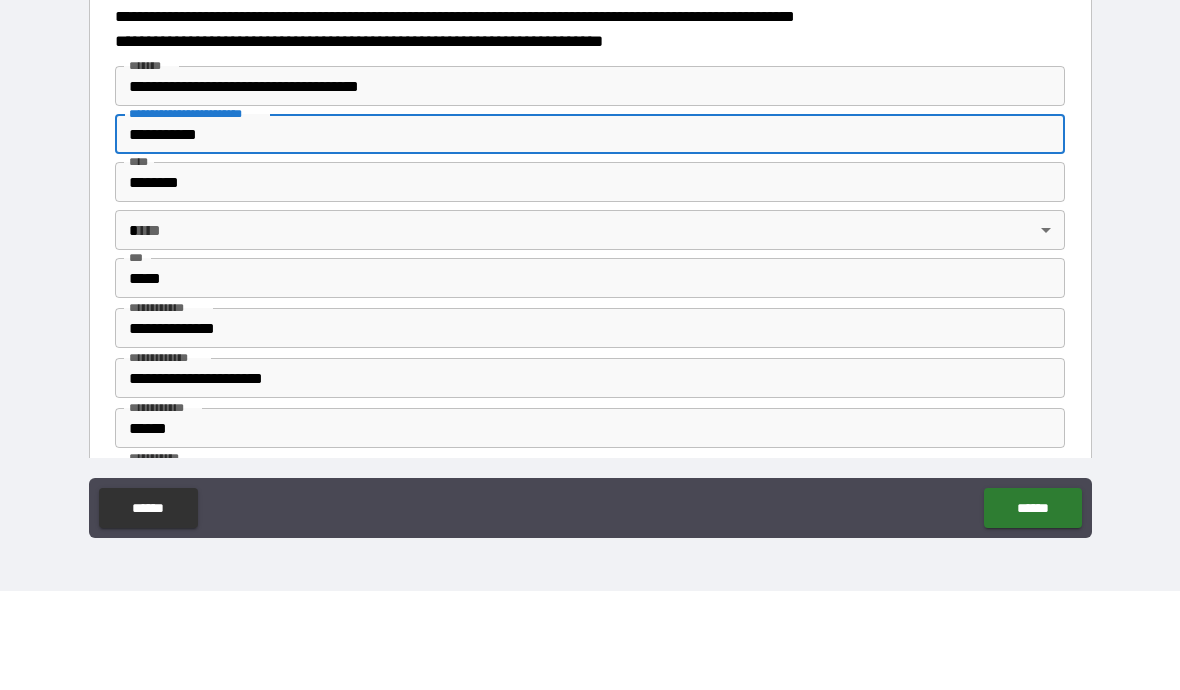 type on "*" 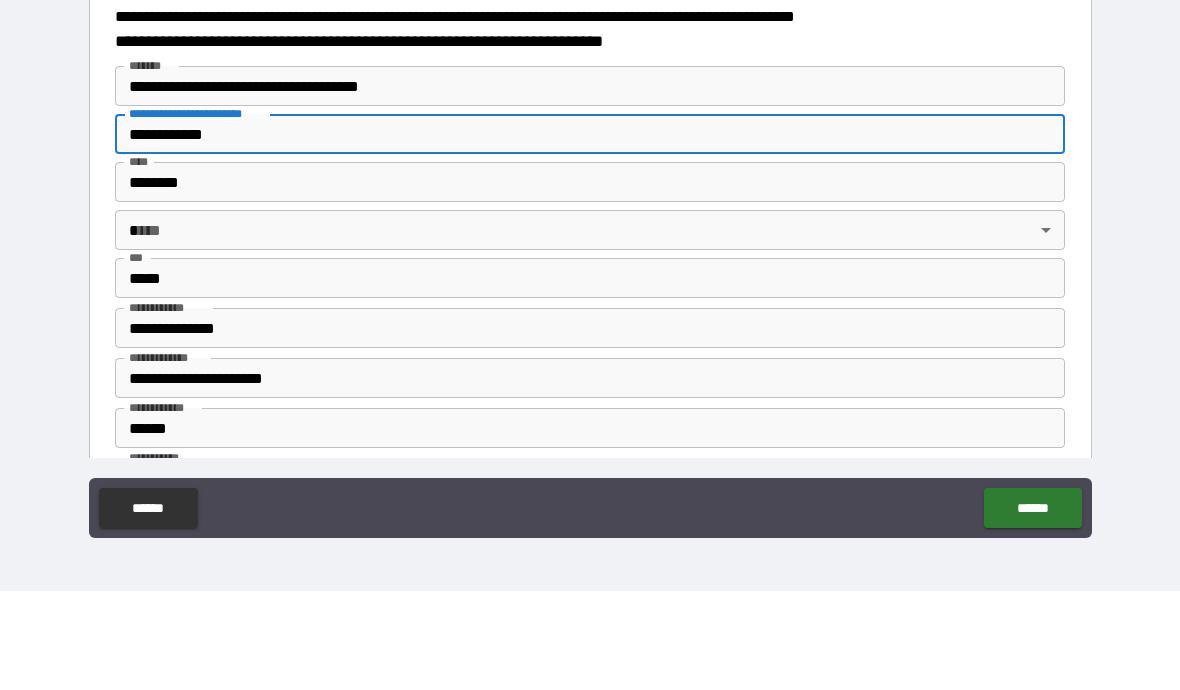 type on "*" 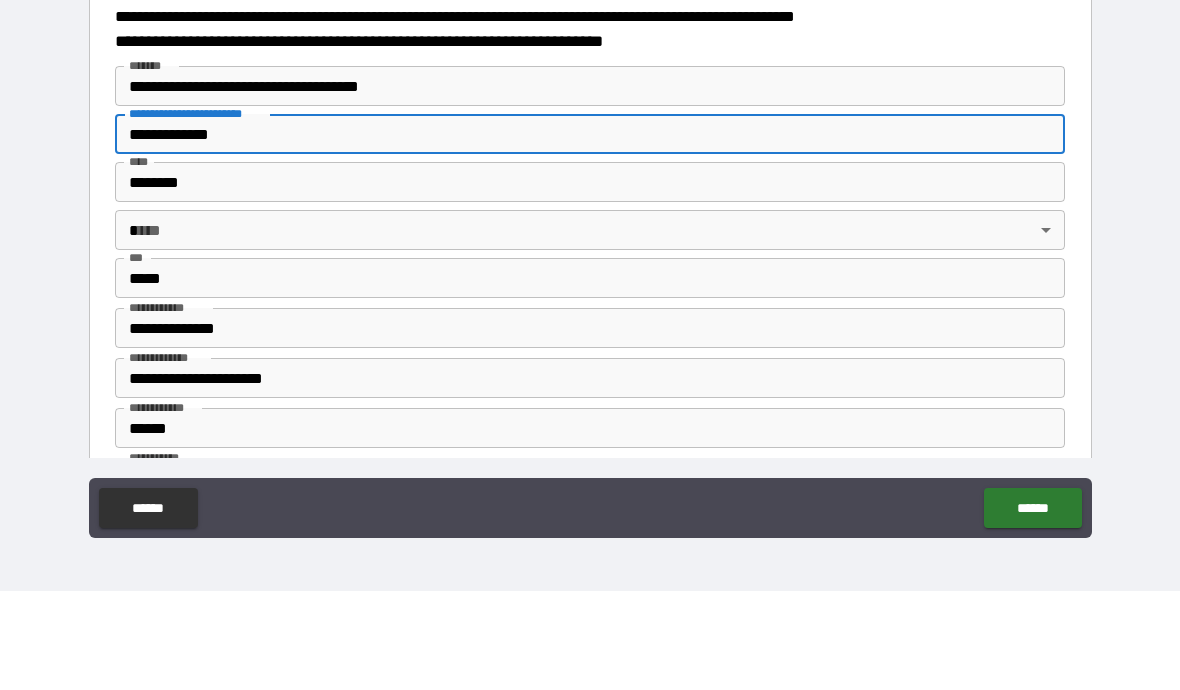 type on "*" 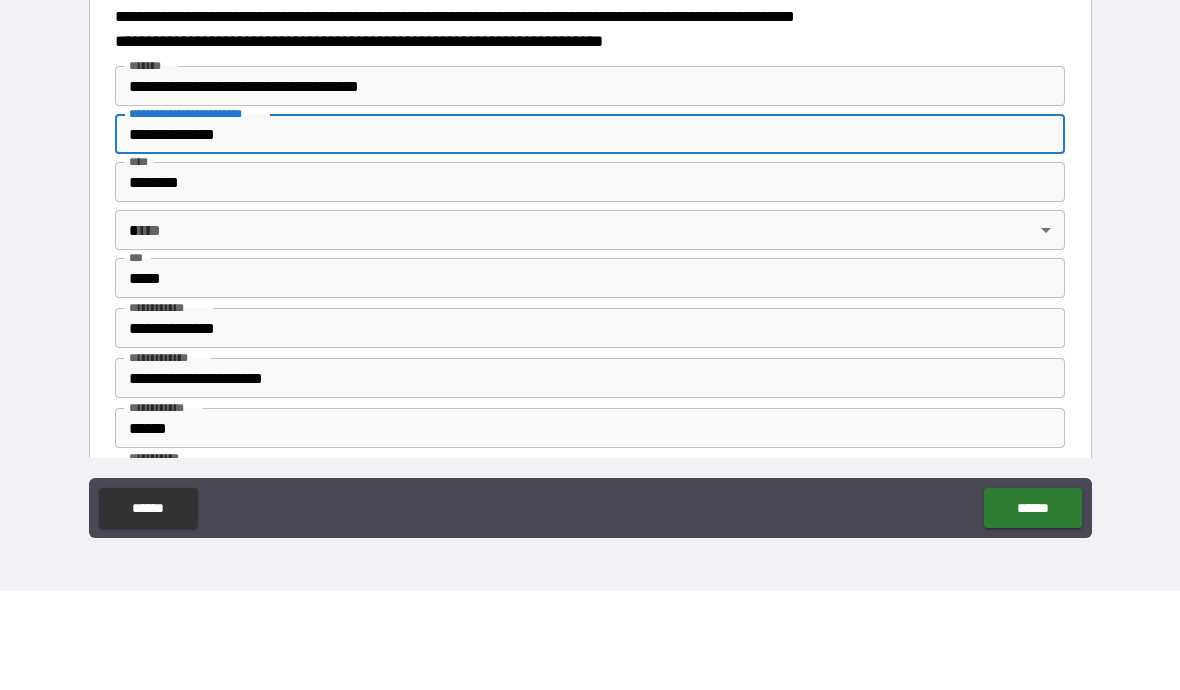 type on "*" 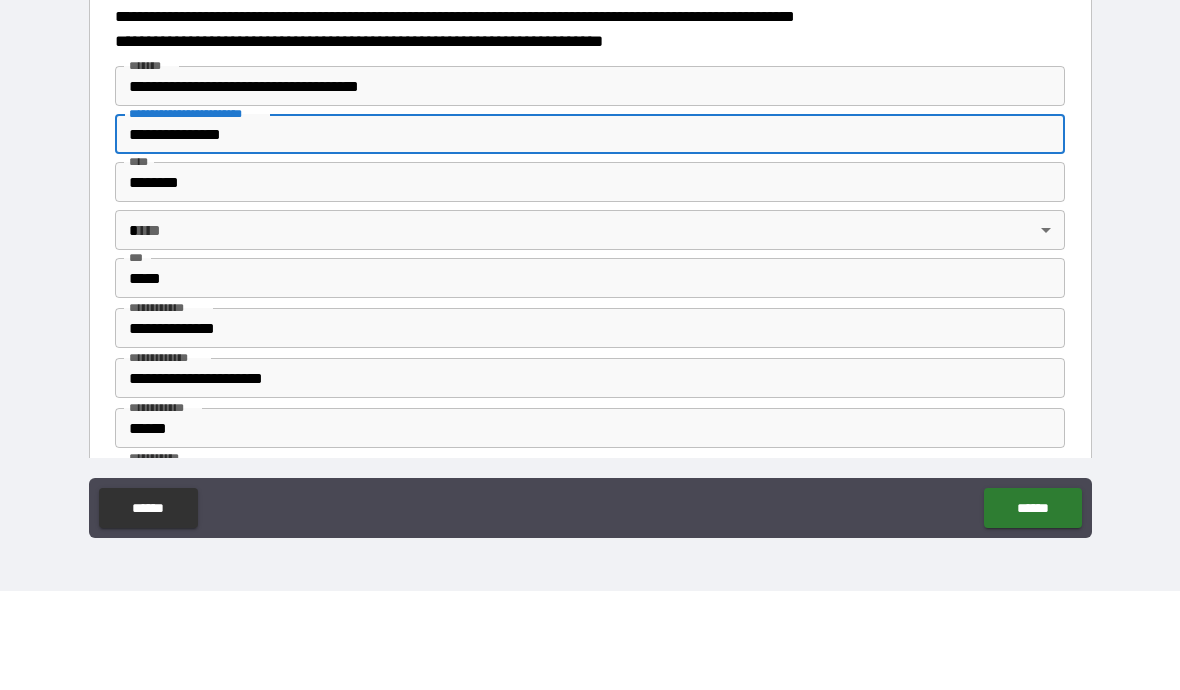 type on "*" 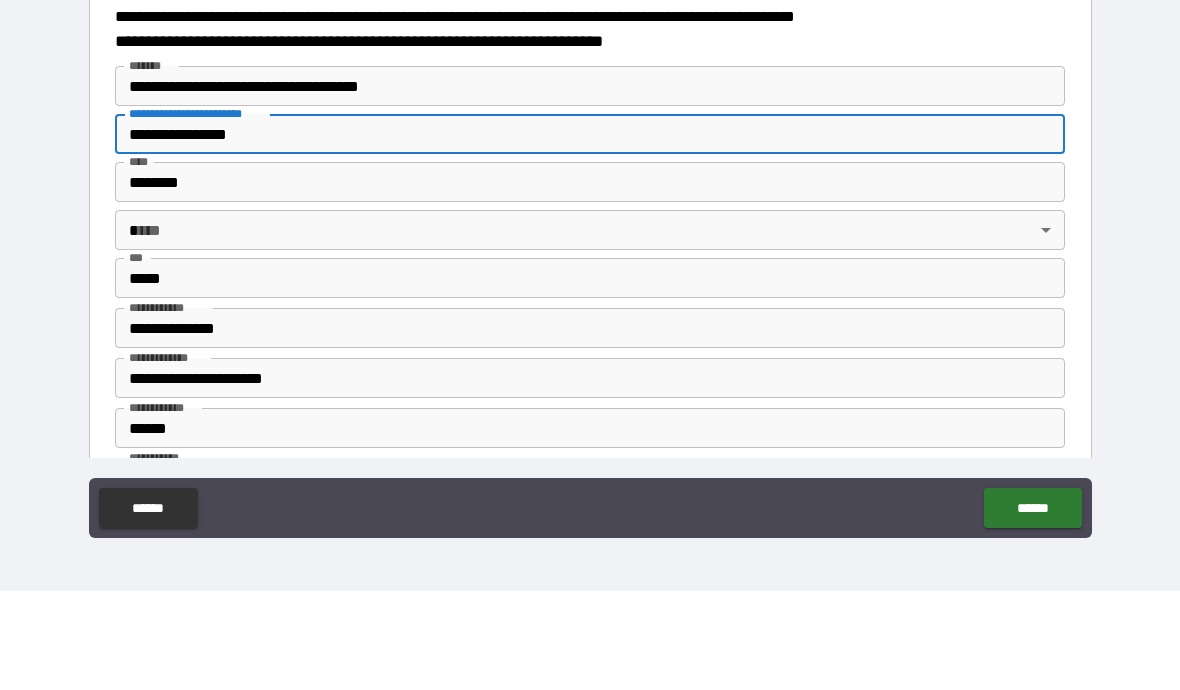 type on "*" 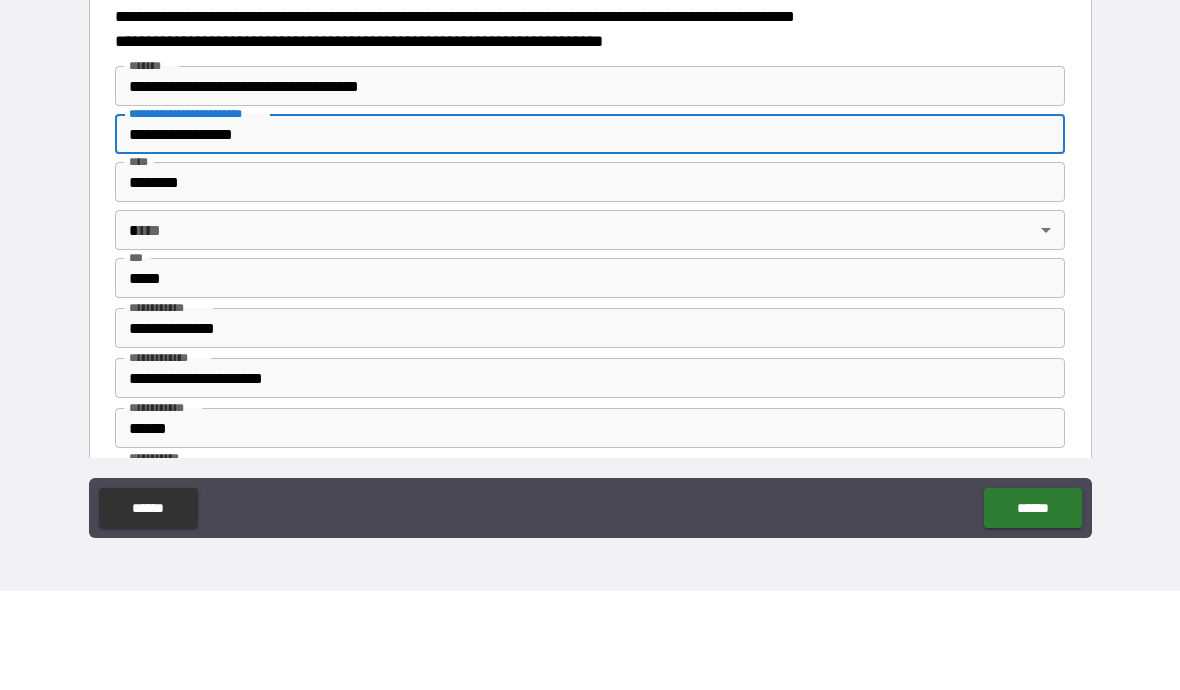 type on "*" 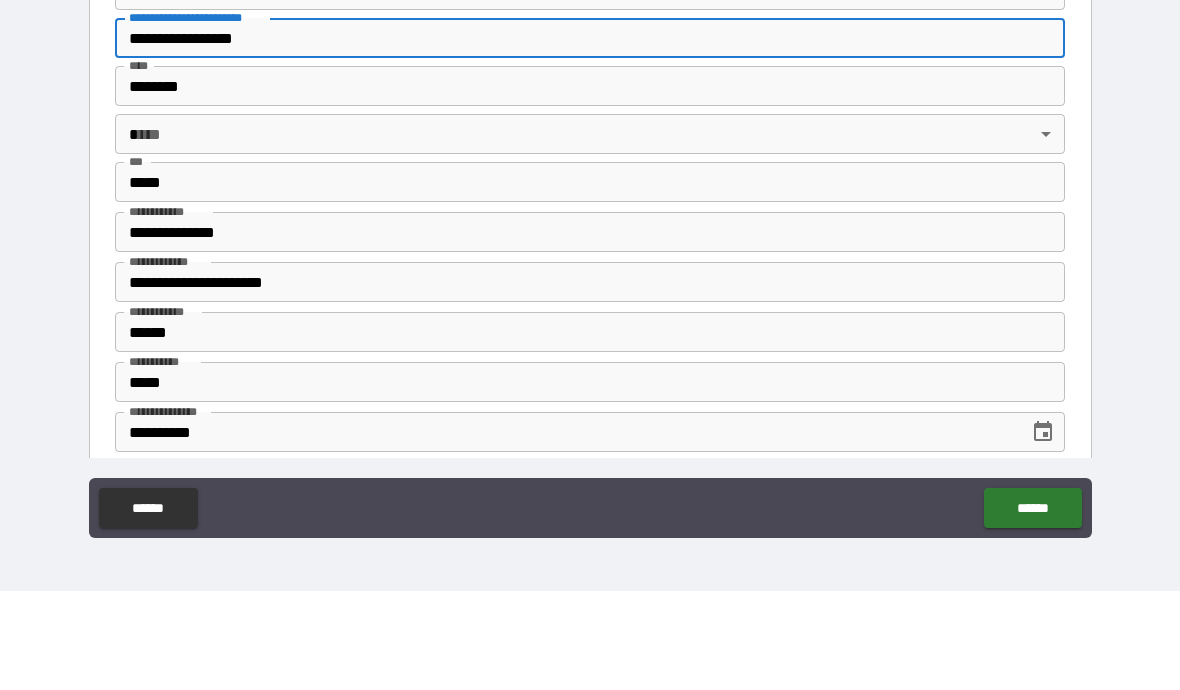 scroll, scrollTop: 103, scrollLeft: 0, axis: vertical 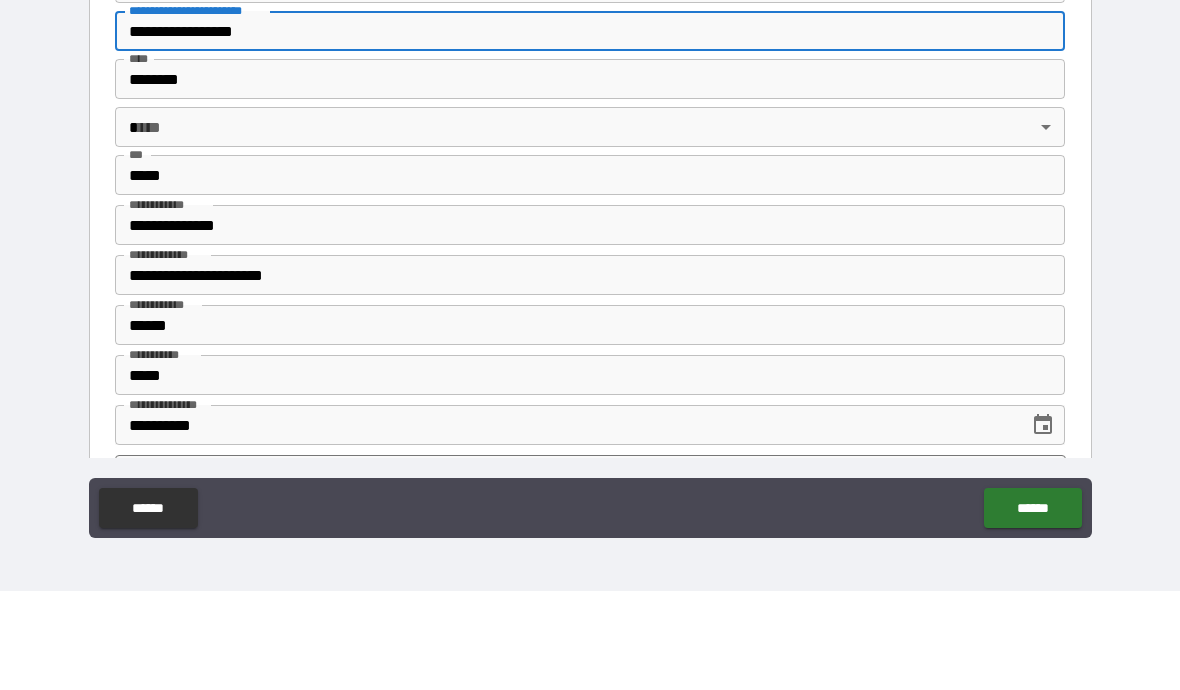 type on "**********" 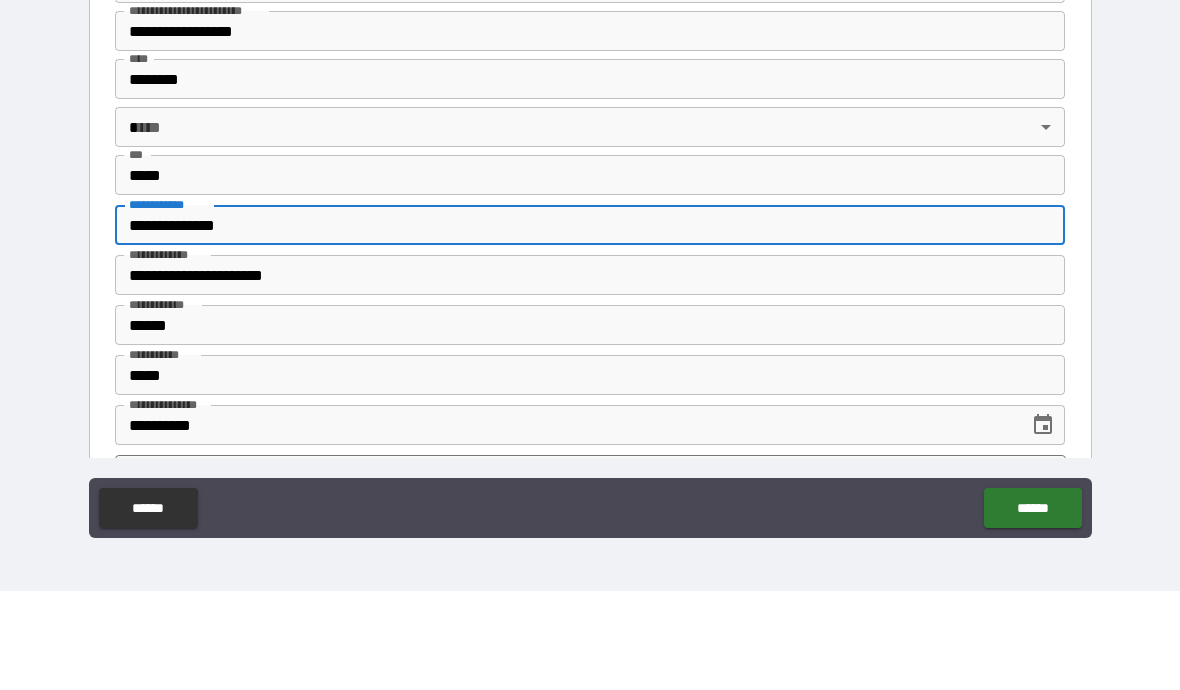 type on "**********" 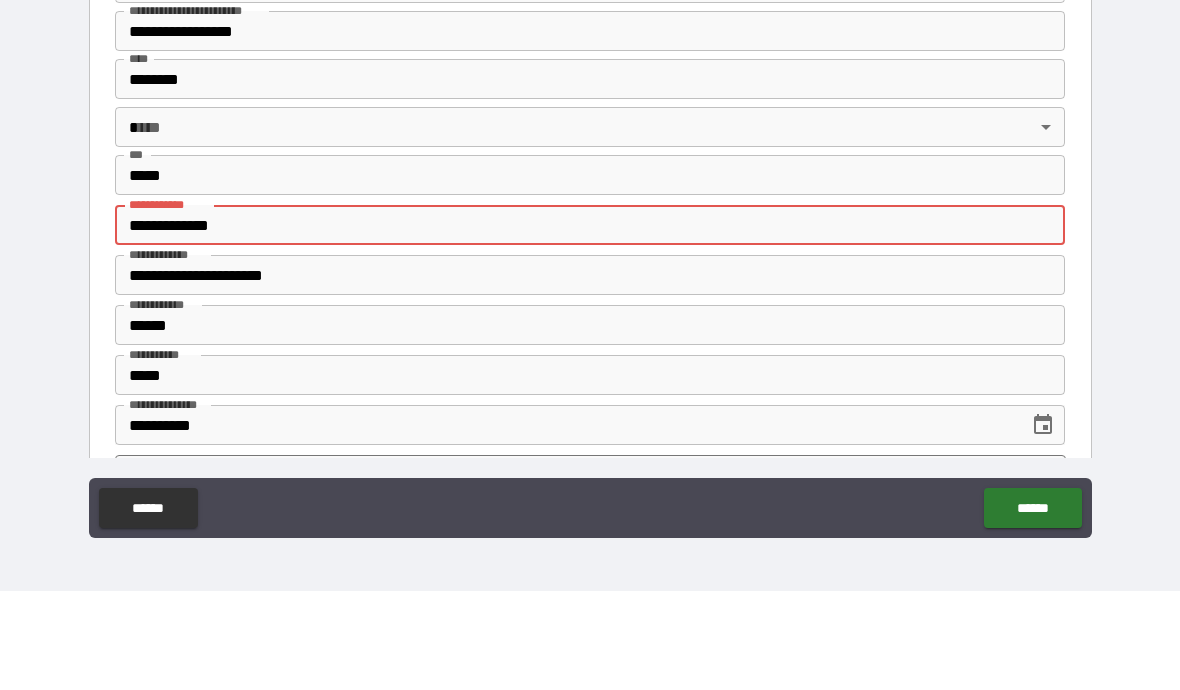 type on "*" 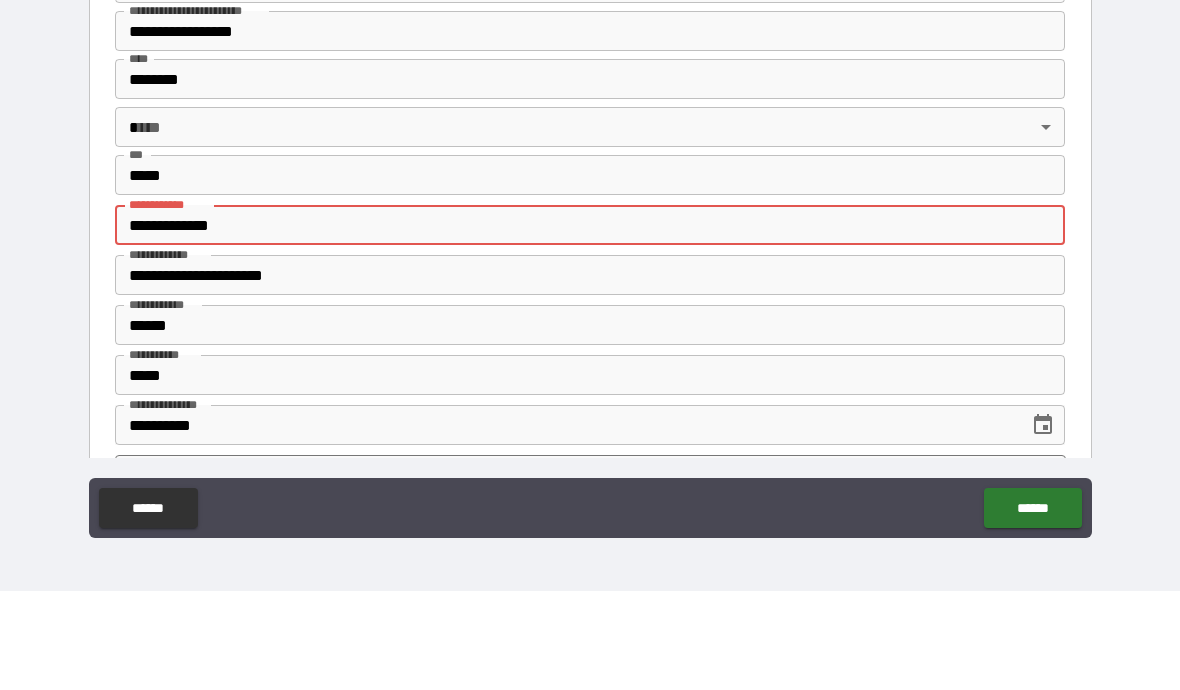 type on "**********" 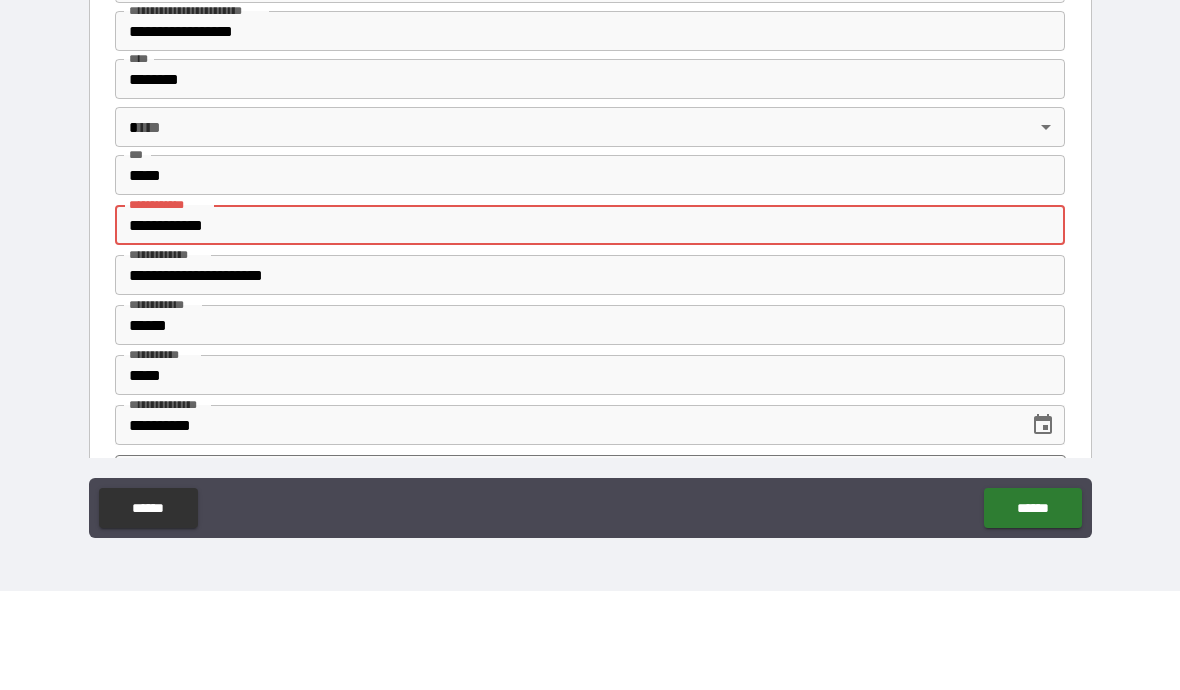type on "*" 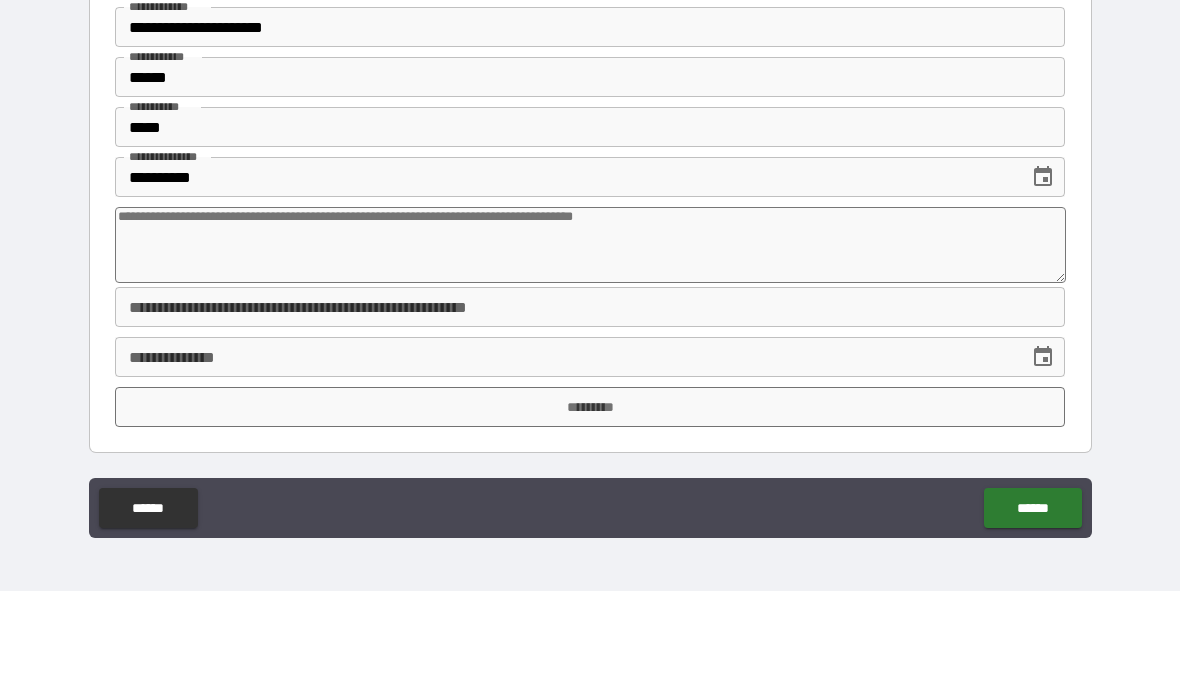 scroll, scrollTop: 351, scrollLeft: 0, axis: vertical 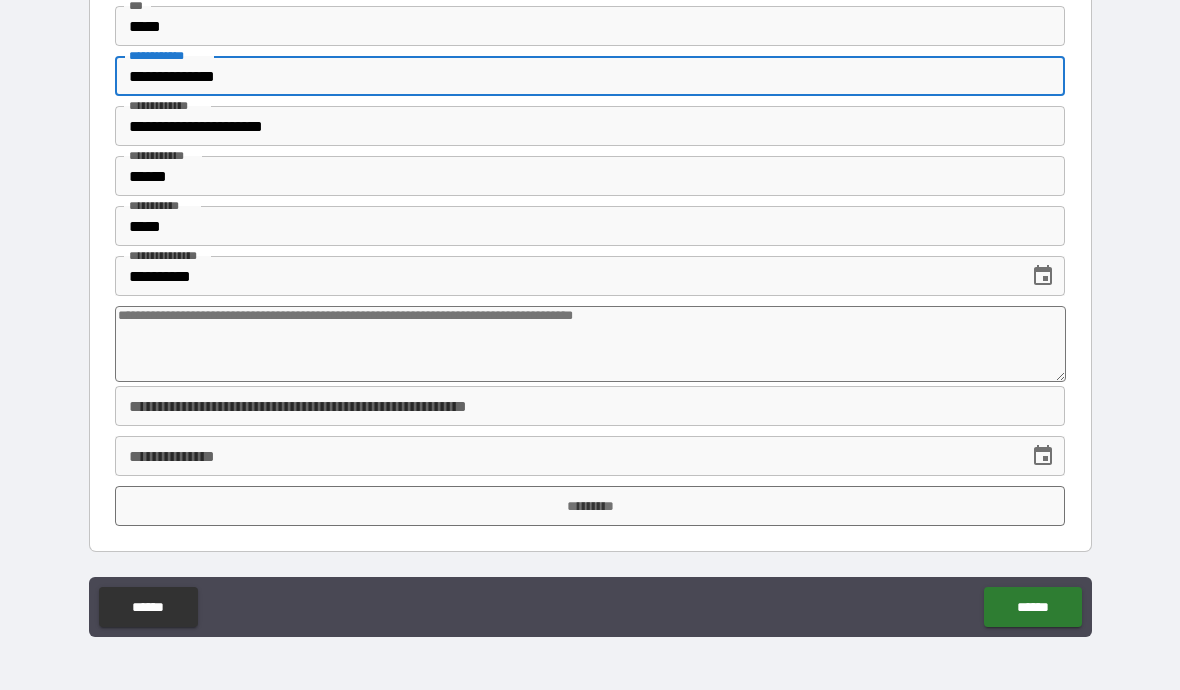 click on "**********" at bounding box center (590, 406) 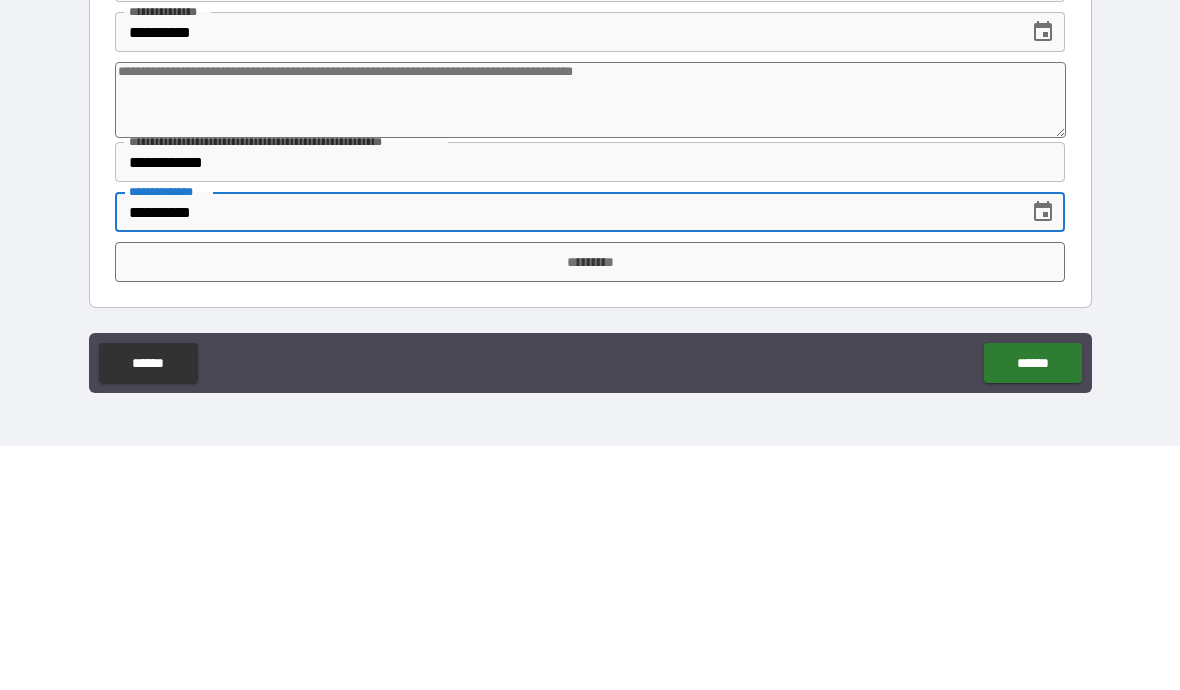 click on "*********" at bounding box center [590, 506] 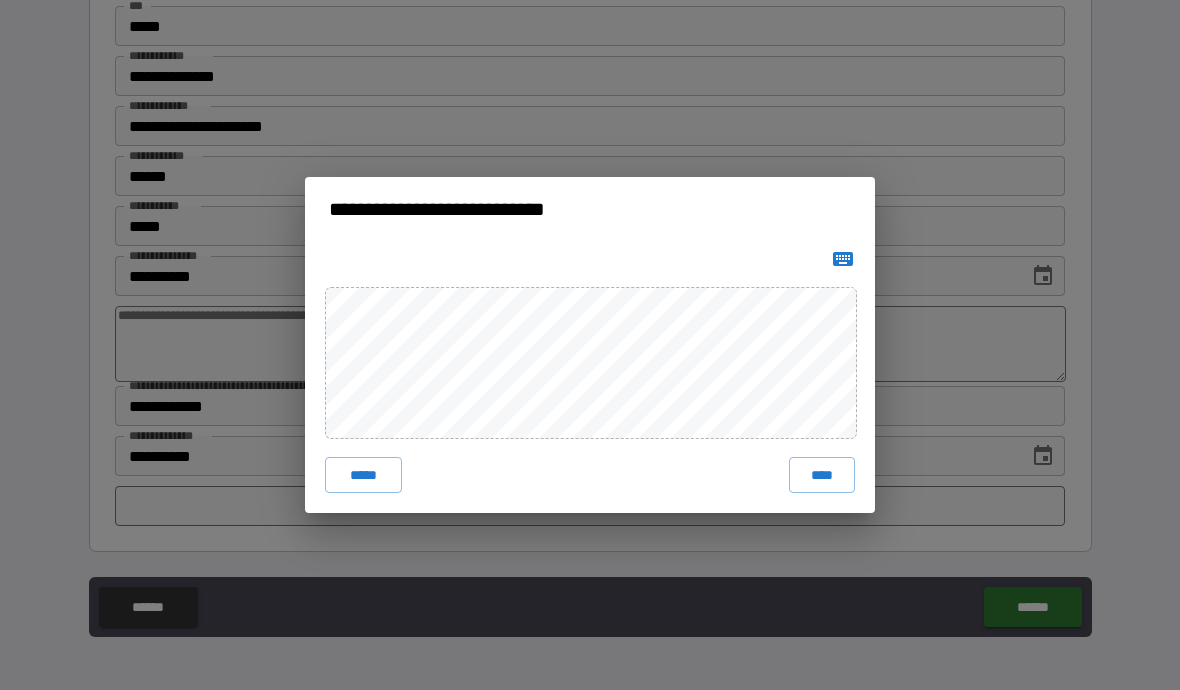 click on "****" at bounding box center (822, 475) 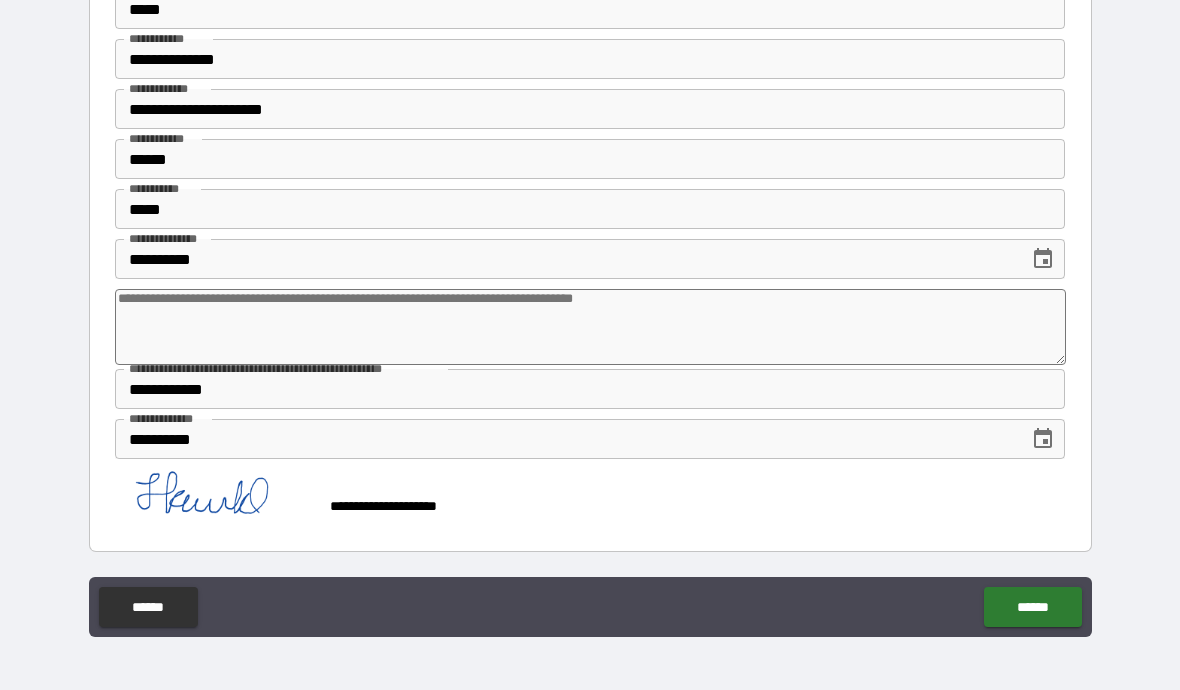 scroll, scrollTop: 368, scrollLeft: 0, axis: vertical 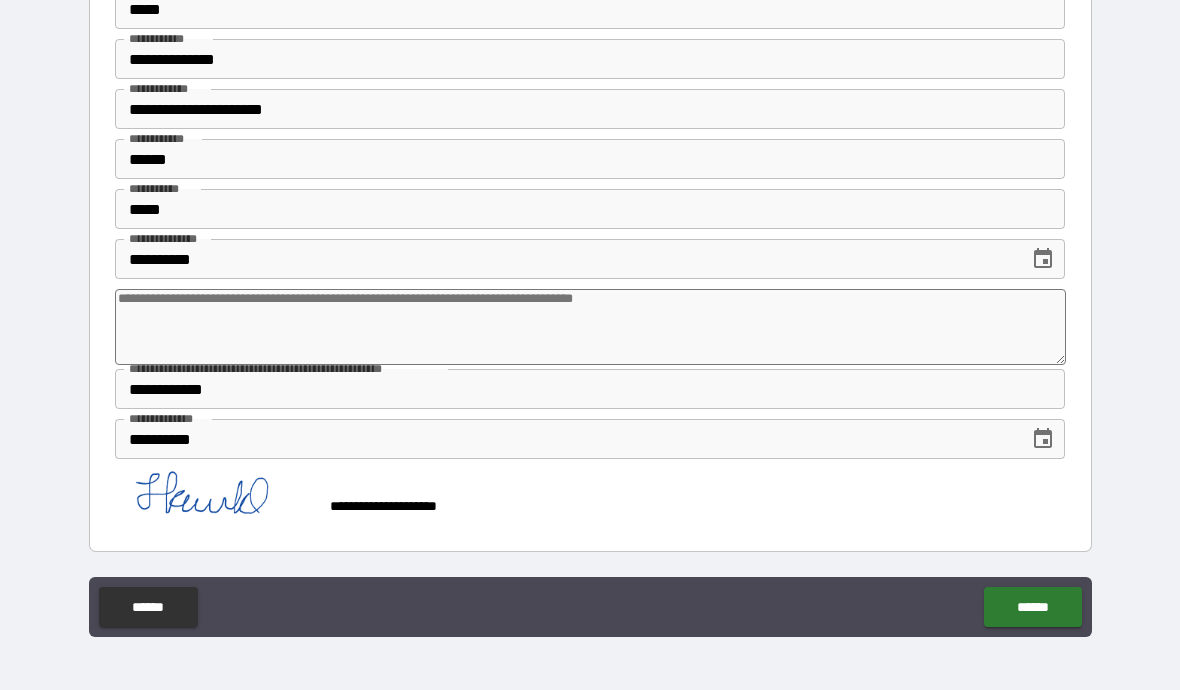 click on "******" at bounding box center [1032, 607] 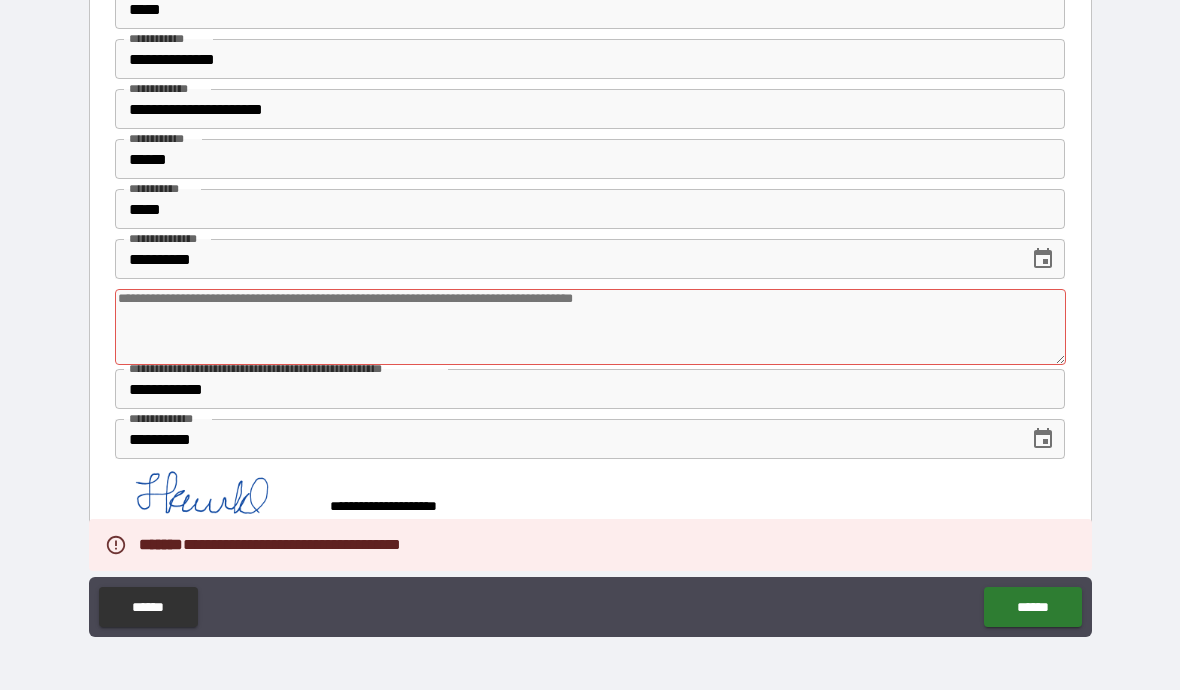 click on "******" at bounding box center [1032, 607] 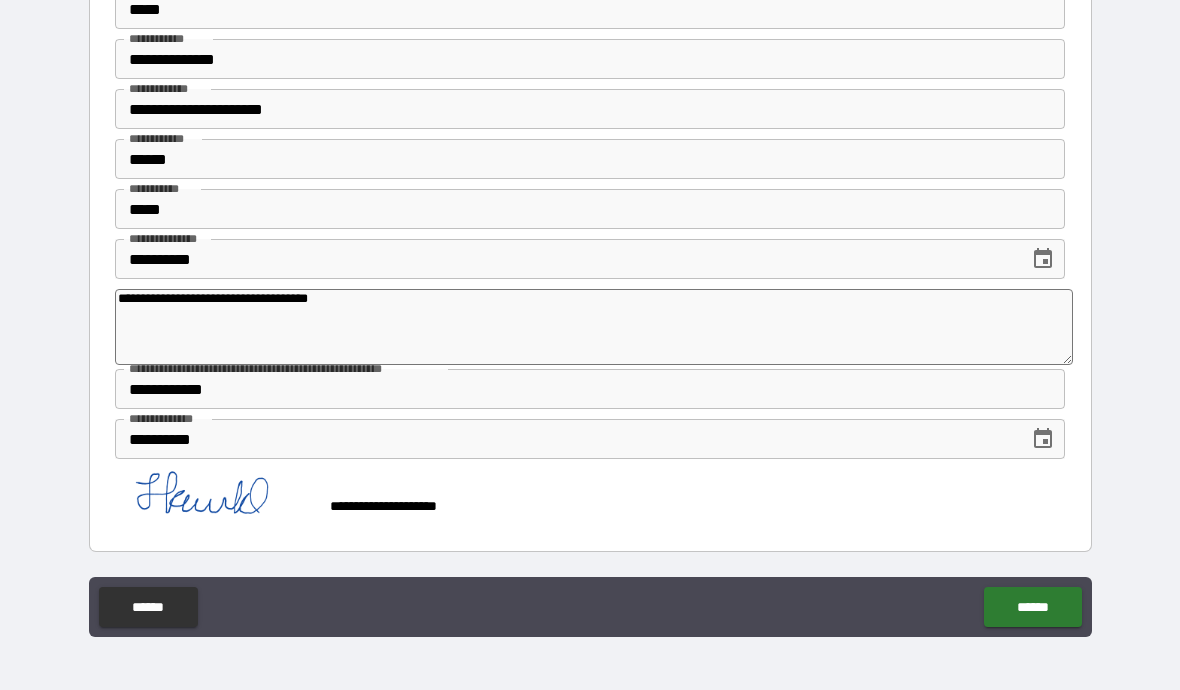 click on "******" at bounding box center [1032, 607] 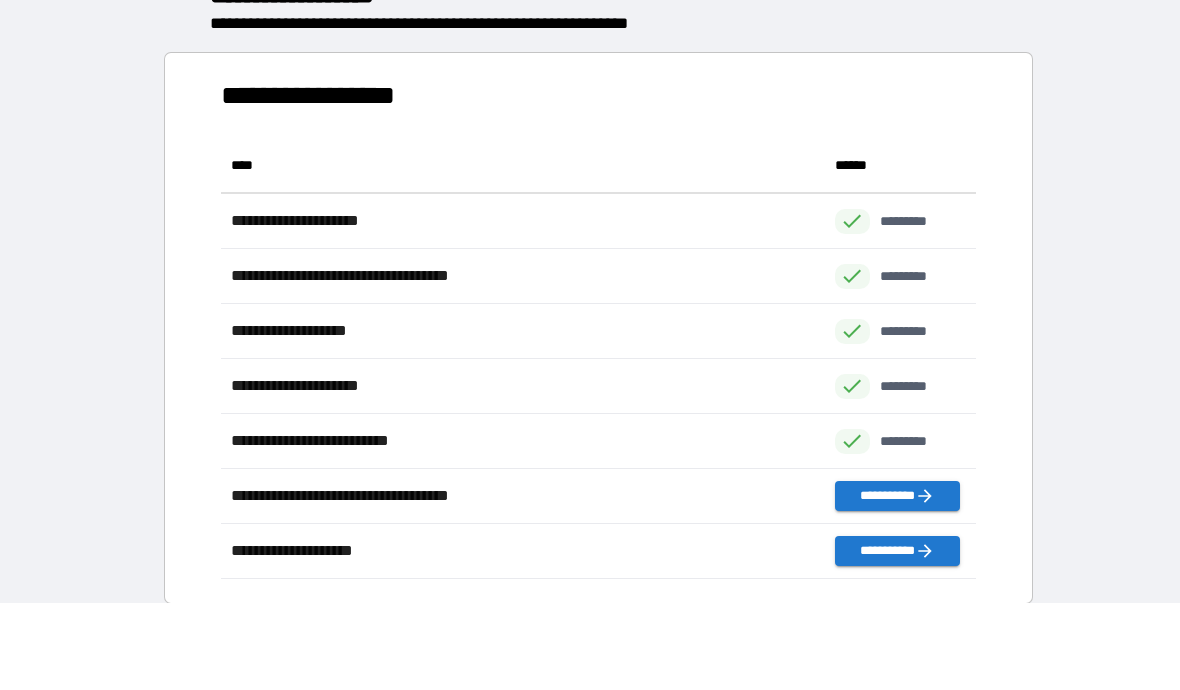 scroll, scrollTop: 1, scrollLeft: 1, axis: both 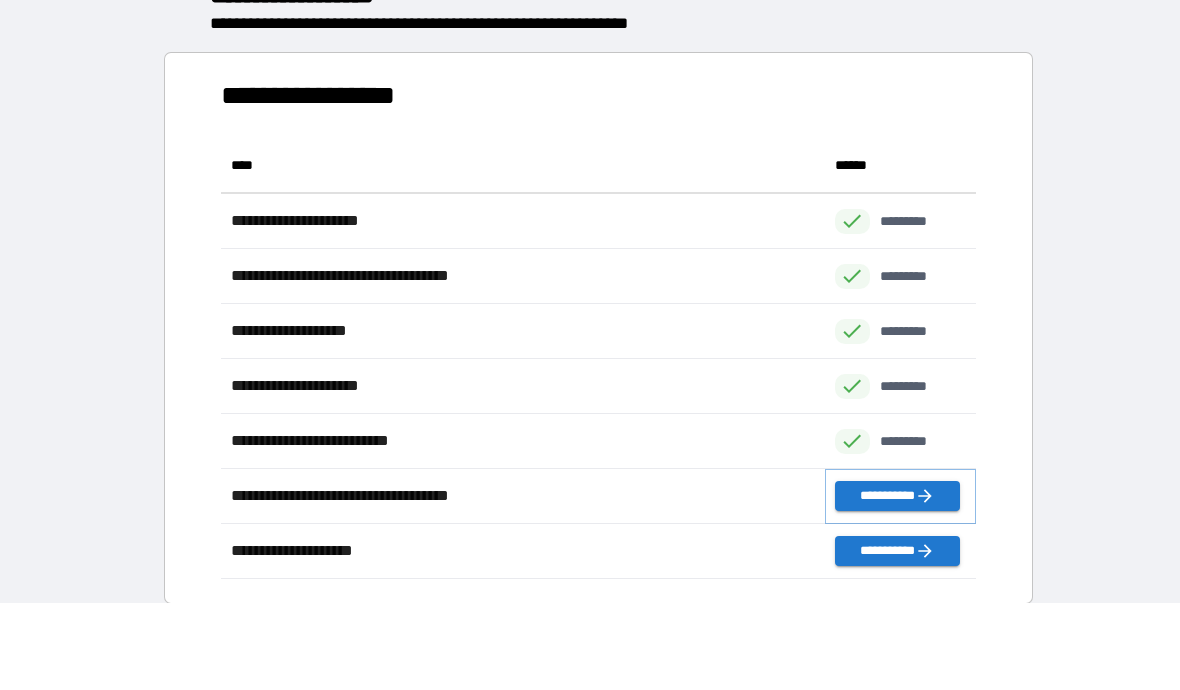 click on "**********" at bounding box center (897, 496) 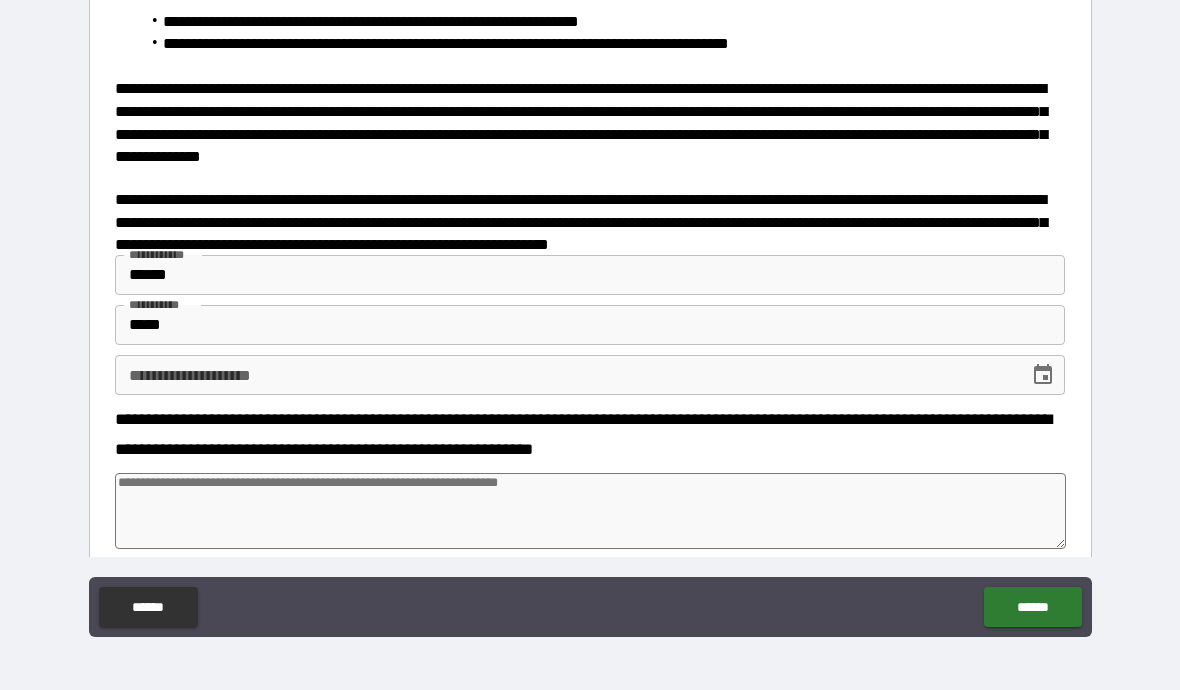 scroll, scrollTop: 214, scrollLeft: 0, axis: vertical 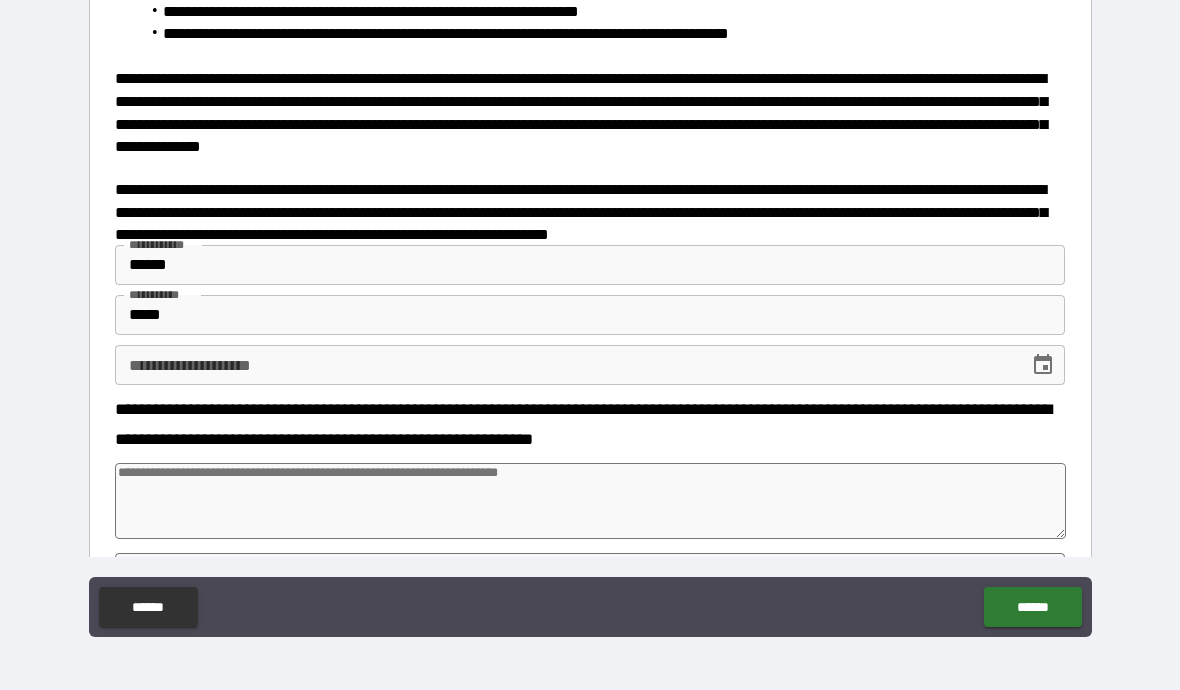 click on "**********" at bounding box center [590, 365] 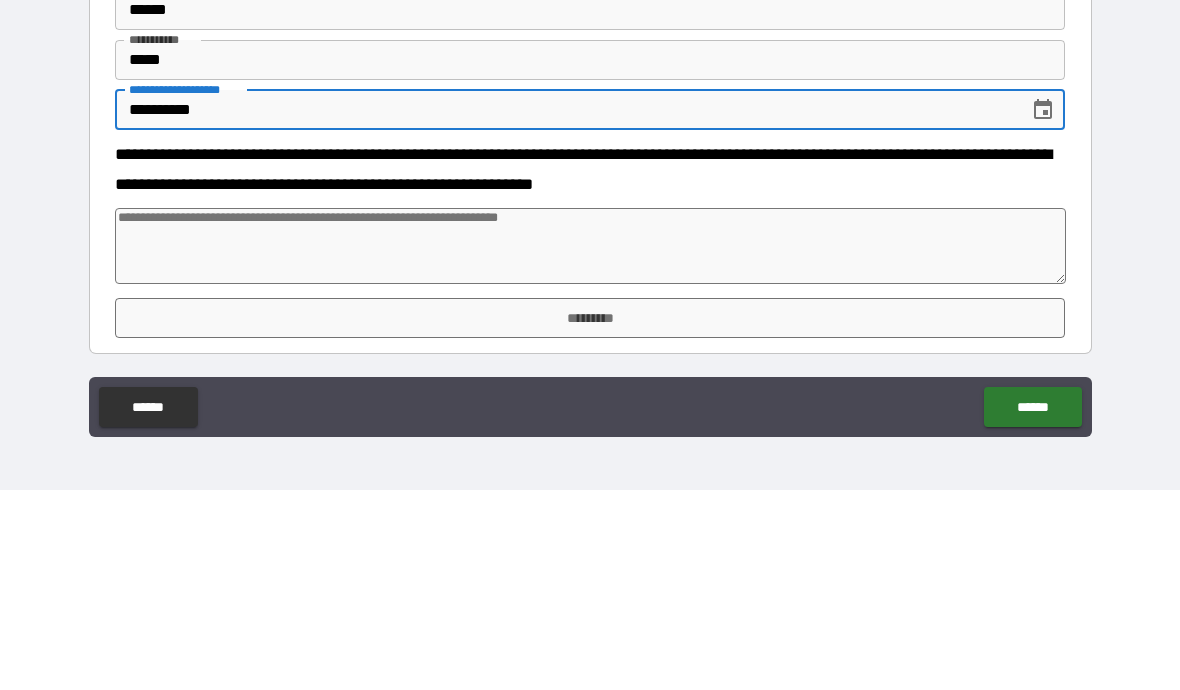 scroll, scrollTop: 268, scrollLeft: 0, axis: vertical 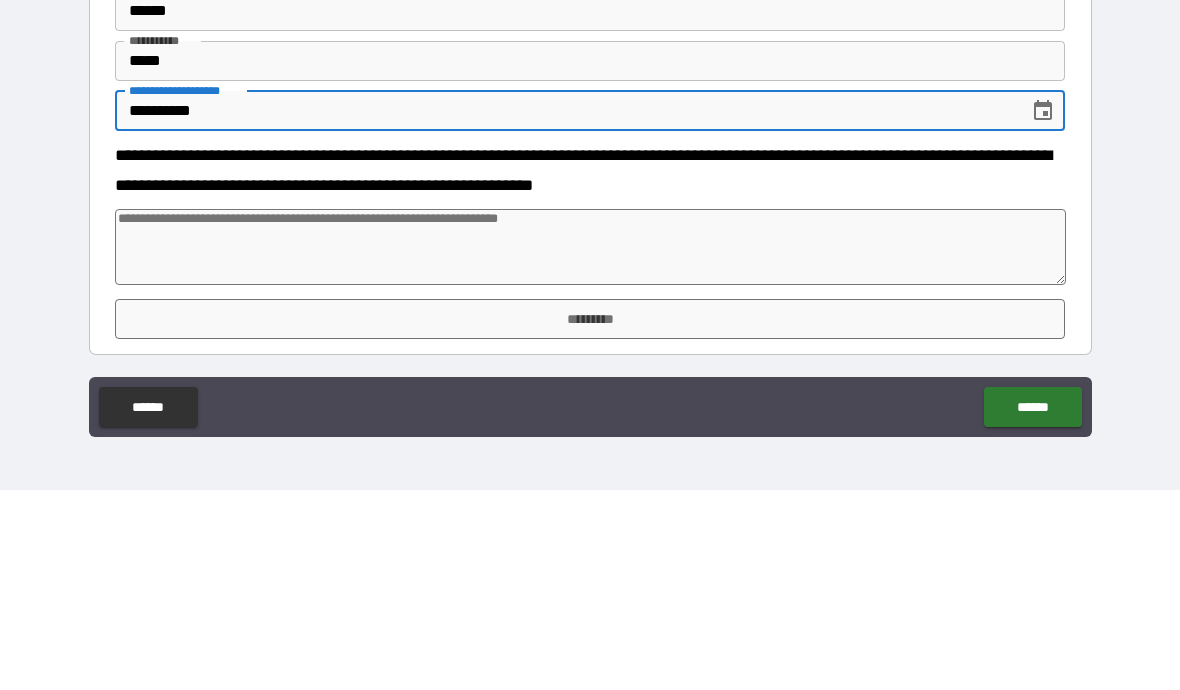 click at bounding box center (591, 447) 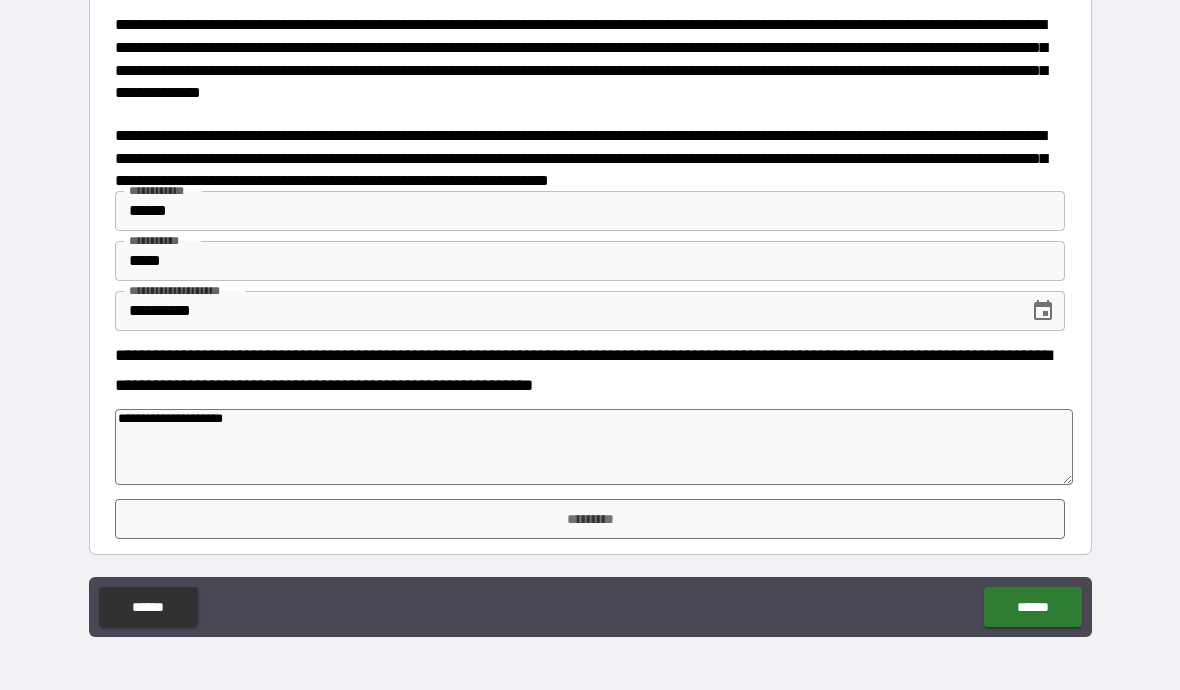 click on "*********" at bounding box center [590, 519] 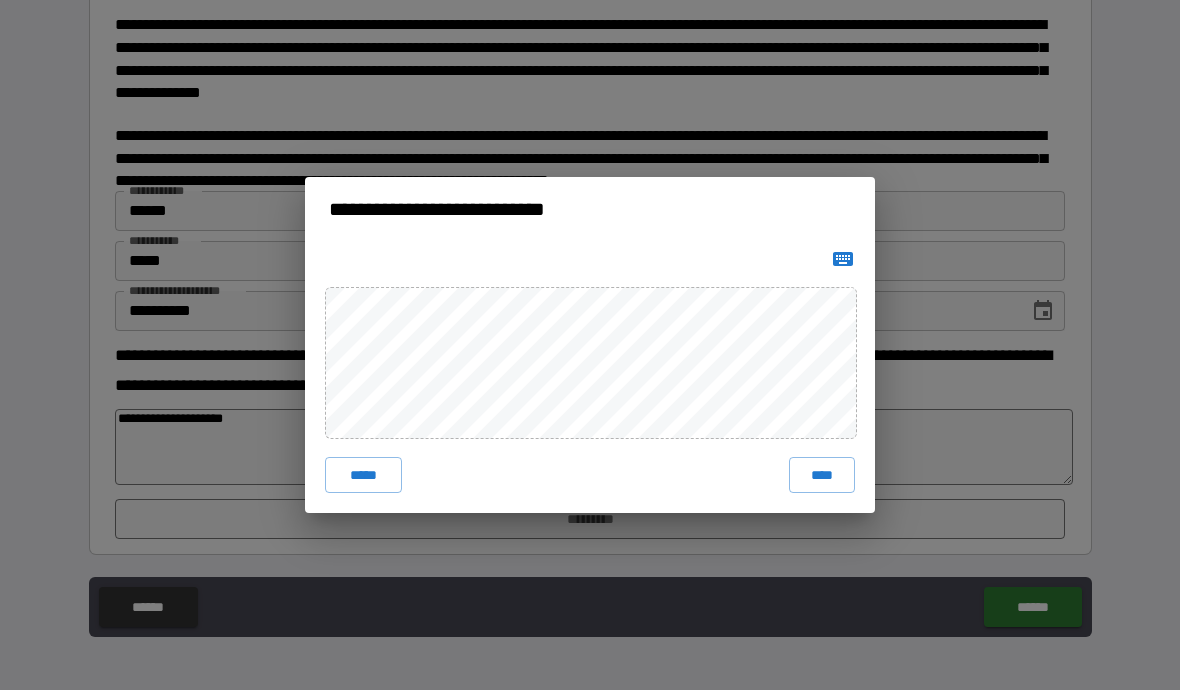 click on "****" at bounding box center [822, 475] 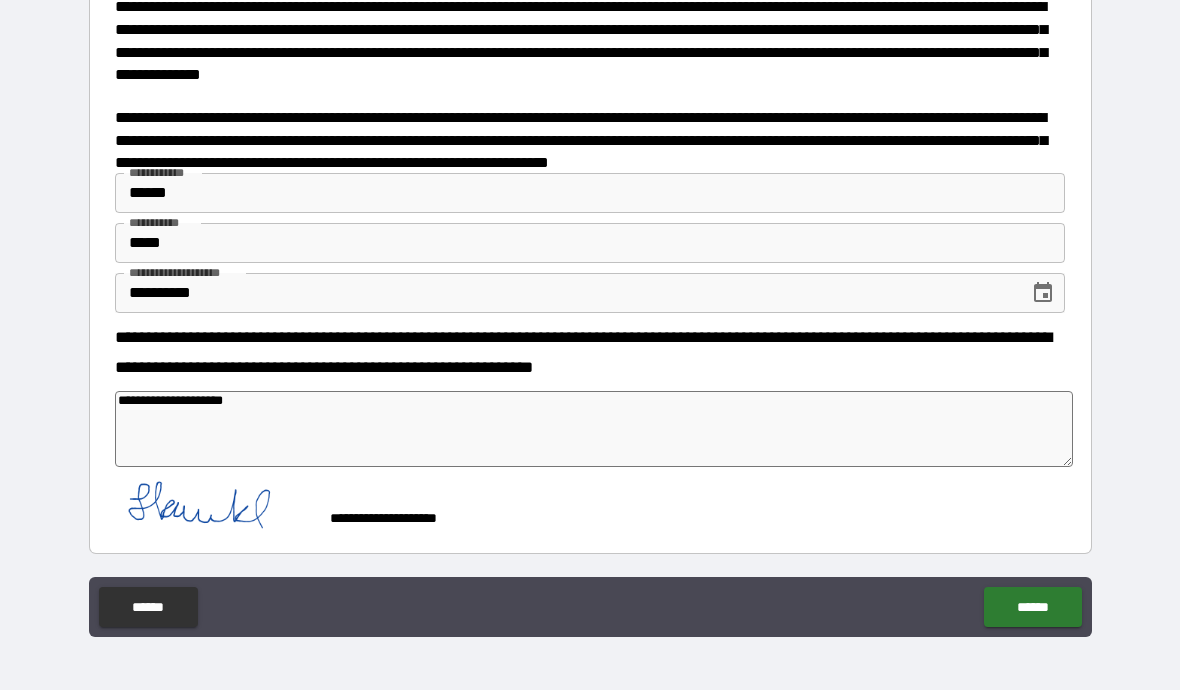 scroll, scrollTop: 285, scrollLeft: 0, axis: vertical 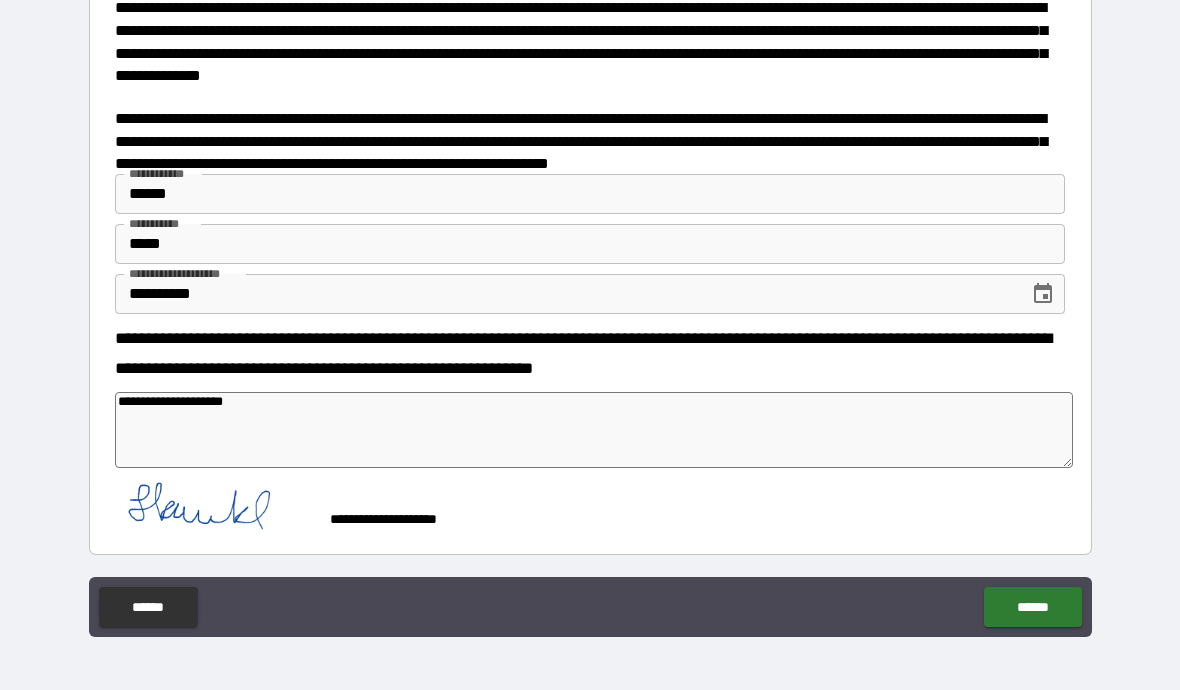 click on "******" at bounding box center [1032, 607] 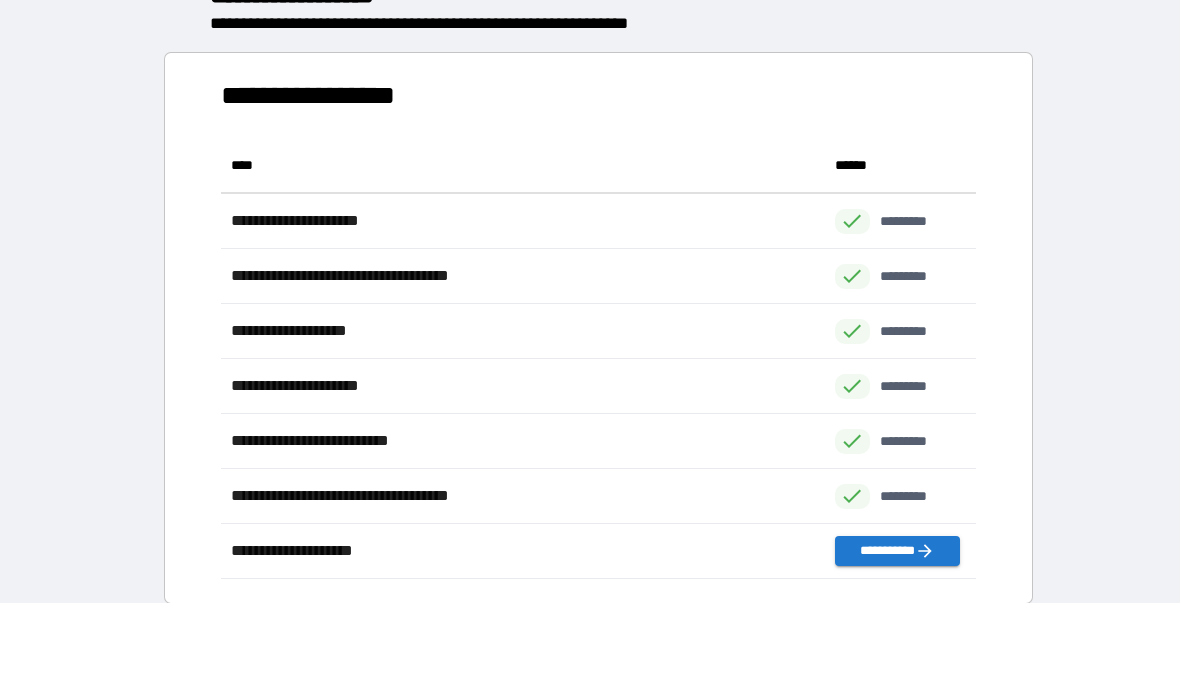 scroll, scrollTop: 1, scrollLeft: 1, axis: both 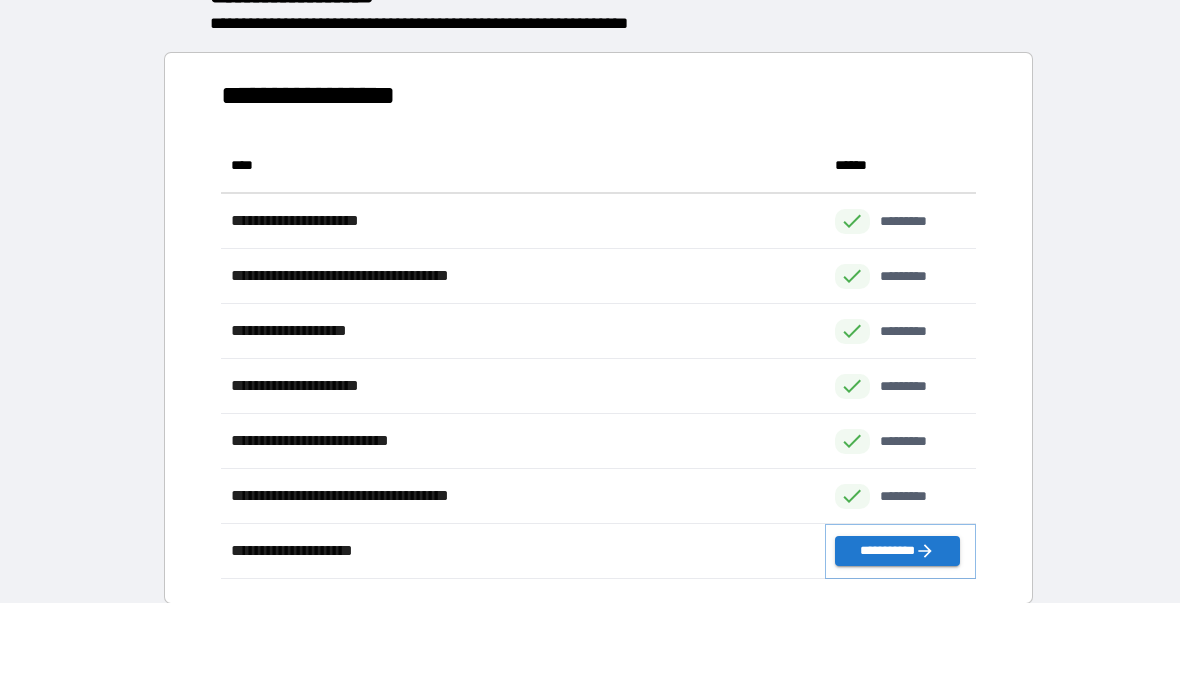 click on "**********" at bounding box center (897, 551) 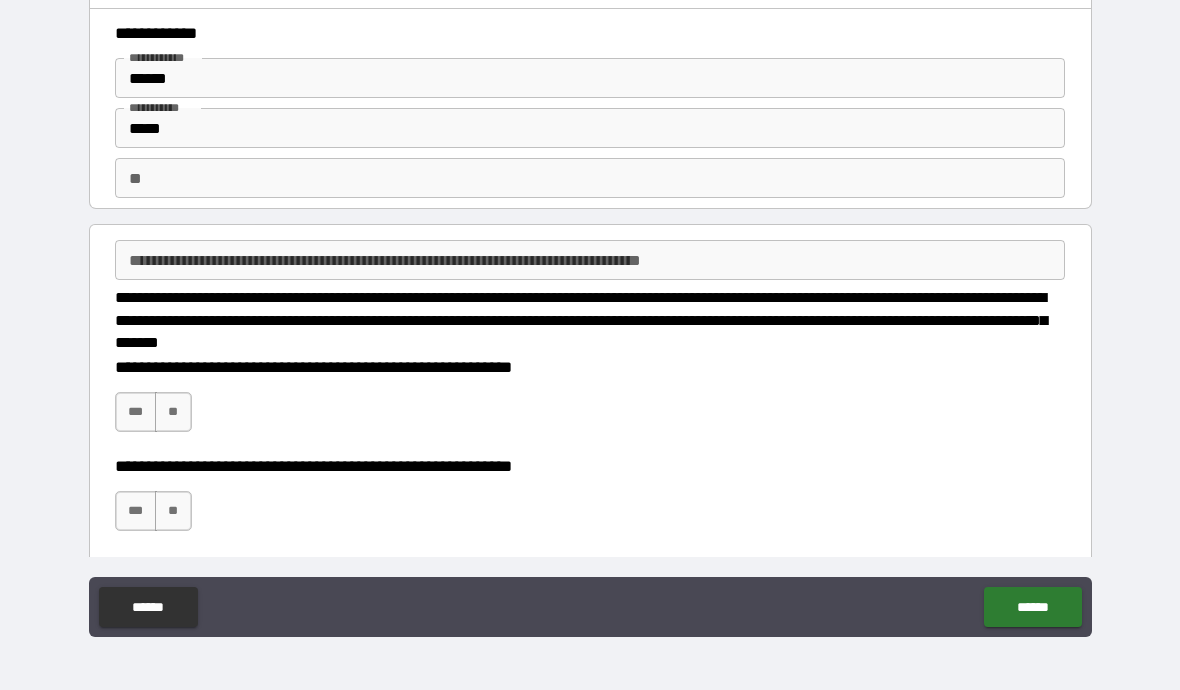 click on "**********" at bounding box center [590, 260] 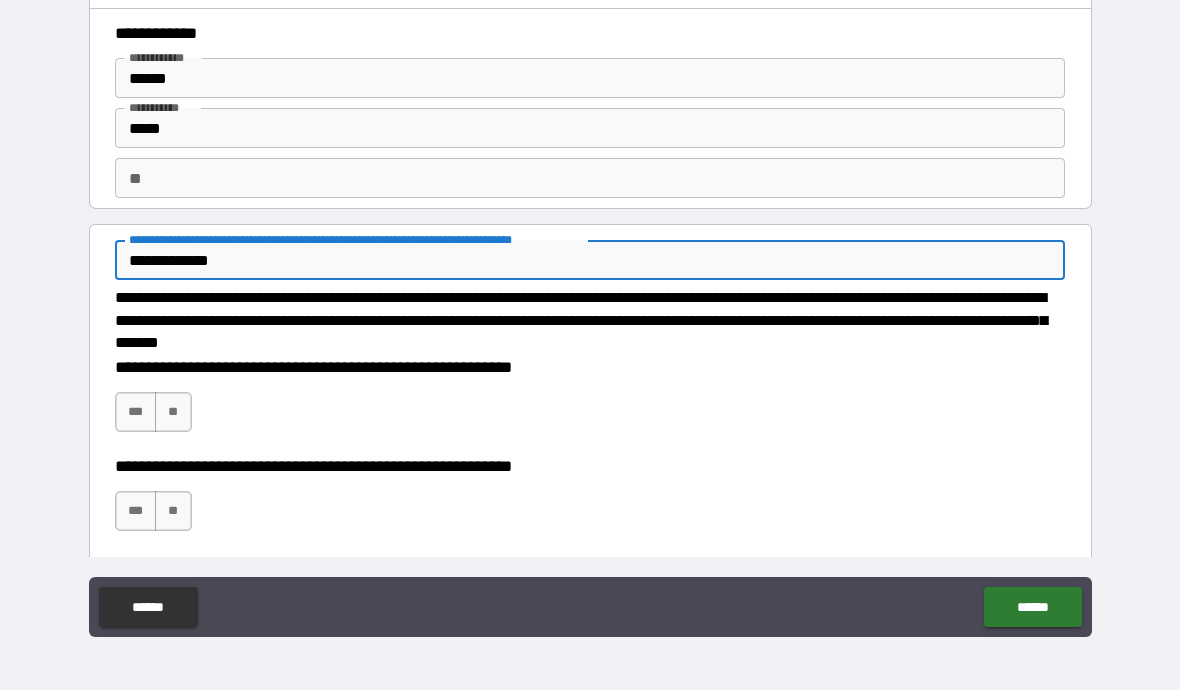click on "**" at bounding box center (173, 412) 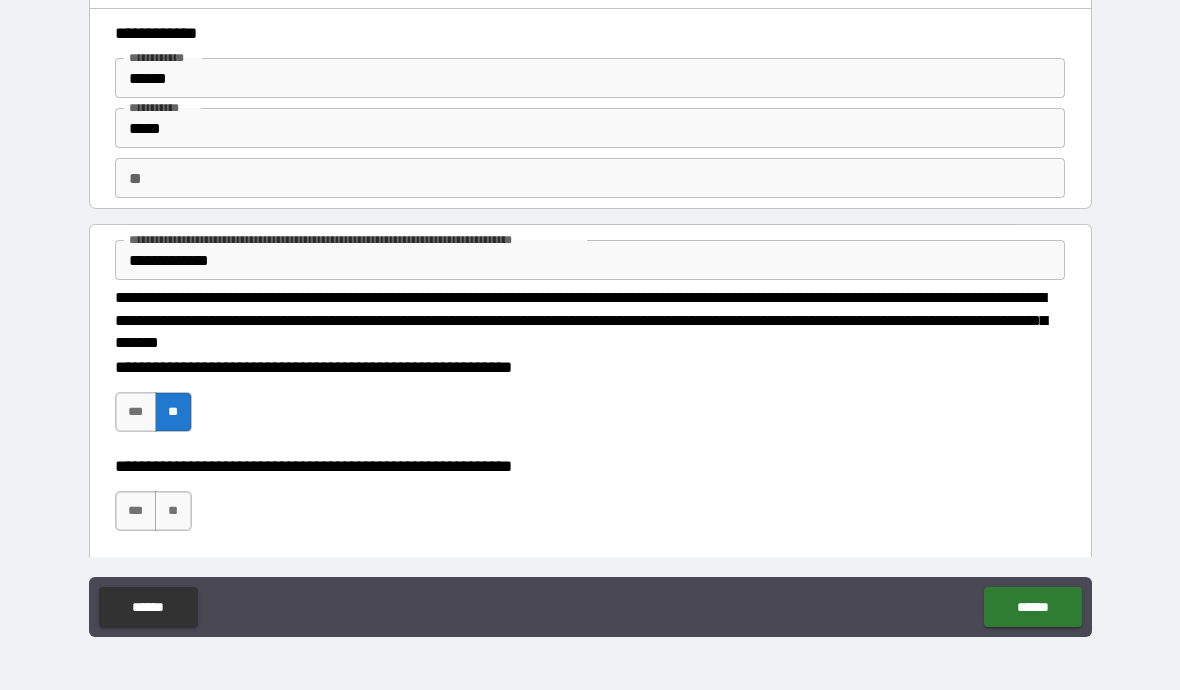 click on "***" at bounding box center [136, 511] 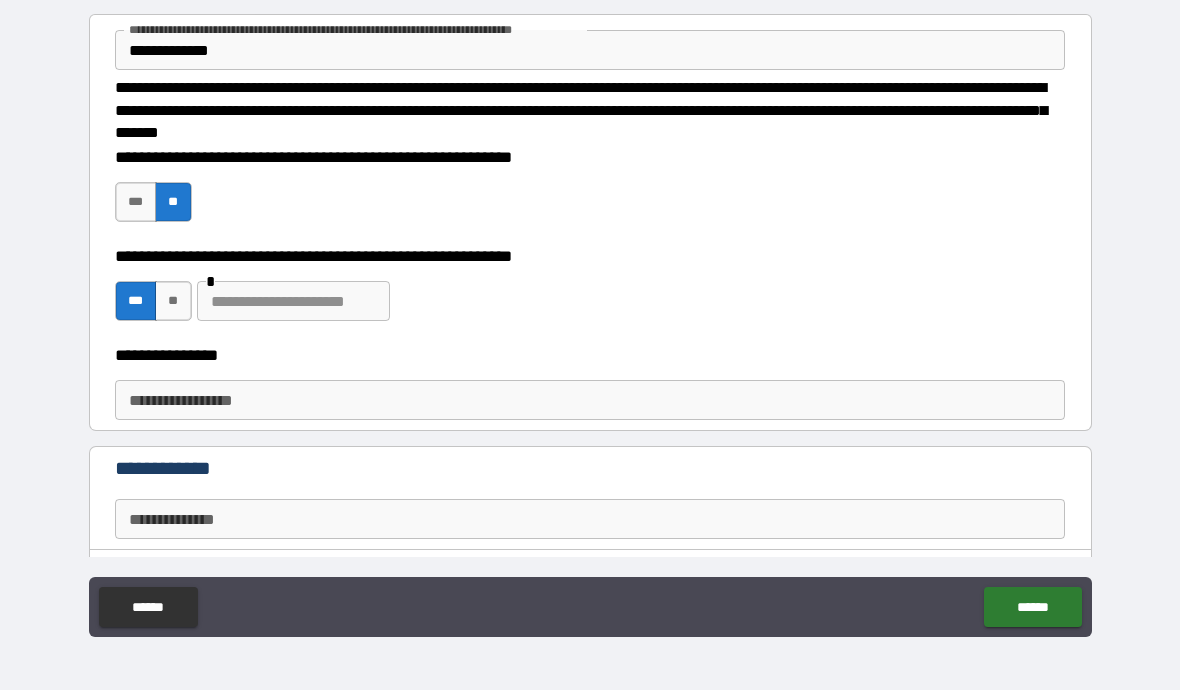 scroll, scrollTop: 214, scrollLeft: 0, axis: vertical 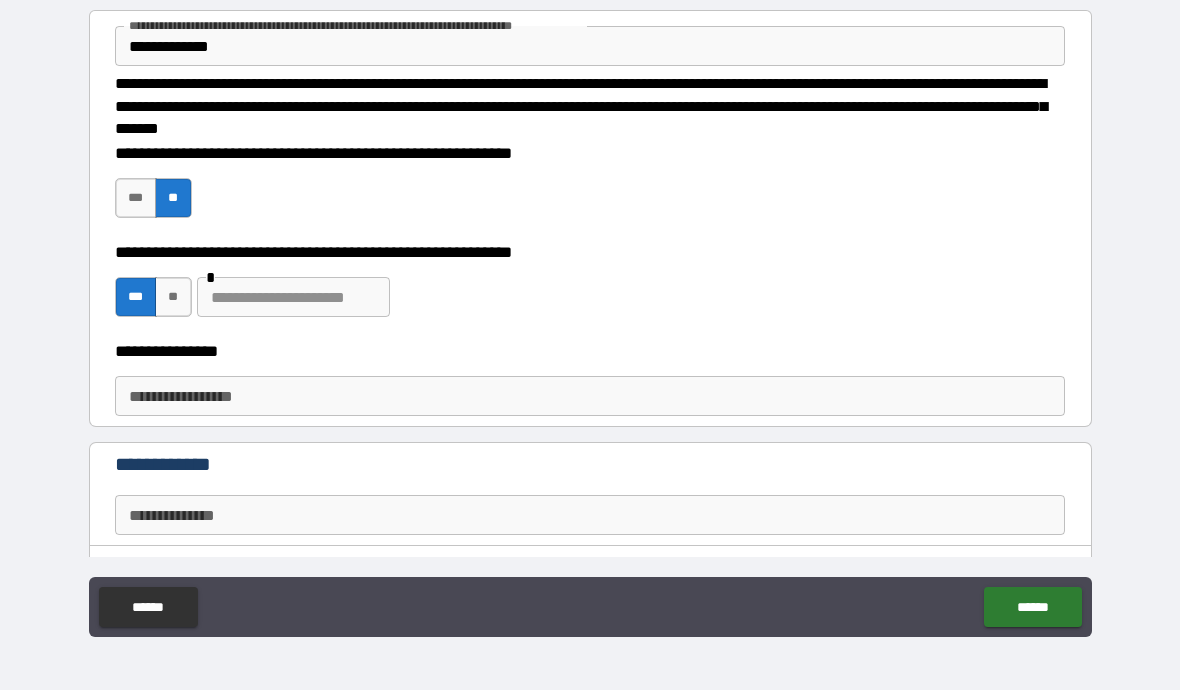 click at bounding box center [293, 297] 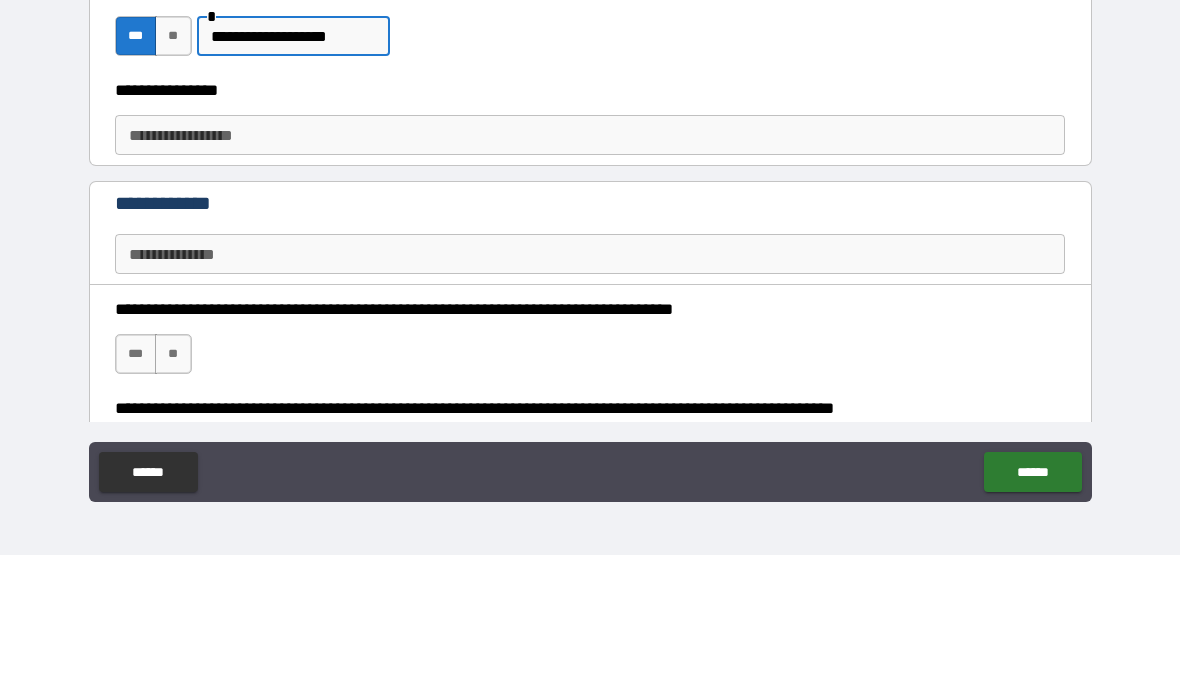 scroll, scrollTop: 342, scrollLeft: 0, axis: vertical 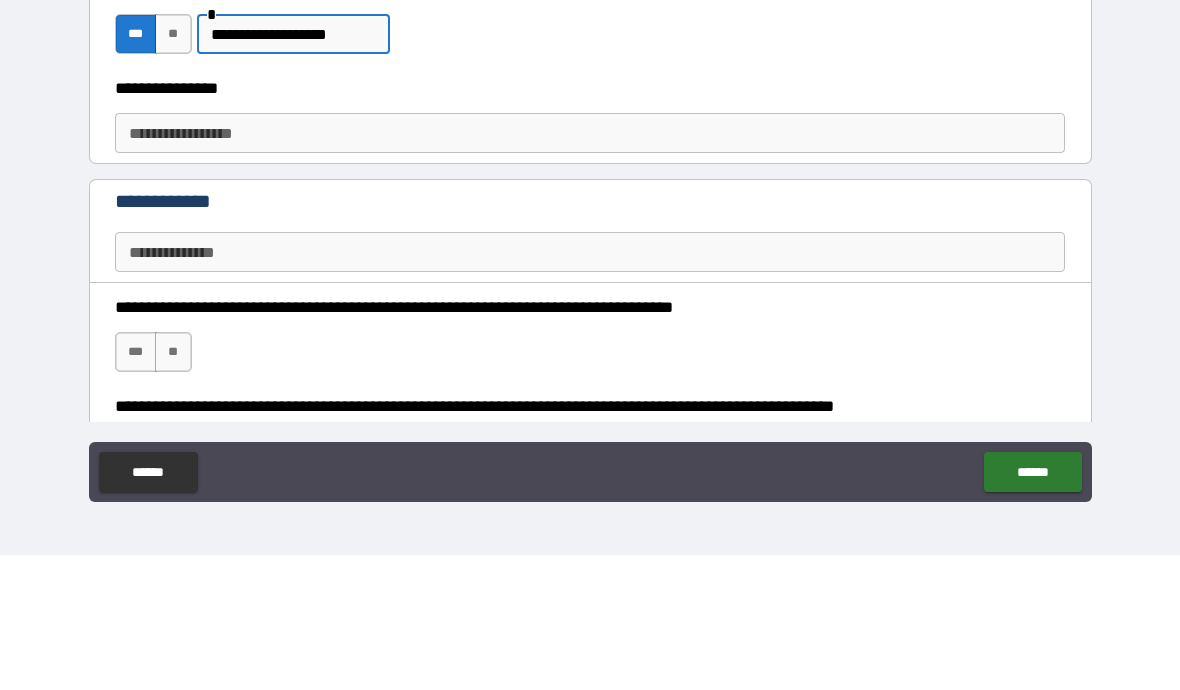 click on "**********" at bounding box center [590, 268] 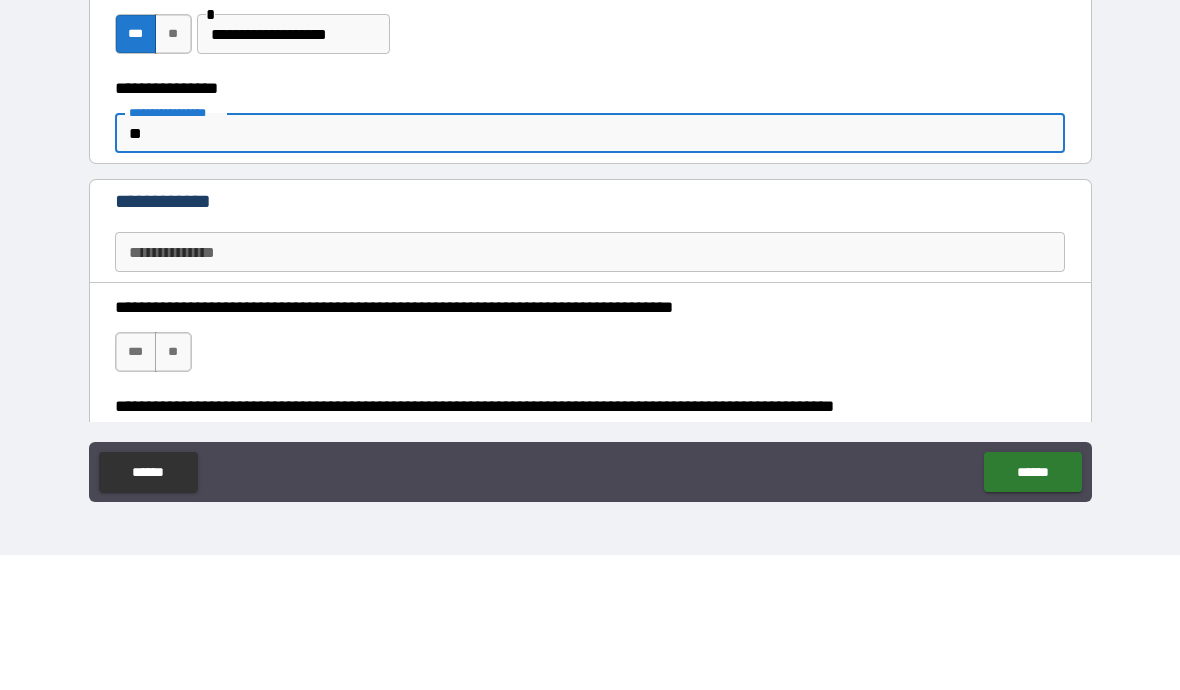 click on "**********" at bounding box center [590, 387] 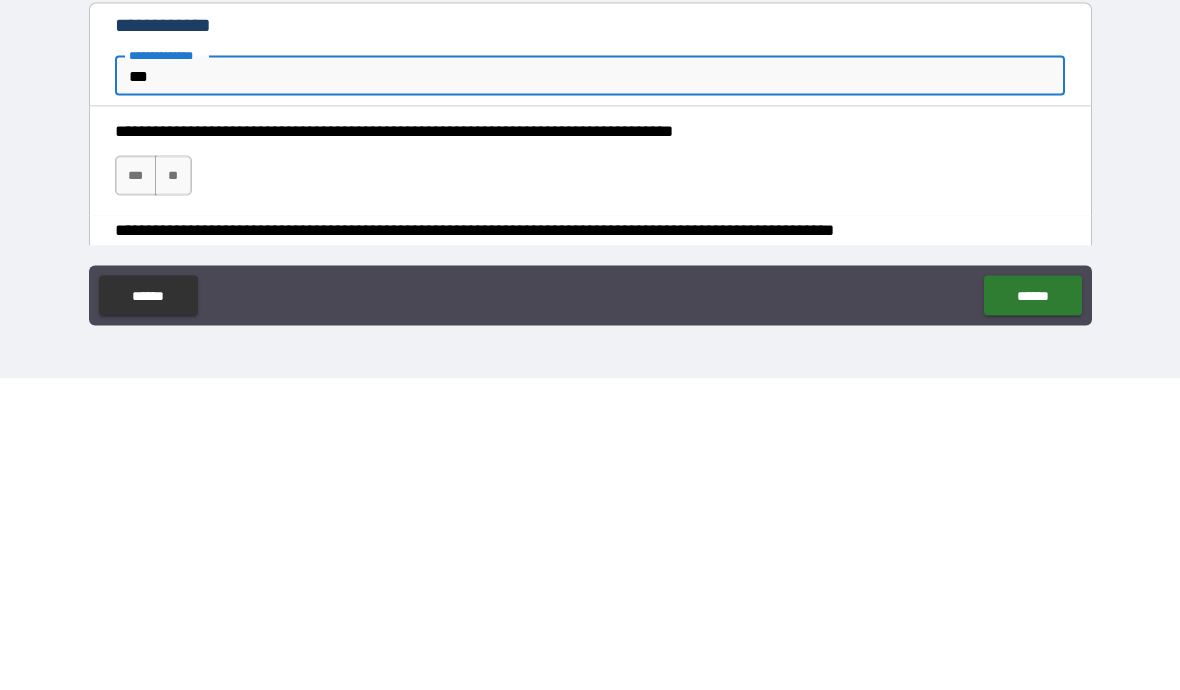 click on "**" at bounding box center (173, 487) 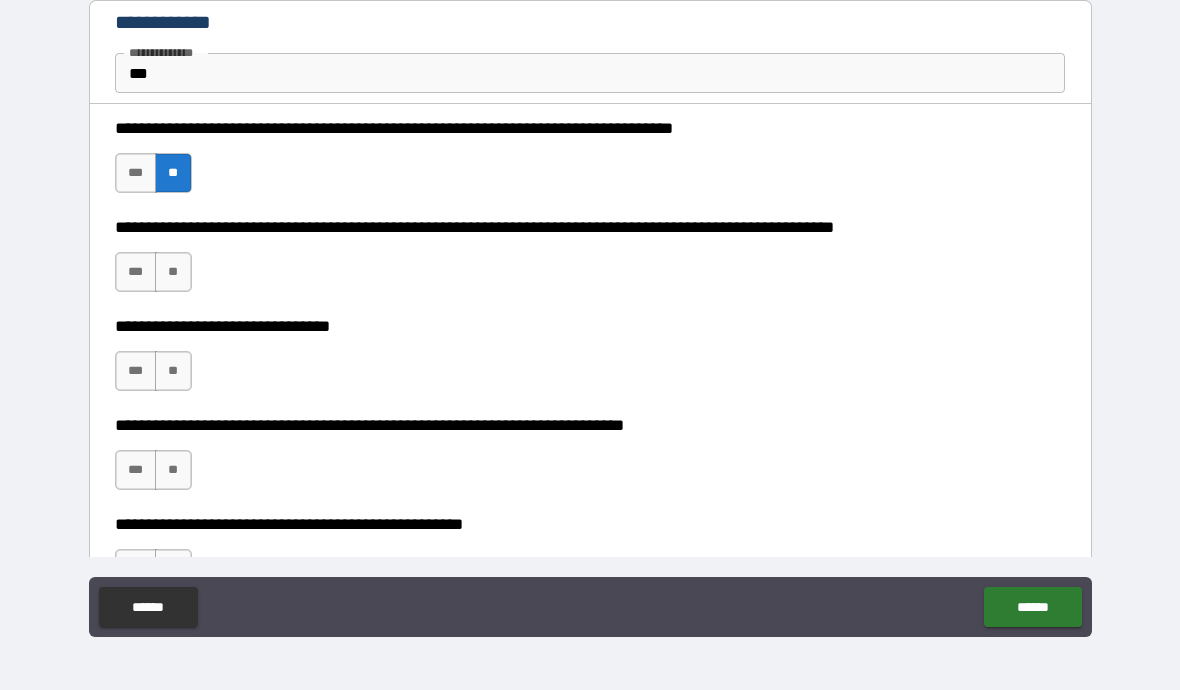 scroll, scrollTop: 670, scrollLeft: 0, axis: vertical 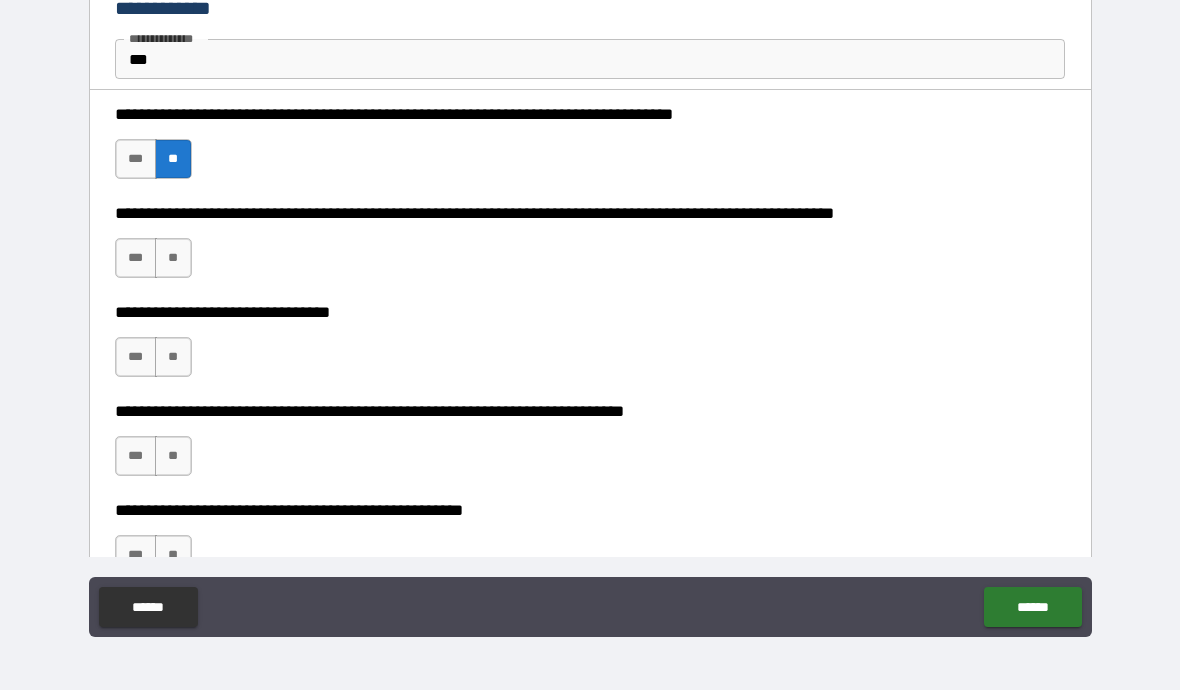 click on "**" at bounding box center (173, 258) 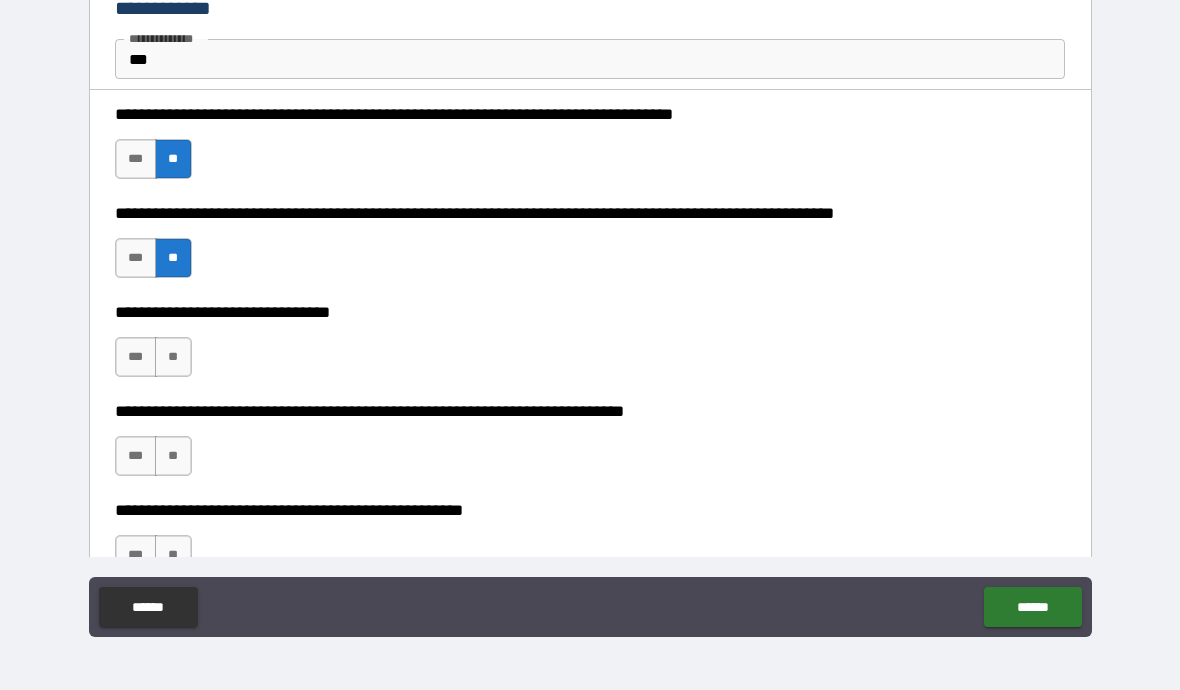 click on "***" at bounding box center (136, 357) 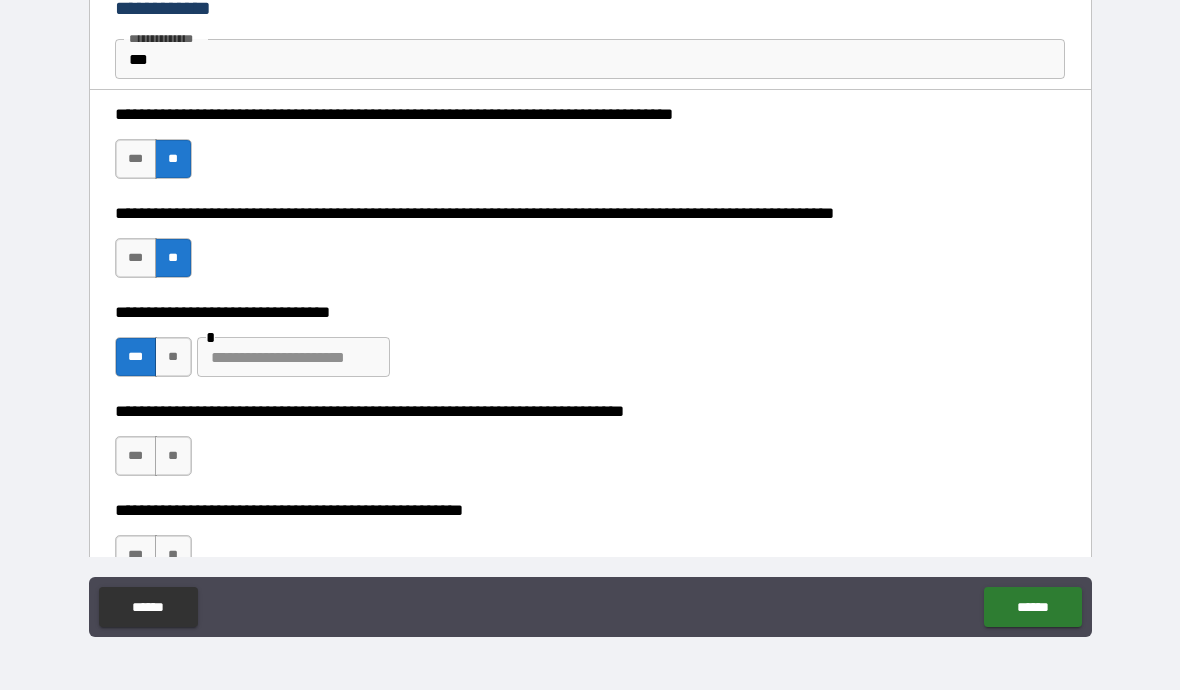 click at bounding box center (293, 357) 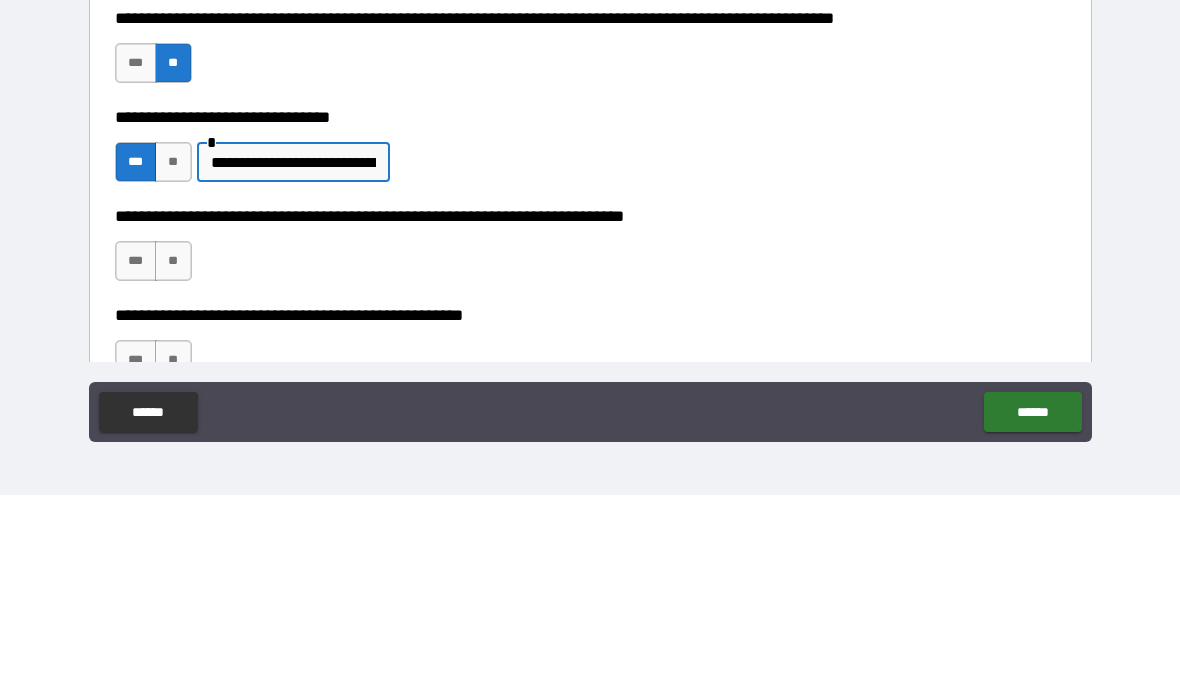 click on "**" at bounding box center [173, 456] 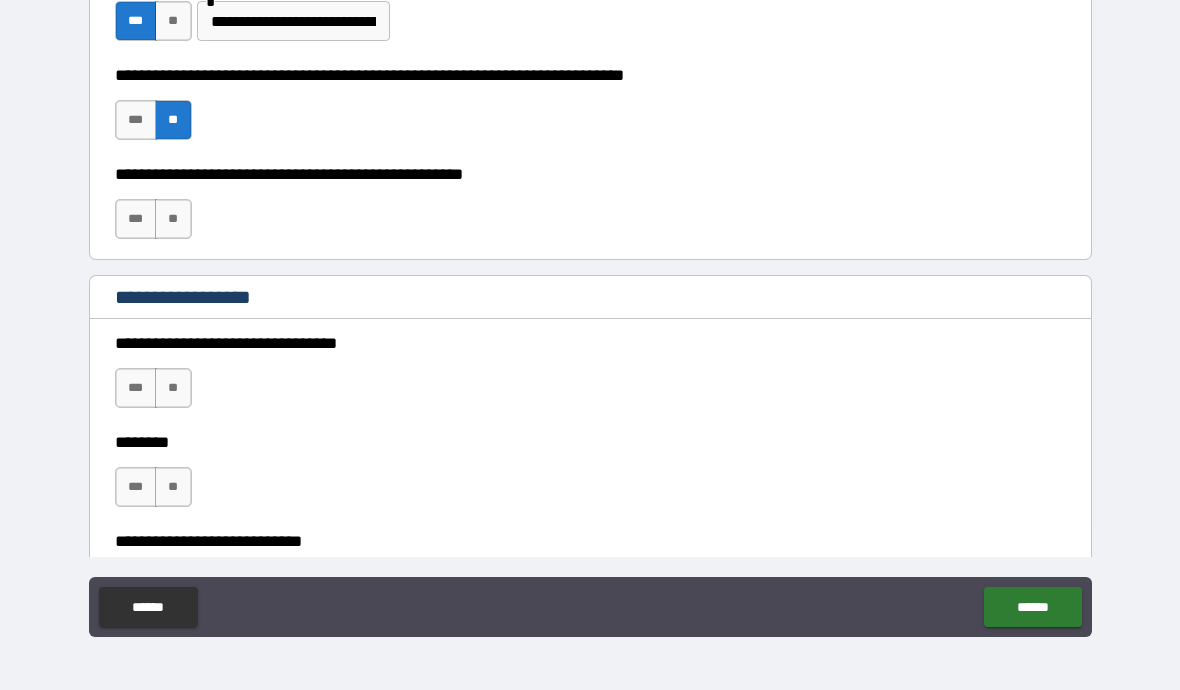 scroll, scrollTop: 1007, scrollLeft: 0, axis: vertical 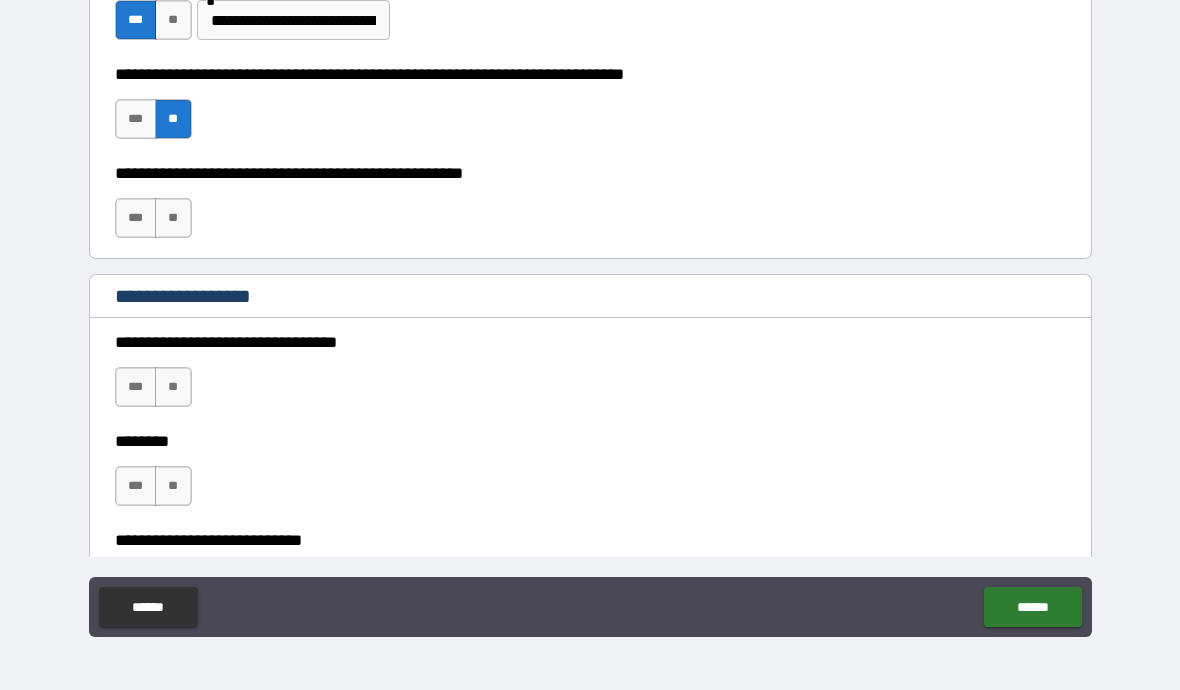 click on "**" at bounding box center (173, 218) 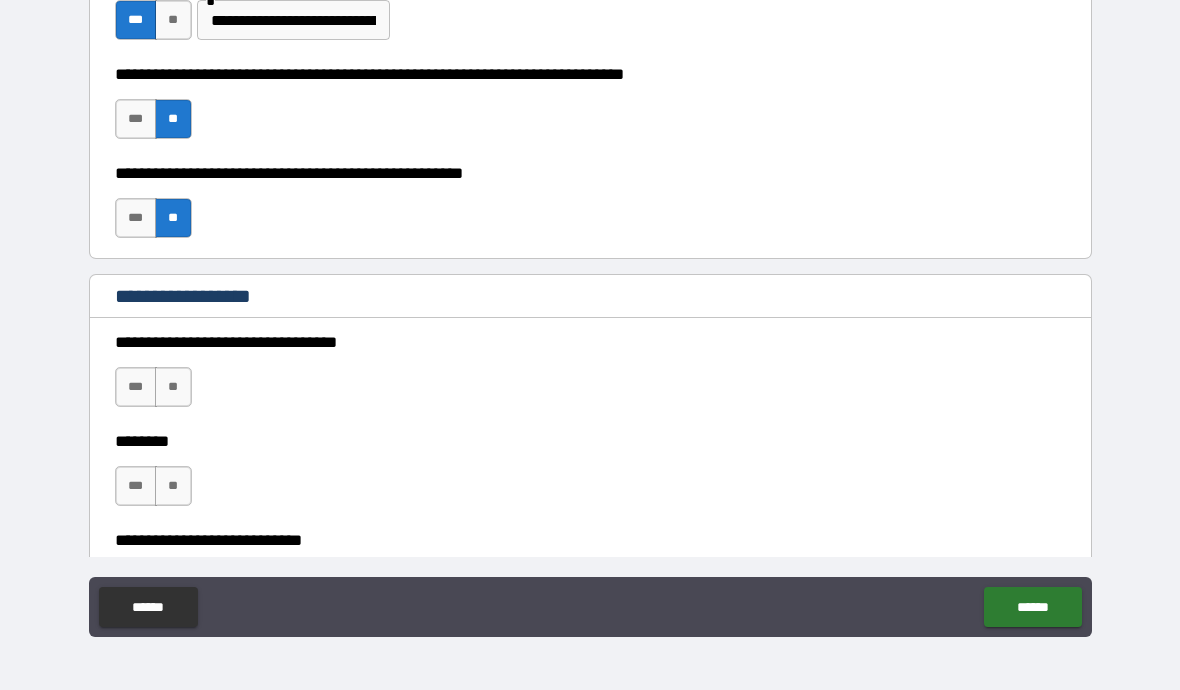 click on "**" at bounding box center (173, 387) 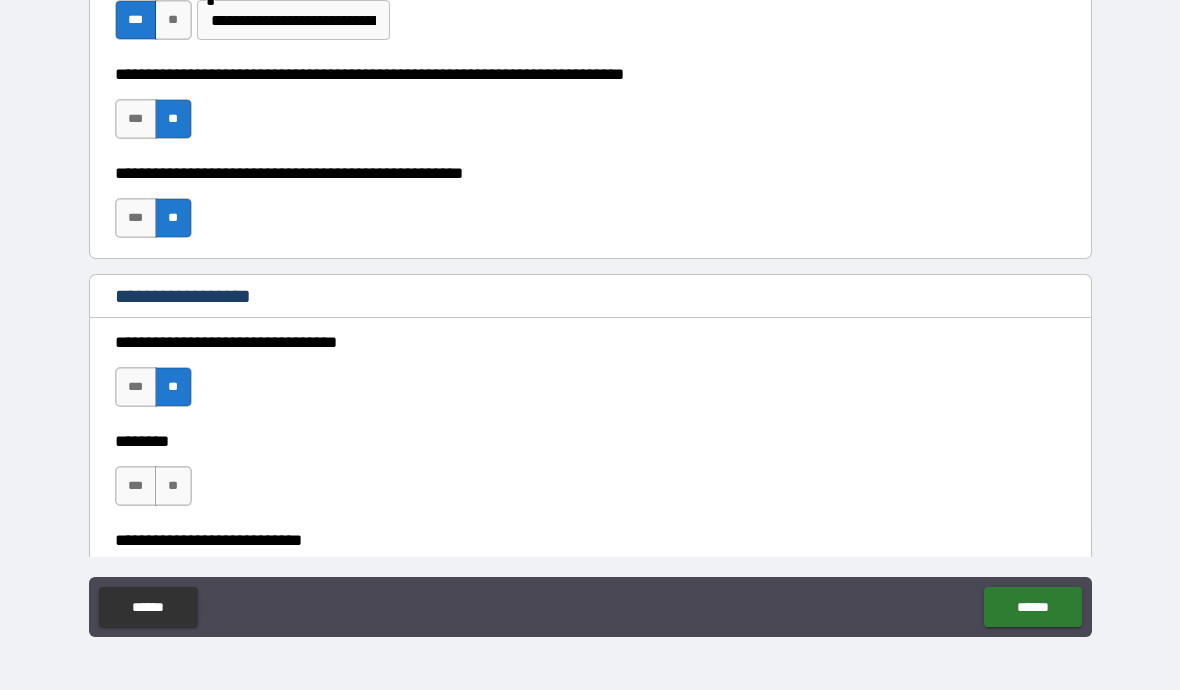 click on "**" at bounding box center [173, 486] 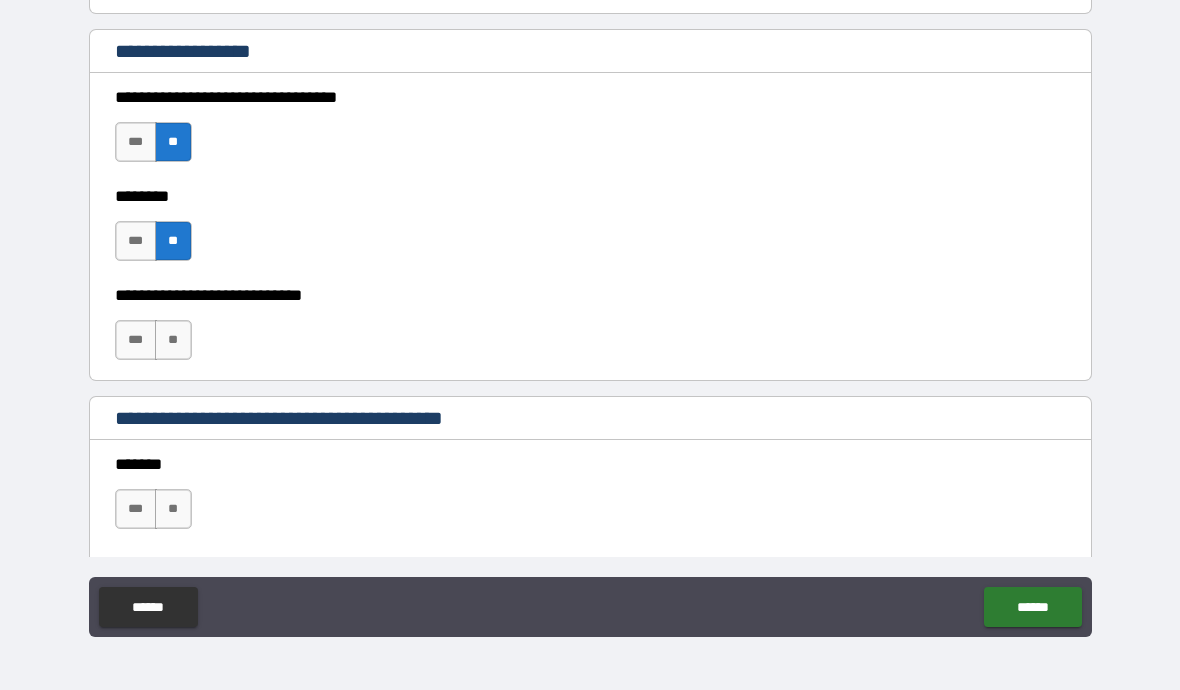scroll, scrollTop: 1259, scrollLeft: 0, axis: vertical 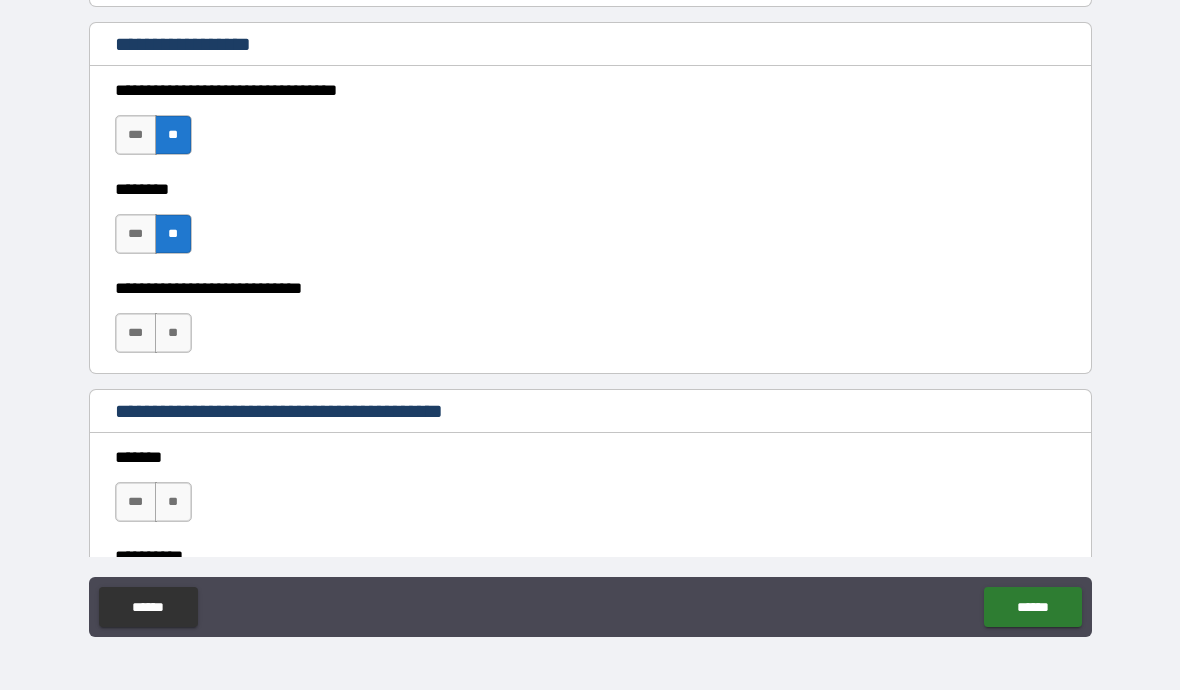 click on "**" at bounding box center (173, 333) 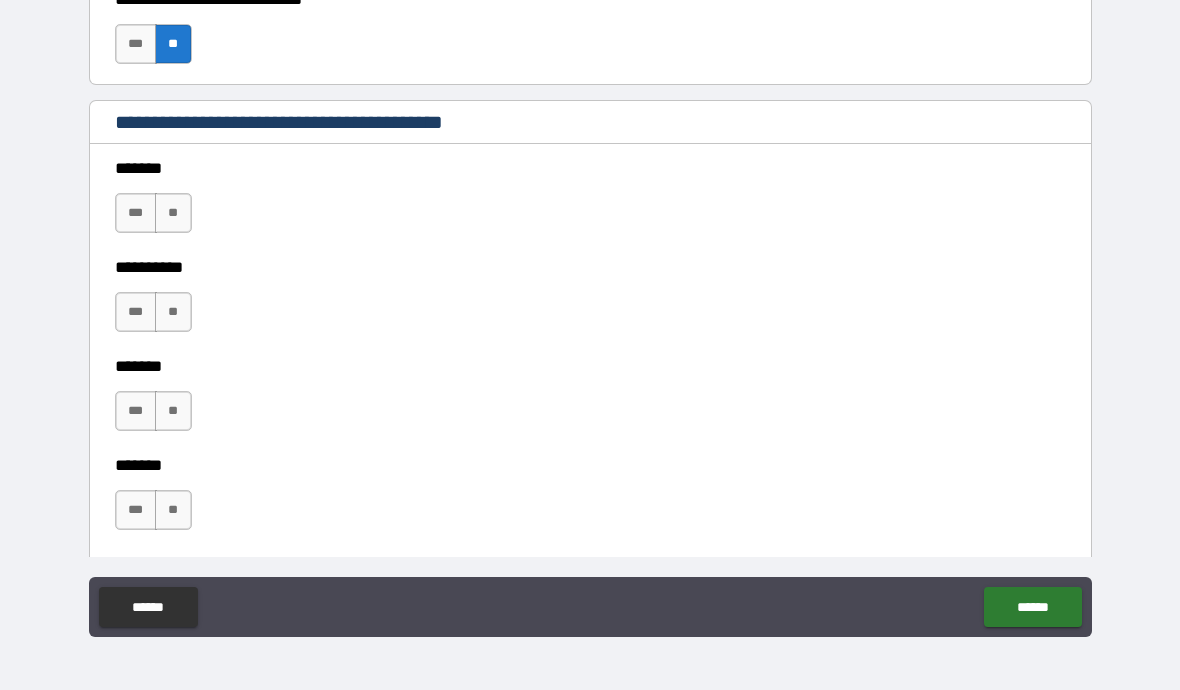 scroll, scrollTop: 1567, scrollLeft: 0, axis: vertical 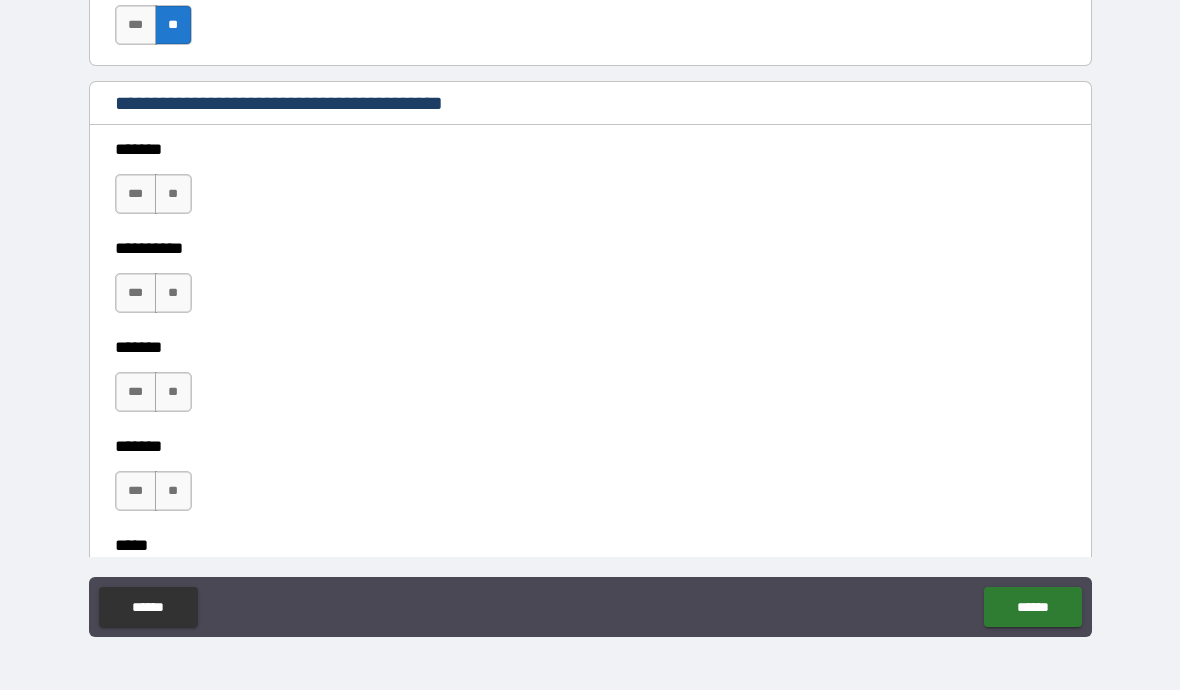 click on "**" at bounding box center (173, 194) 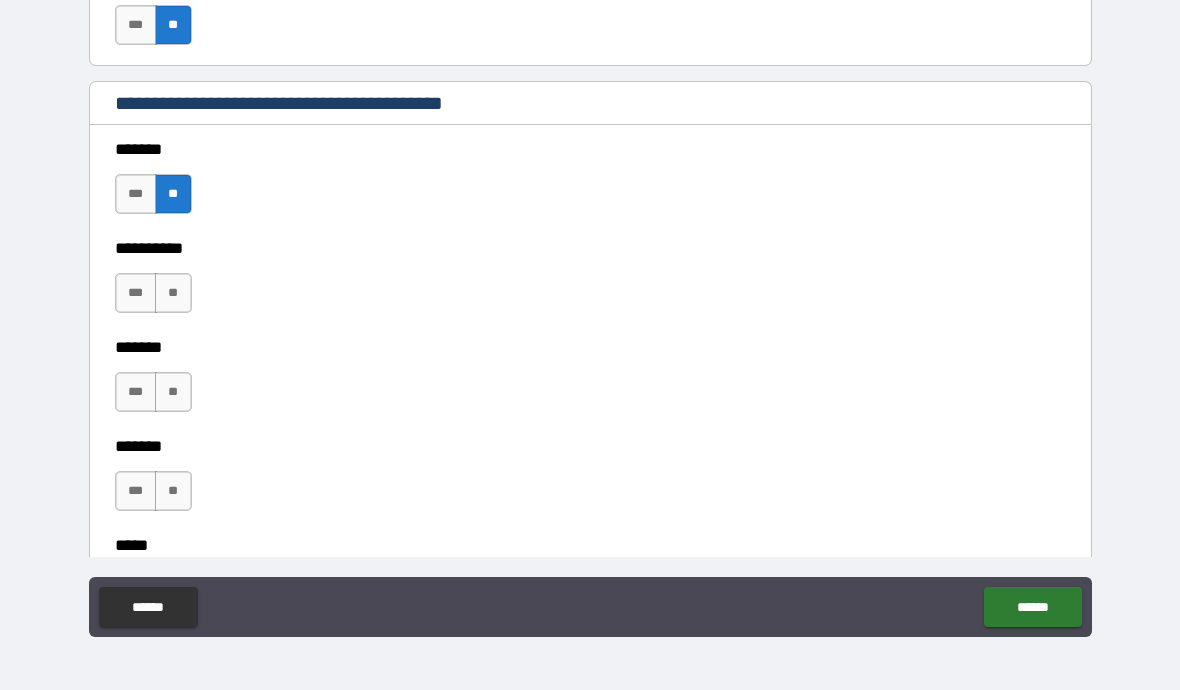 click on "**" at bounding box center [173, 293] 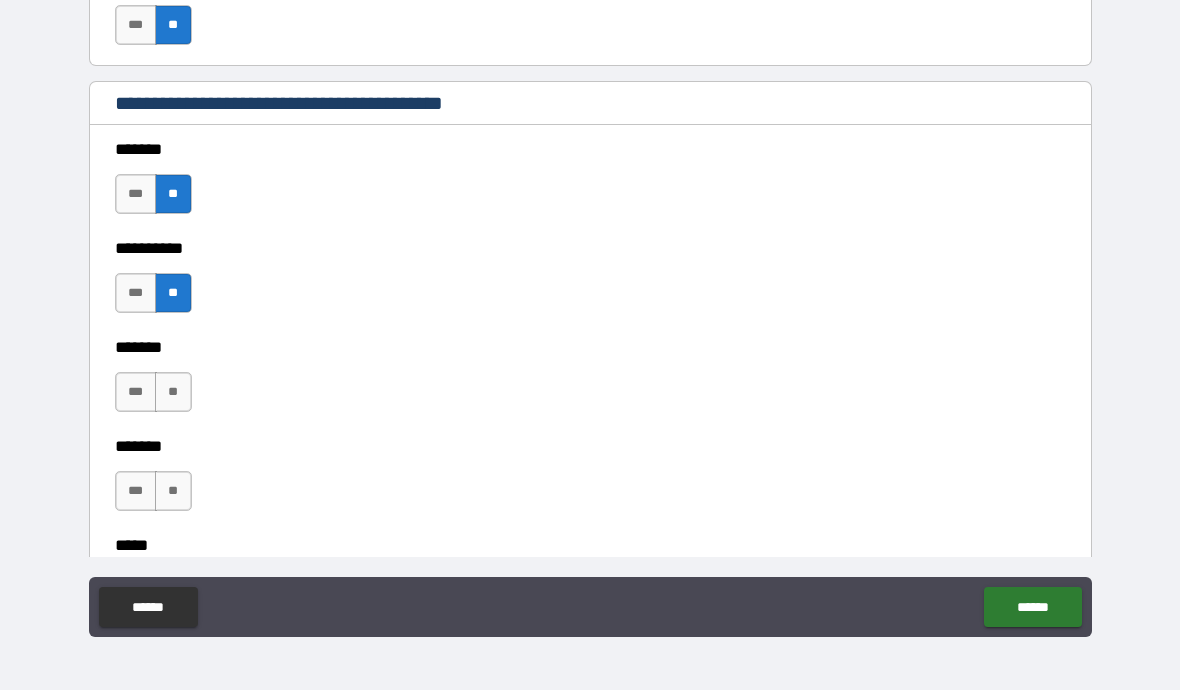 click on "**" at bounding box center [173, 392] 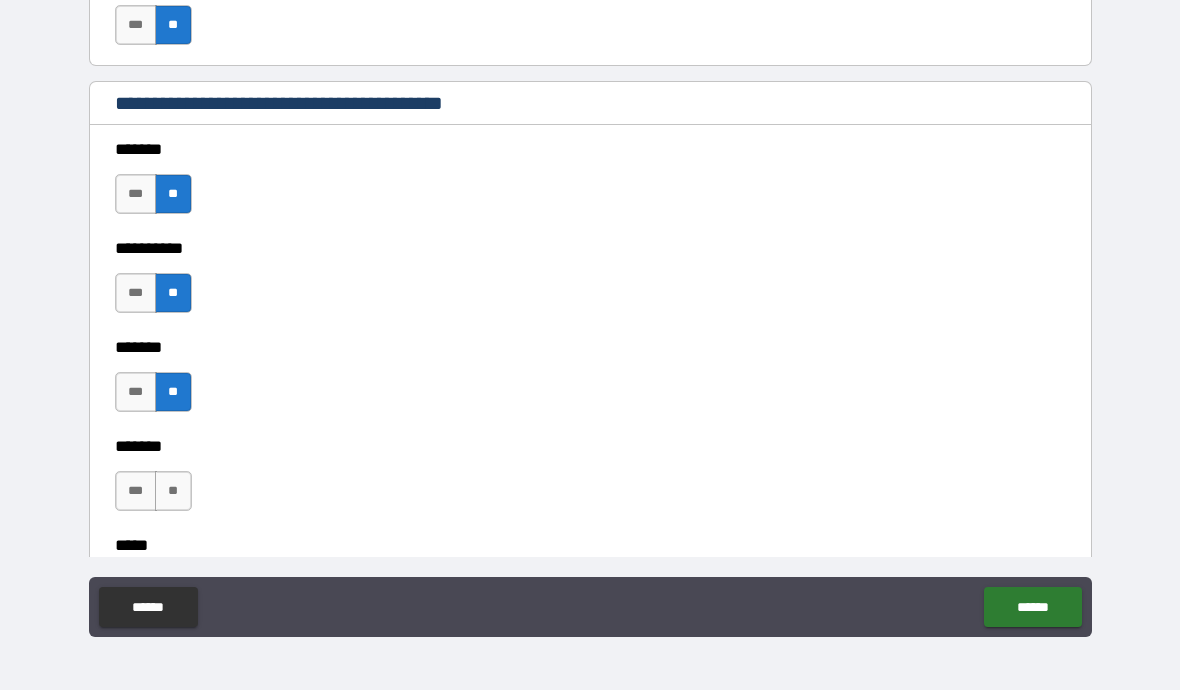click on "**" at bounding box center [173, 491] 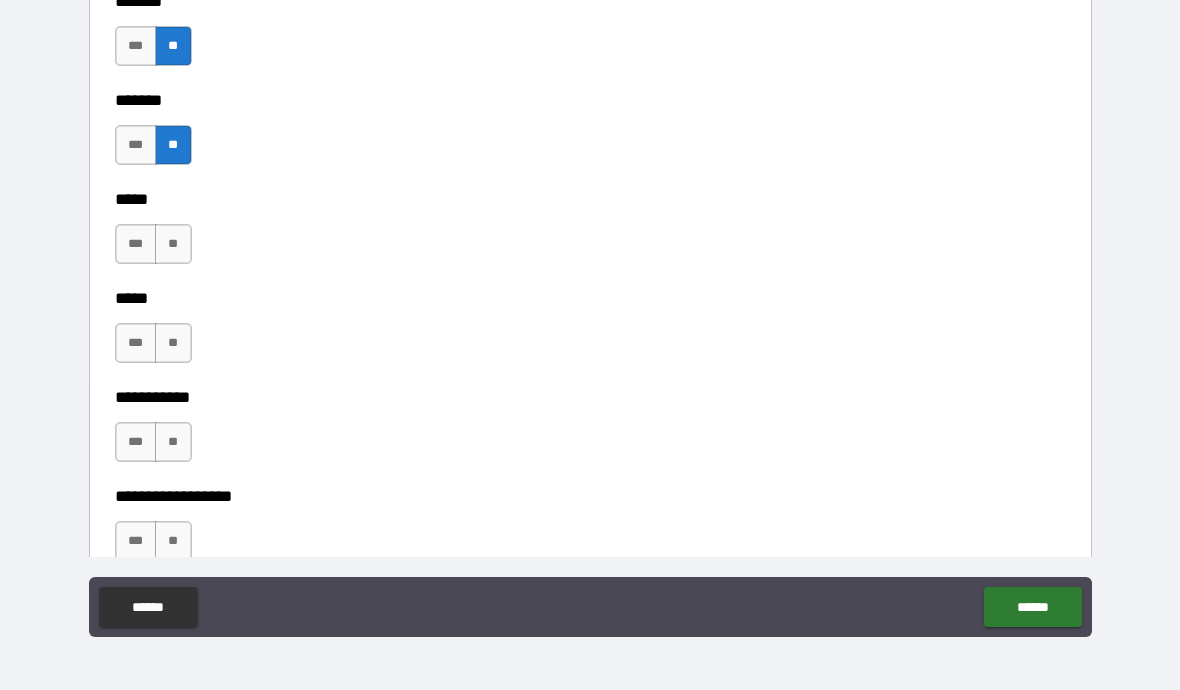 scroll, scrollTop: 1916, scrollLeft: 0, axis: vertical 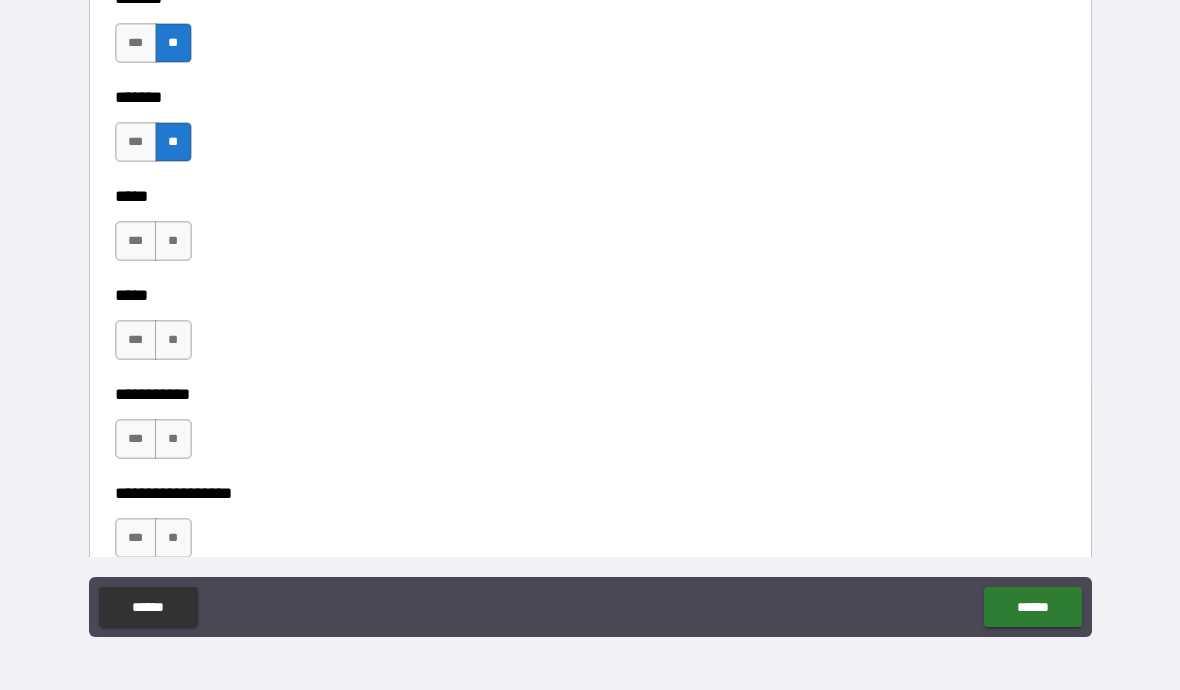 click on "**" at bounding box center (173, 241) 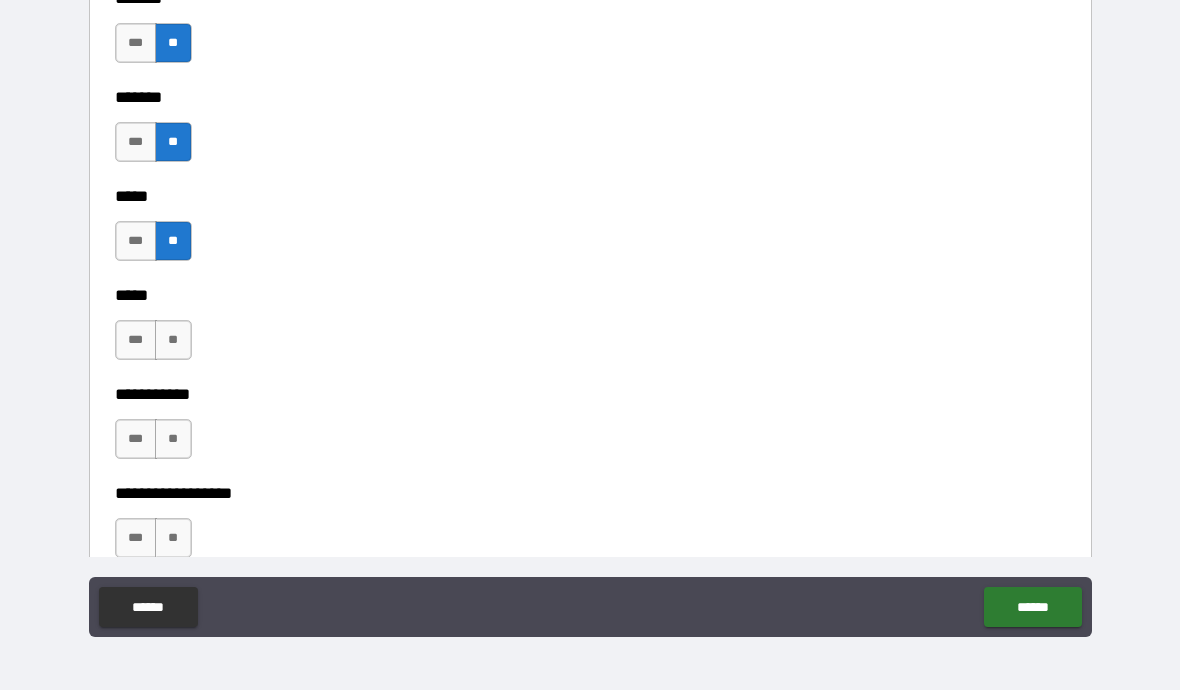click on "**" at bounding box center (173, 340) 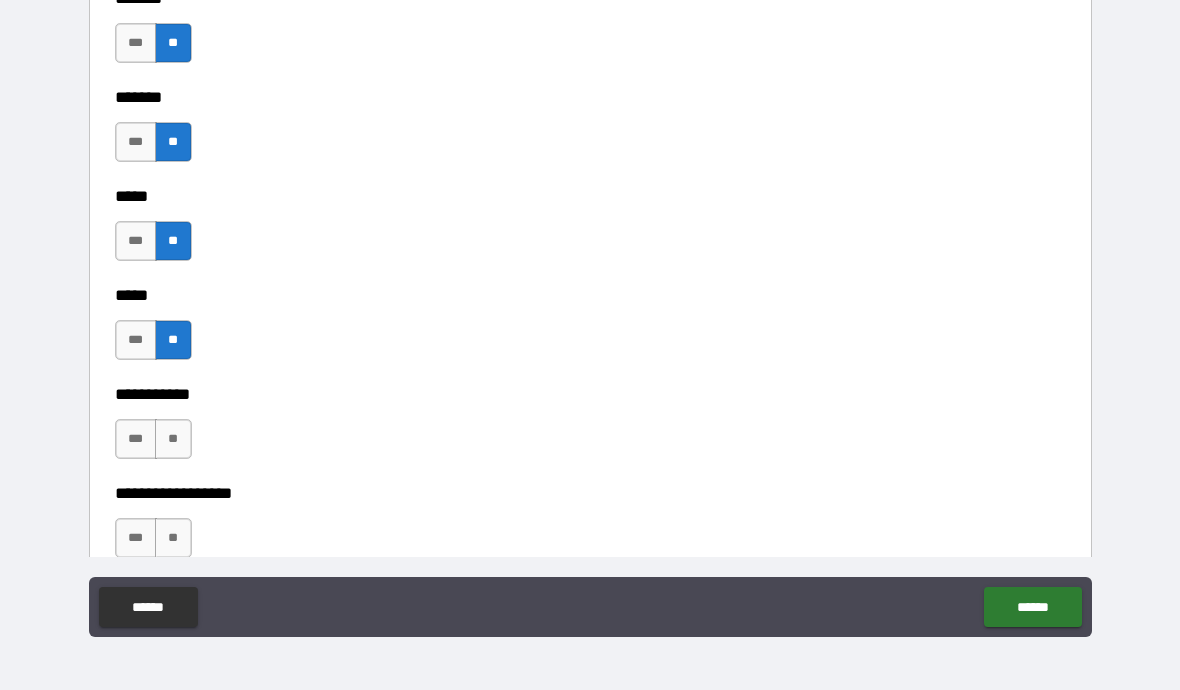 click on "**" at bounding box center (173, 439) 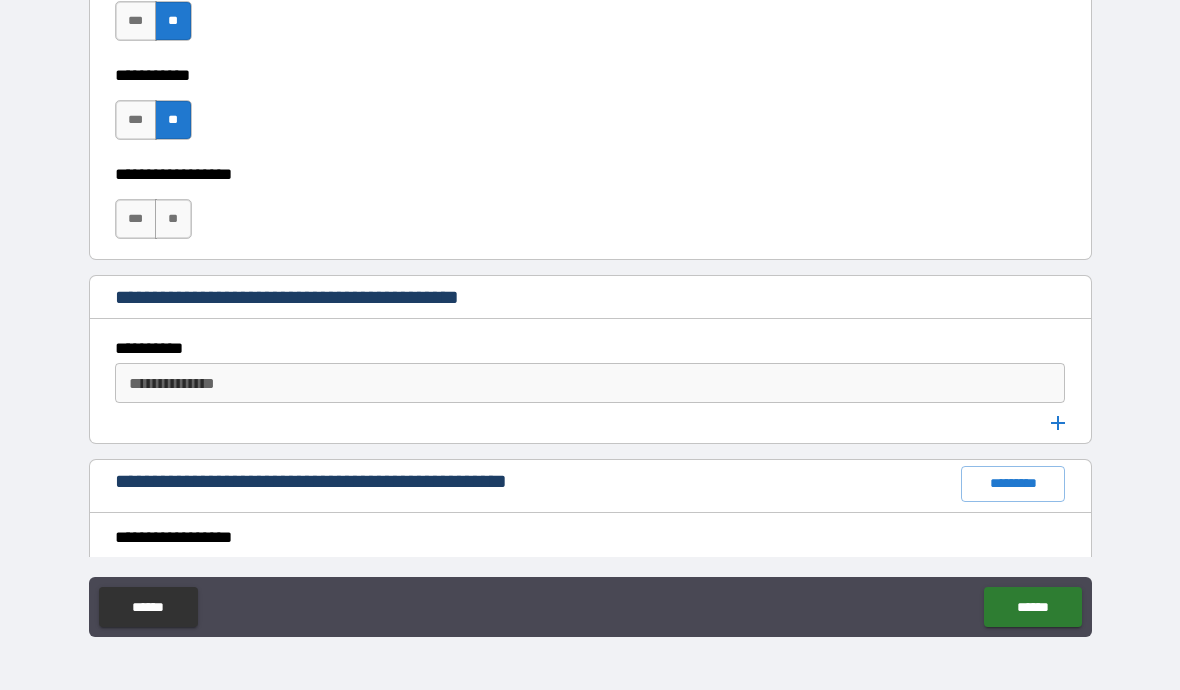scroll, scrollTop: 2238, scrollLeft: 0, axis: vertical 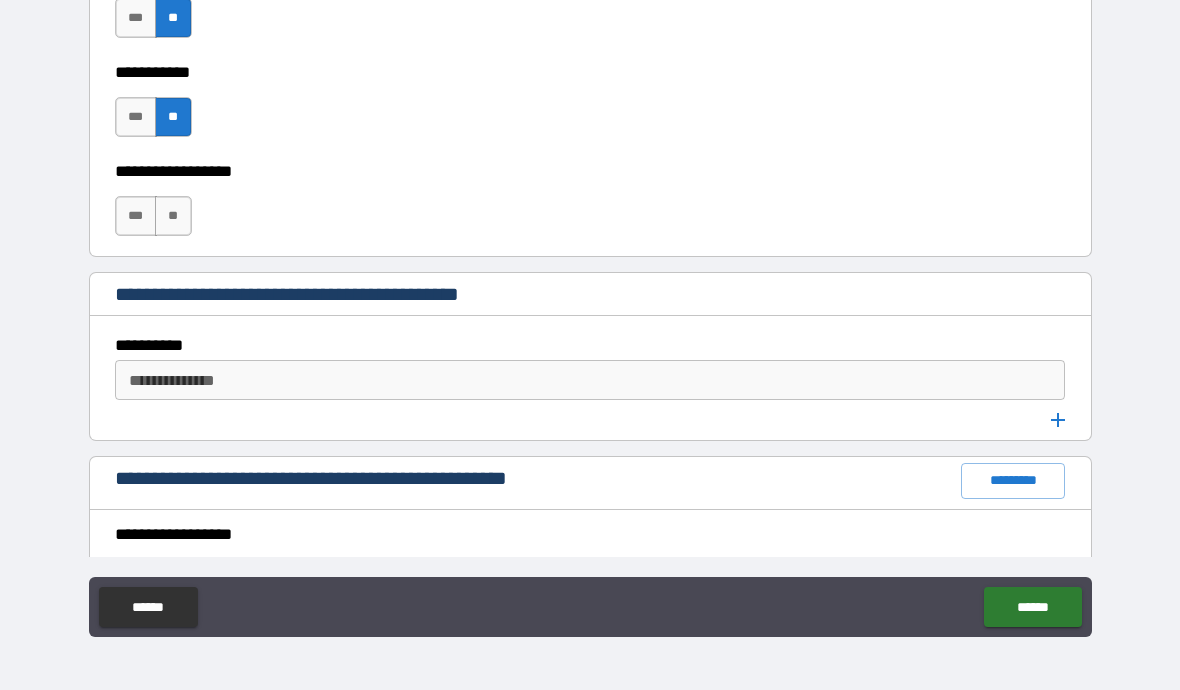click on "**" at bounding box center (173, 216) 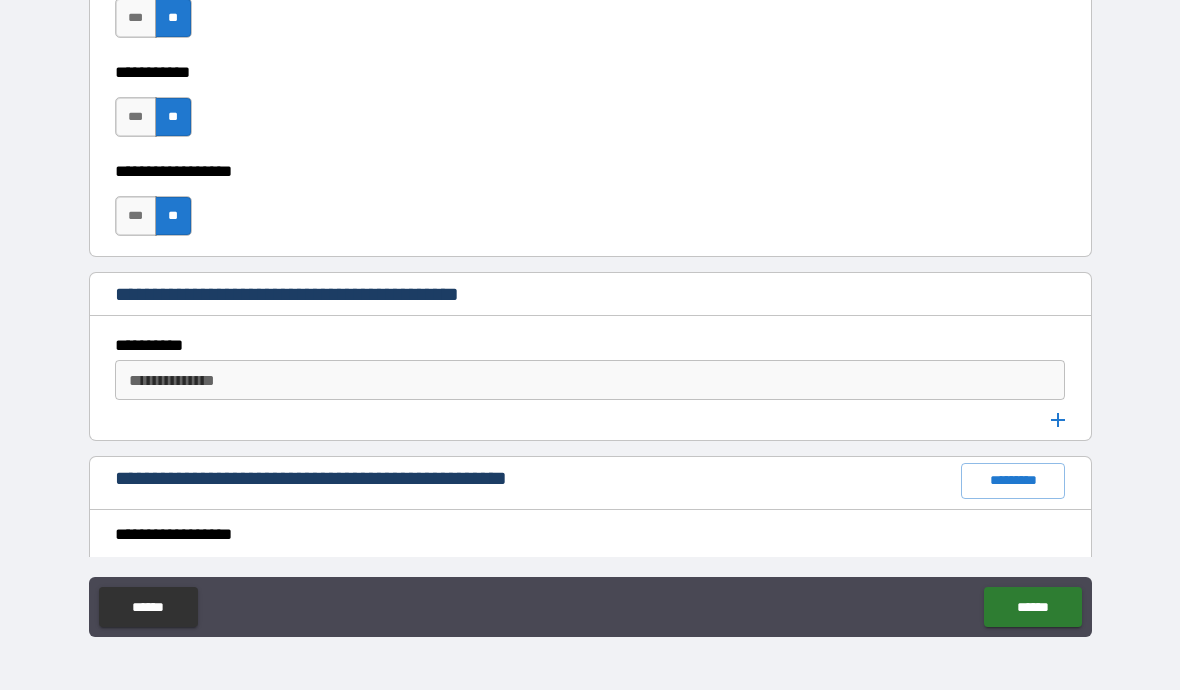 click on "**********" at bounding box center [590, 380] 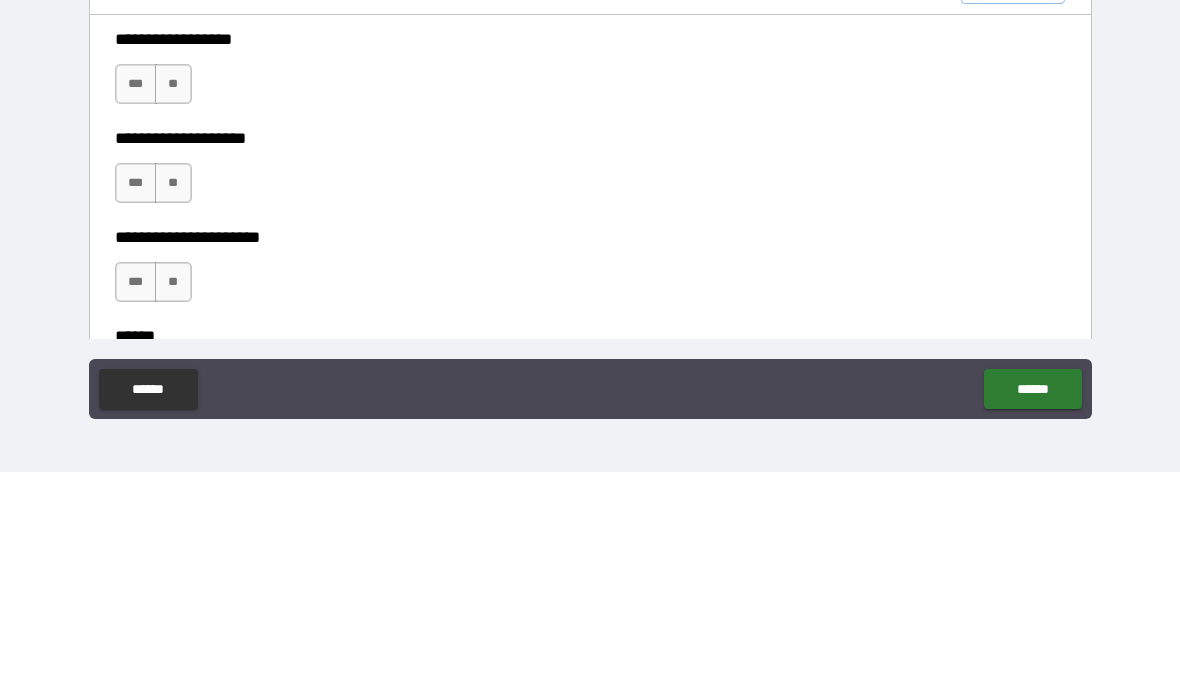 scroll, scrollTop: 2521, scrollLeft: 0, axis: vertical 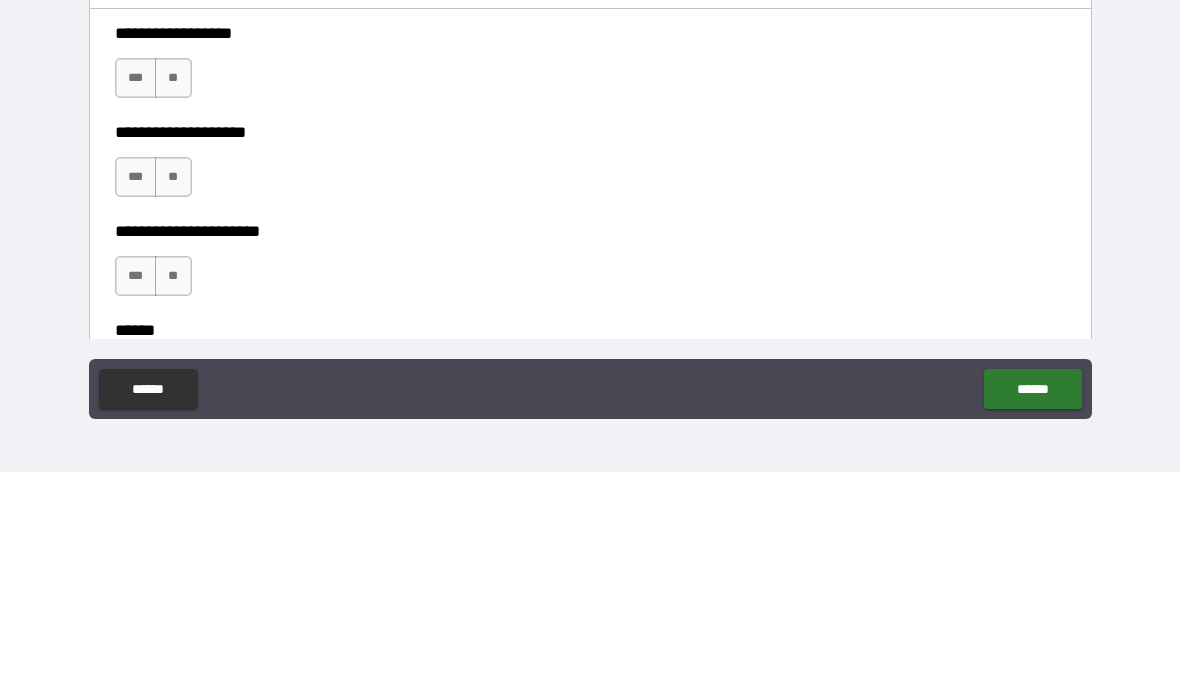 click on "***" at bounding box center [136, 296] 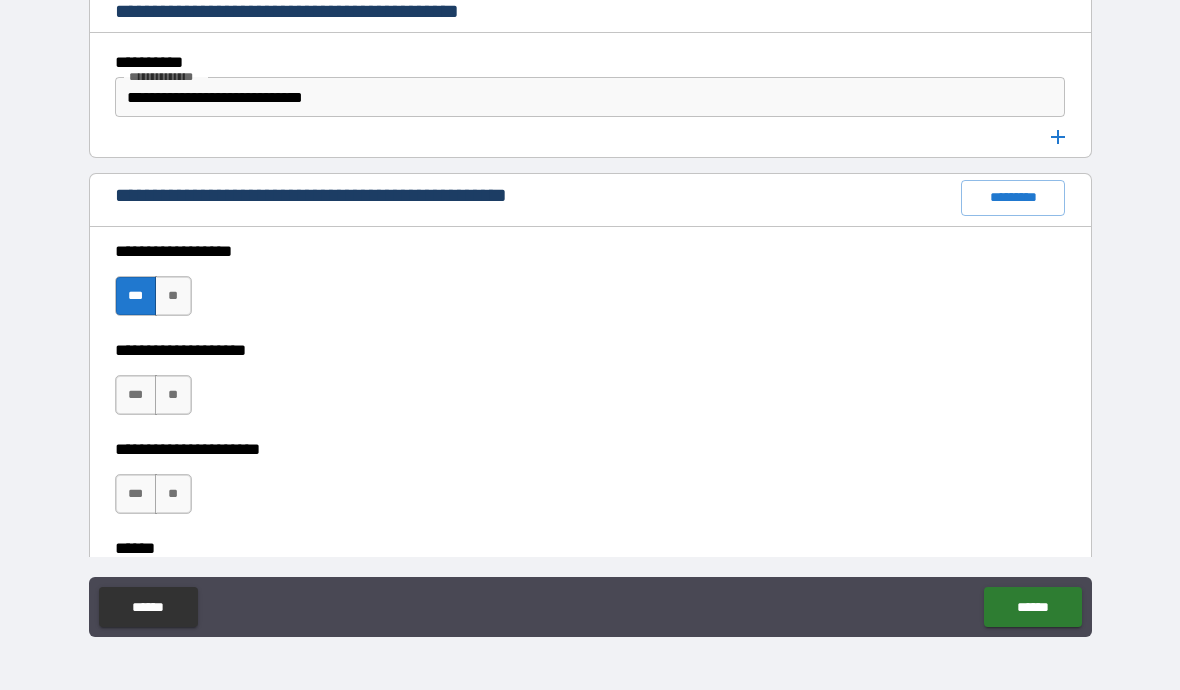 click on "**" at bounding box center (173, 296) 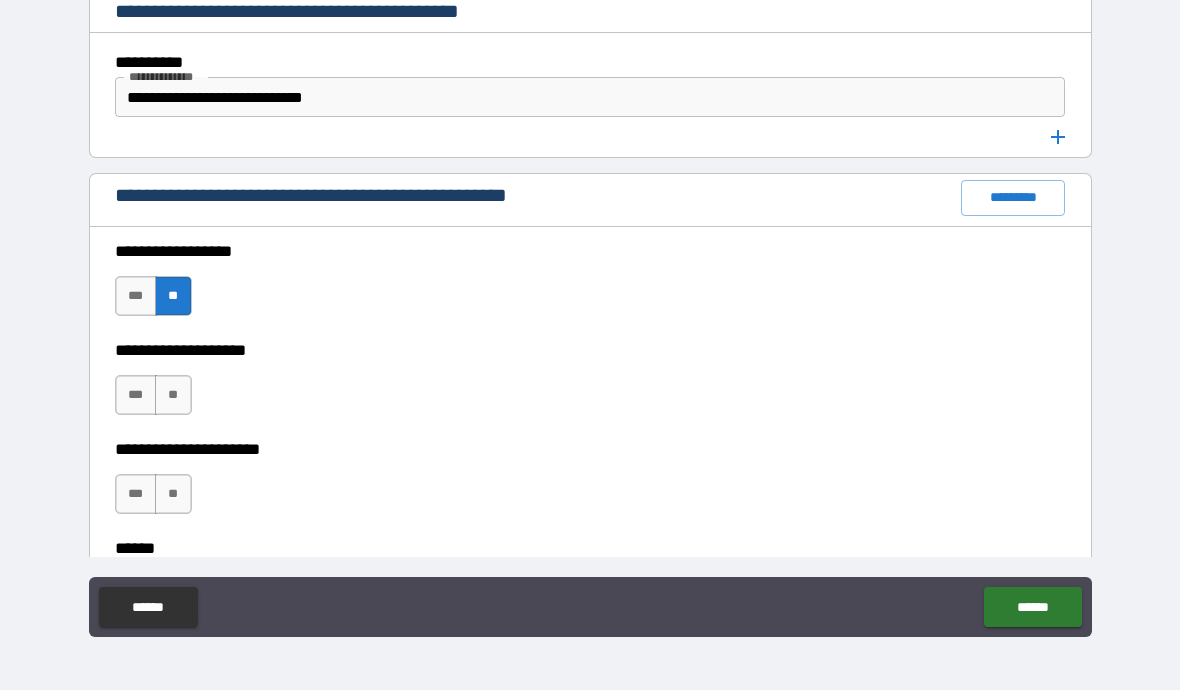 click on "**" at bounding box center [173, 395] 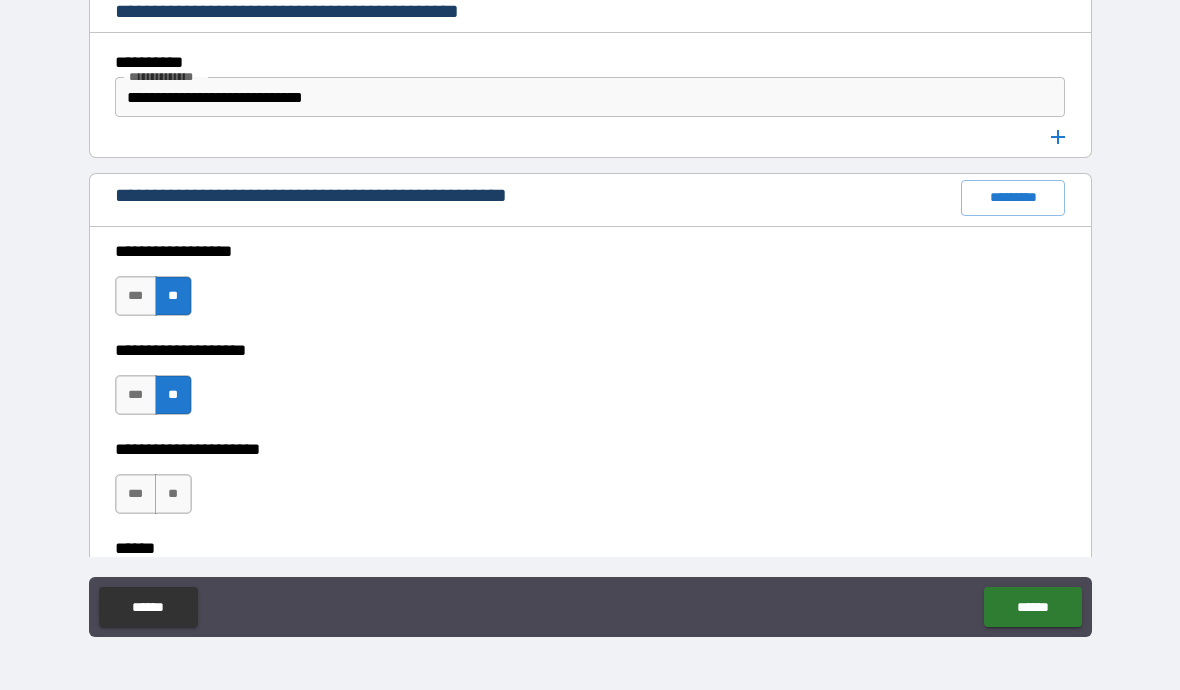 click on "**" at bounding box center (173, 494) 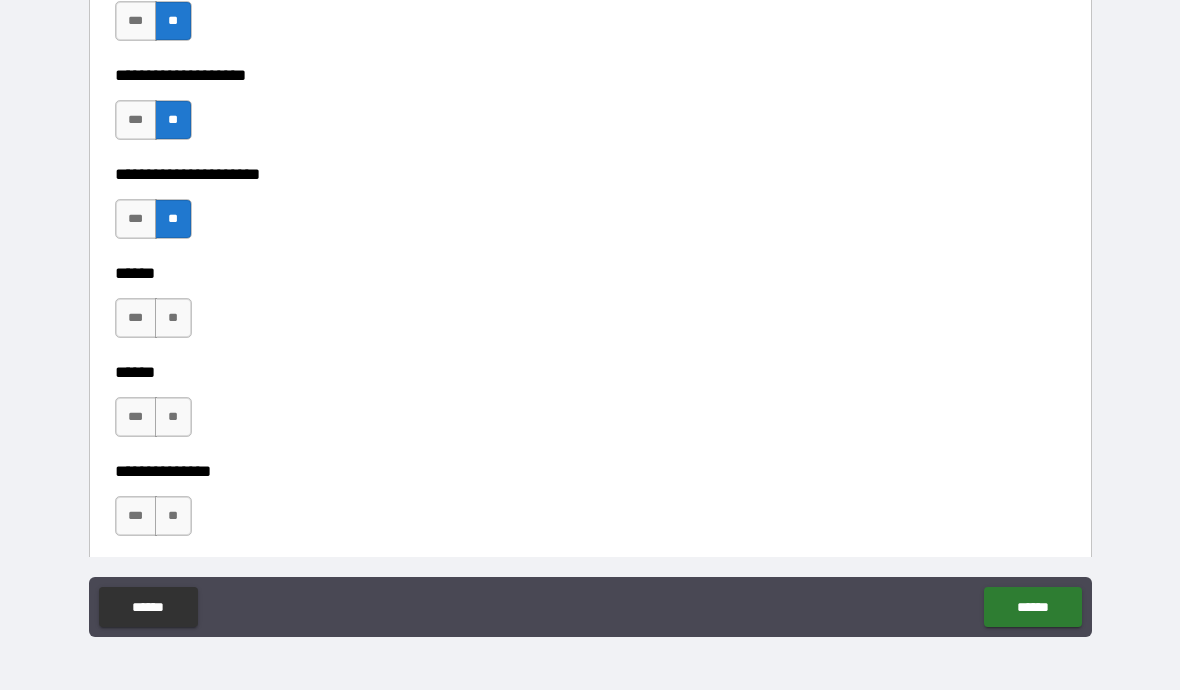 scroll, scrollTop: 2829, scrollLeft: 0, axis: vertical 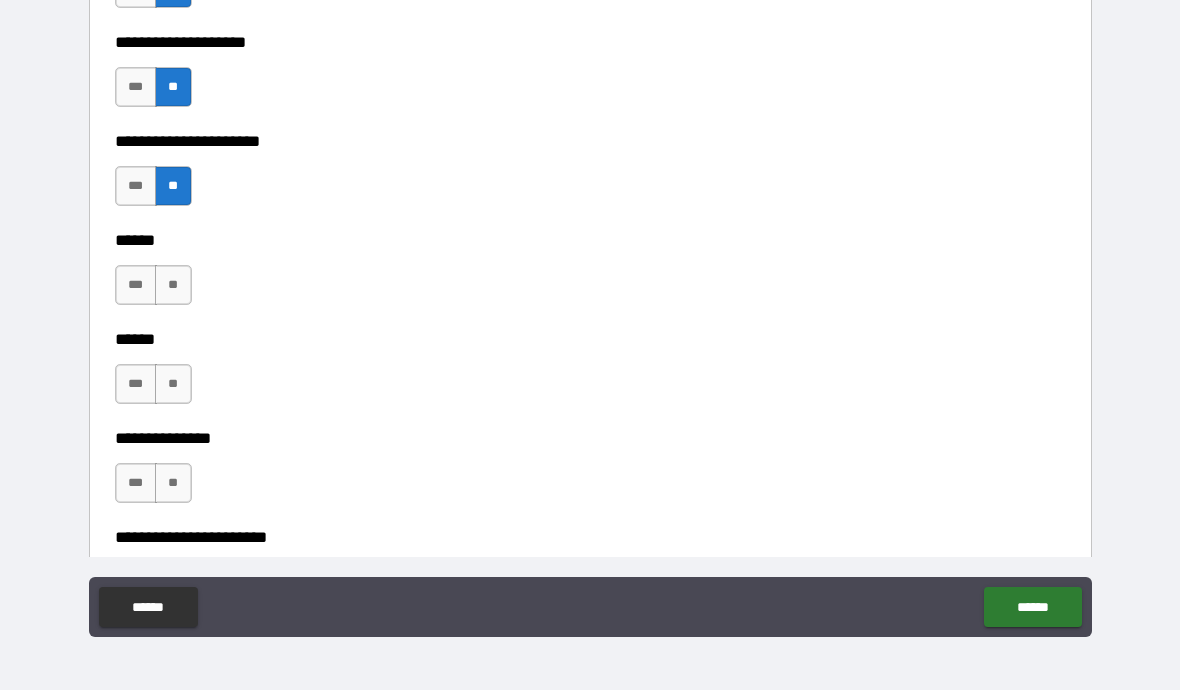click on "**" at bounding box center (173, 285) 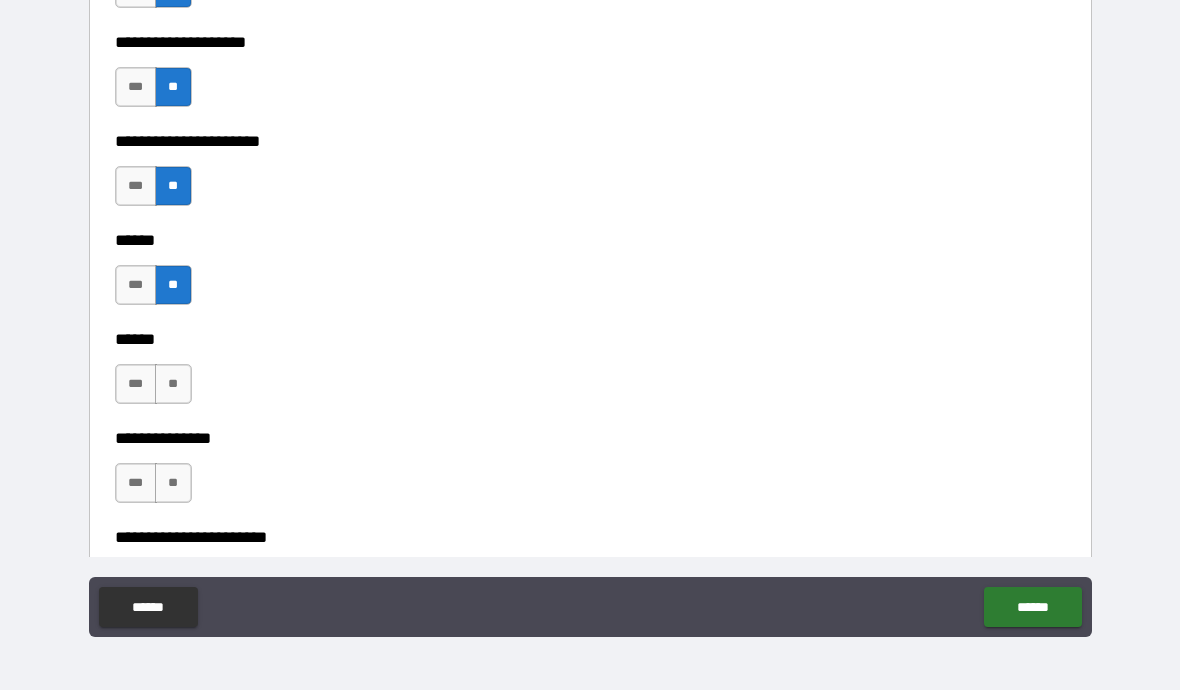 click on "**" at bounding box center [173, 384] 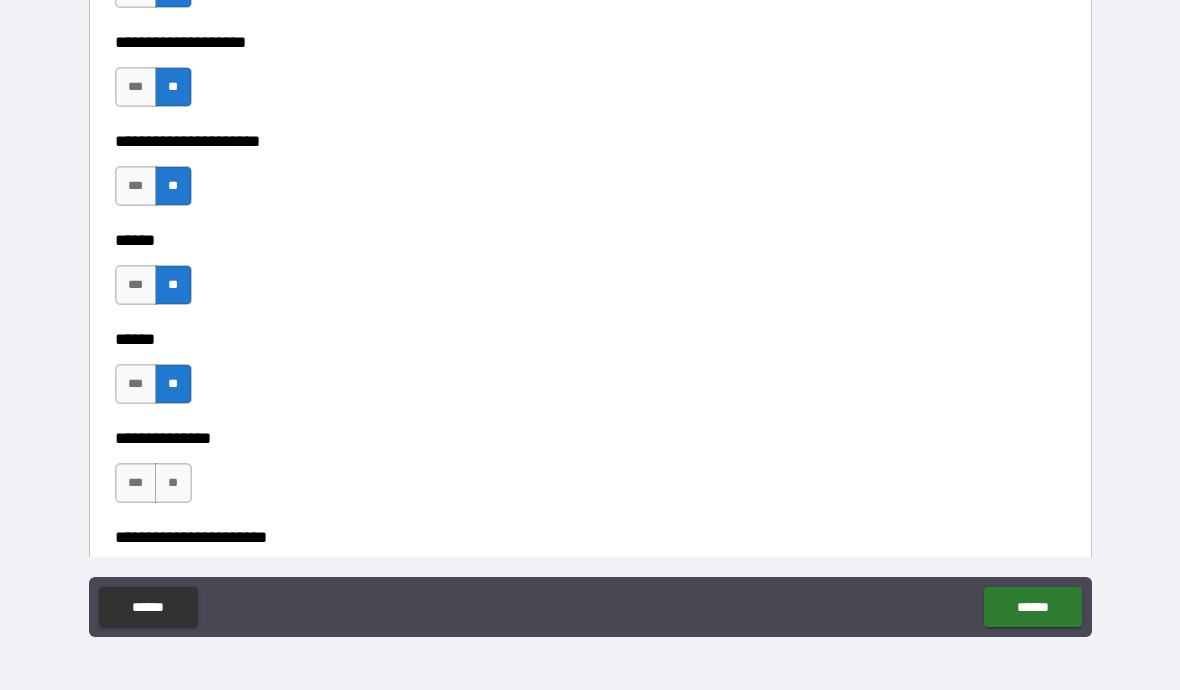 click on "**" at bounding box center [173, 483] 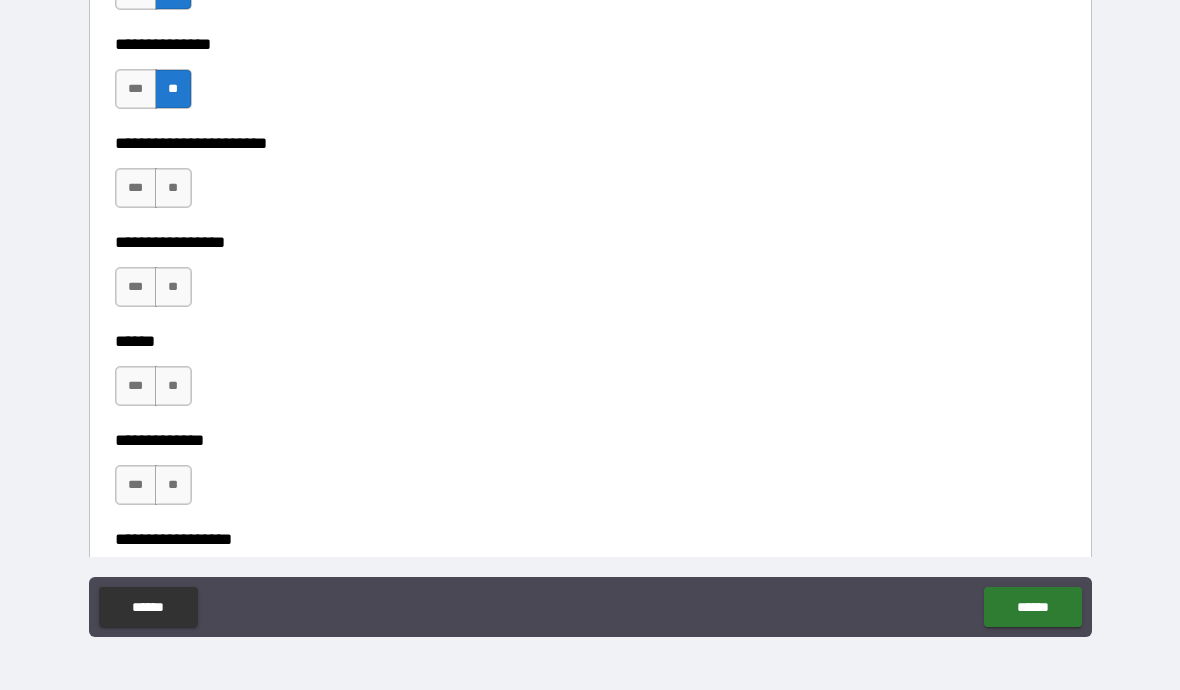 scroll, scrollTop: 3222, scrollLeft: 0, axis: vertical 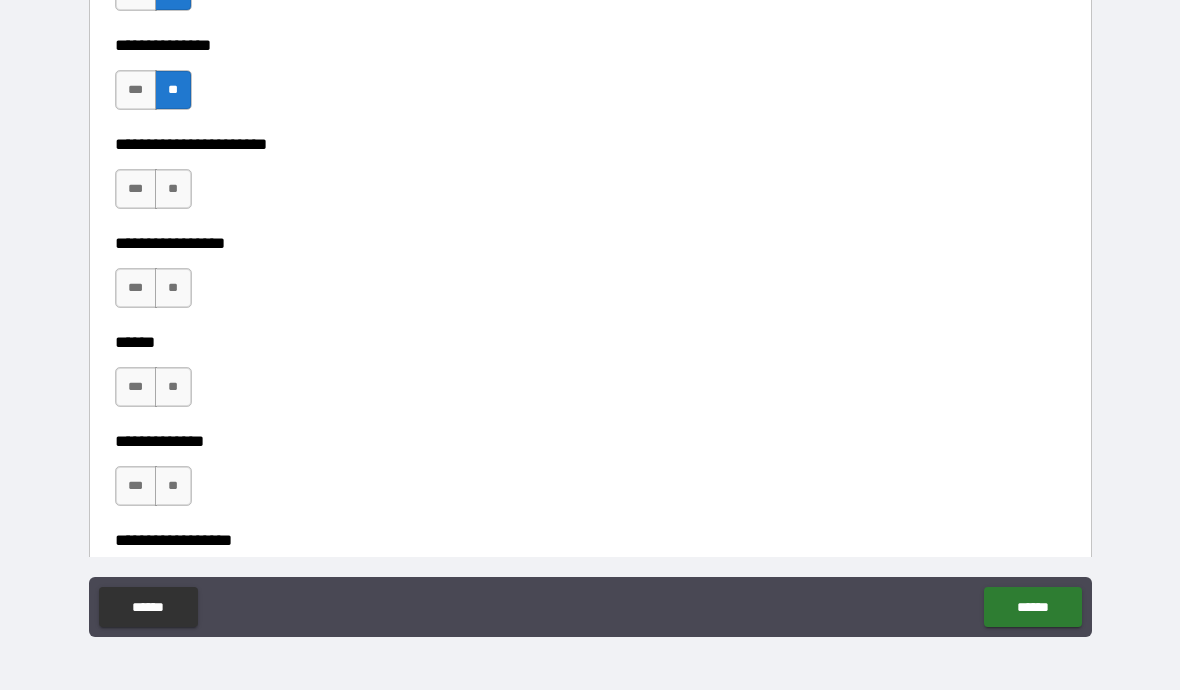 click on "**" at bounding box center (173, 189) 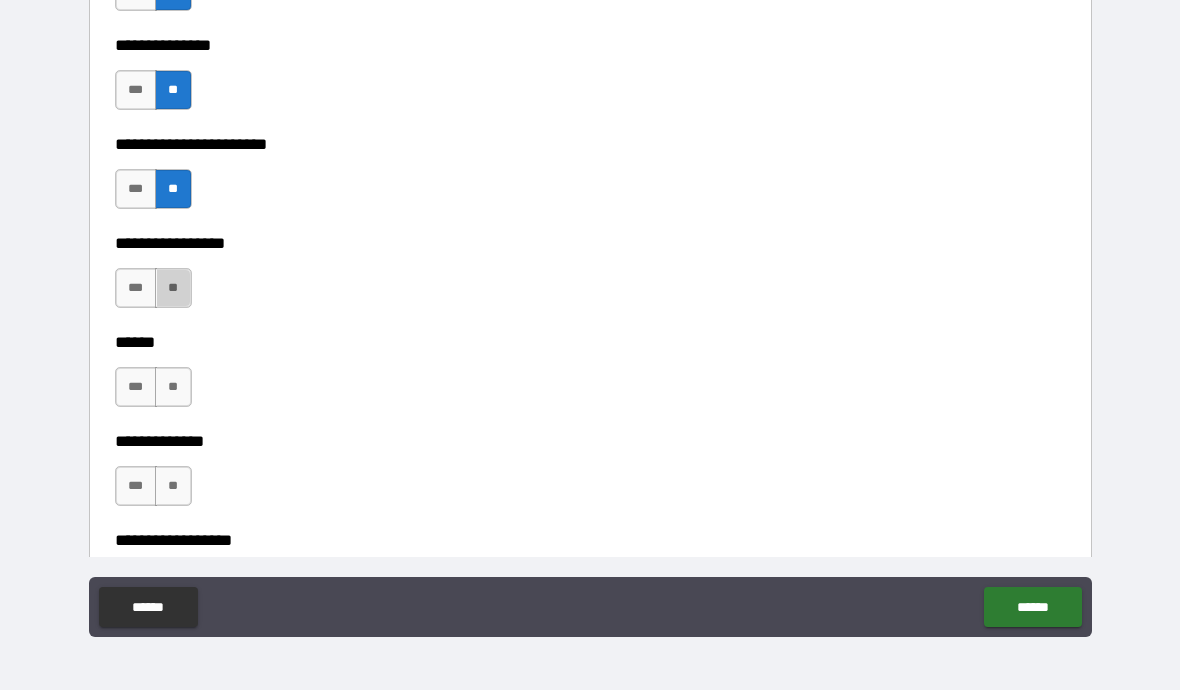 click on "**" at bounding box center (173, 288) 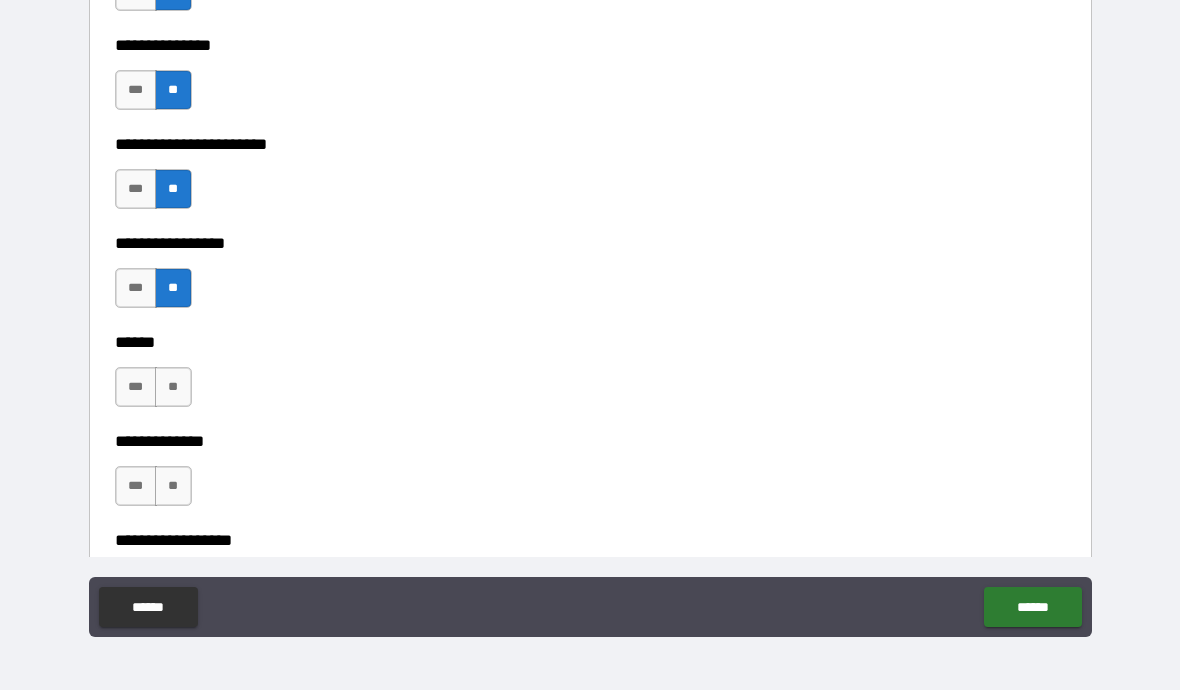 click on "**" at bounding box center (173, 387) 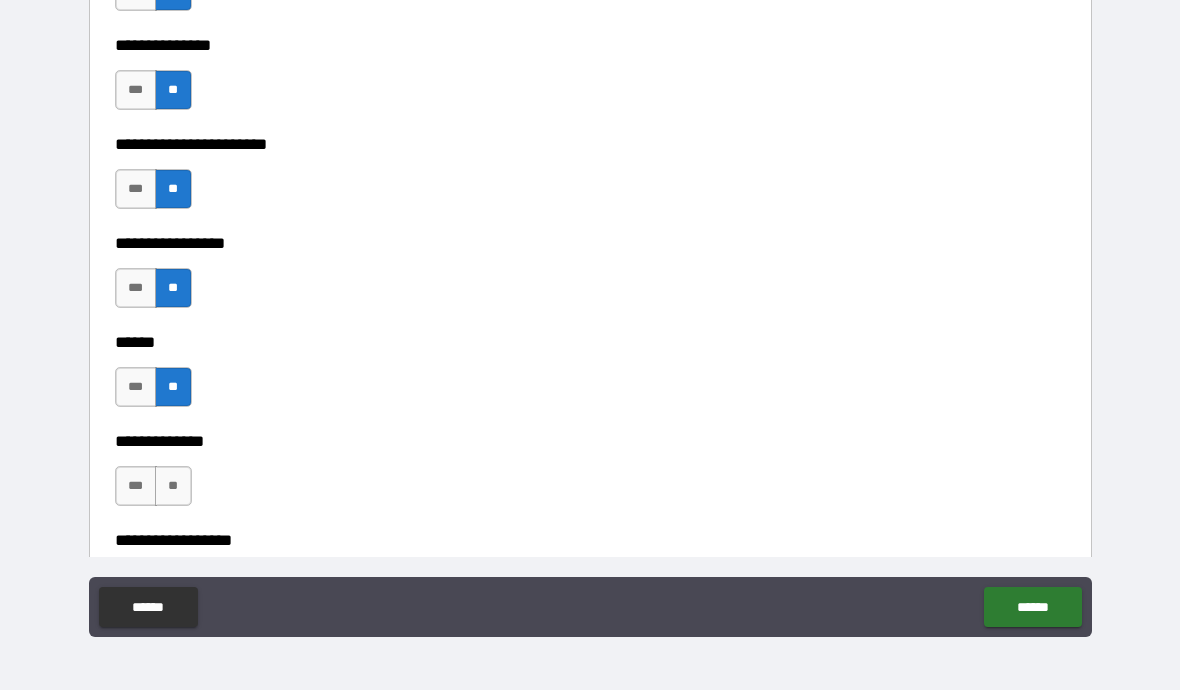 click on "**" at bounding box center (173, 486) 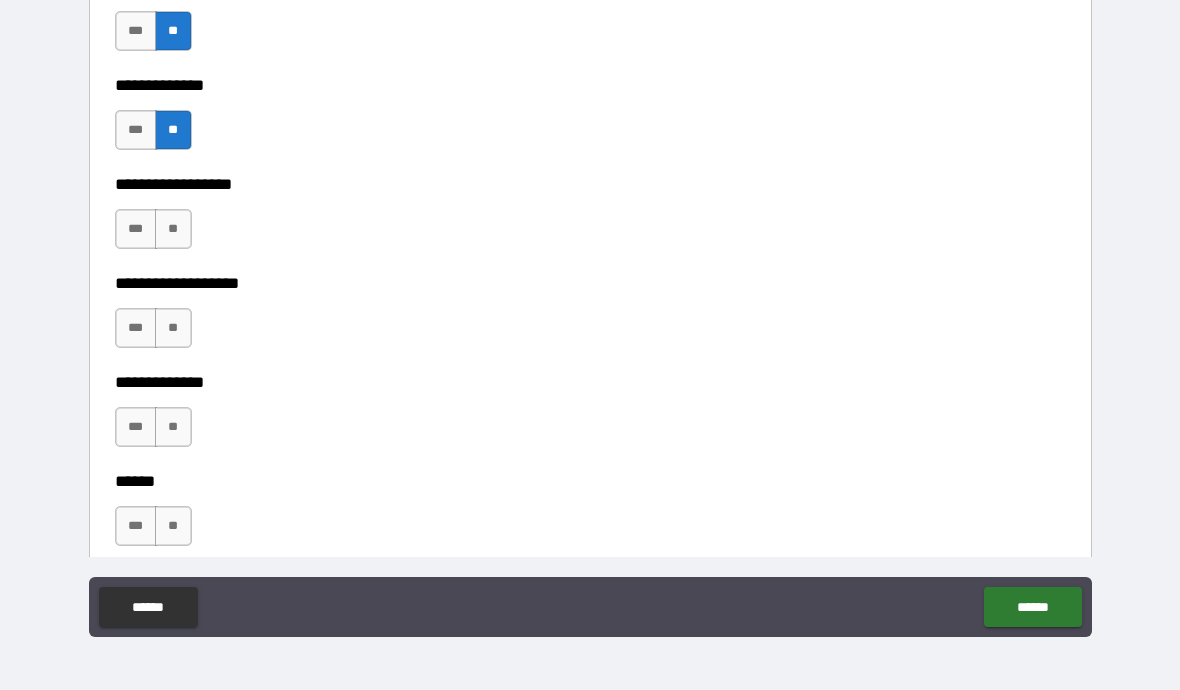 scroll, scrollTop: 3584, scrollLeft: 0, axis: vertical 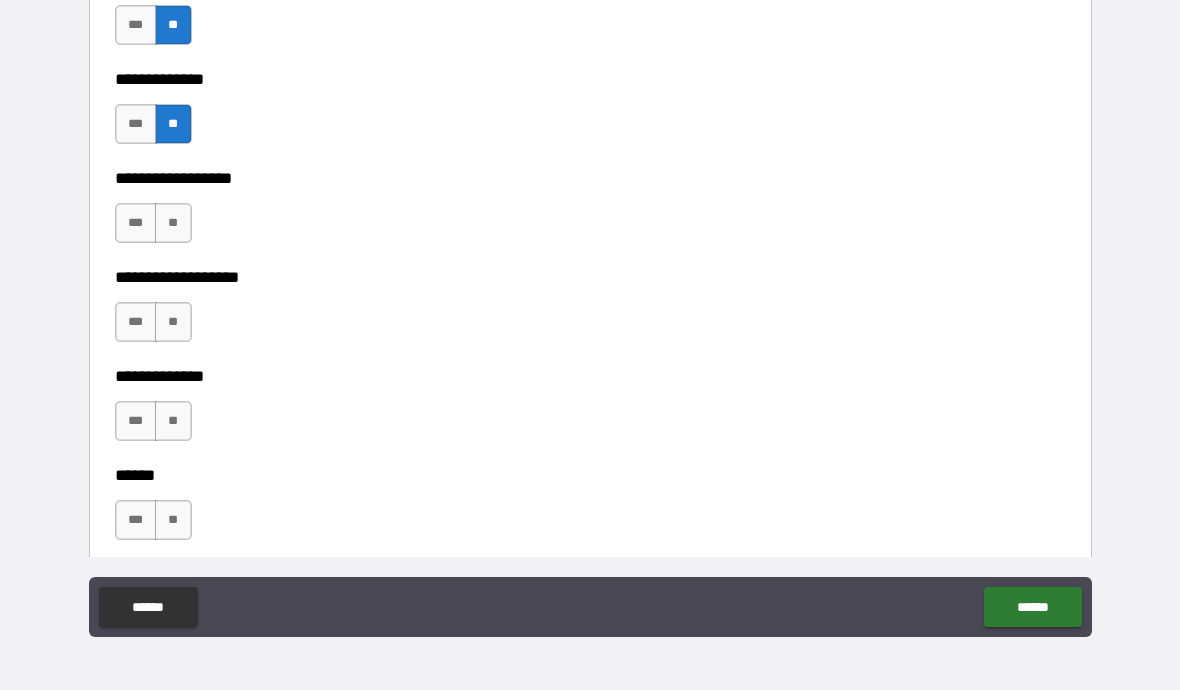 click on "**" at bounding box center (173, 223) 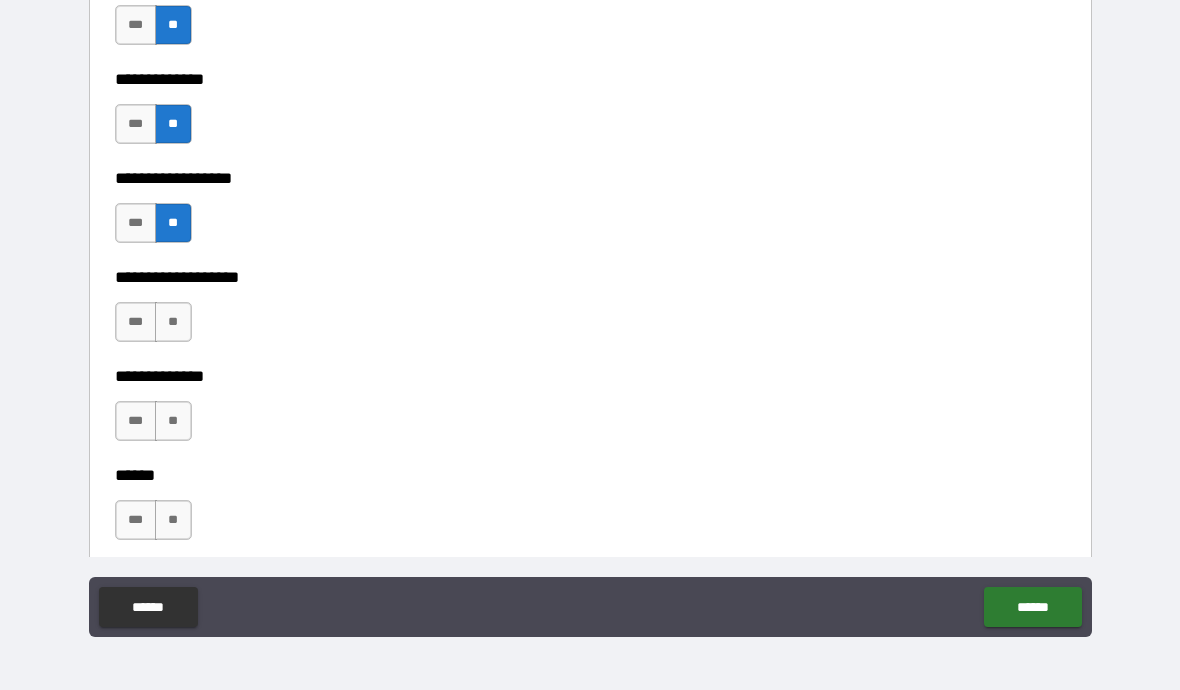 click on "**" at bounding box center (173, 322) 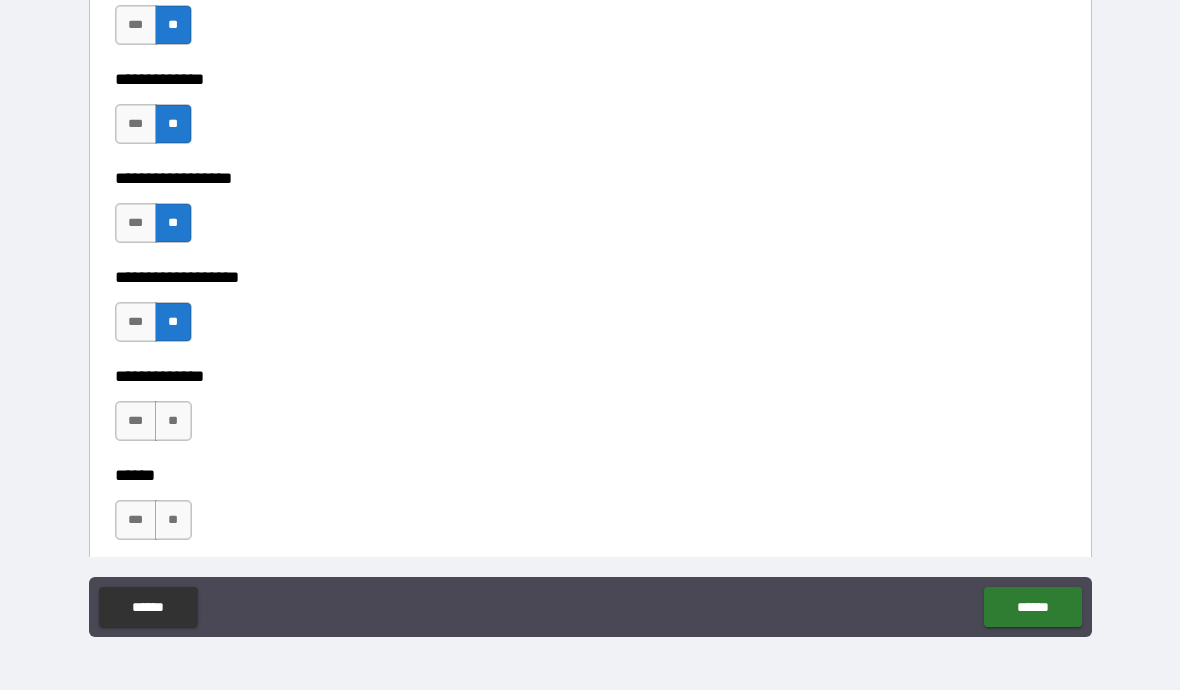 click on "**" at bounding box center [173, 421] 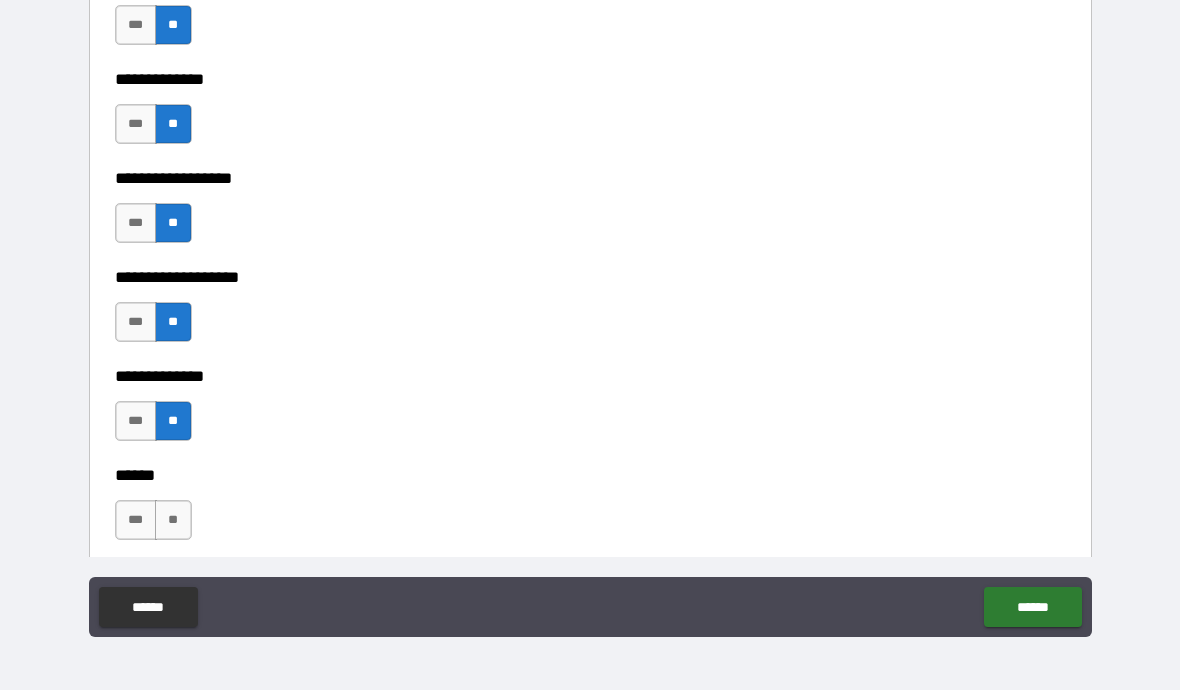 click on "**" at bounding box center (173, 520) 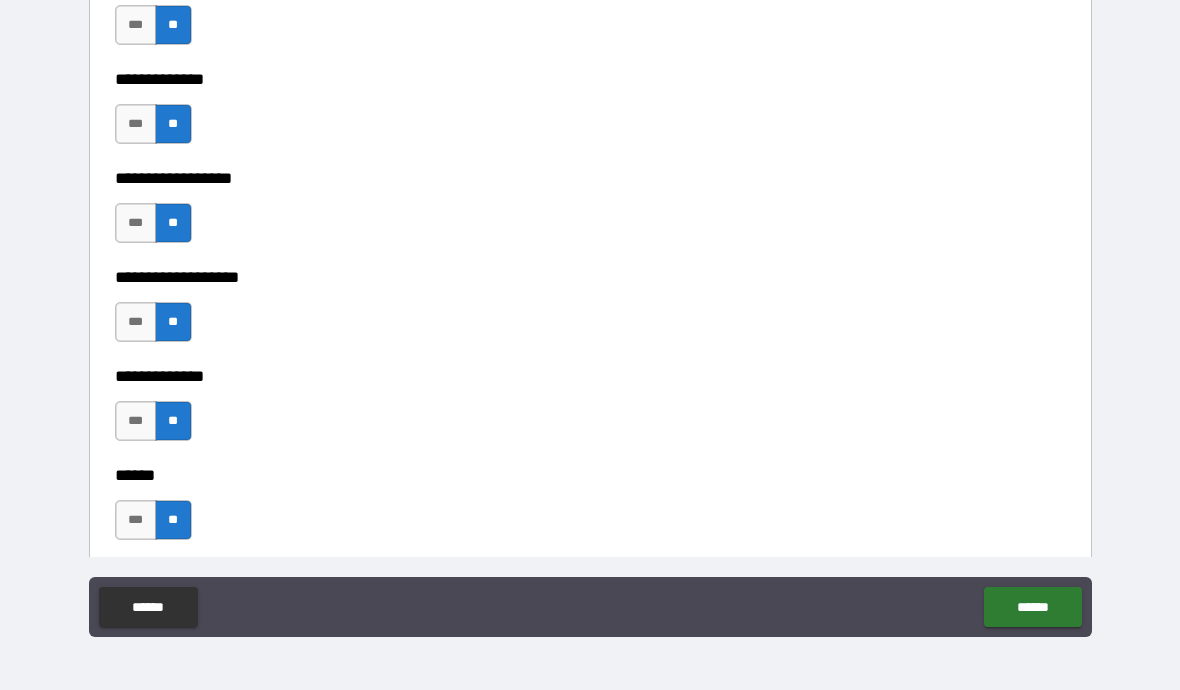 click on "***" at bounding box center (136, 520) 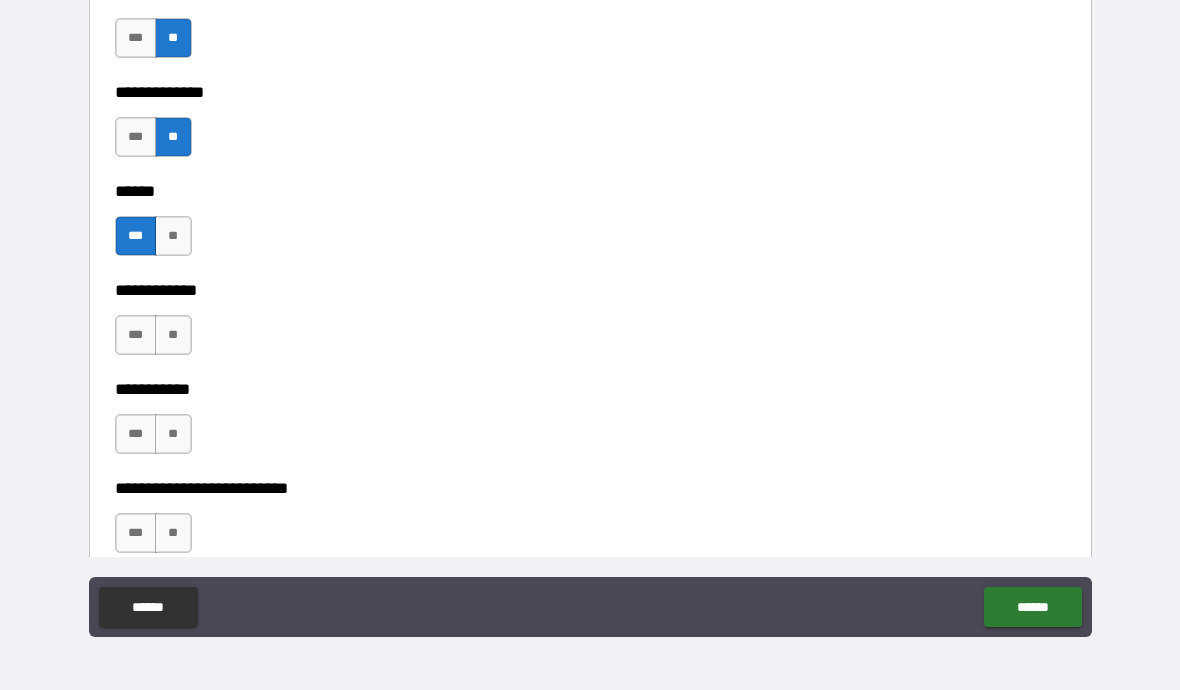 scroll, scrollTop: 3872, scrollLeft: 0, axis: vertical 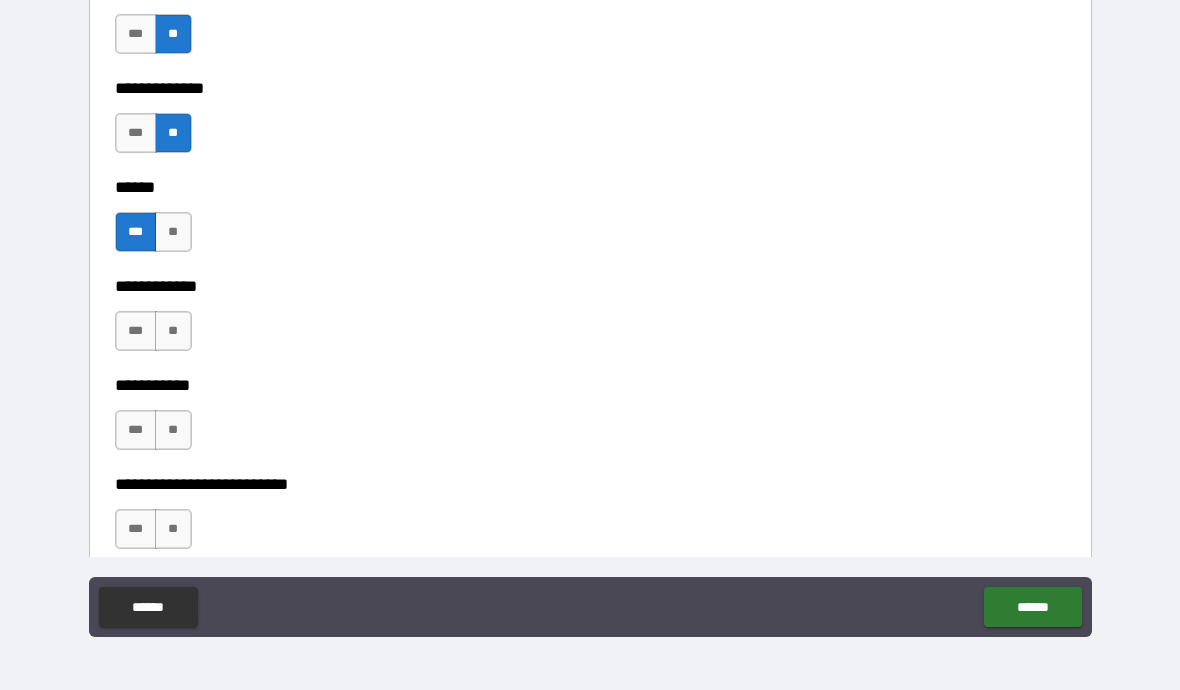 click on "***" at bounding box center (136, 331) 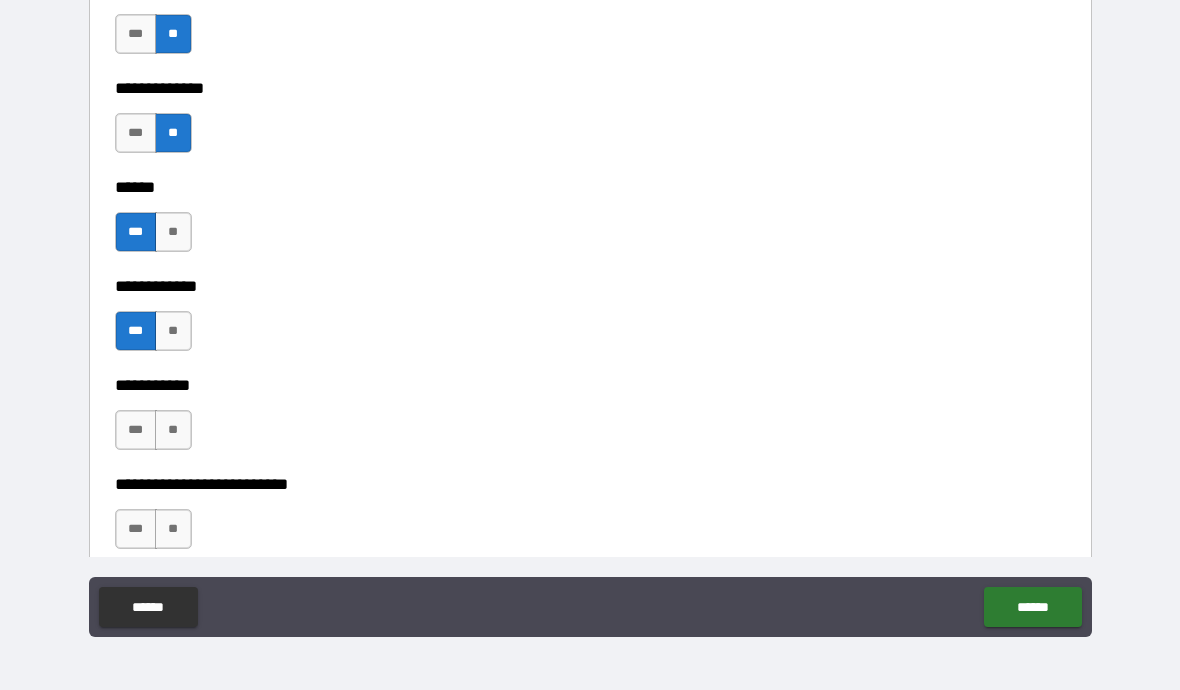 click on "**" at bounding box center (173, 331) 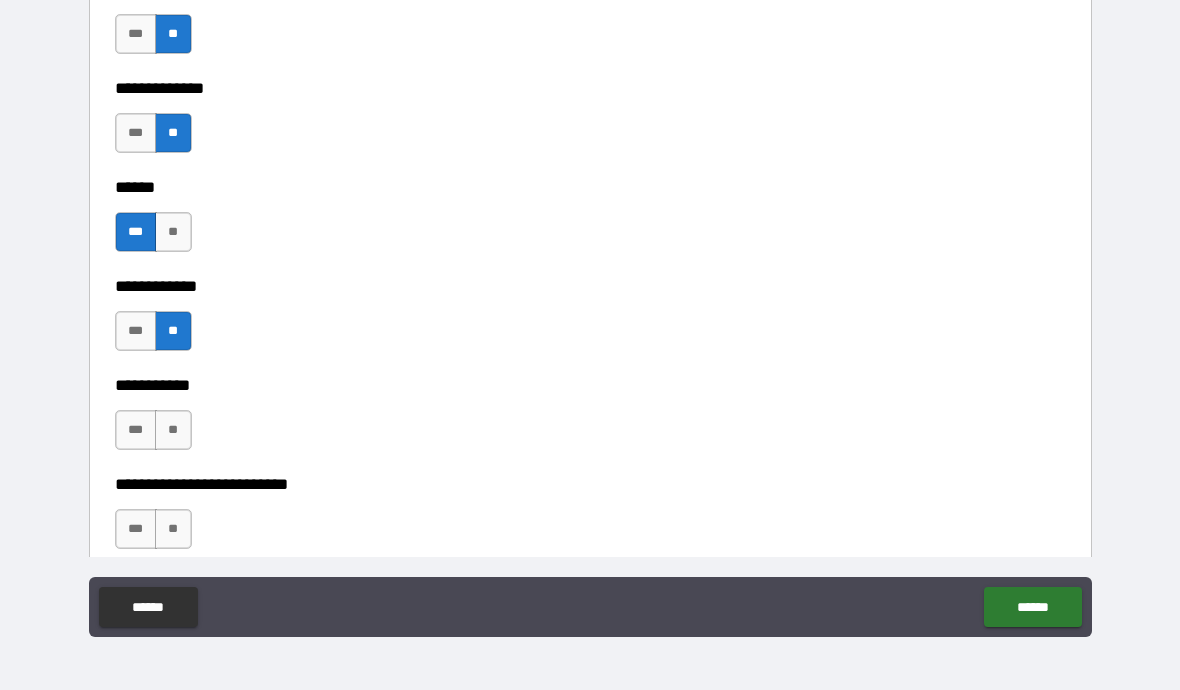 click on "**" at bounding box center [173, 430] 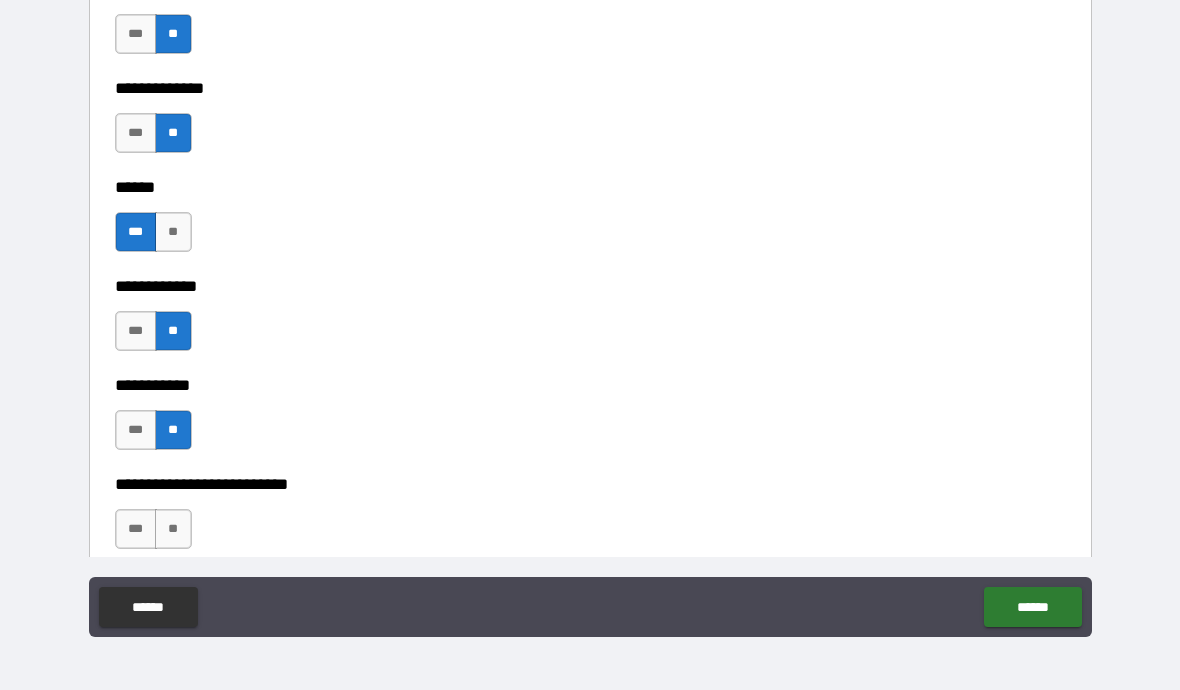 click on "**" at bounding box center [173, 529] 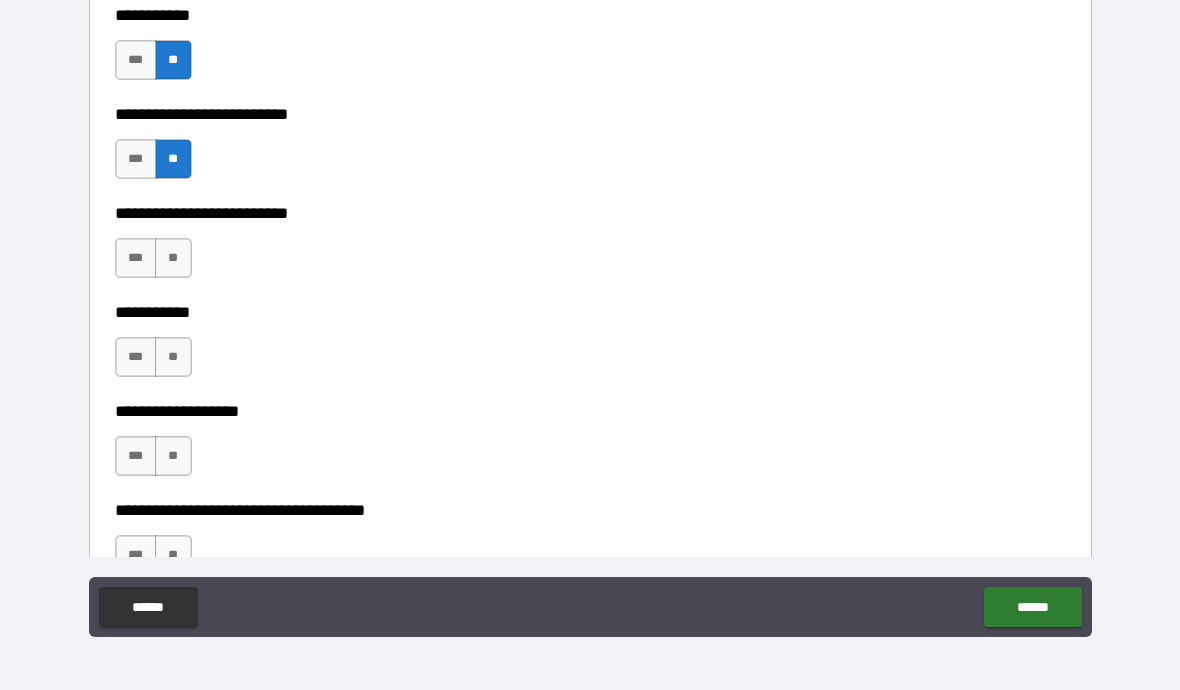 scroll, scrollTop: 4246, scrollLeft: 0, axis: vertical 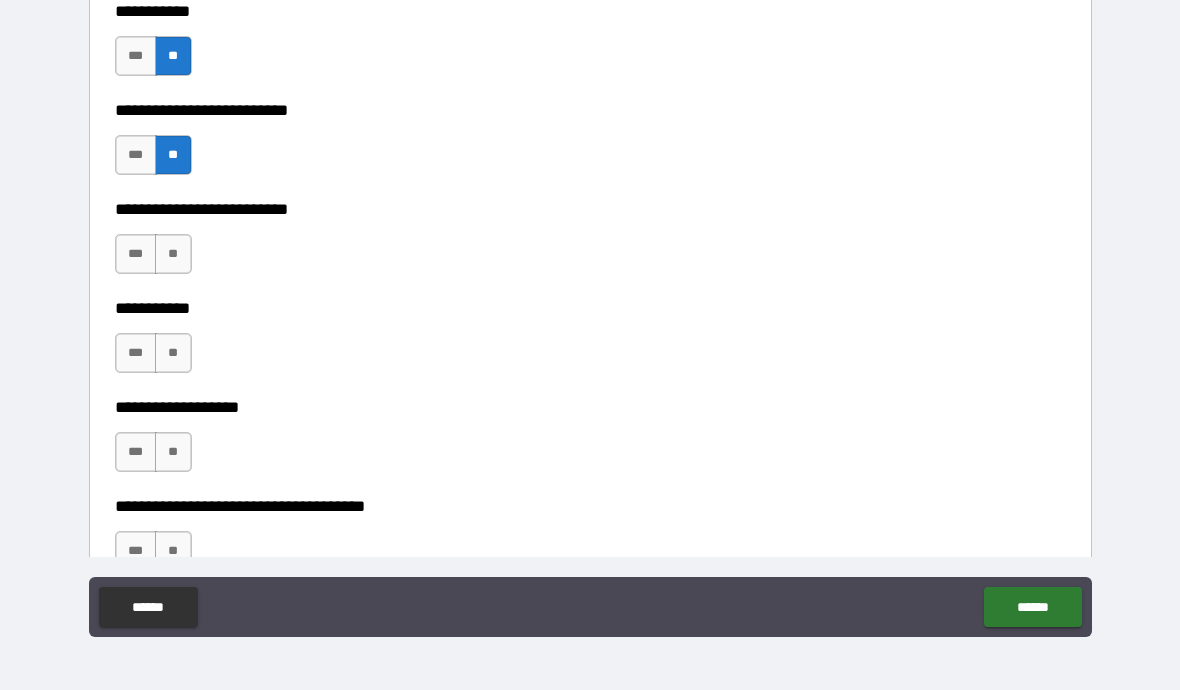 click on "**" at bounding box center (173, 254) 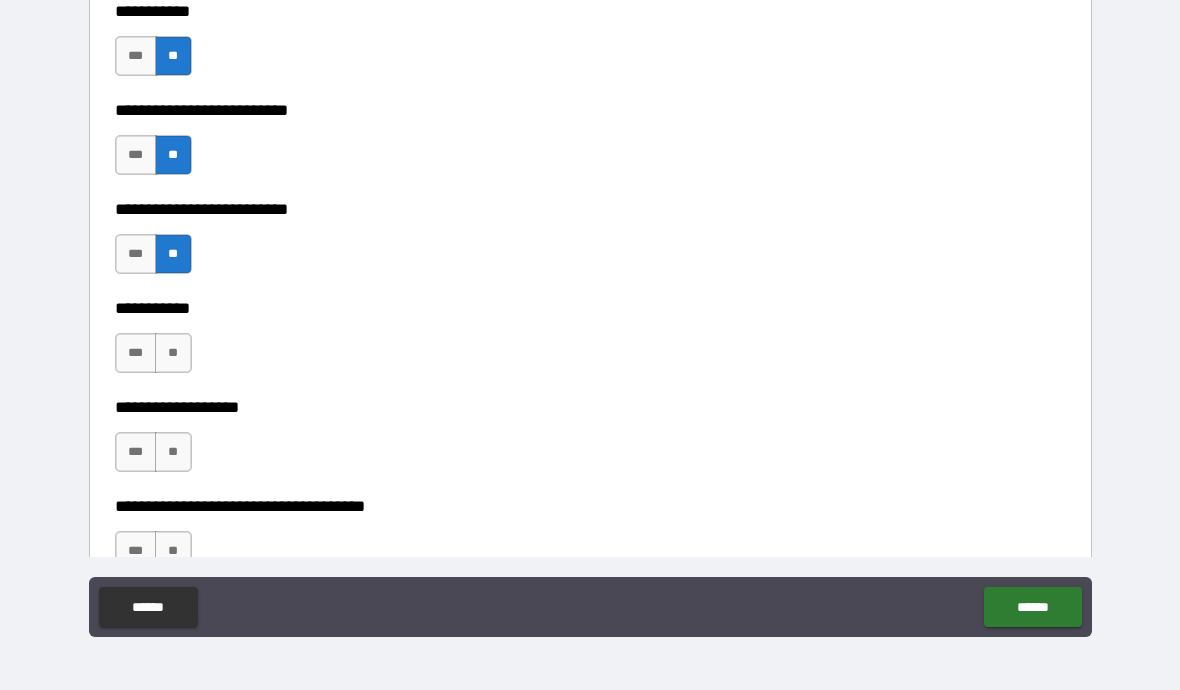 click on "**" at bounding box center (173, 353) 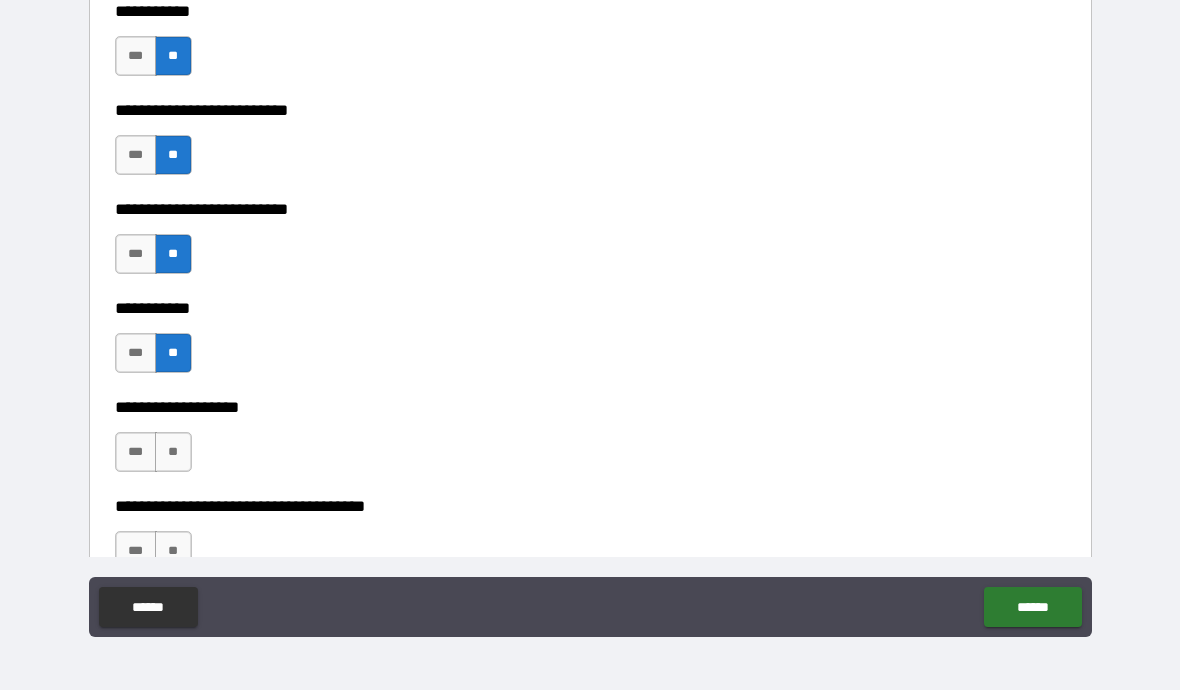 click on "**" at bounding box center (173, 452) 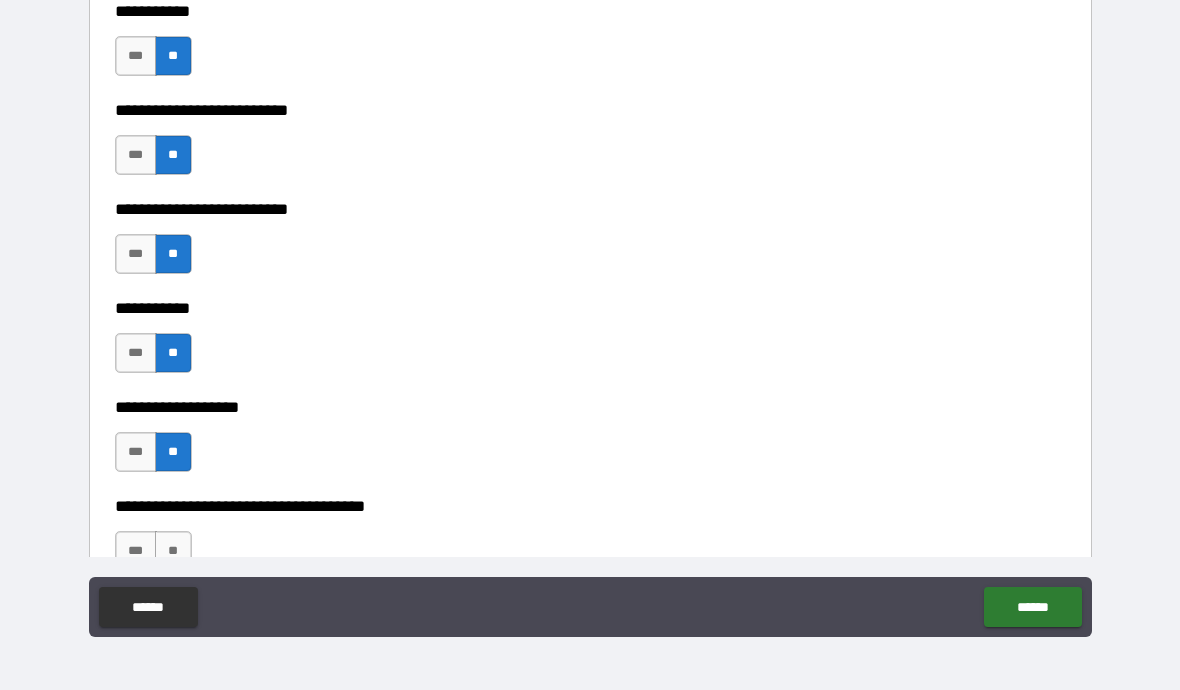 click on "**" at bounding box center [173, 551] 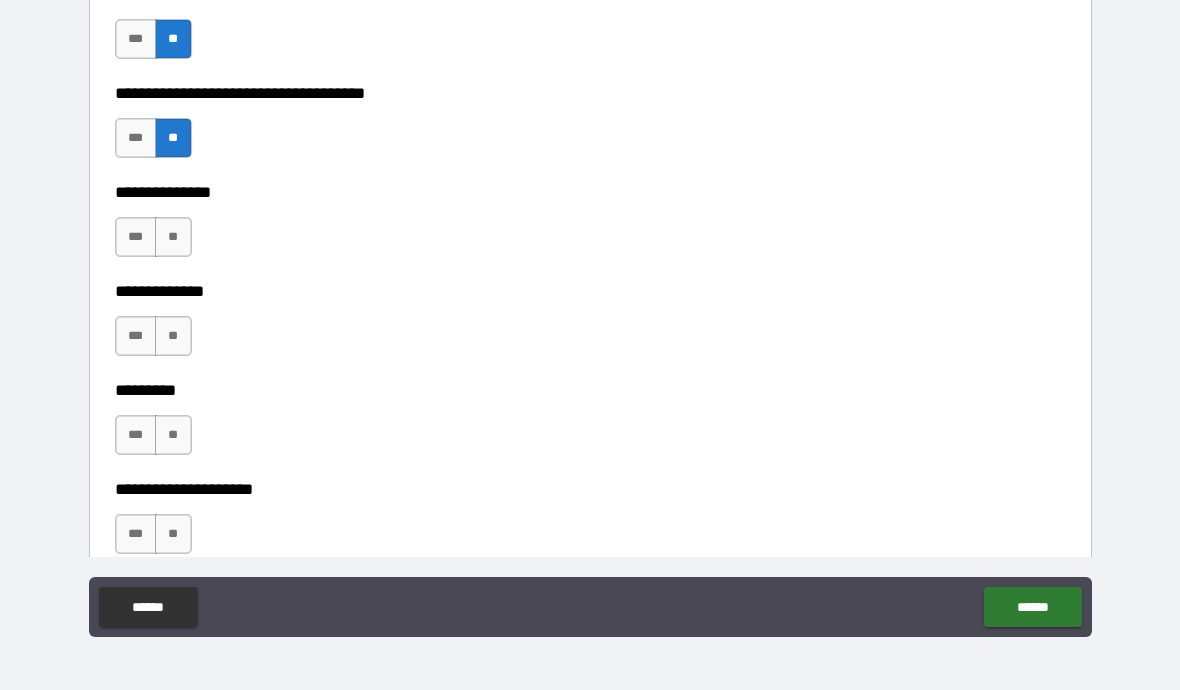 scroll, scrollTop: 4676, scrollLeft: 0, axis: vertical 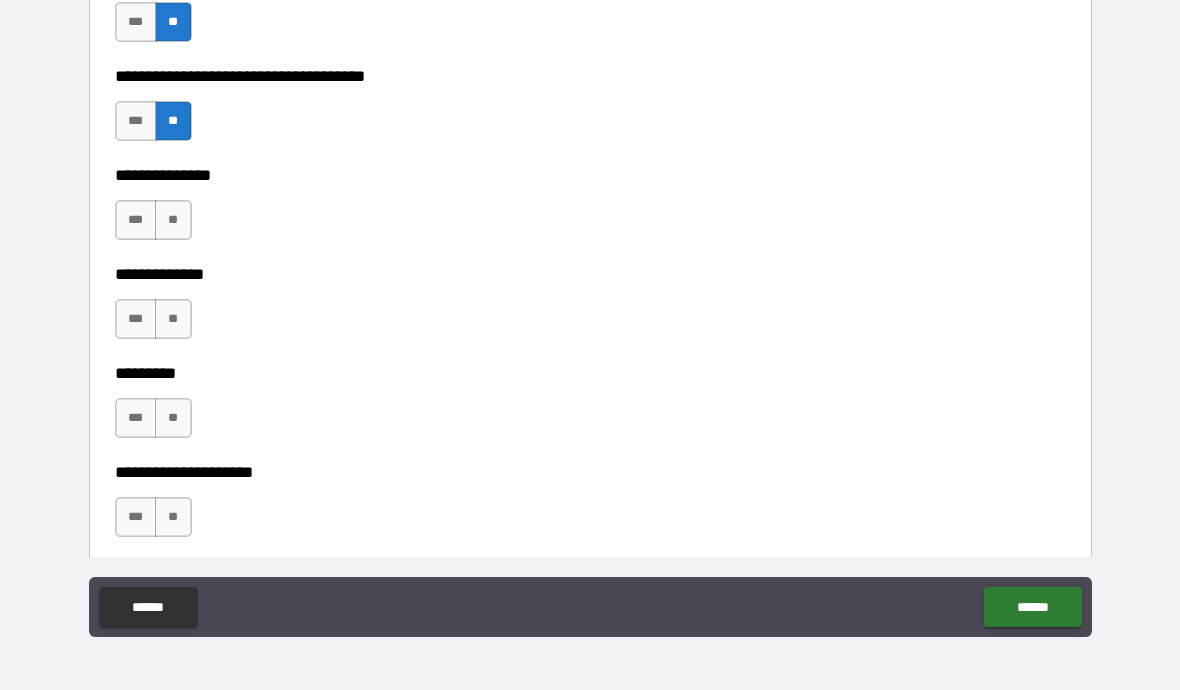 click on "**" at bounding box center [173, 220] 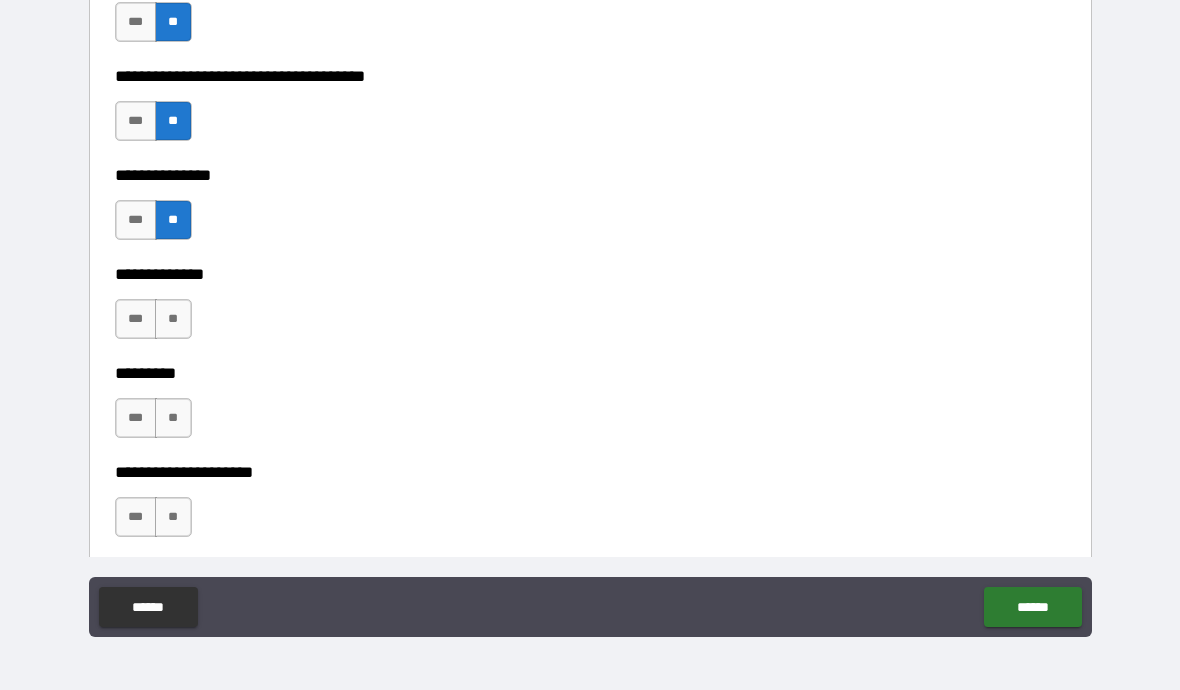 click on "**" at bounding box center (173, 319) 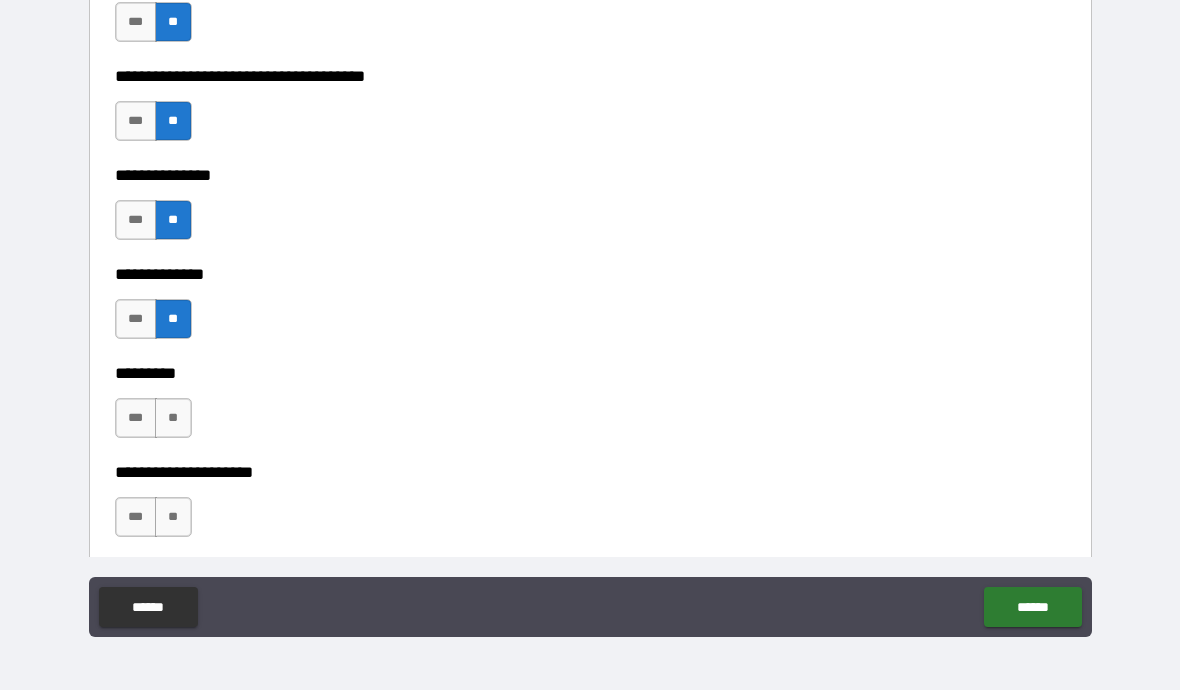 click on "**" at bounding box center (173, 418) 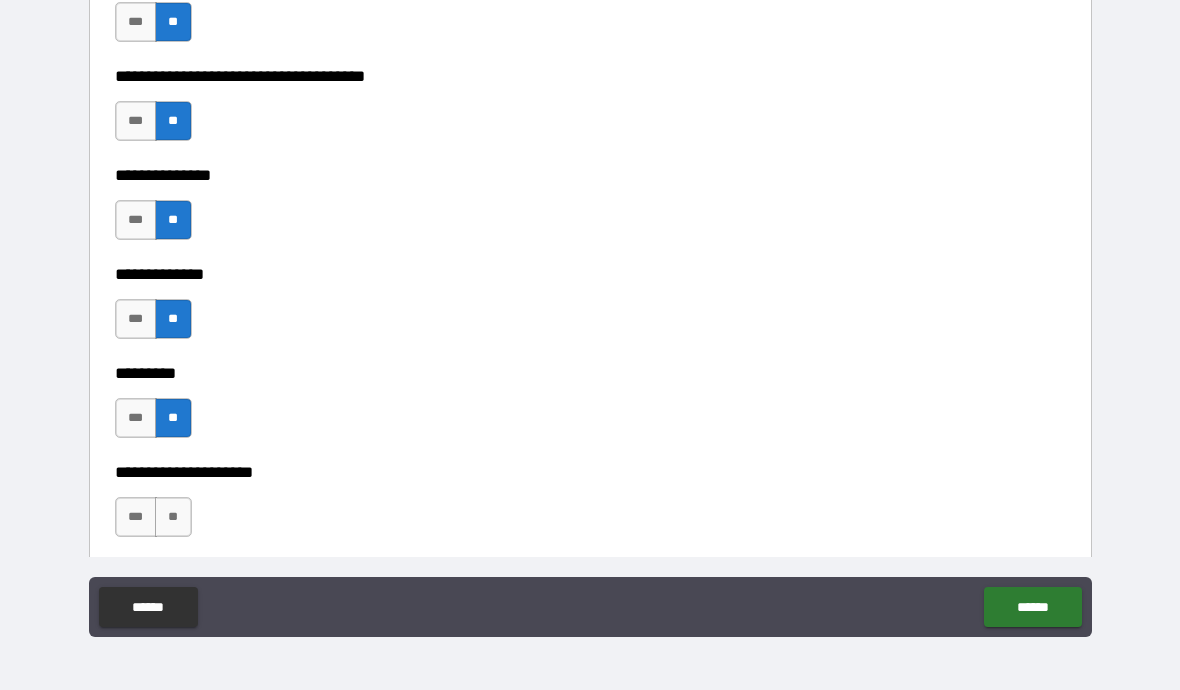 click on "**" at bounding box center (173, 517) 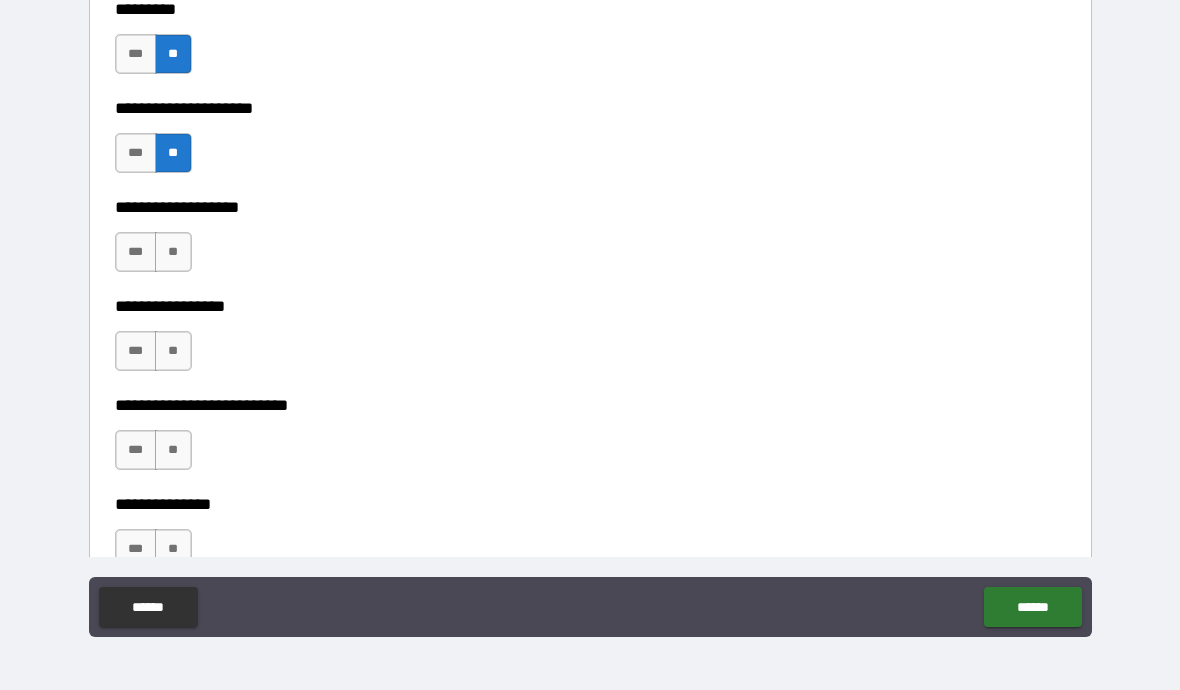 scroll, scrollTop: 5054, scrollLeft: 0, axis: vertical 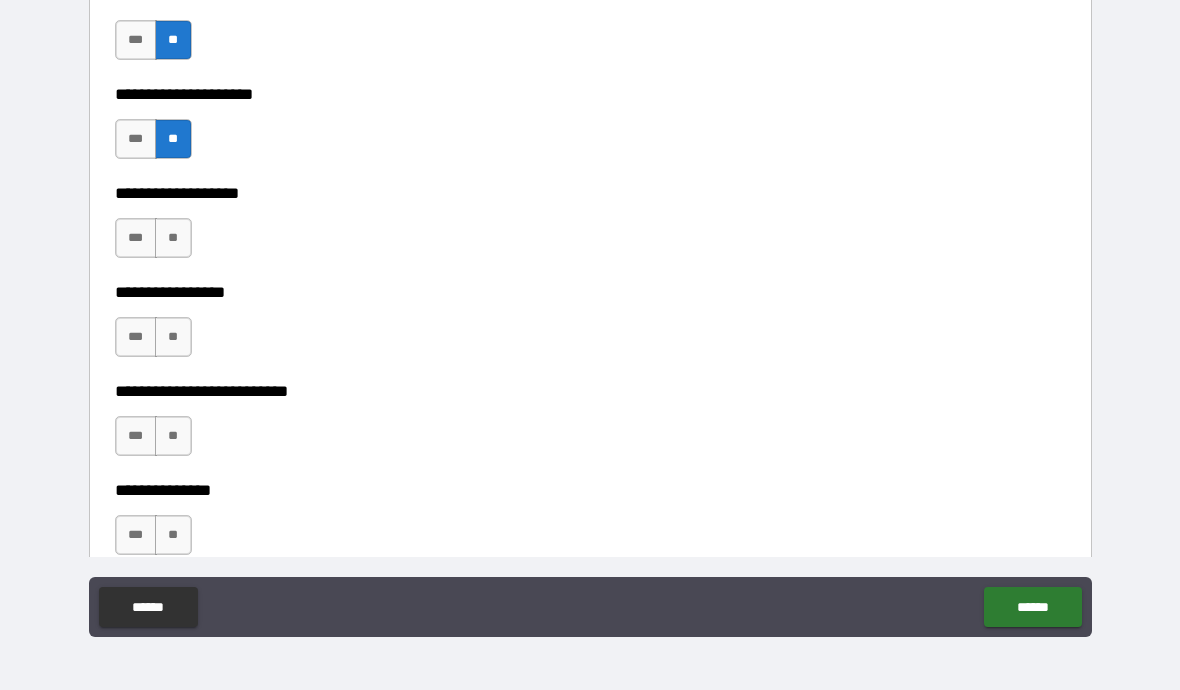 click on "**" at bounding box center [173, 238] 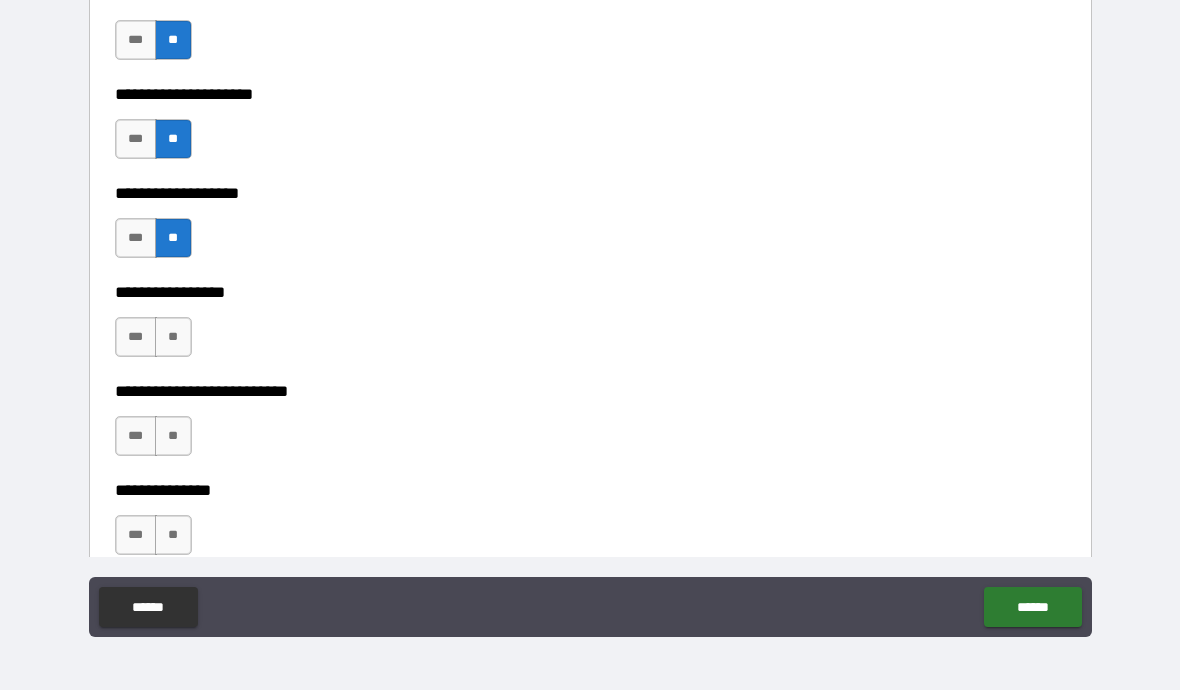 click on "**" at bounding box center (173, 337) 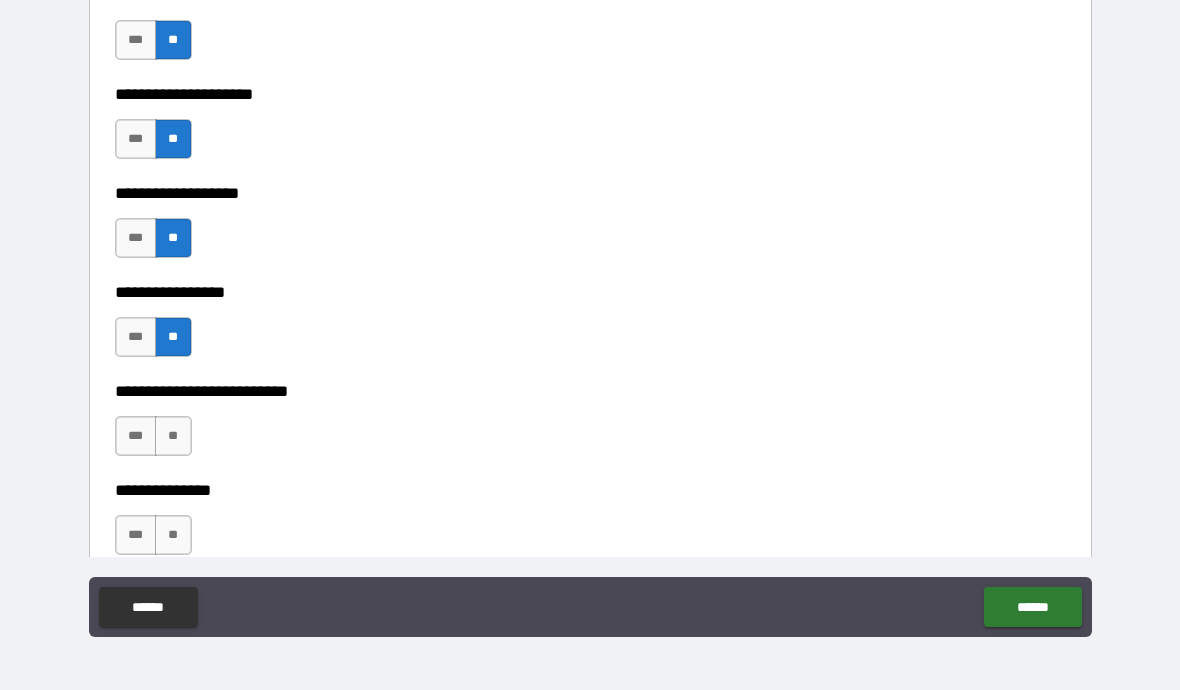 click on "**" at bounding box center (173, 436) 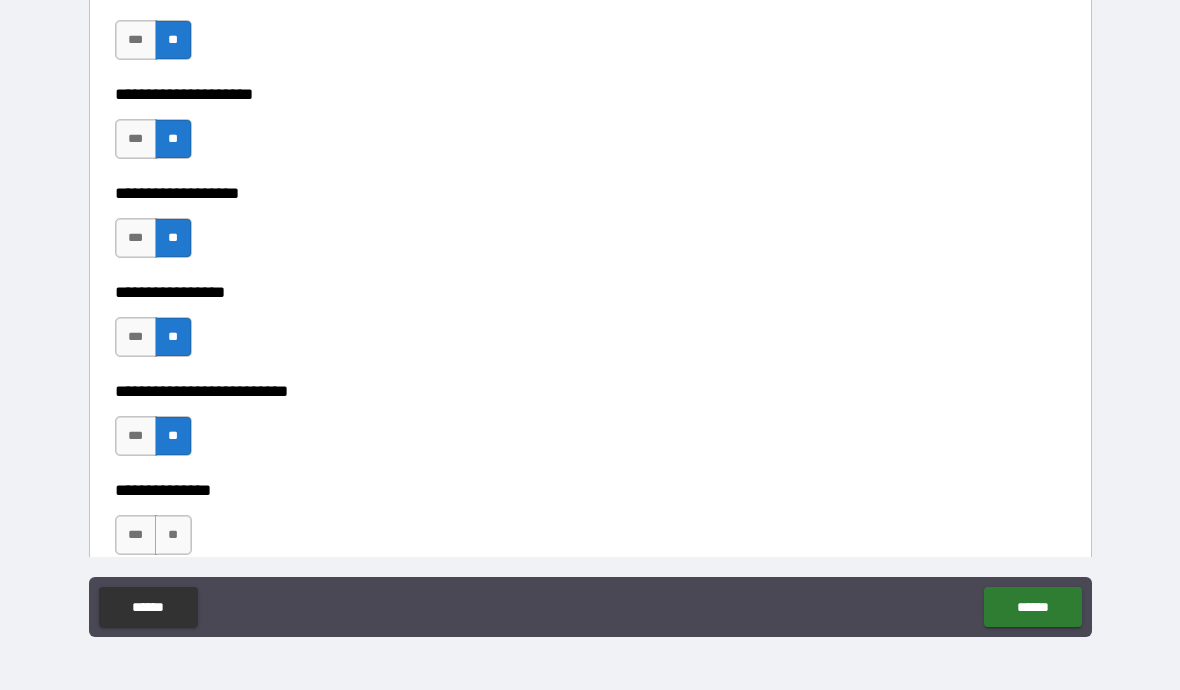 click on "**" at bounding box center [173, 535] 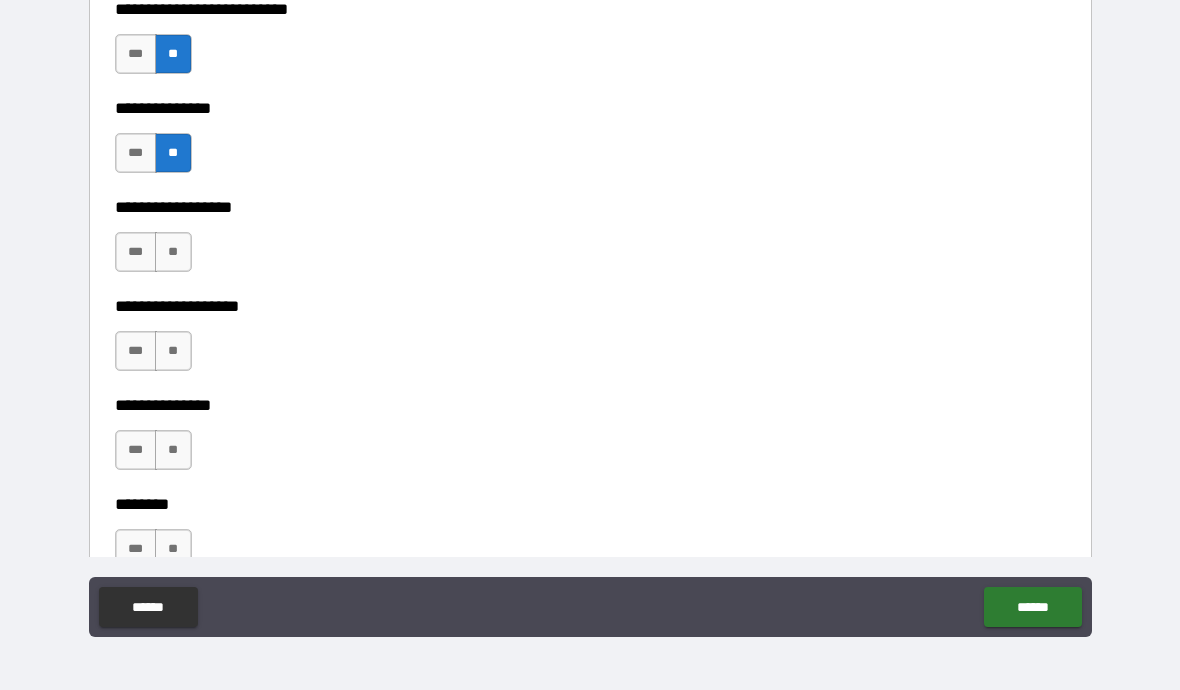 scroll, scrollTop: 5448, scrollLeft: 0, axis: vertical 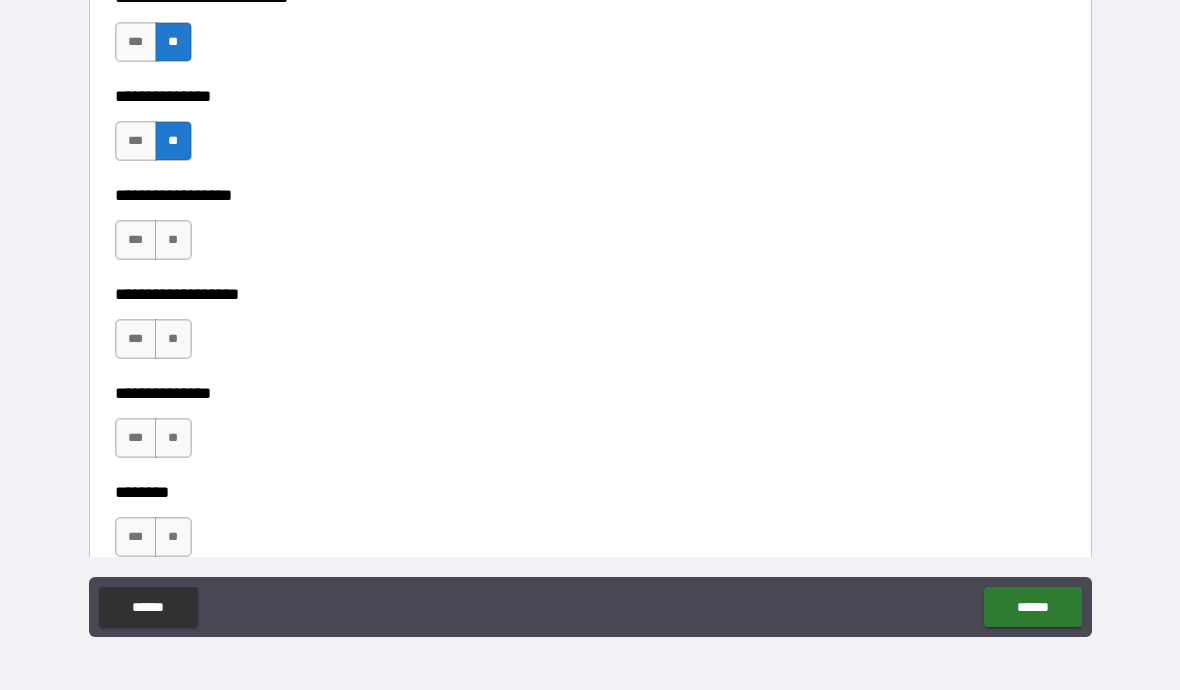 click on "**" at bounding box center [173, 240] 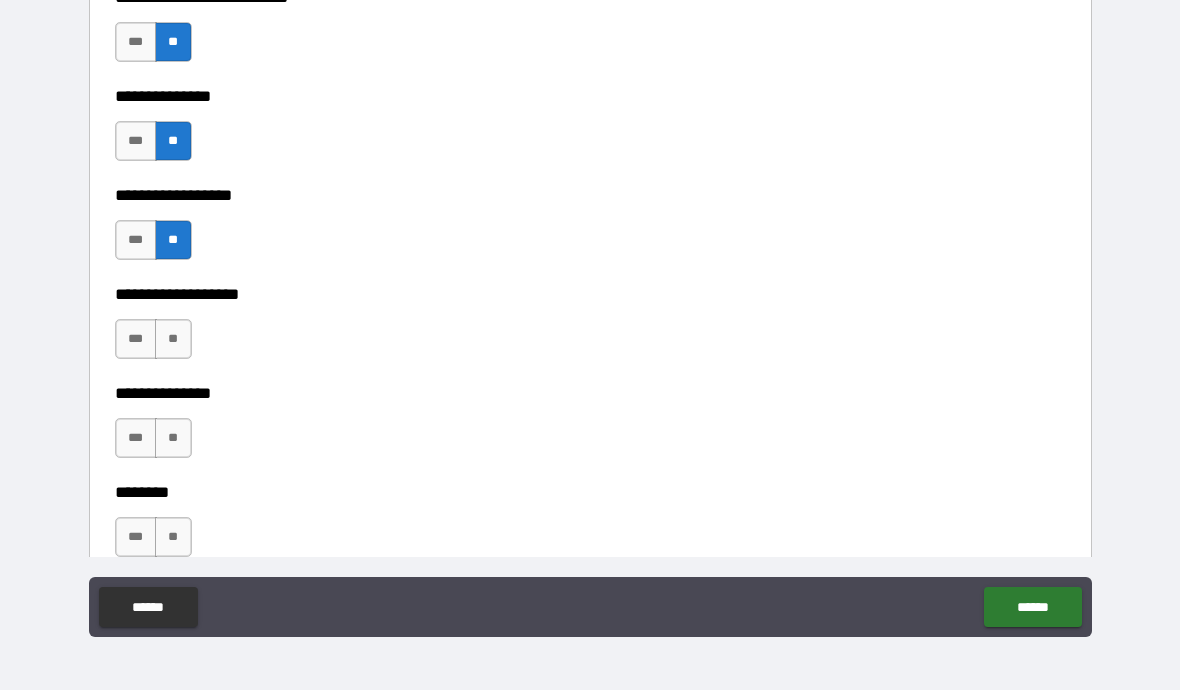click on "**" at bounding box center [173, 339] 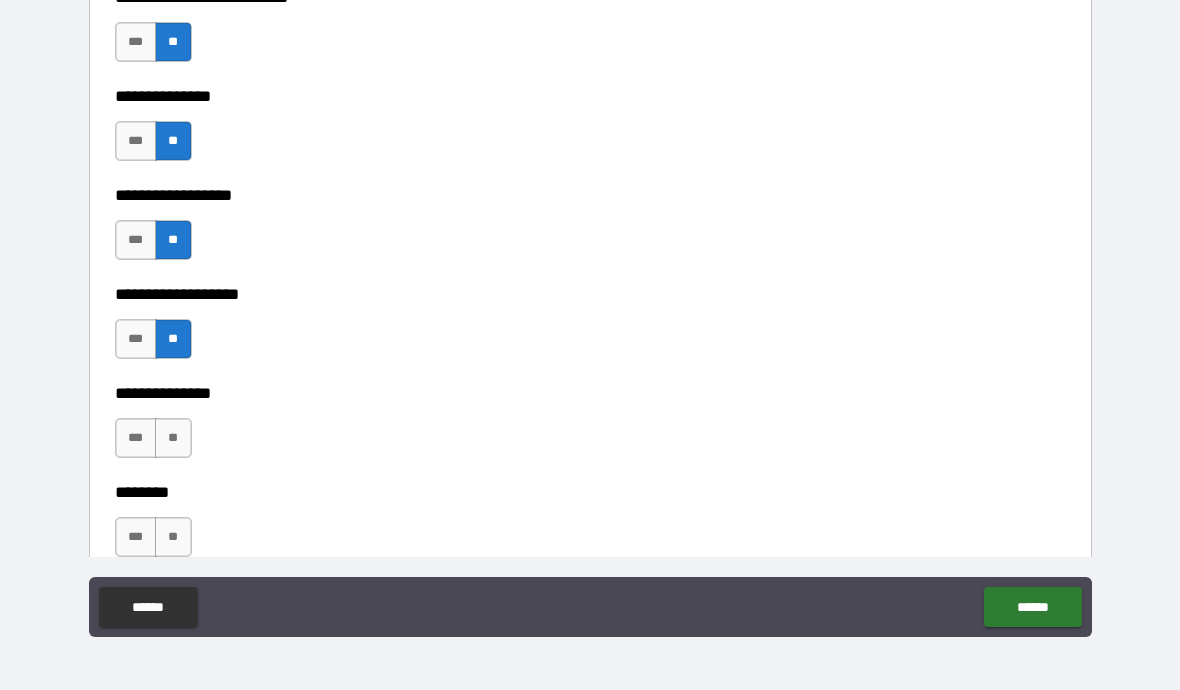 click on "**" at bounding box center (173, 438) 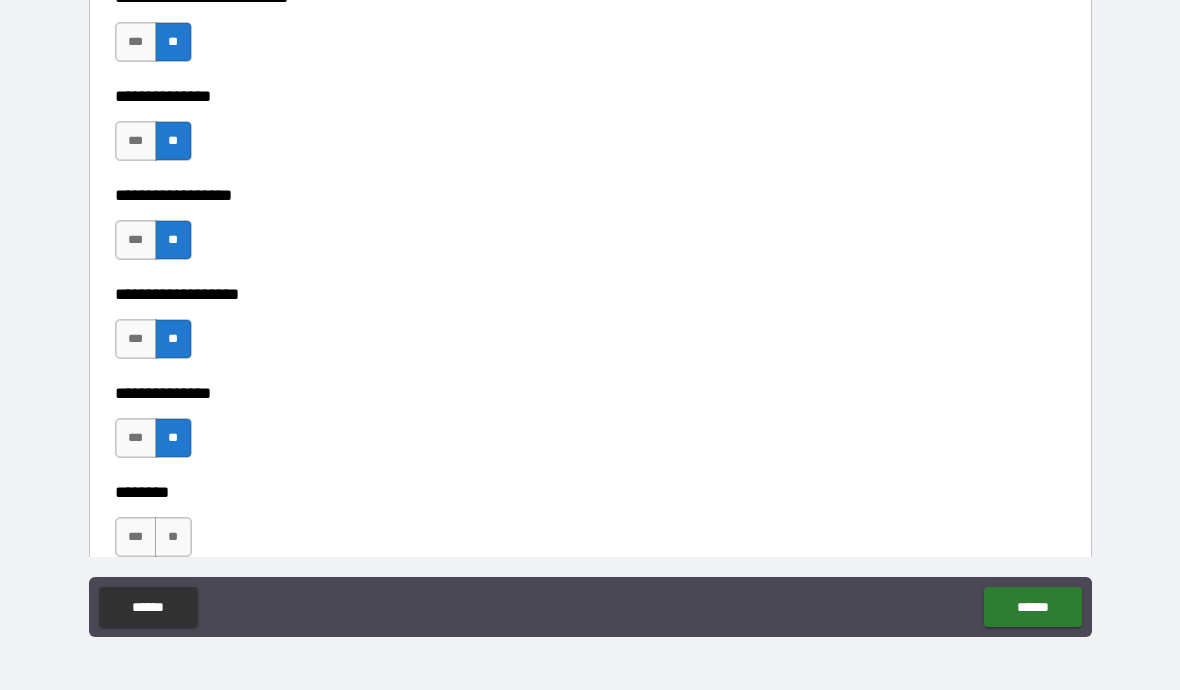 click on "**" at bounding box center [173, 537] 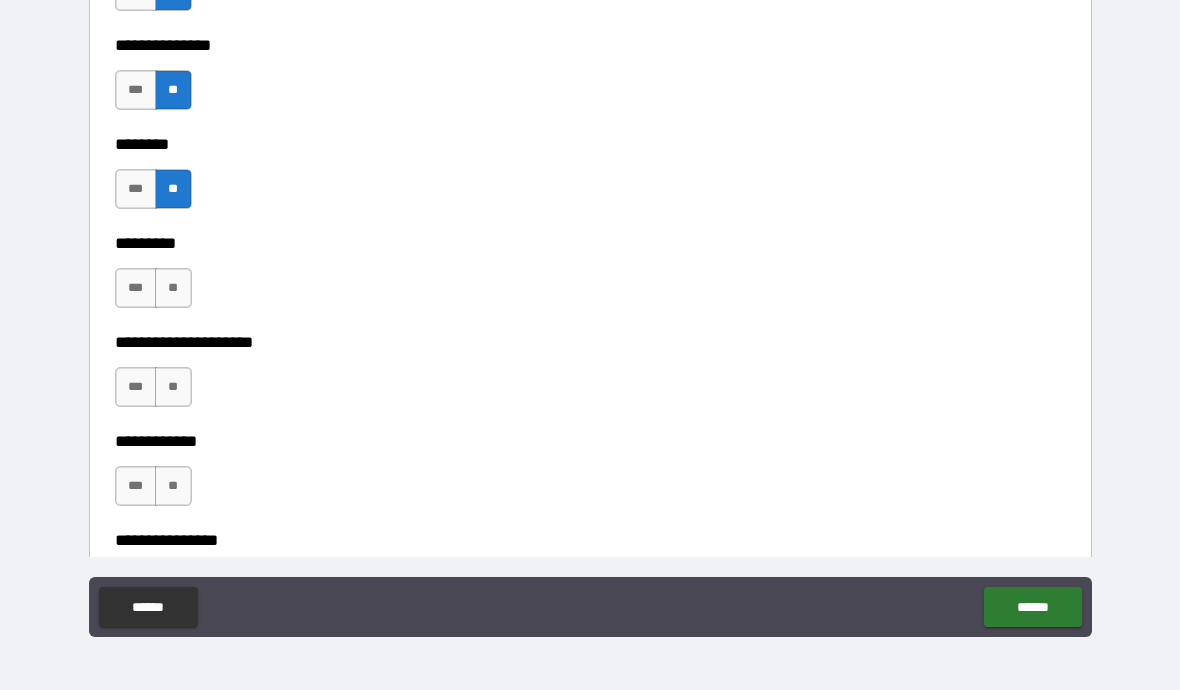 scroll, scrollTop: 5819, scrollLeft: 0, axis: vertical 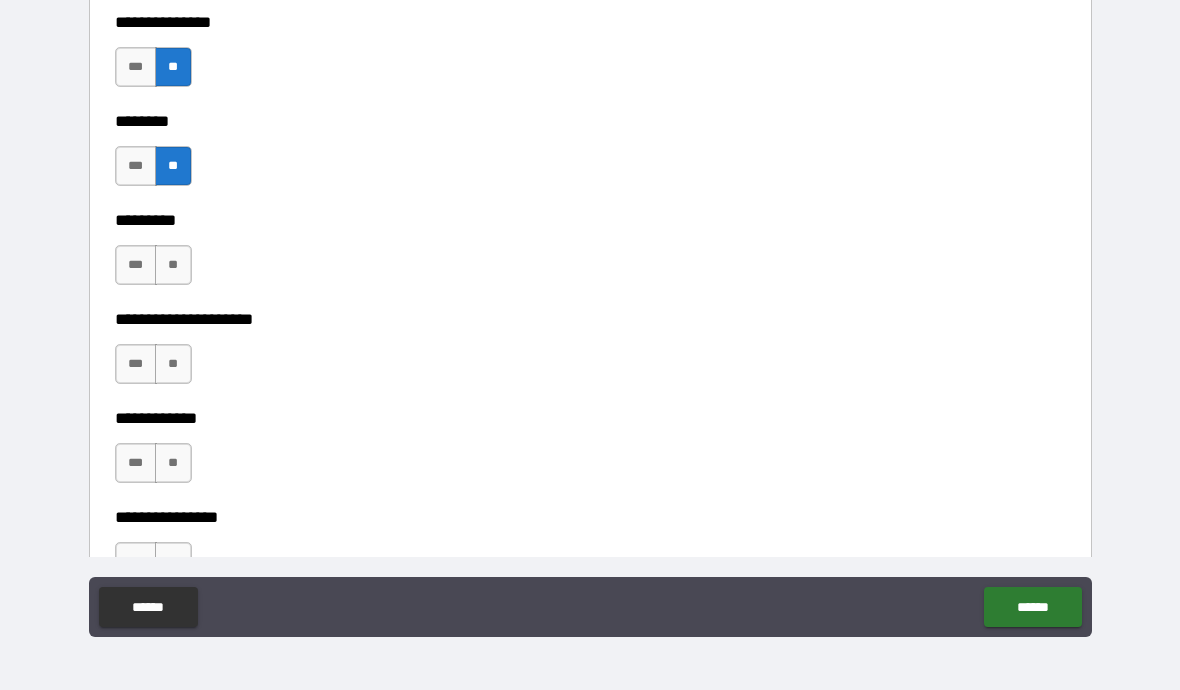 click on "***" at bounding box center (136, 265) 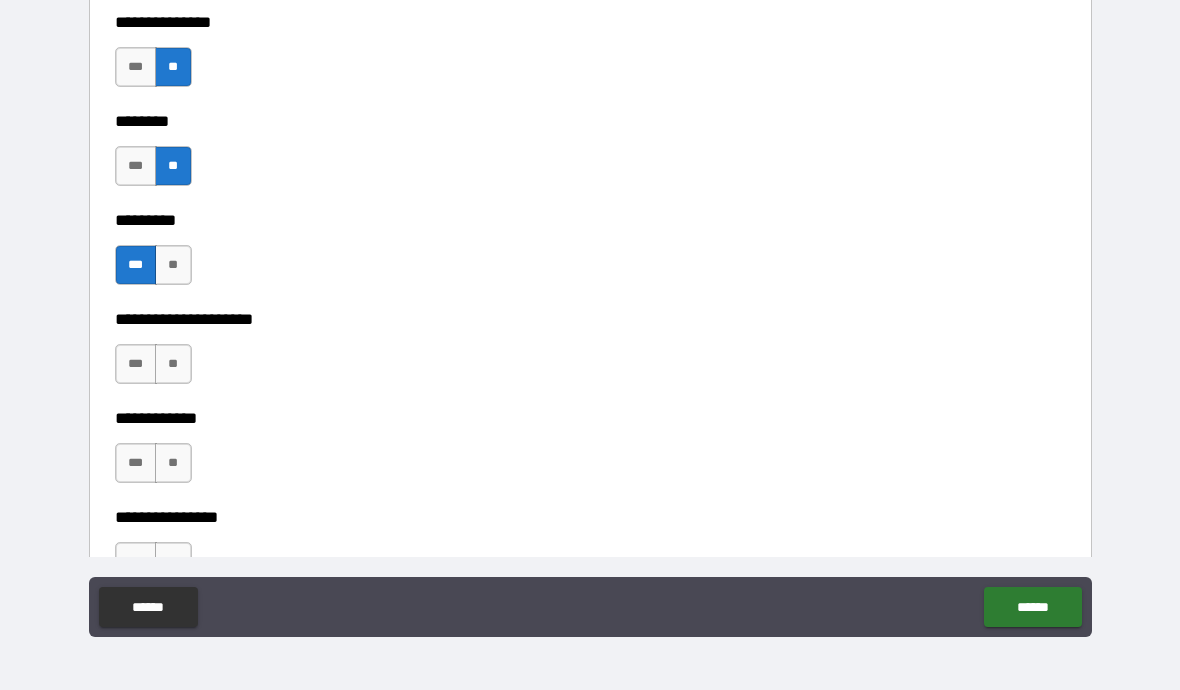click on "**" at bounding box center [173, 364] 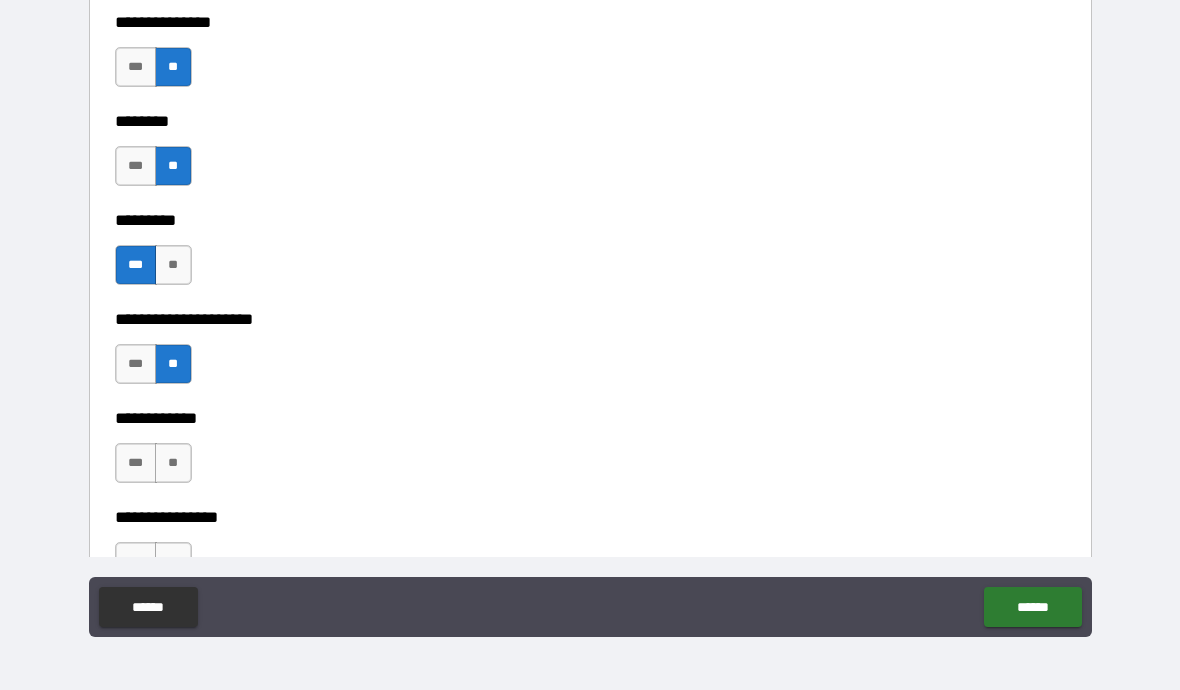 click on "**" at bounding box center (173, 463) 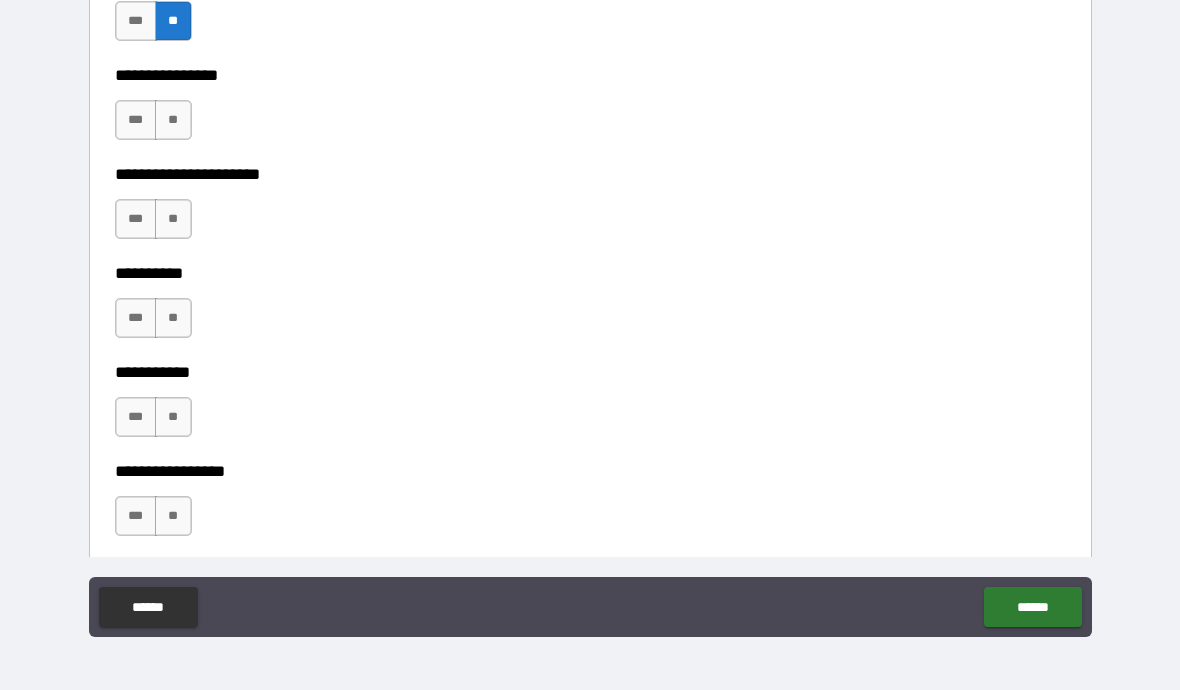 scroll, scrollTop: 6259, scrollLeft: 0, axis: vertical 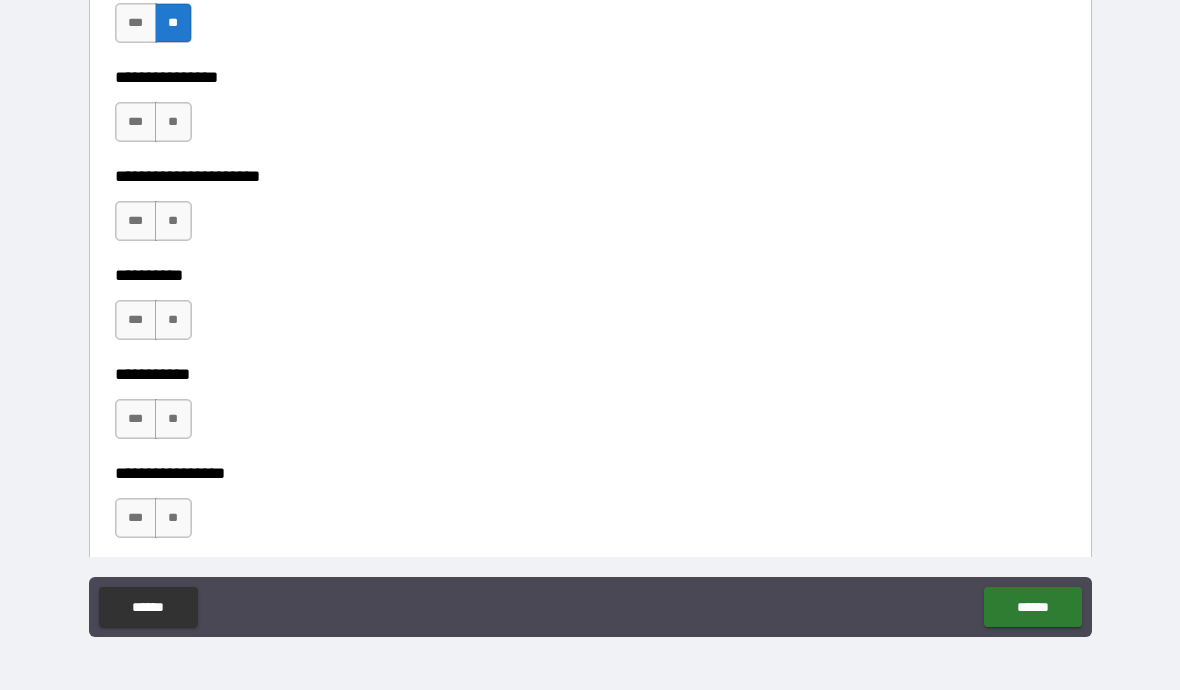 click on "**" at bounding box center (173, 122) 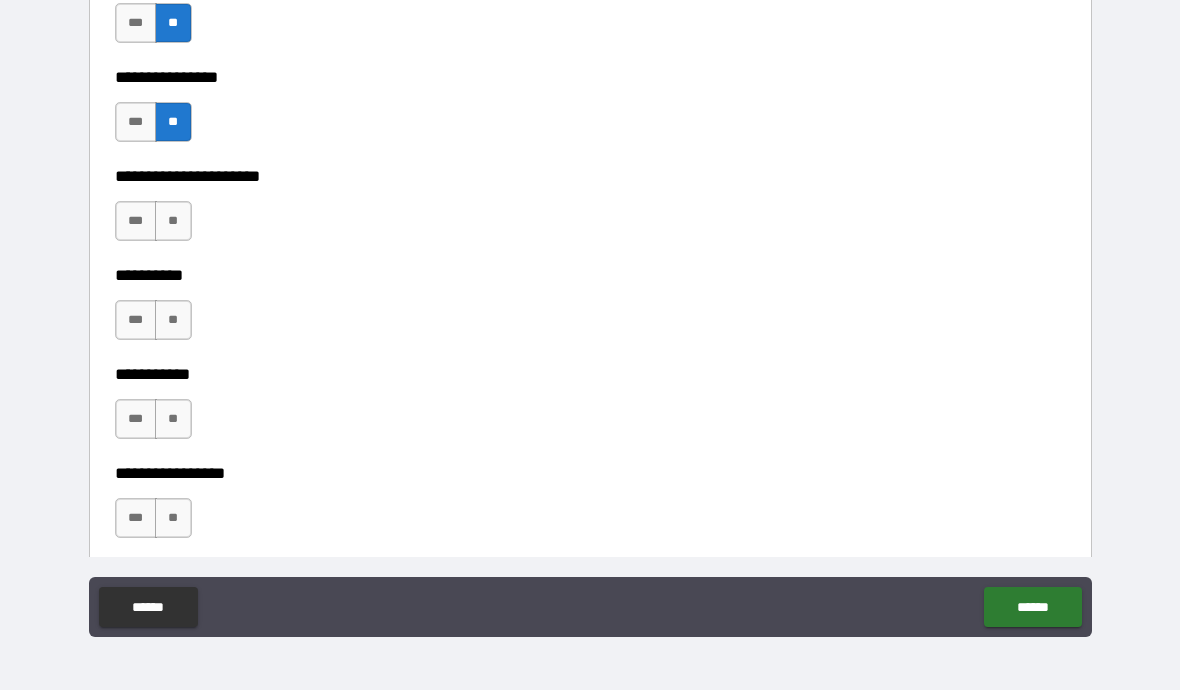 click on "**" at bounding box center (173, 221) 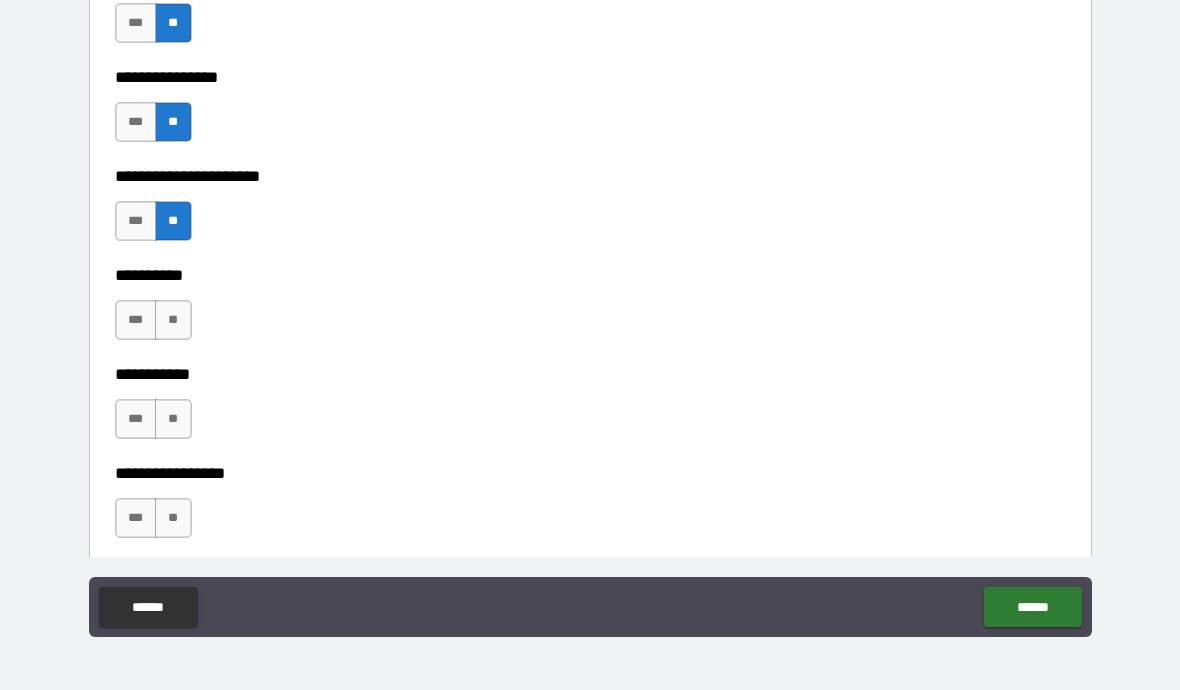 click on "**" at bounding box center (173, 320) 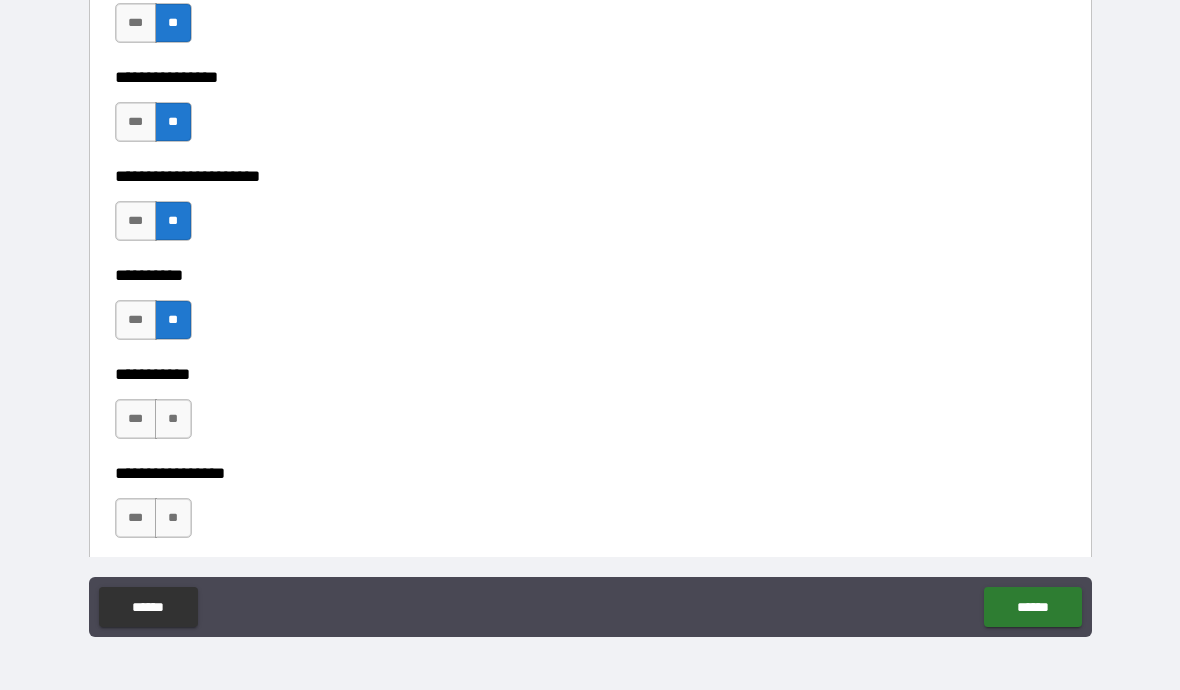 click on "**" at bounding box center [173, 419] 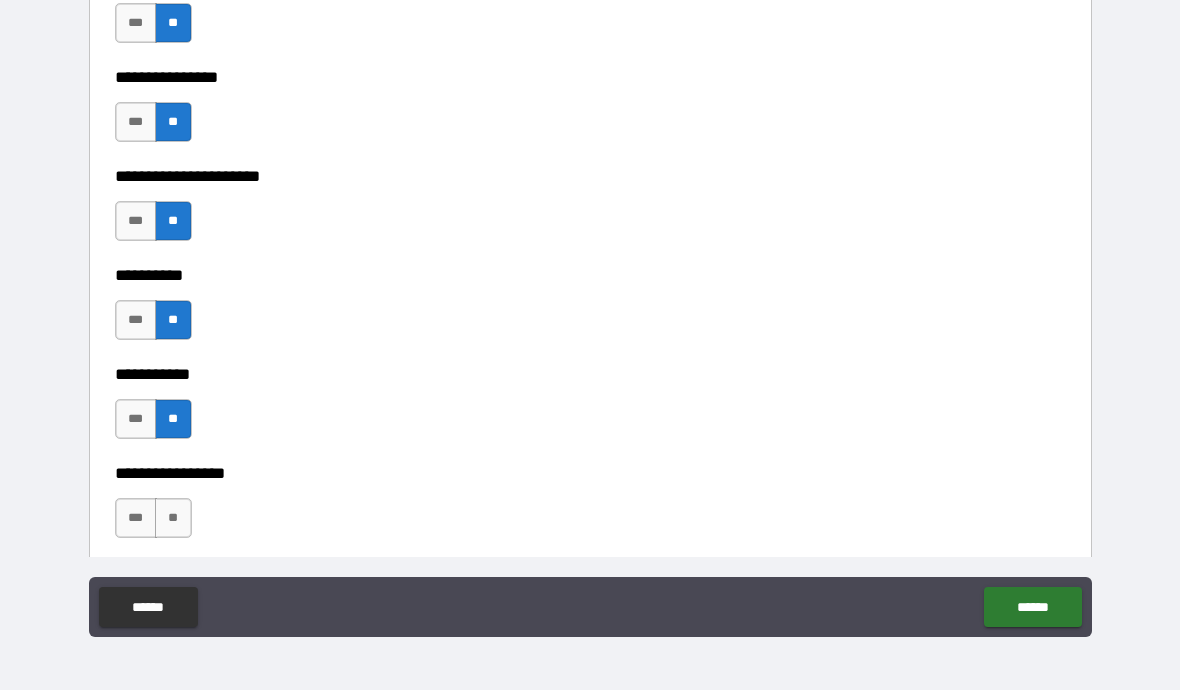 click on "**" at bounding box center (173, 518) 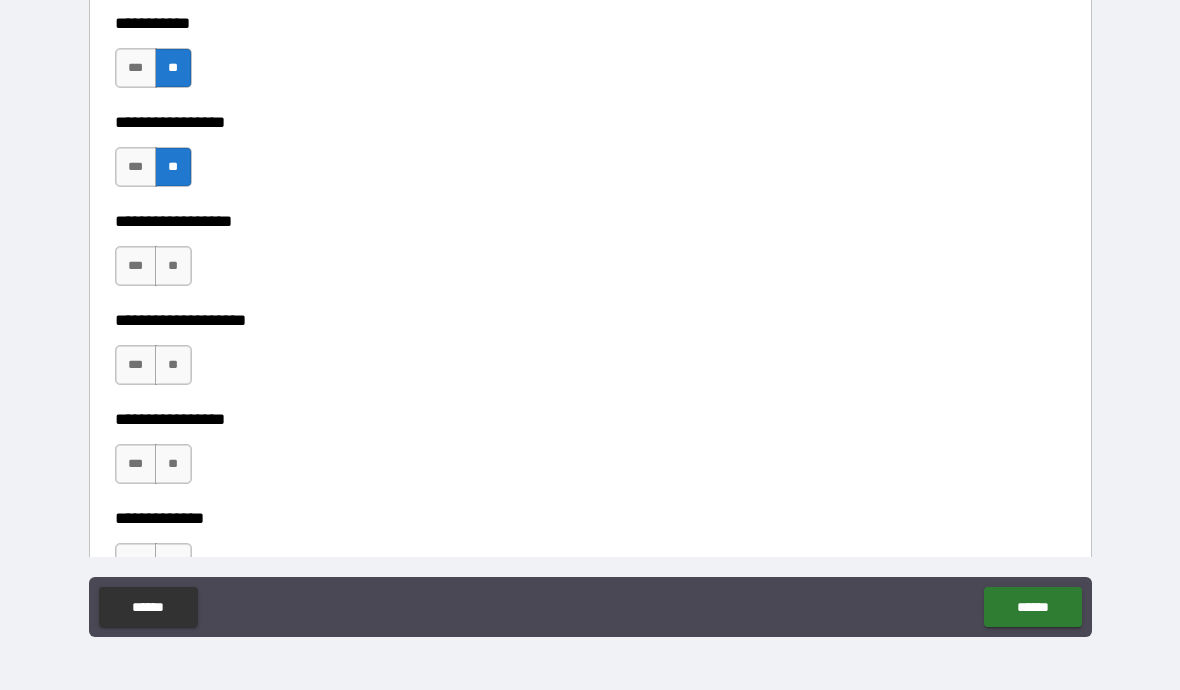 scroll, scrollTop: 6636, scrollLeft: 0, axis: vertical 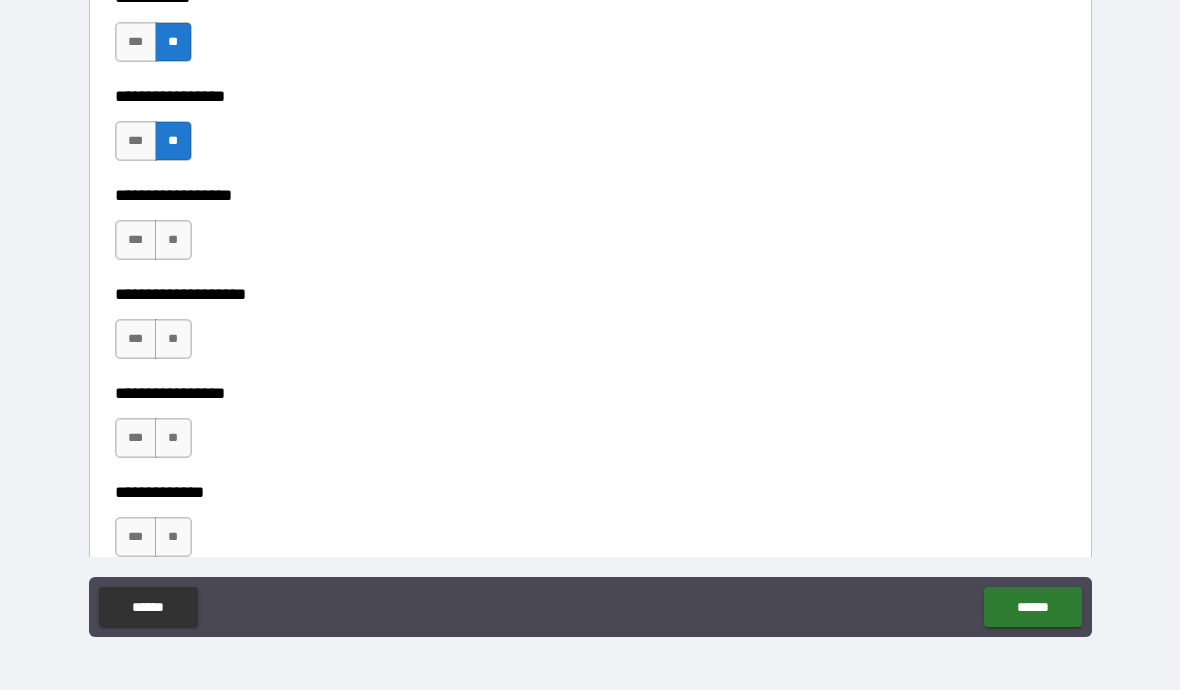 click on "**" at bounding box center [173, 240] 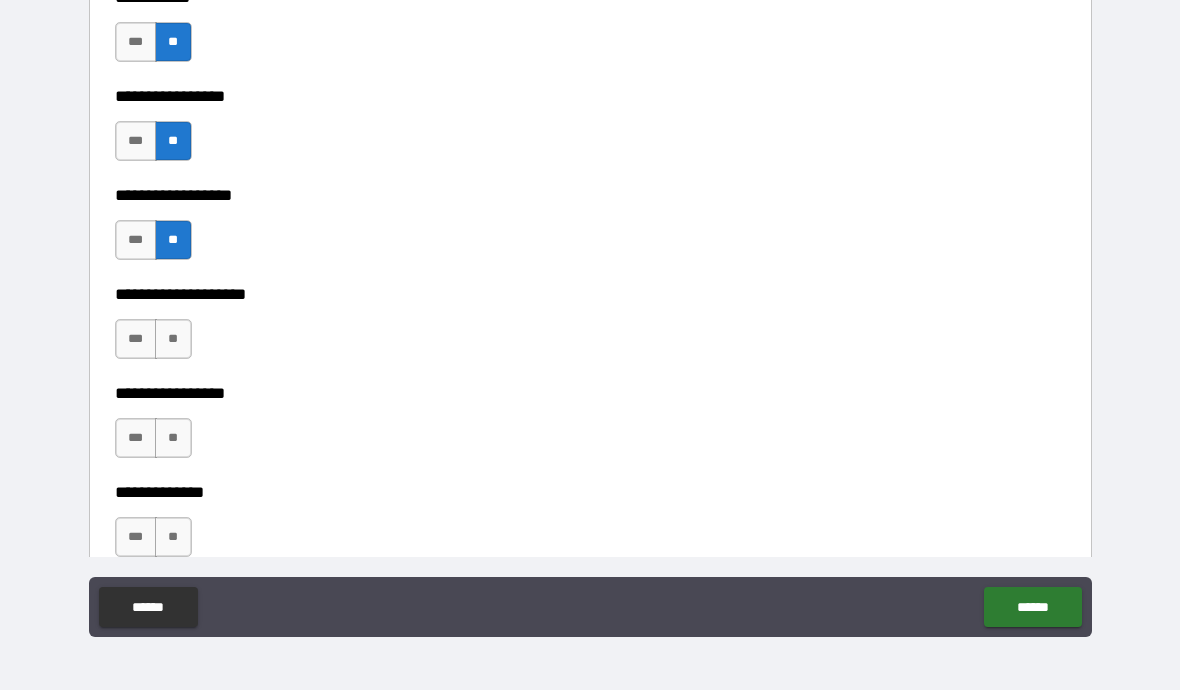 click on "***" at bounding box center (136, 339) 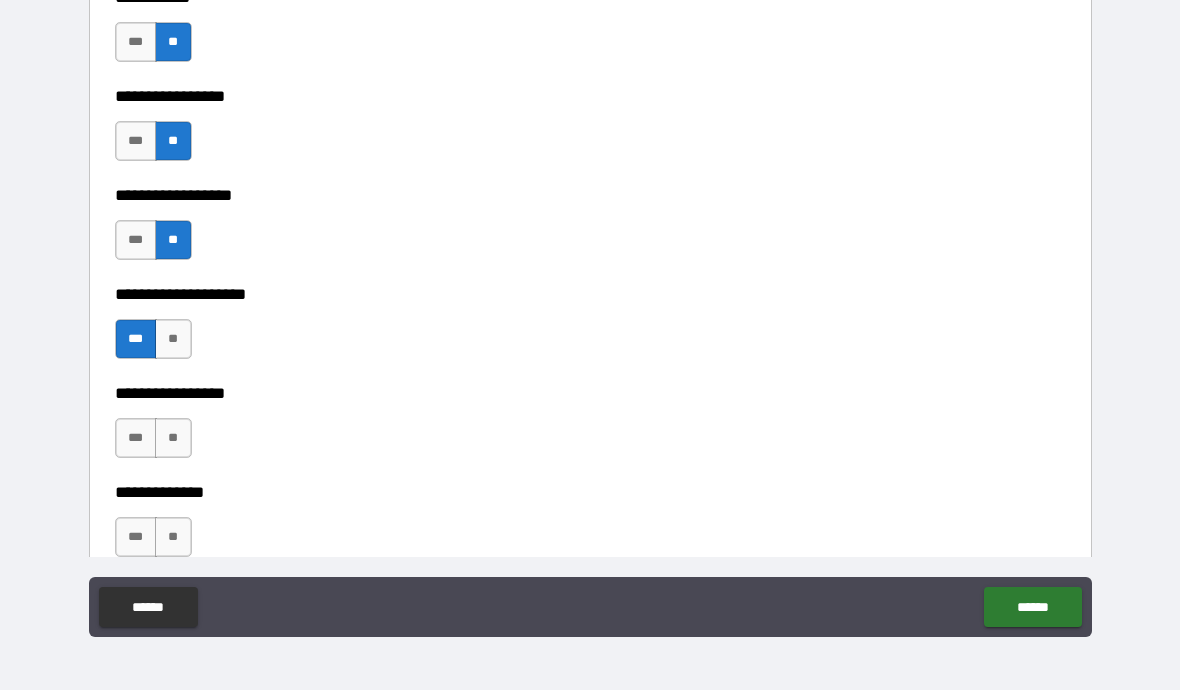 click on "***" at bounding box center (136, 438) 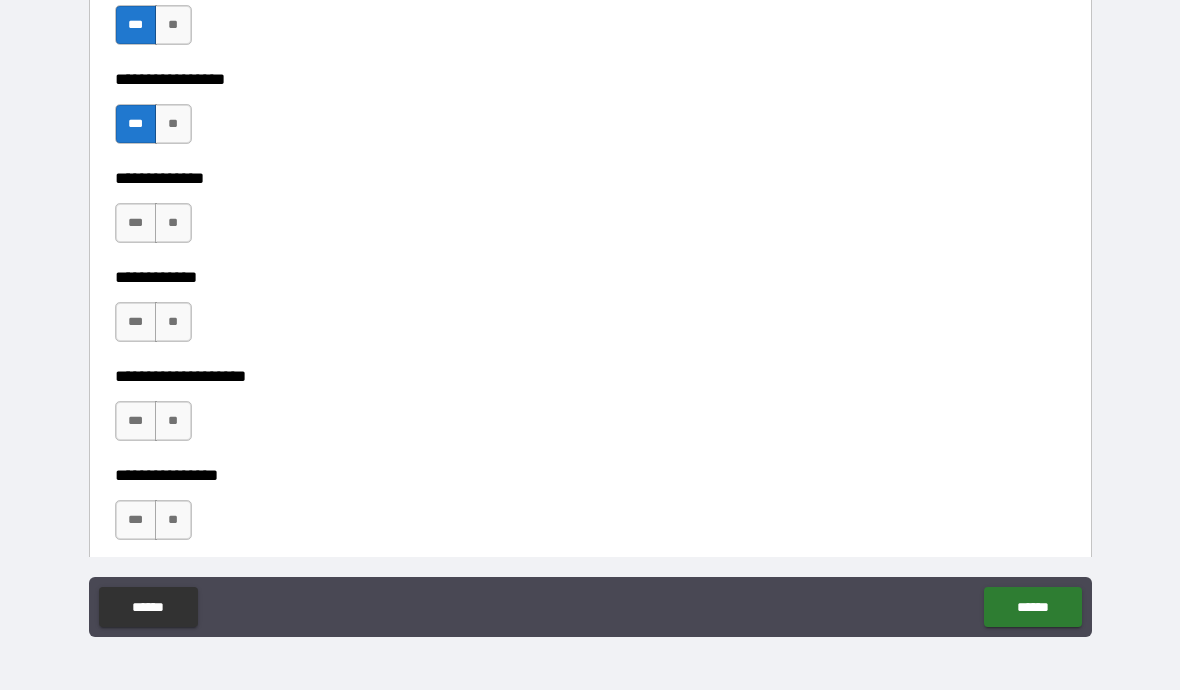 scroll, scrollTop: 7009, scrollLeft: 0, axis: vertical 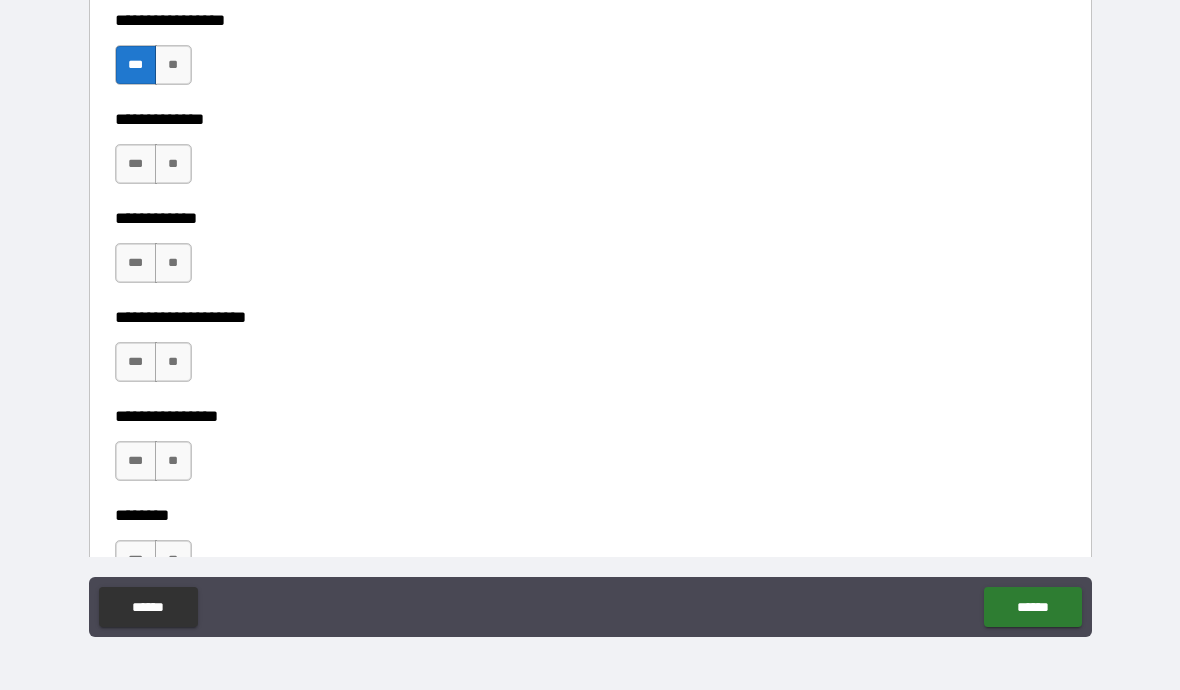 click on "**" at bounding box center [173, 164] 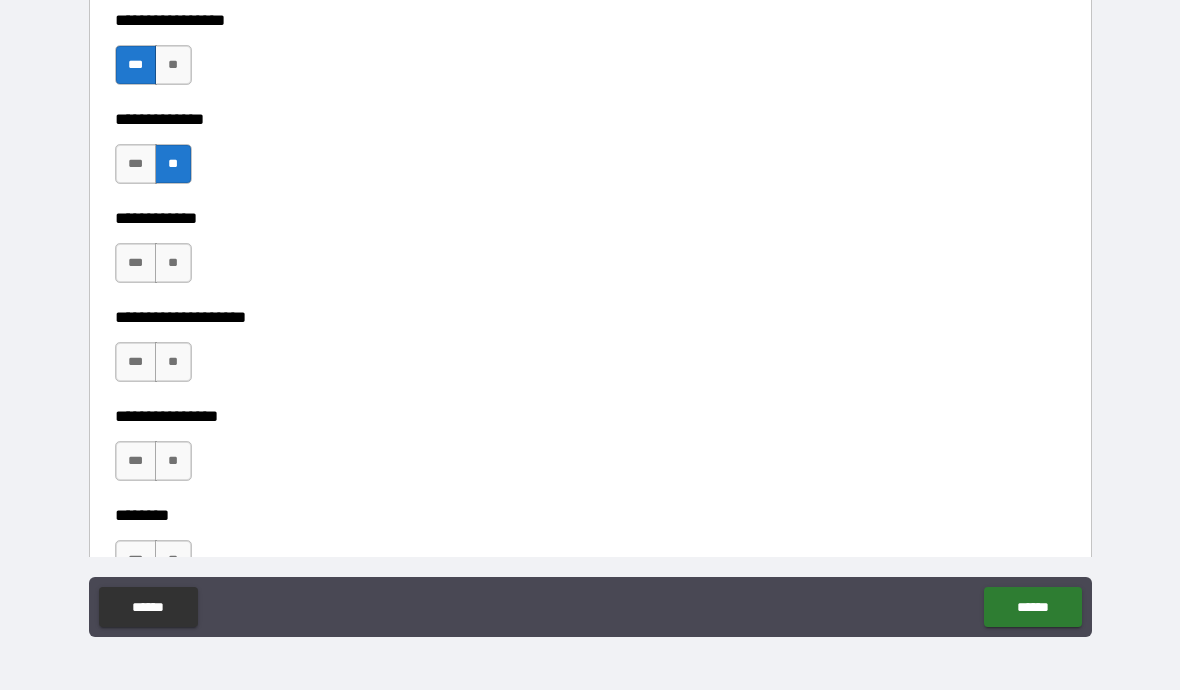 click on "**" at bounding box center (173, 263) 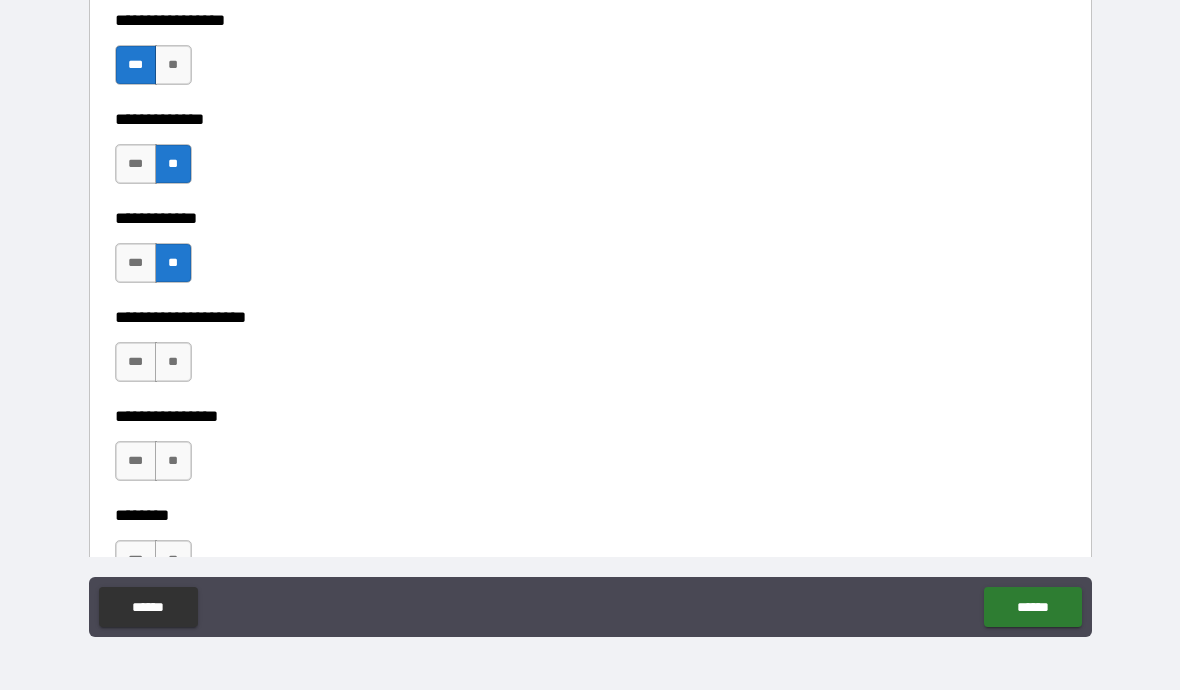 click on "**" at bounding box center [173, 362] 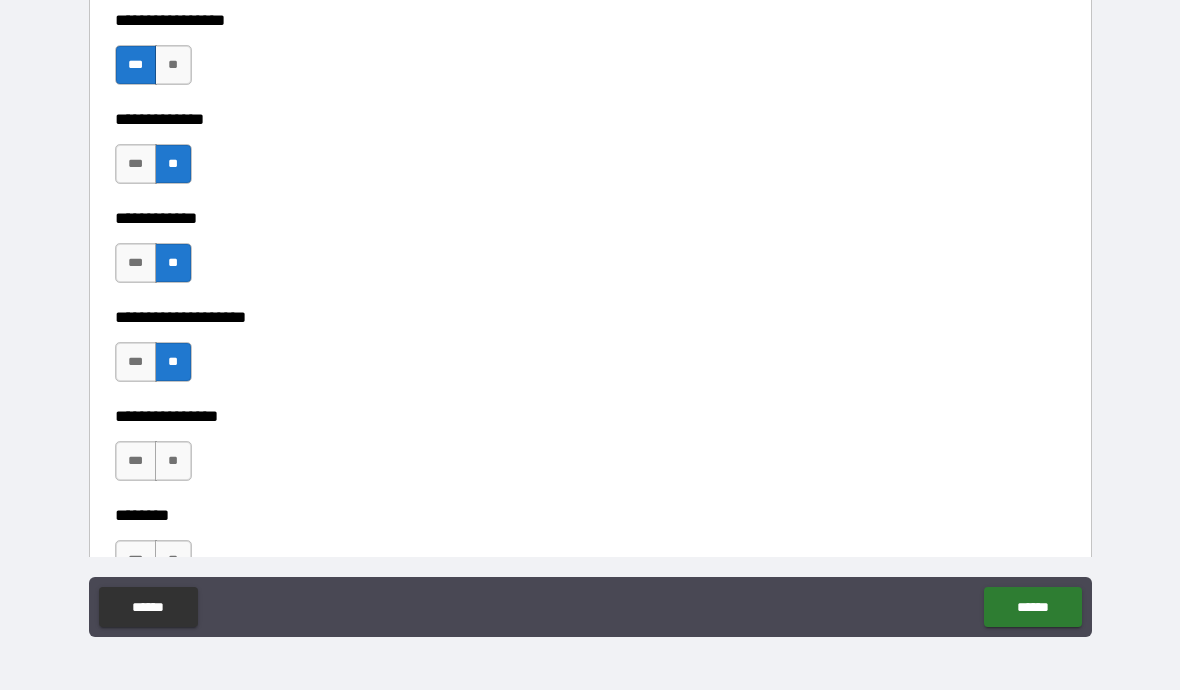 click on "***" at bounding box center [136, 461] 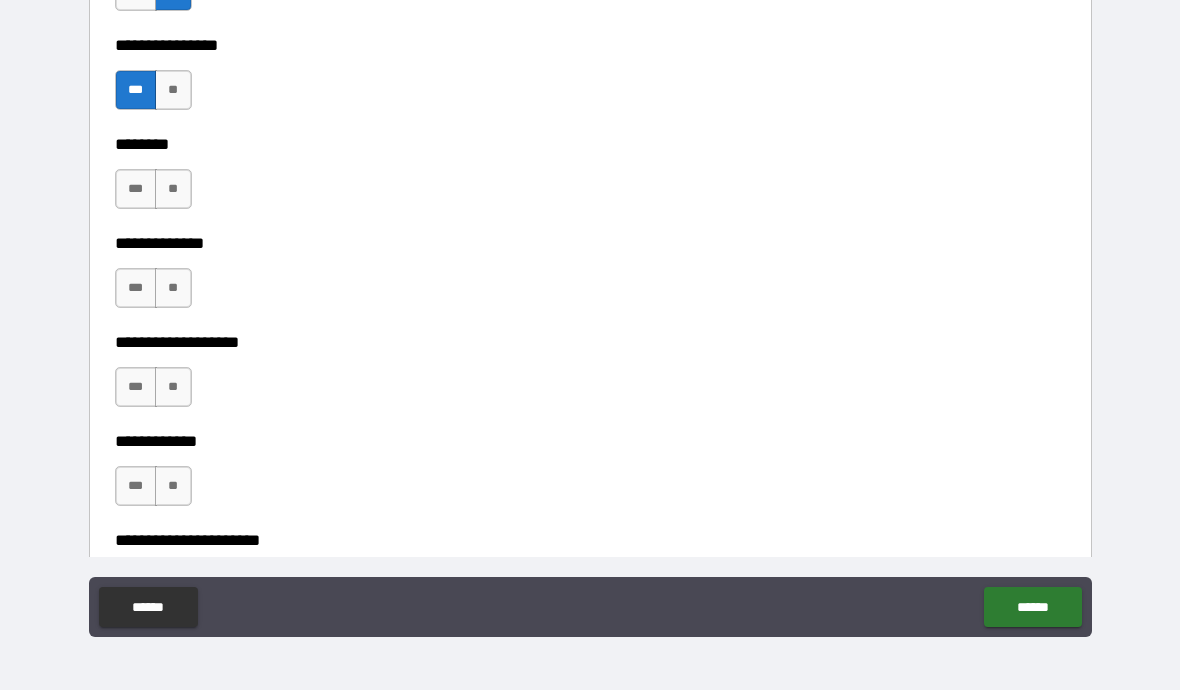 scroll, scrollTop: 7388, scrollLeft: 0, axis: vertical 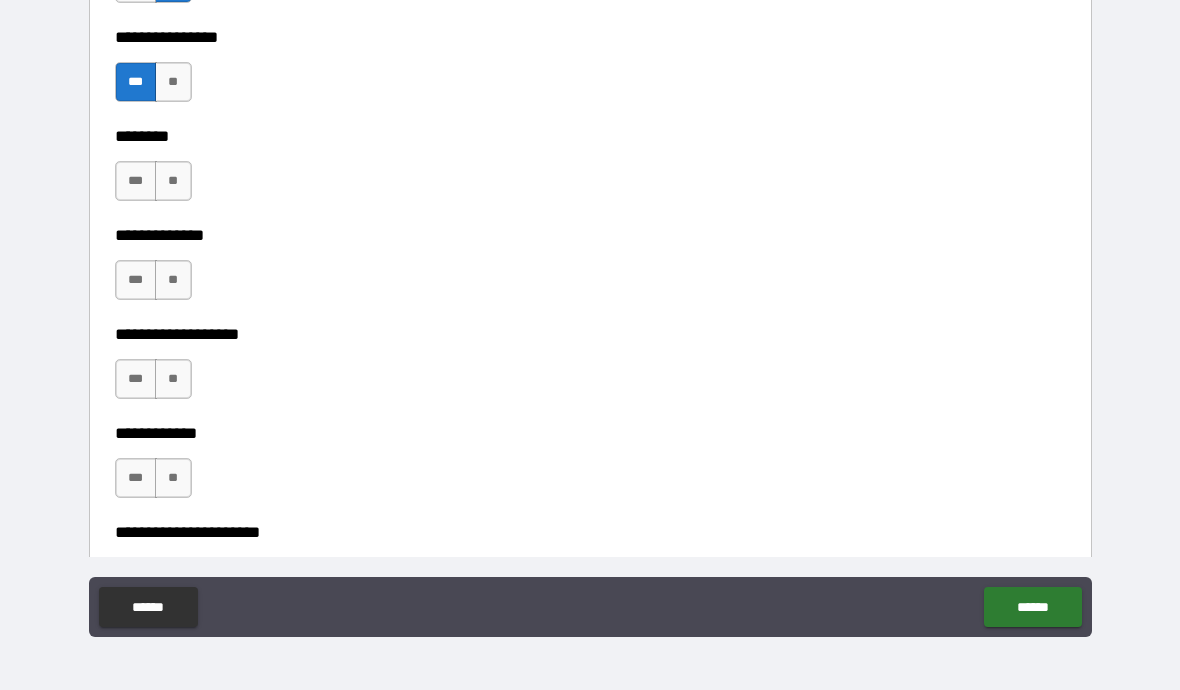 click on "**" at bounding box center (173, 181) 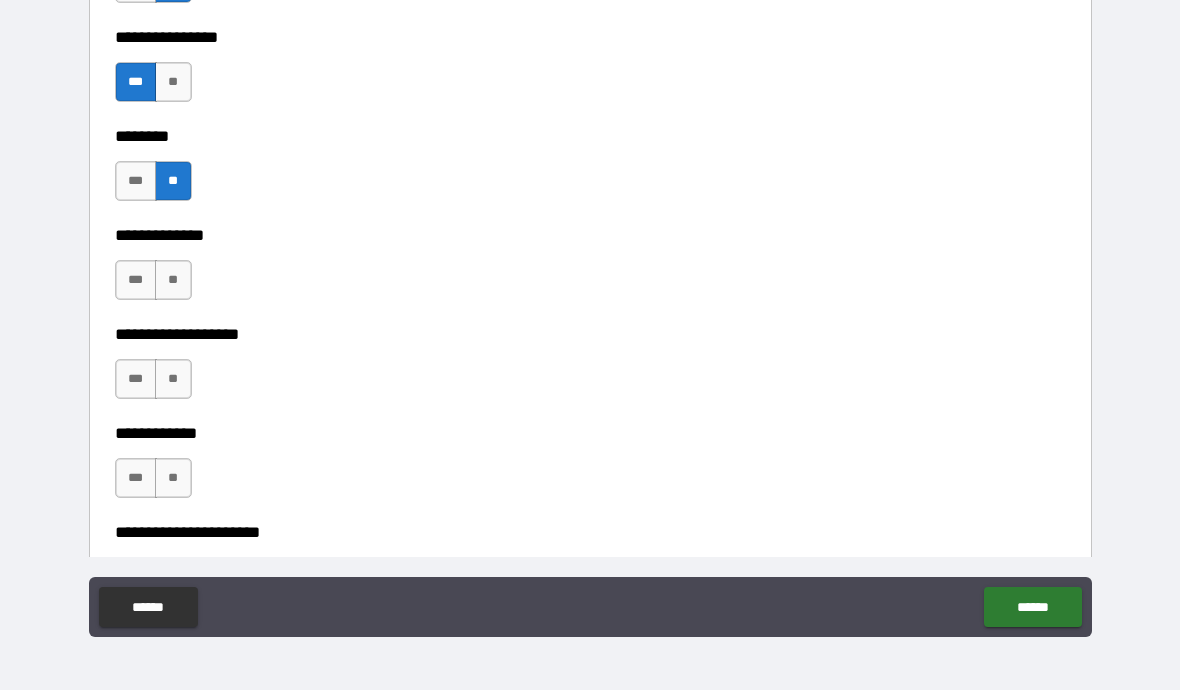 click on "**" at bounding box center [173, 280] 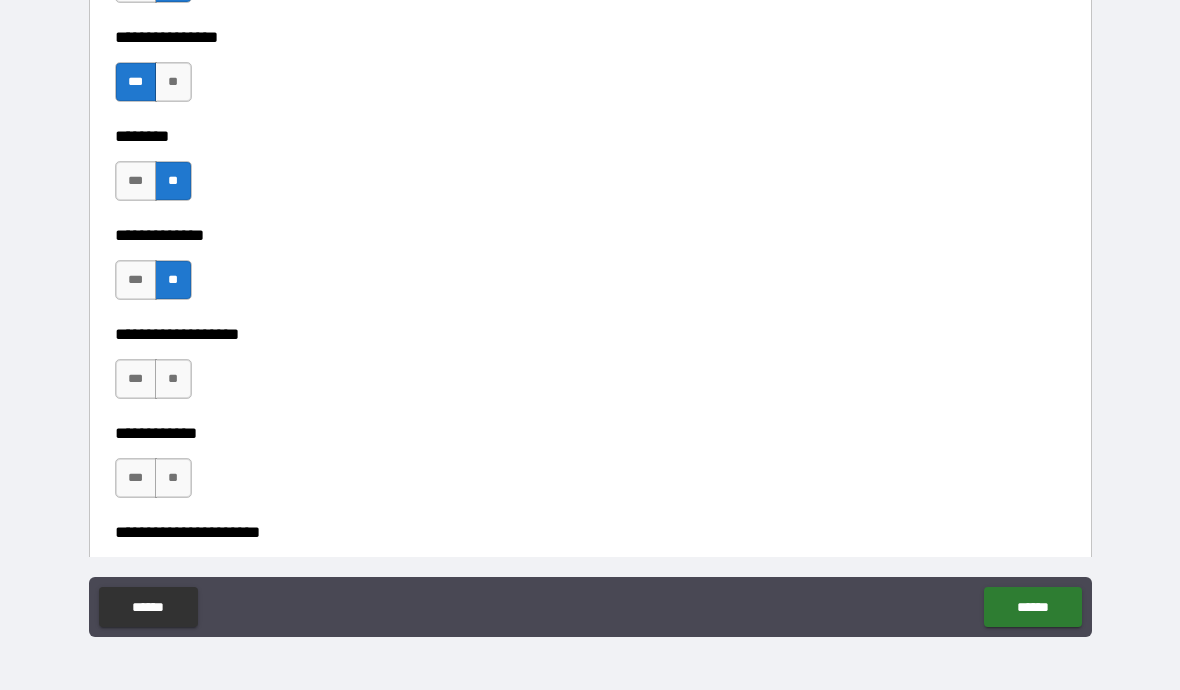 click on "**" at bounding box center [173, 379] 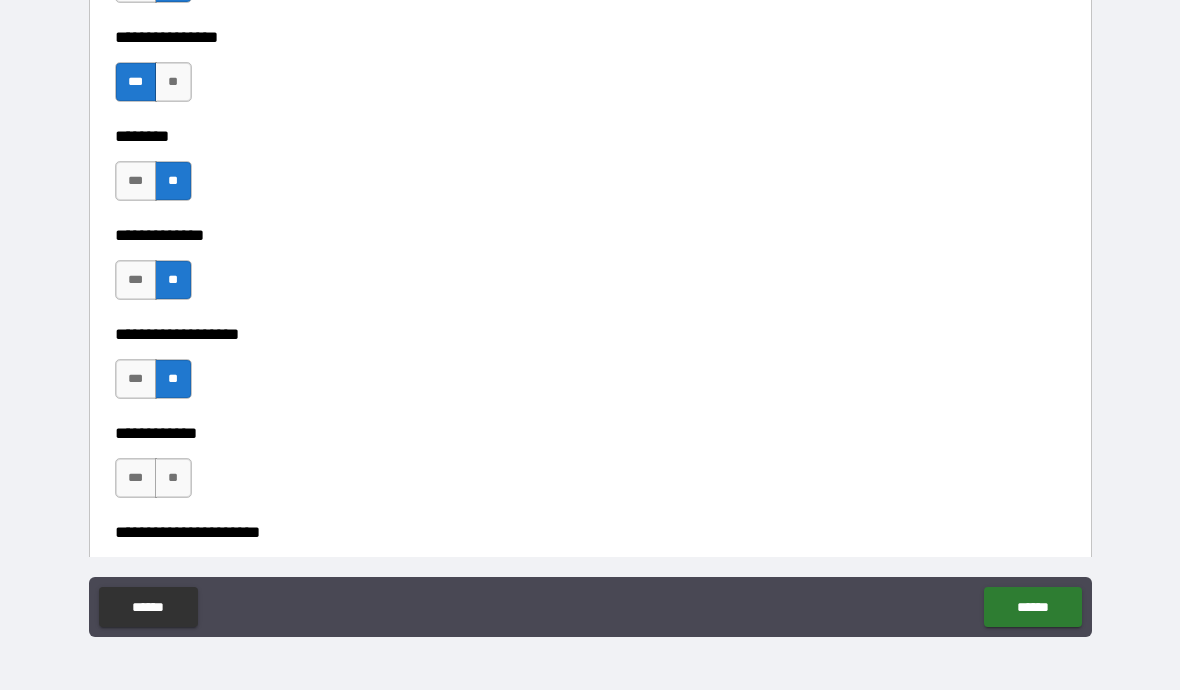 click on "**" at bounding box center (173, 478) 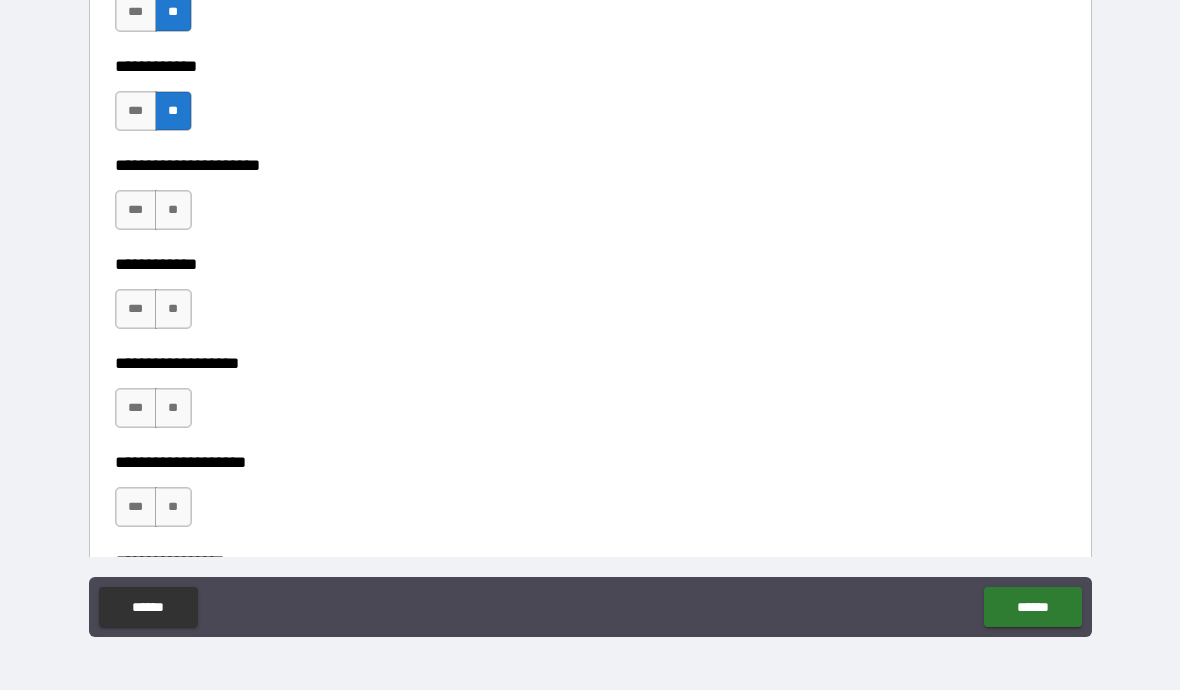 scroll, scrollTop: 7756, scrollLeft: 0, axis: vertical 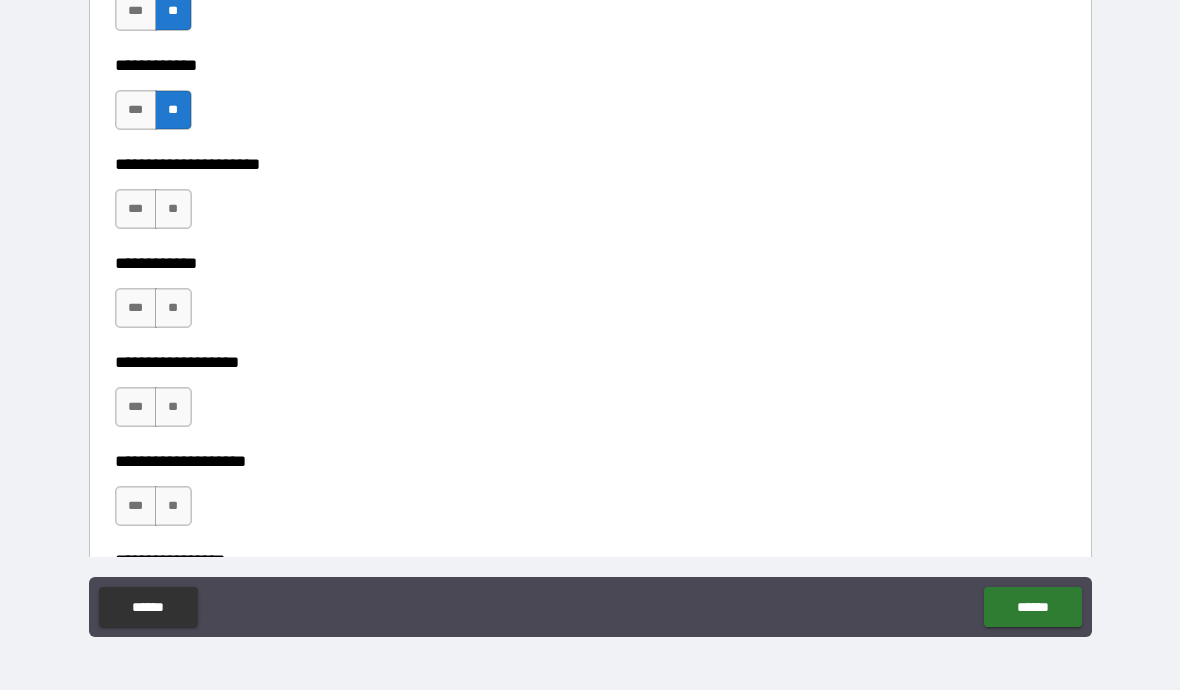 click on "**" at bounding box center (173, 209) 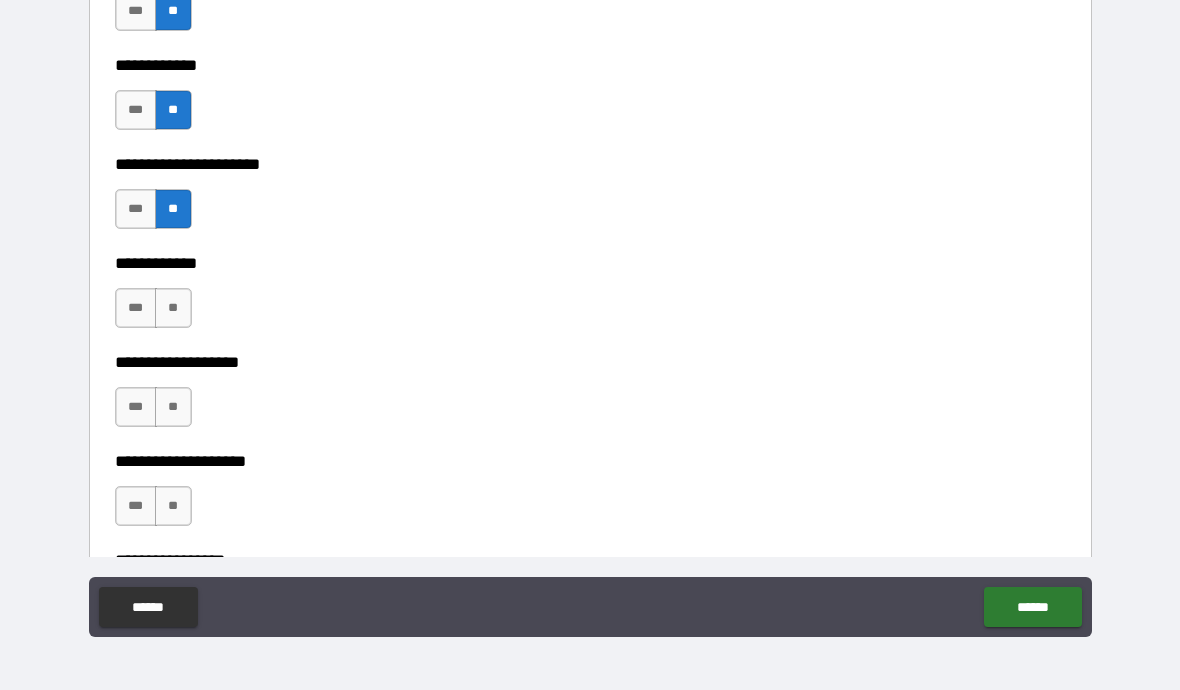 click on "**" at bounding box center [173, 308] 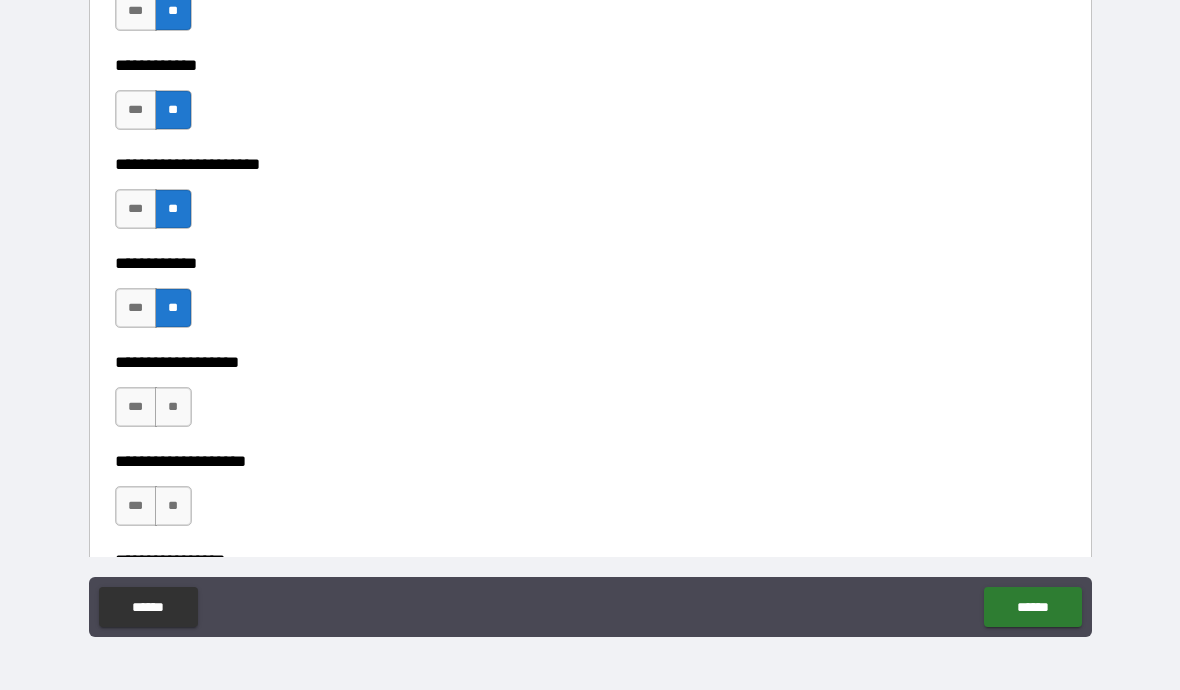 click on "**" at bounding box center (173, 407) 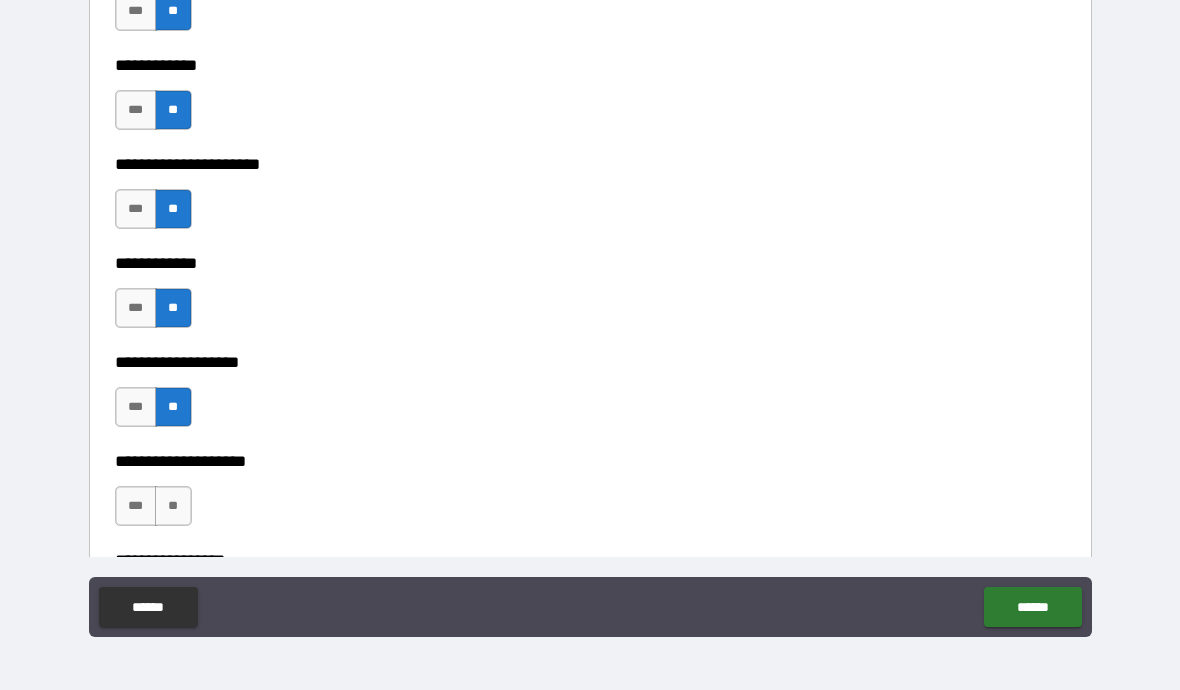 click on "**" at bounding box center (173, 506) 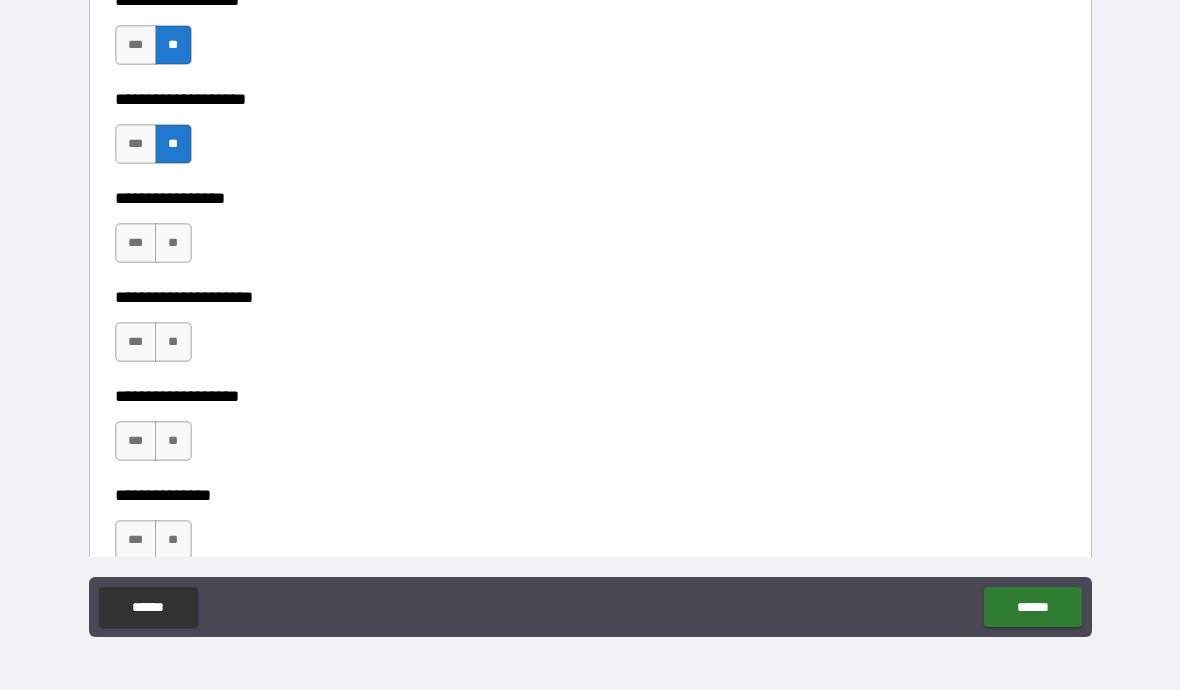 scroll, scrollTop: 8126, scrollLeft: 0, axis: vertical 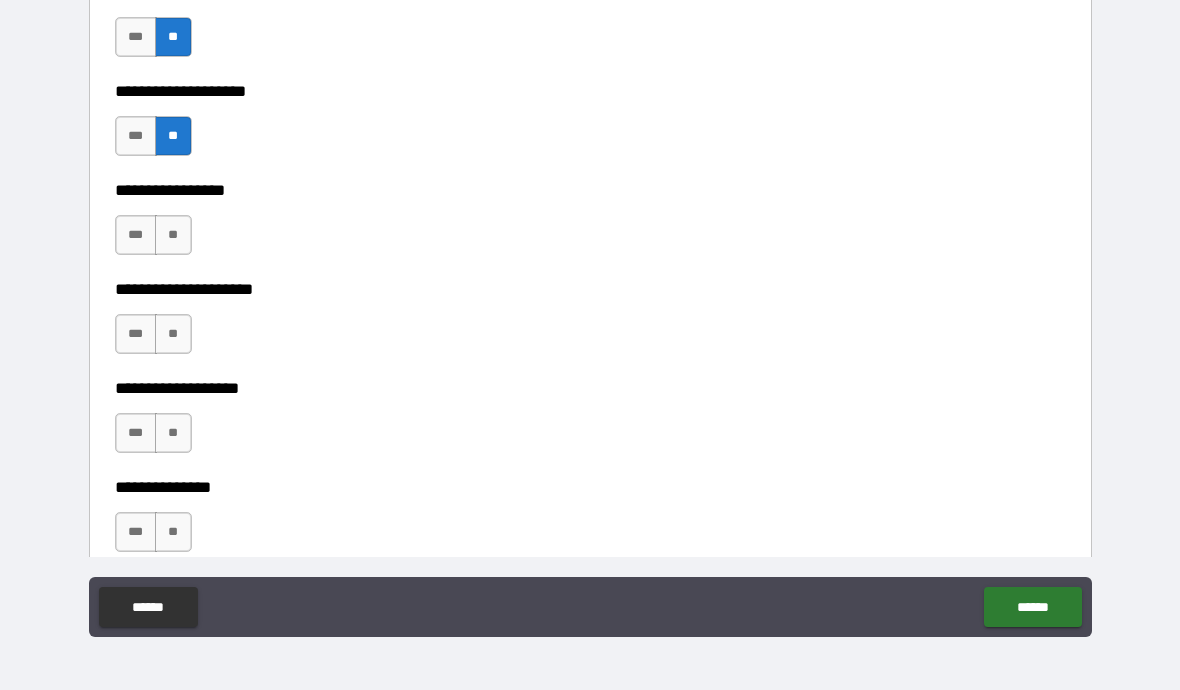 click on "**" at bounding box center (173, 235) 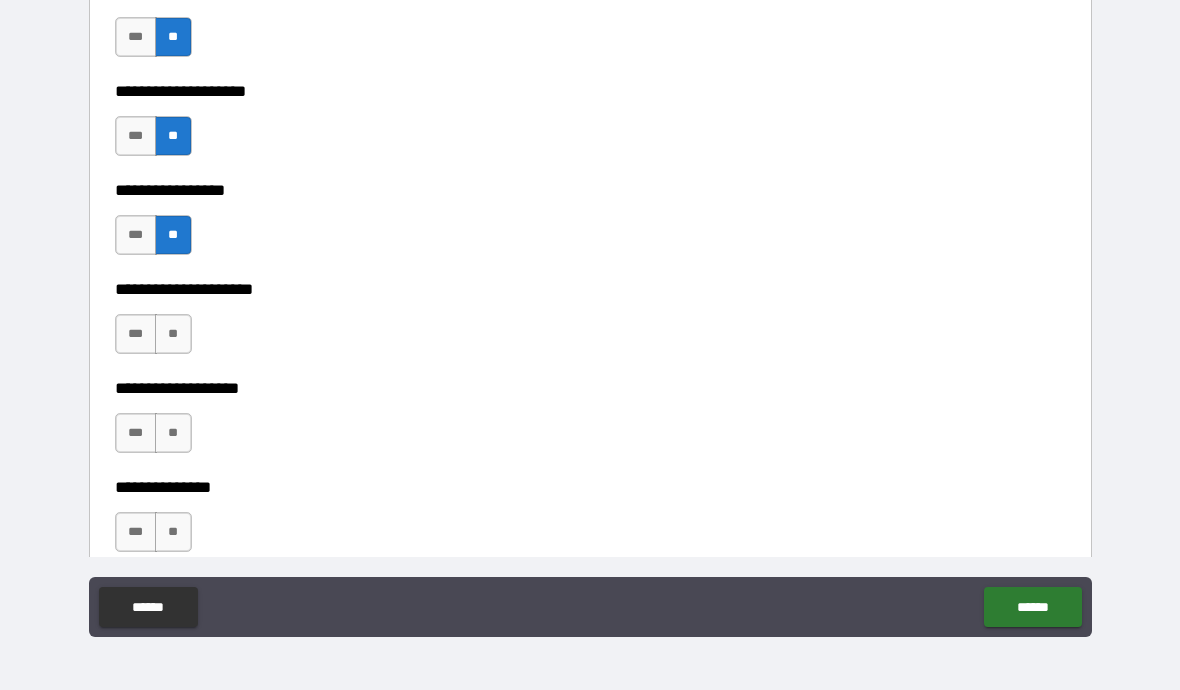 click on "***" at bounding box center [136, 334] 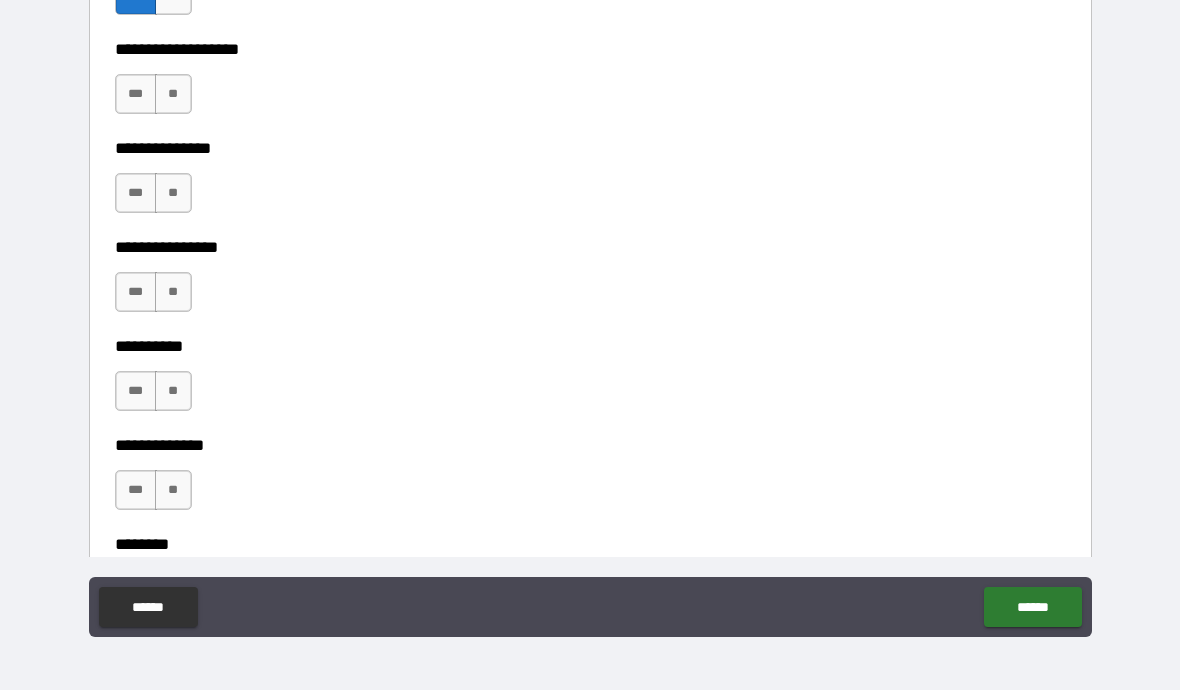 scroll, scrollTop: 8463, scrollLeft: 0, axis: vertical 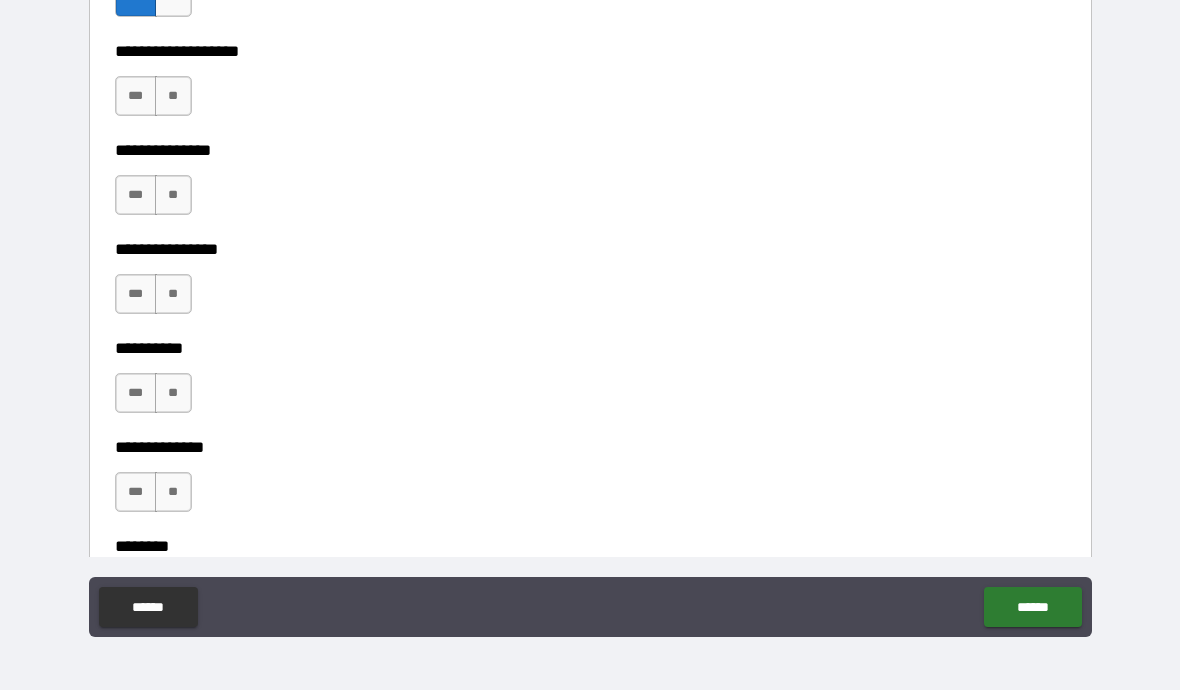 click on "**" at bounding box center [173, 96] 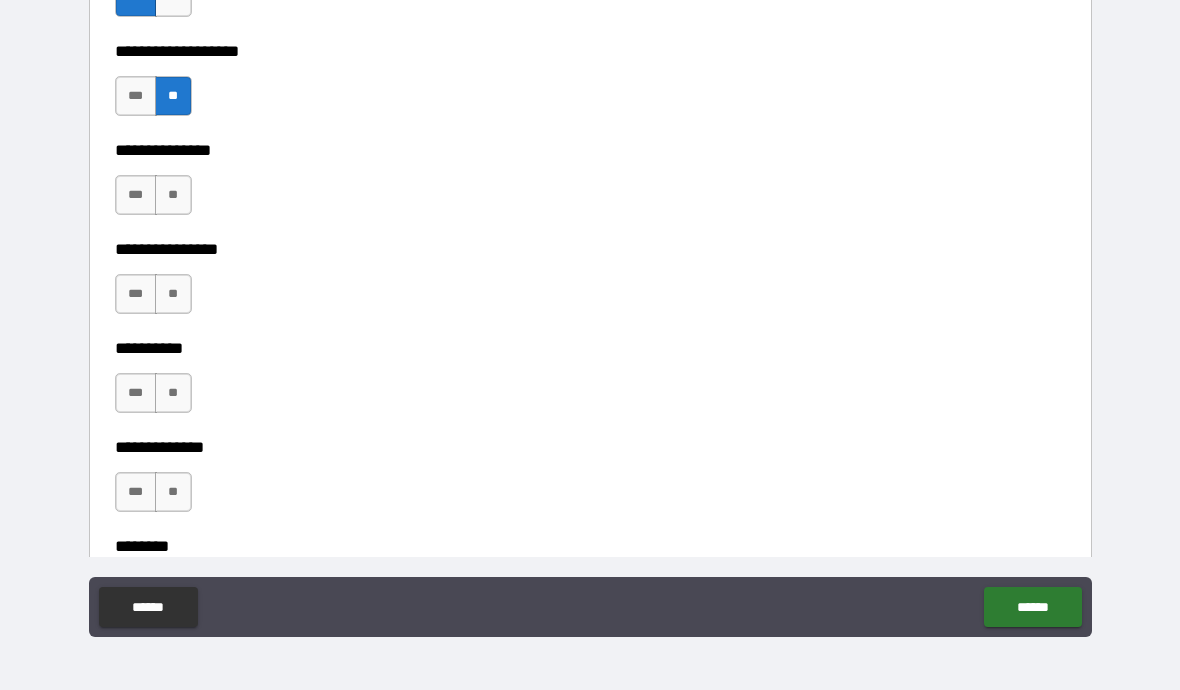 click on "**" at bounding box center (173, 195) 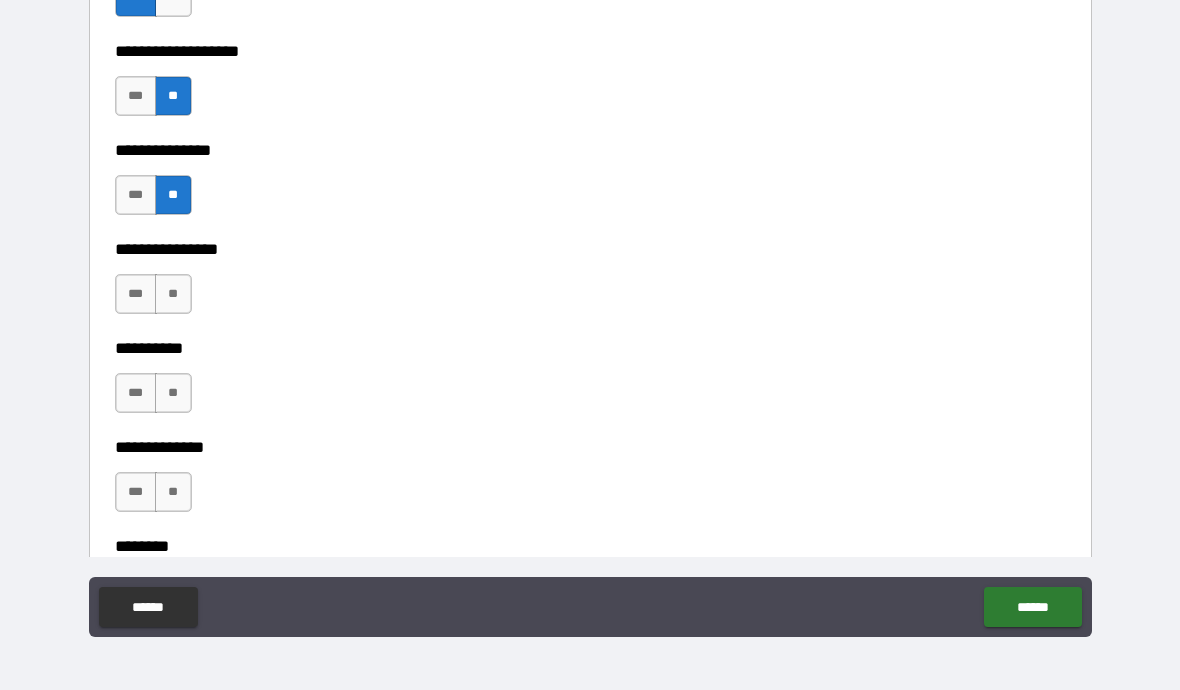 click on "**" at bounding box center (173, 294) 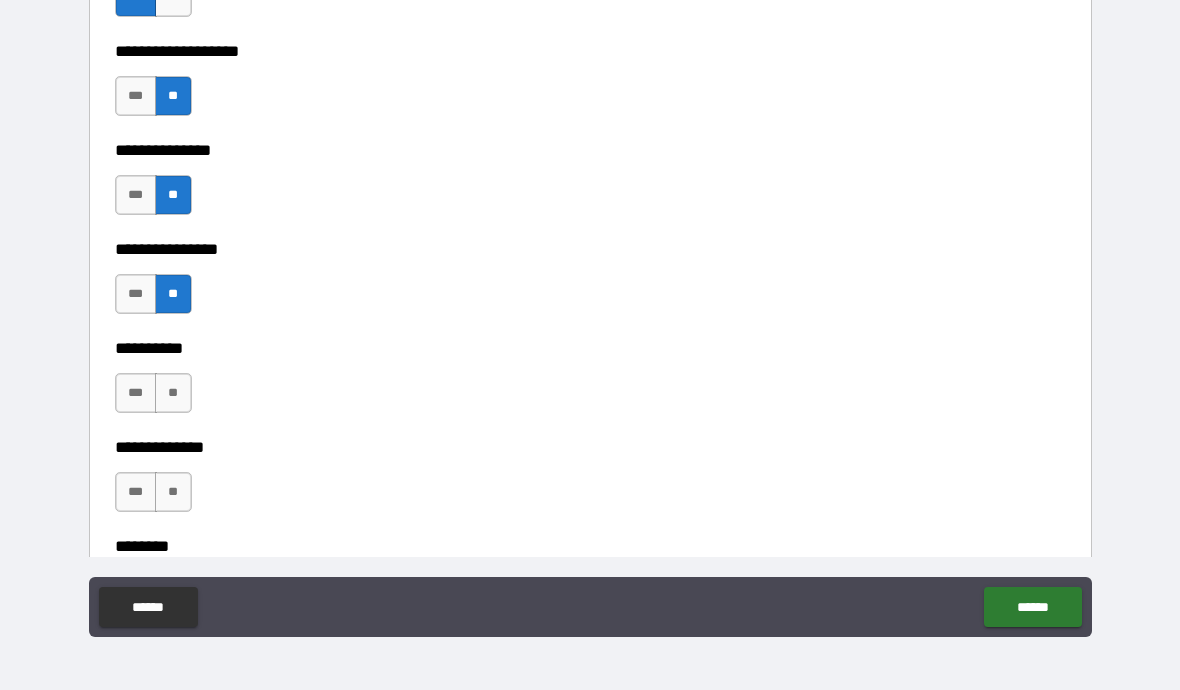 click on "**" at bounding box center (173, 393) 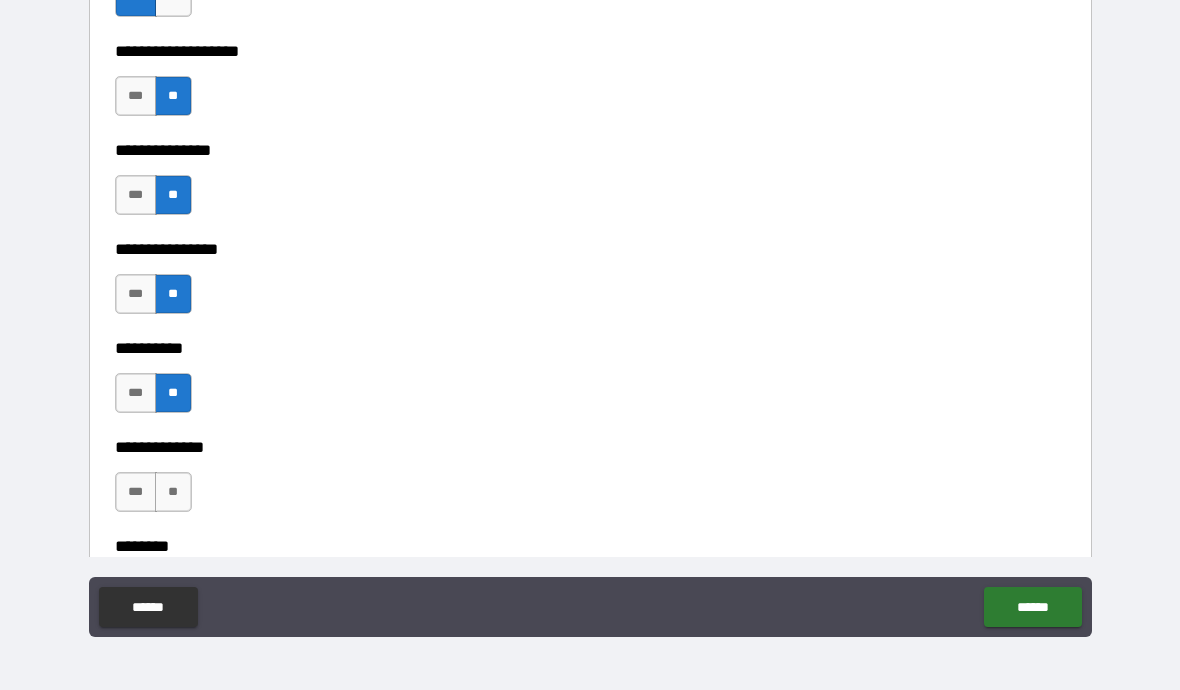 click on "**" at bounding box center [173, 492] 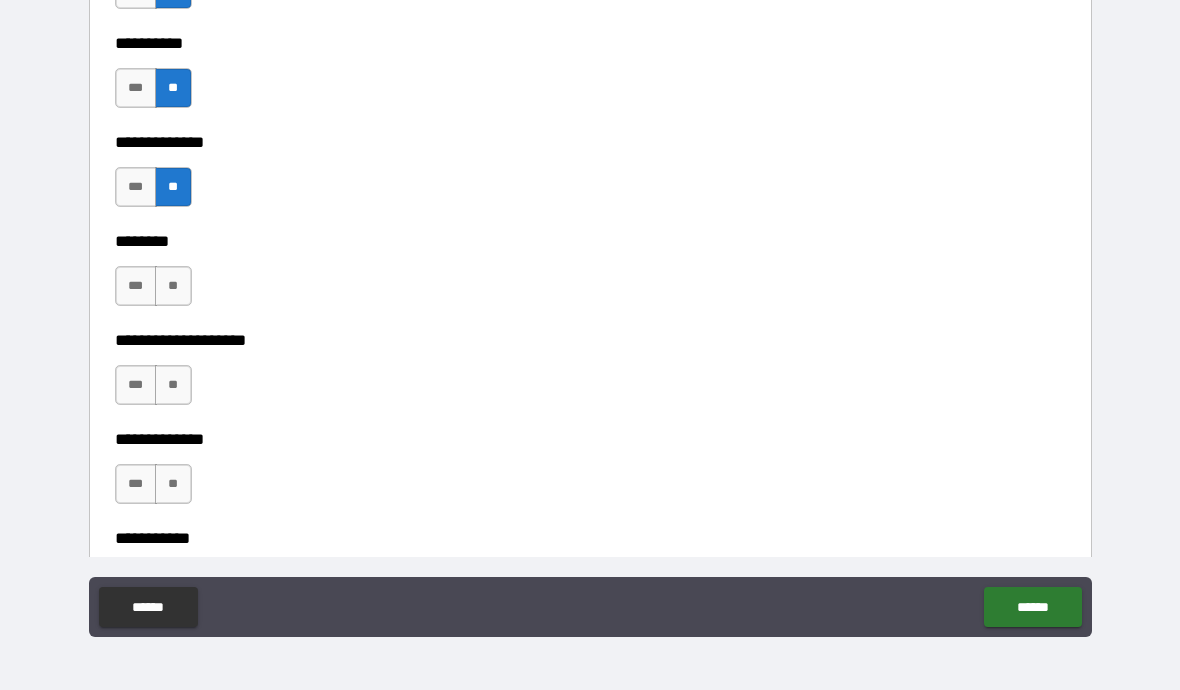 scroll, scrollTop: 8814, scrollLeft: 0, axis: vertical 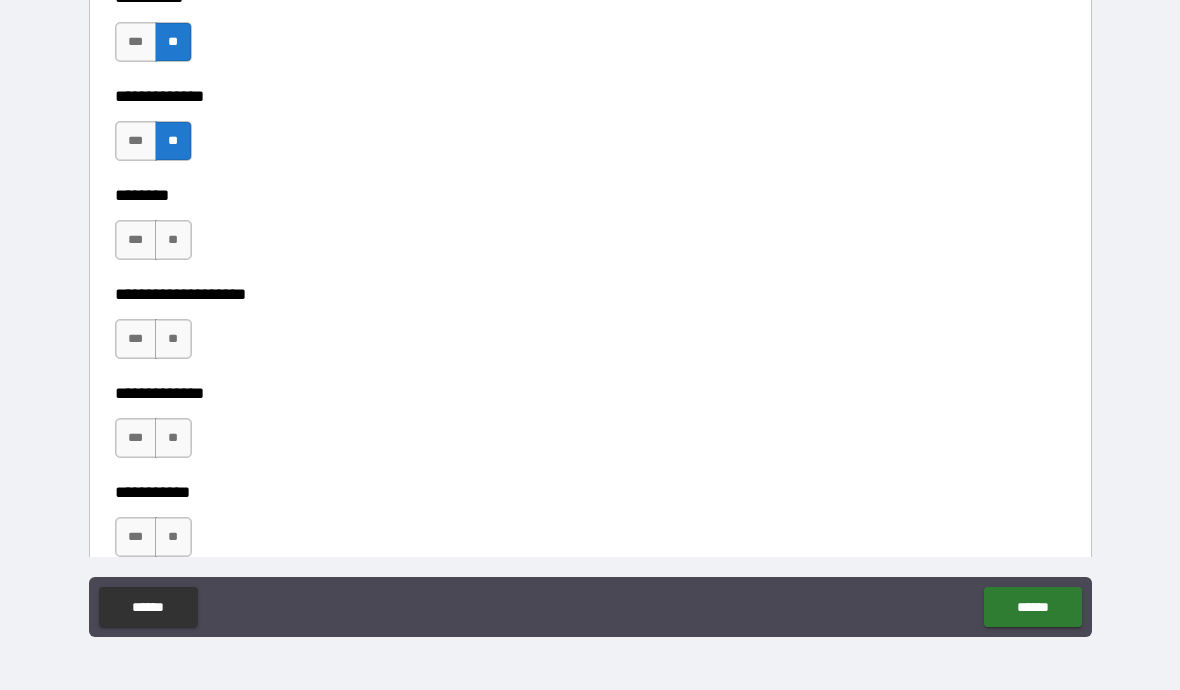 click on "**" at bounding box center [173, 240] 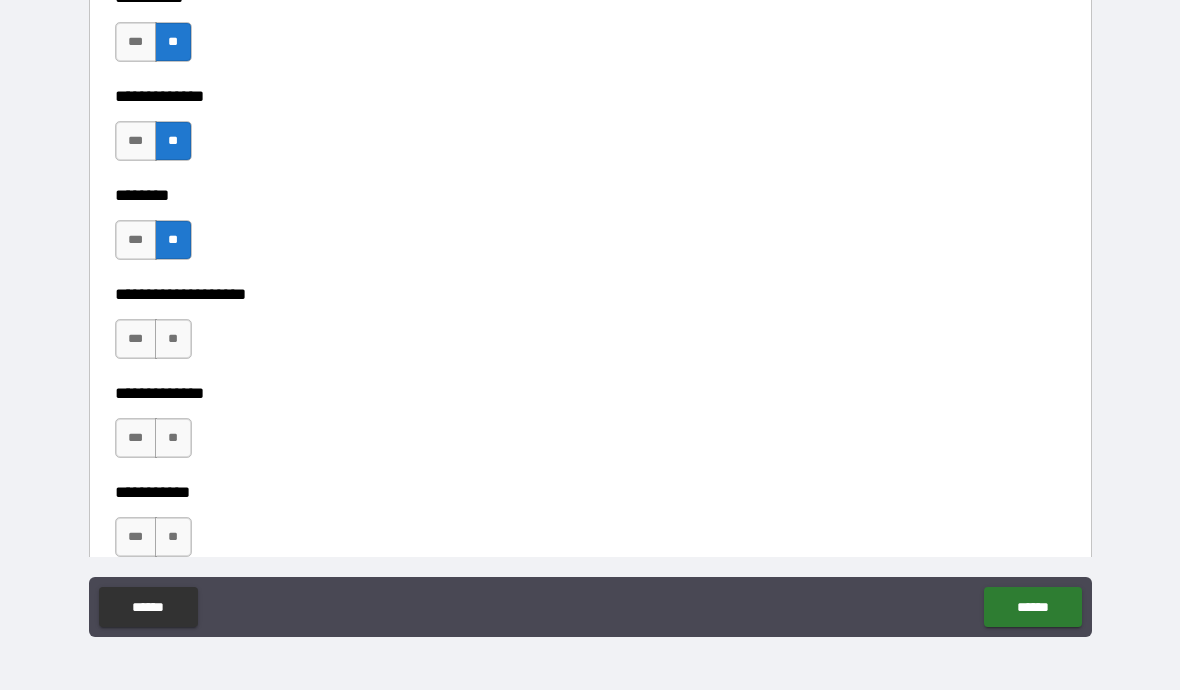 click on "**" at bounding box center (173, 339) 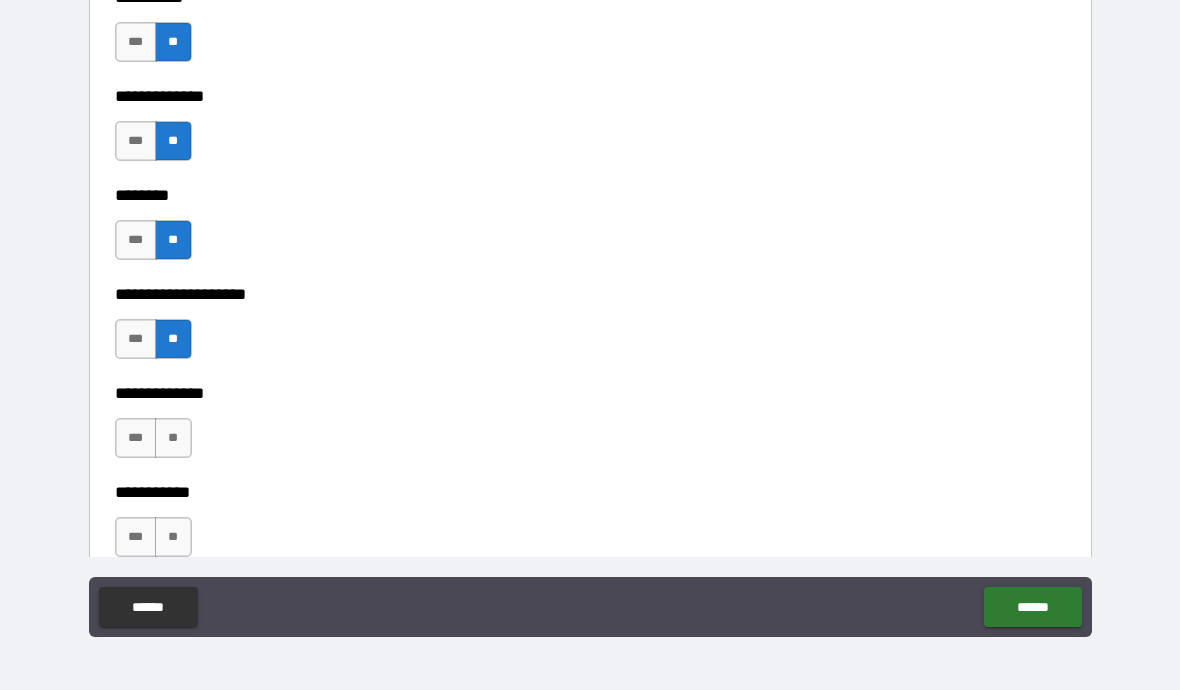 click on "**" at bounding box center (173, 438) 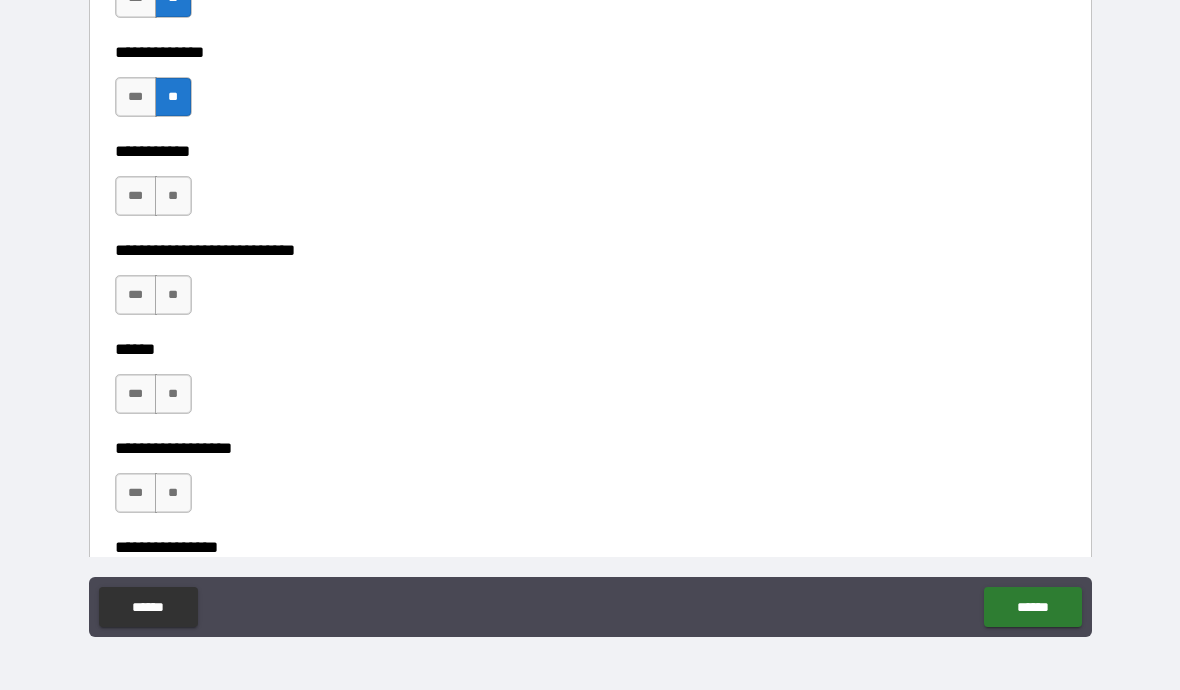 scroll, scrollTop: 9189, scrollLeft: 0, axis: vertical 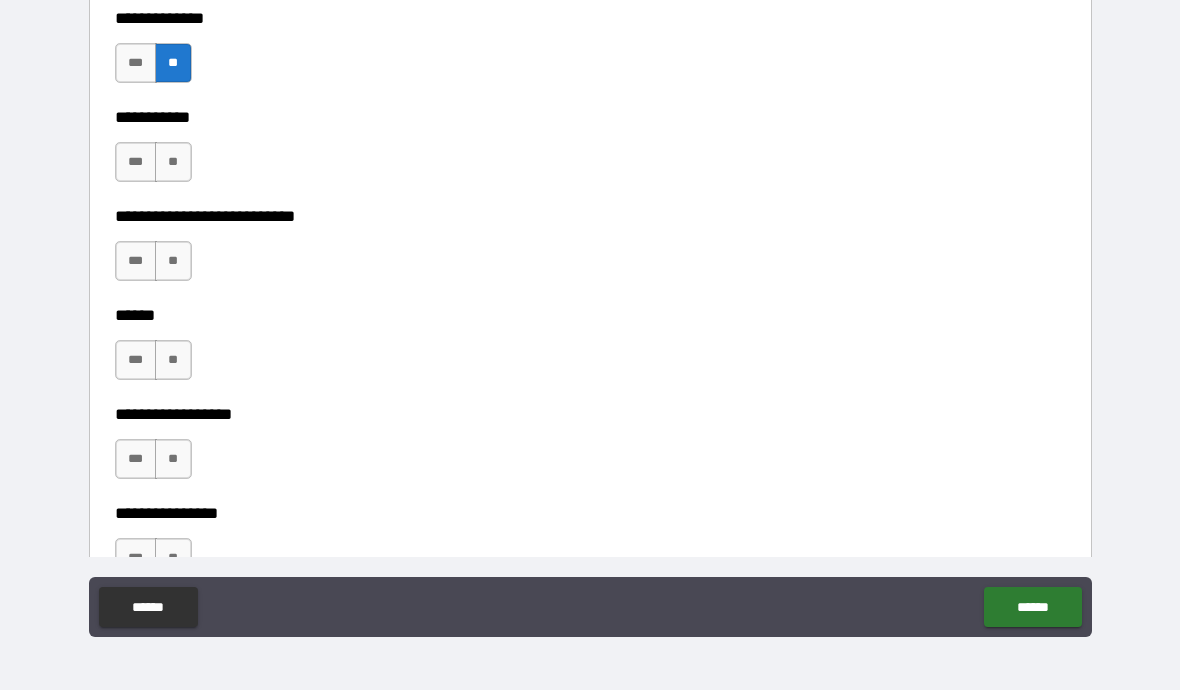 click on "***" at bounding box center [136, 162] 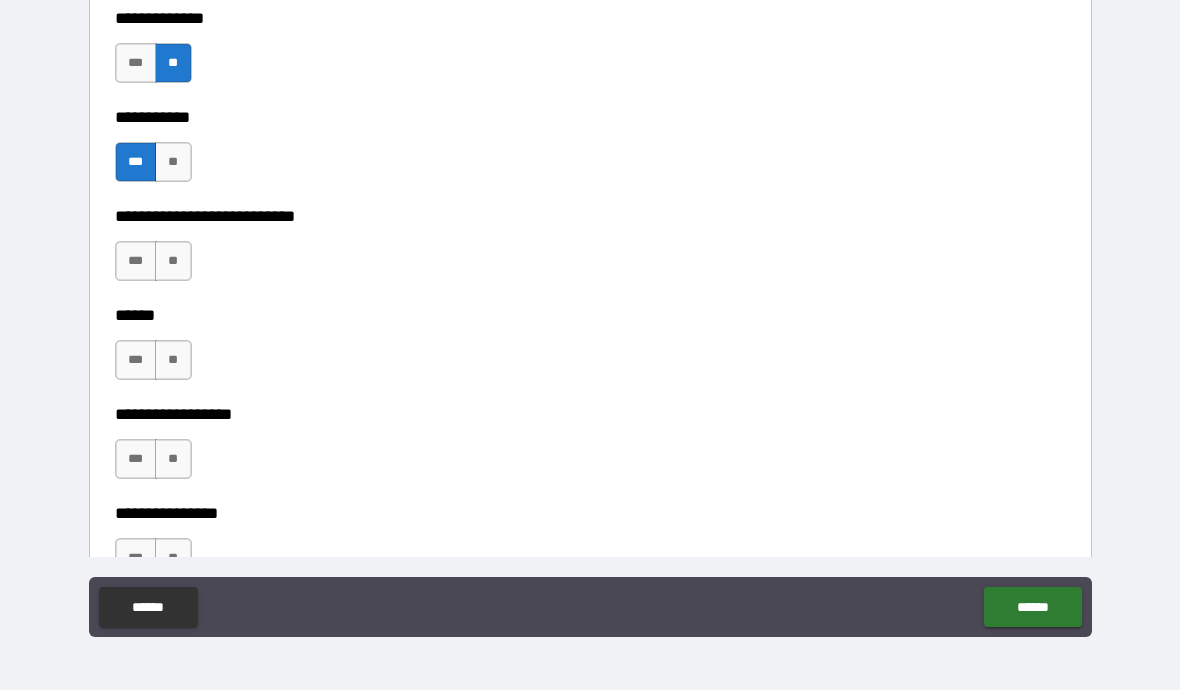 click on "**" at bounding box center [173, 261] 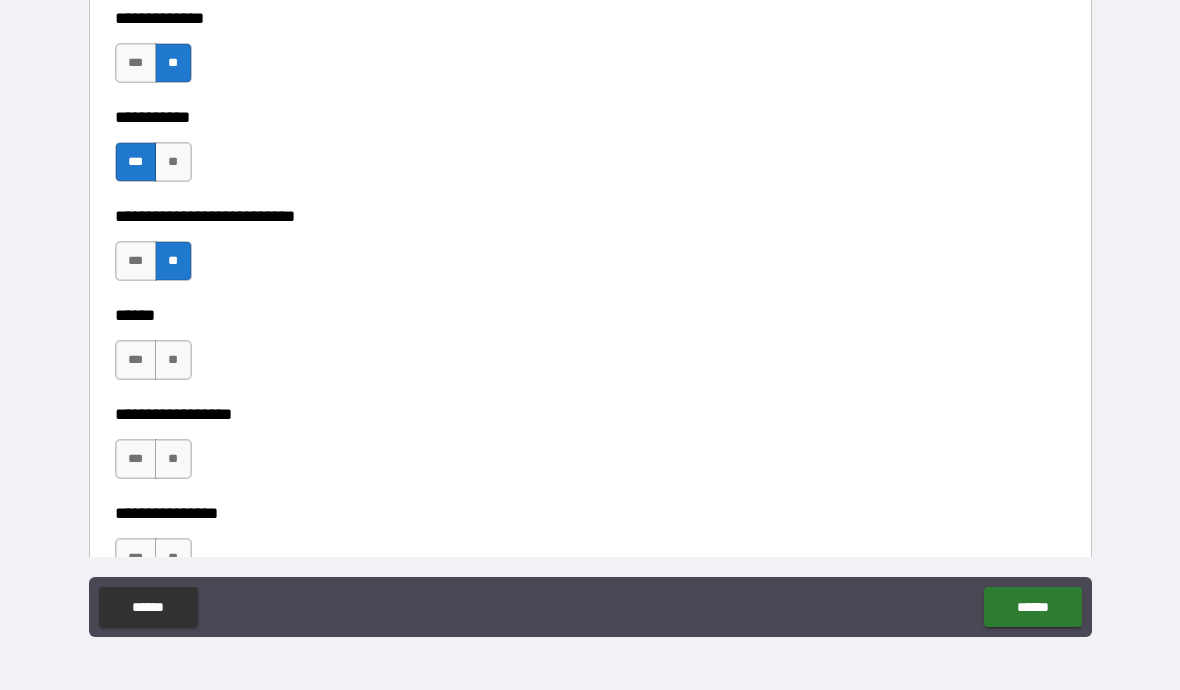 click on "**" at bounding box center [173, 360] 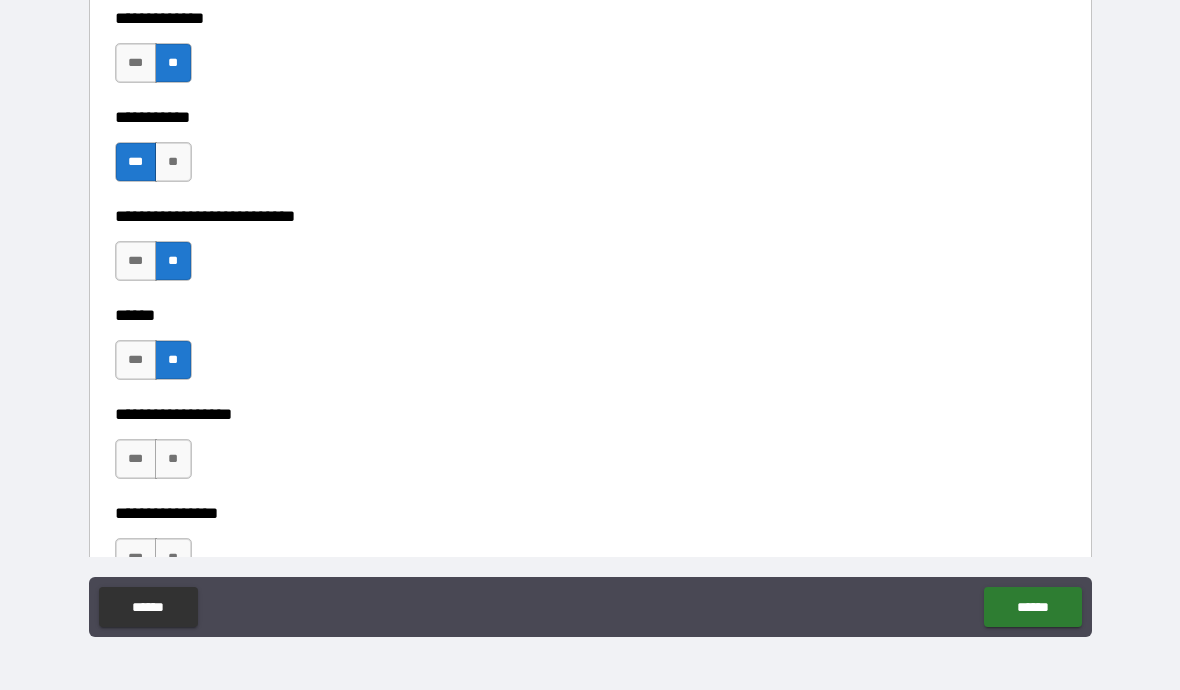 click on "**" at bounding box center (173, 459) 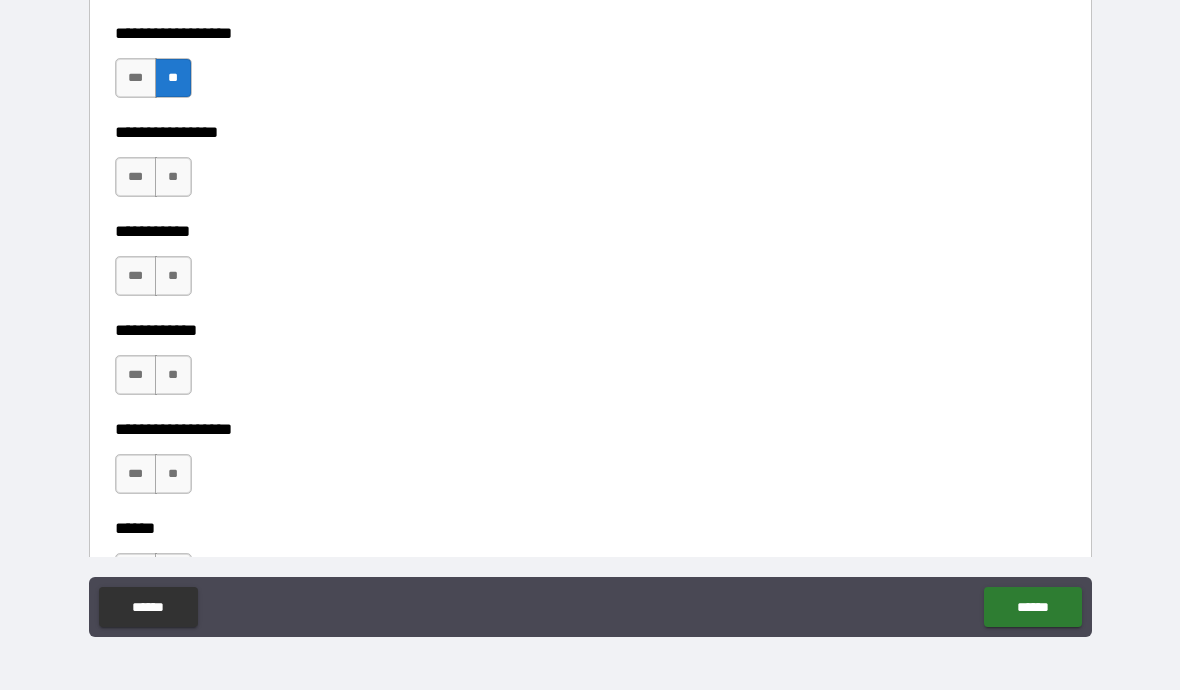 scroll, scrollTop: 9579, scrollLeft: 0, axis: vertical 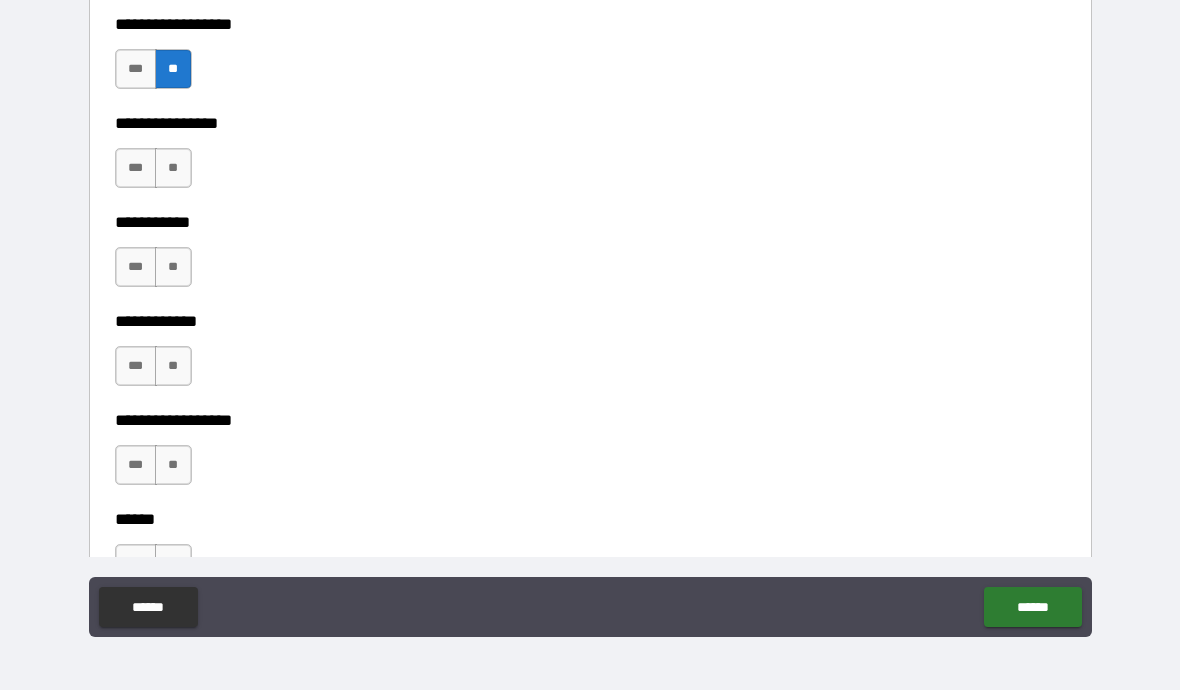 click on "**" at bounding box center (173, 168) 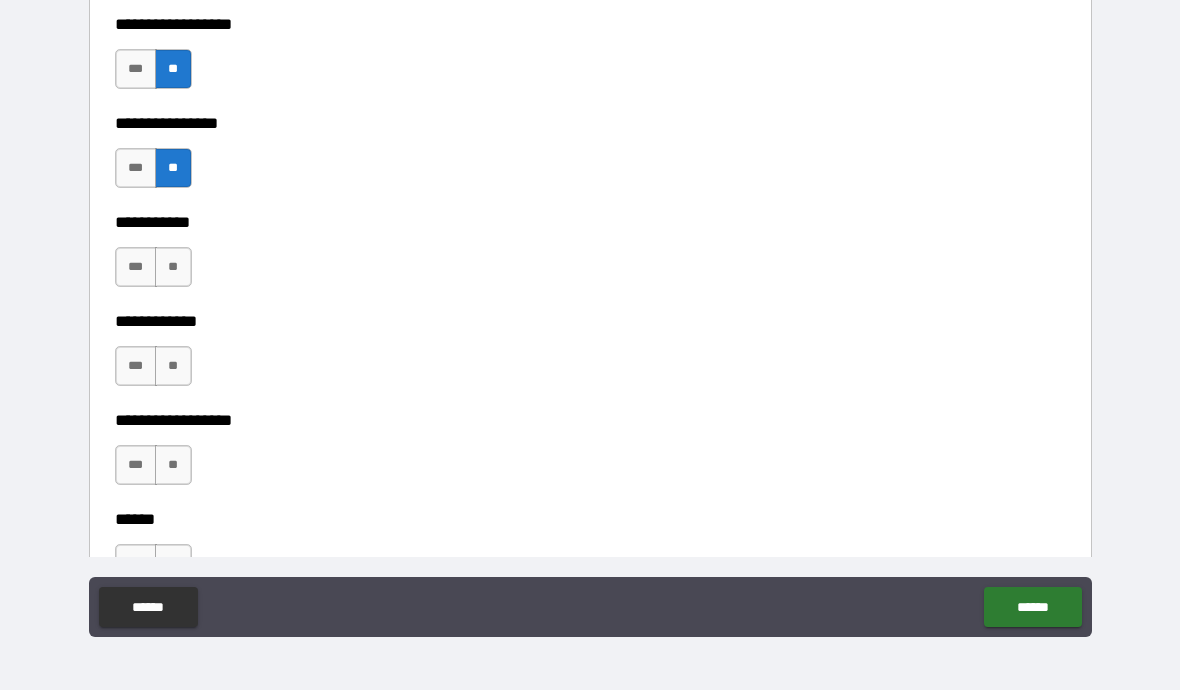 click on "**" at bounding box center [173, 267] 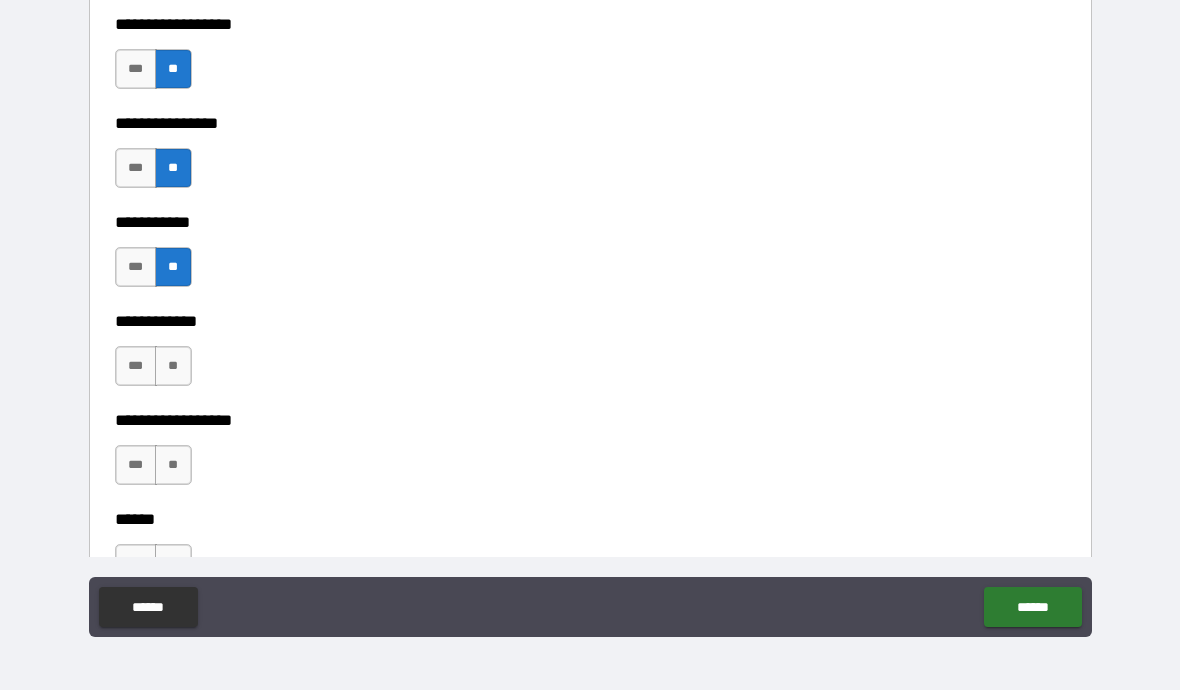 click on "**" at bounding box center [173, 366] 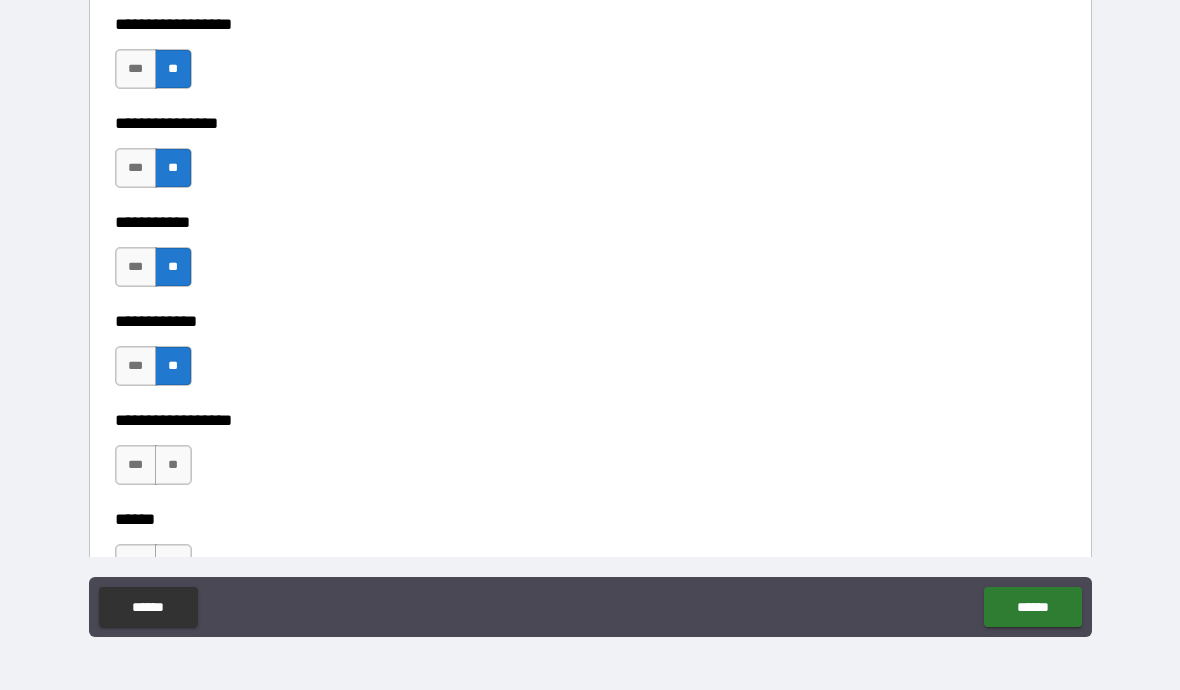 click on "**" at bounding box center (173, 465) 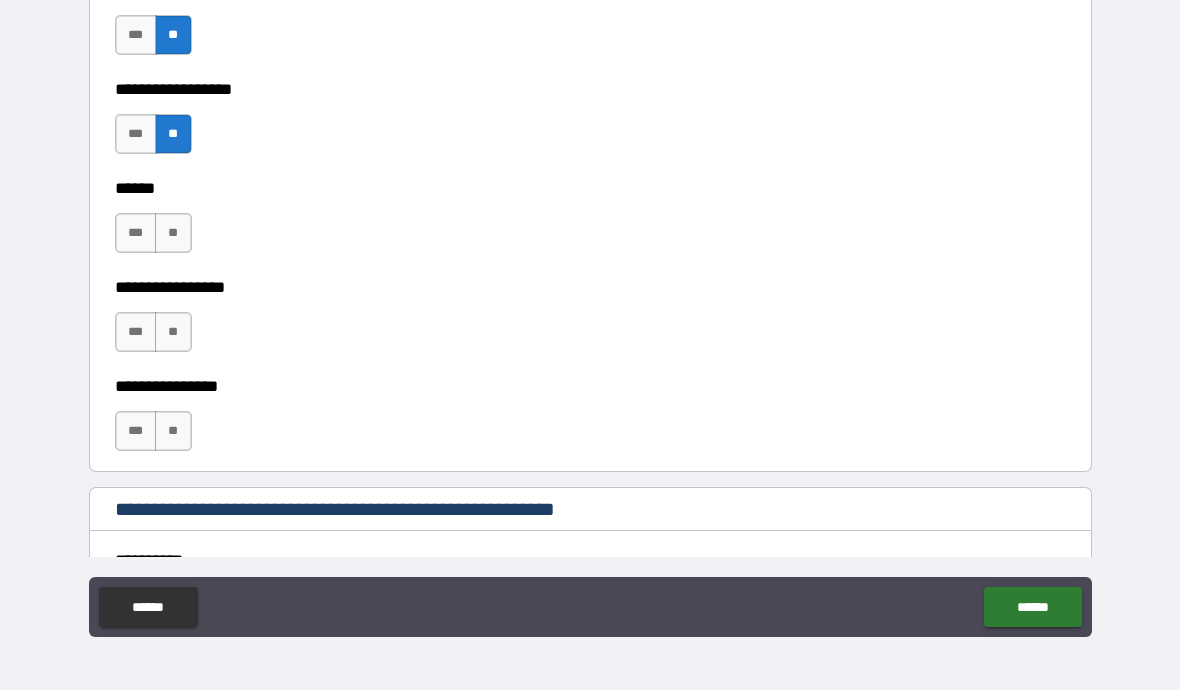 scroll, scrollTop: 9917, scrollLeft: 0, axis: vertical 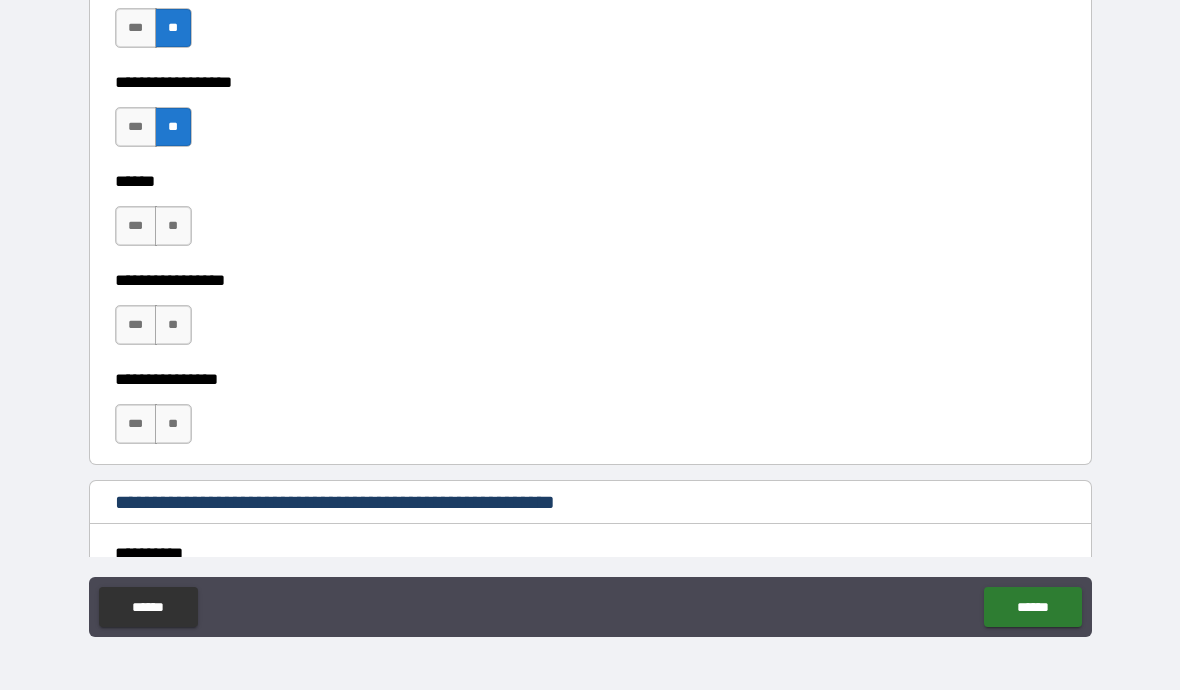 click on "**" at bounding box center (173, 226) 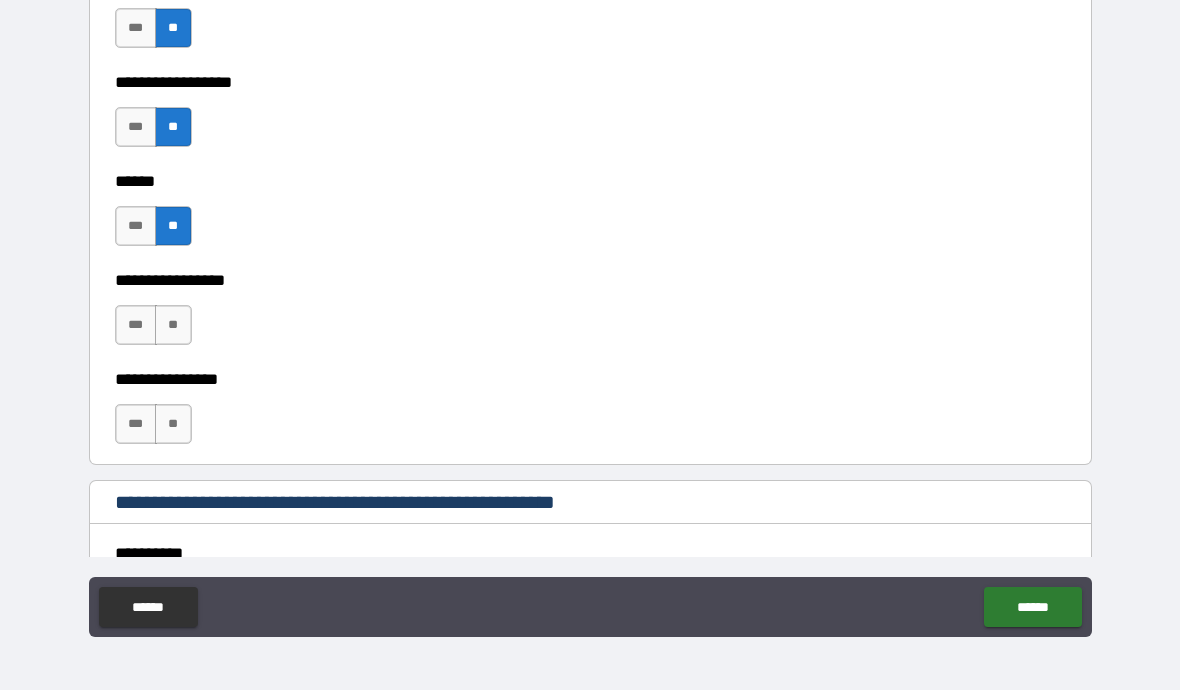 click on "**" at bounding box center [173, 325] 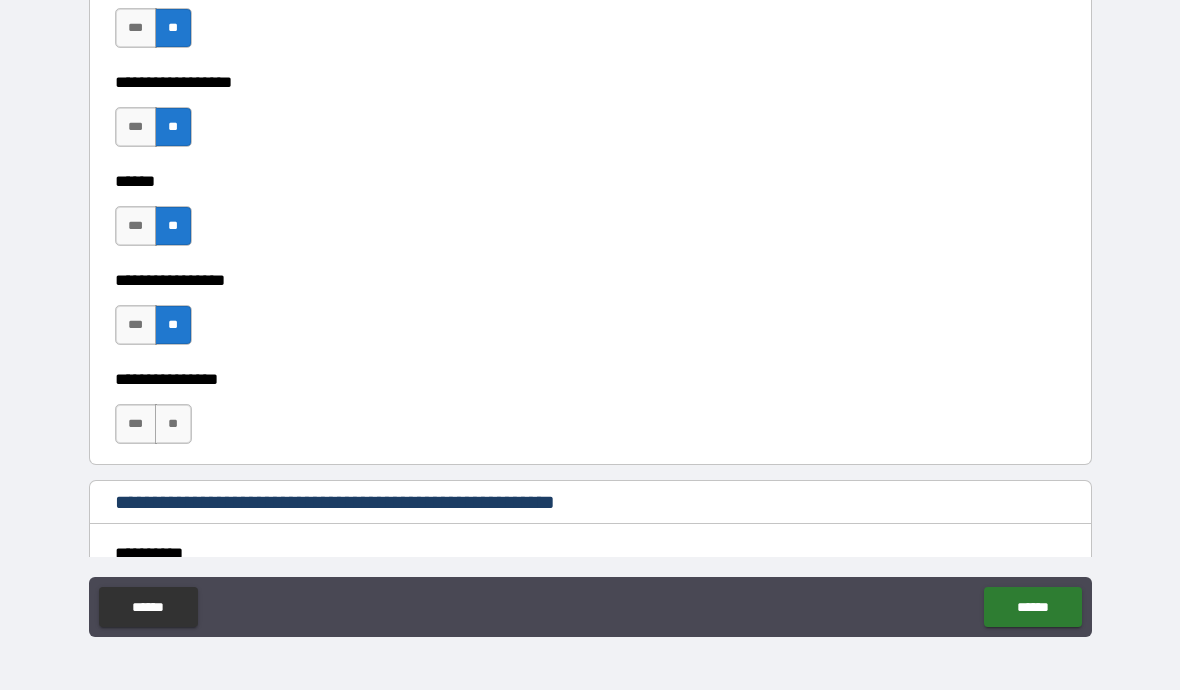 click on "**" at bounding box center [173, 424] 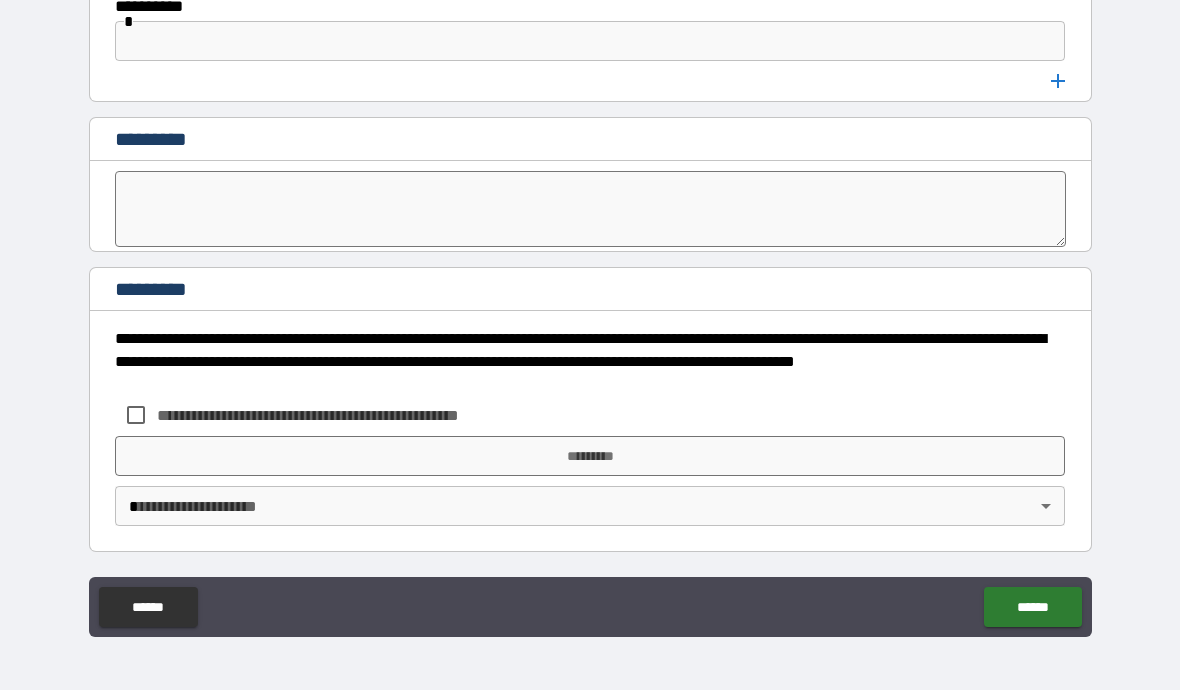 scroll, scrollTop: 10464, scrollLeft: 0, axis: vertical 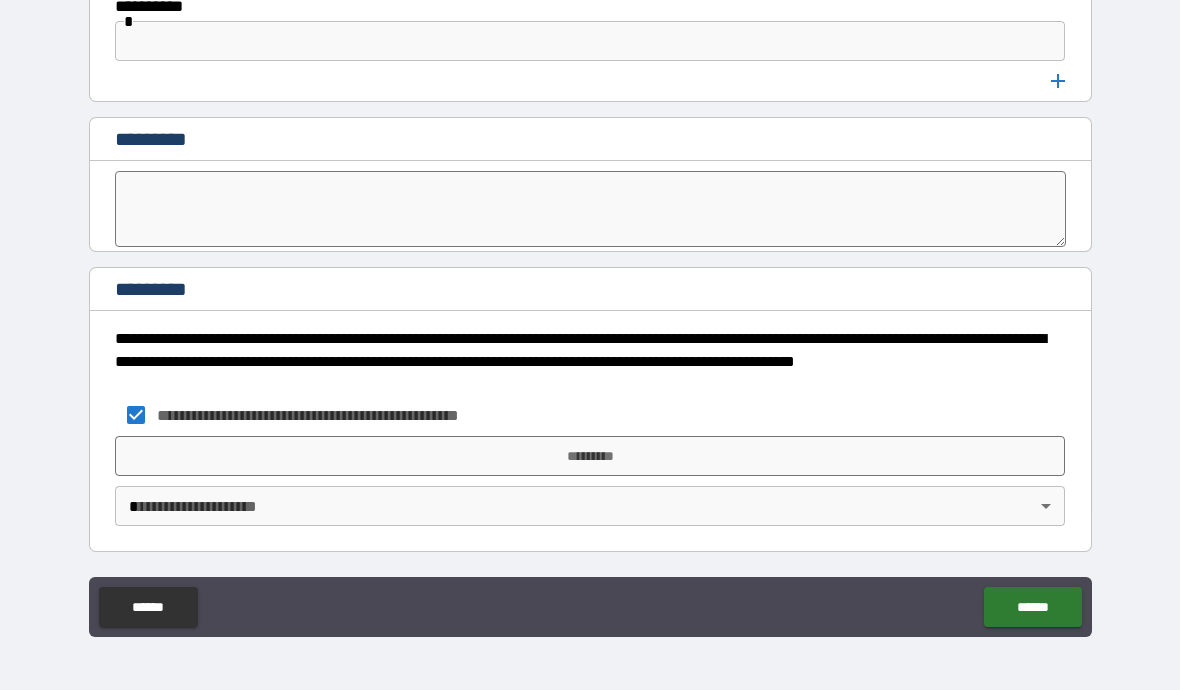 click on "*********" at bounding box center [590, 456] 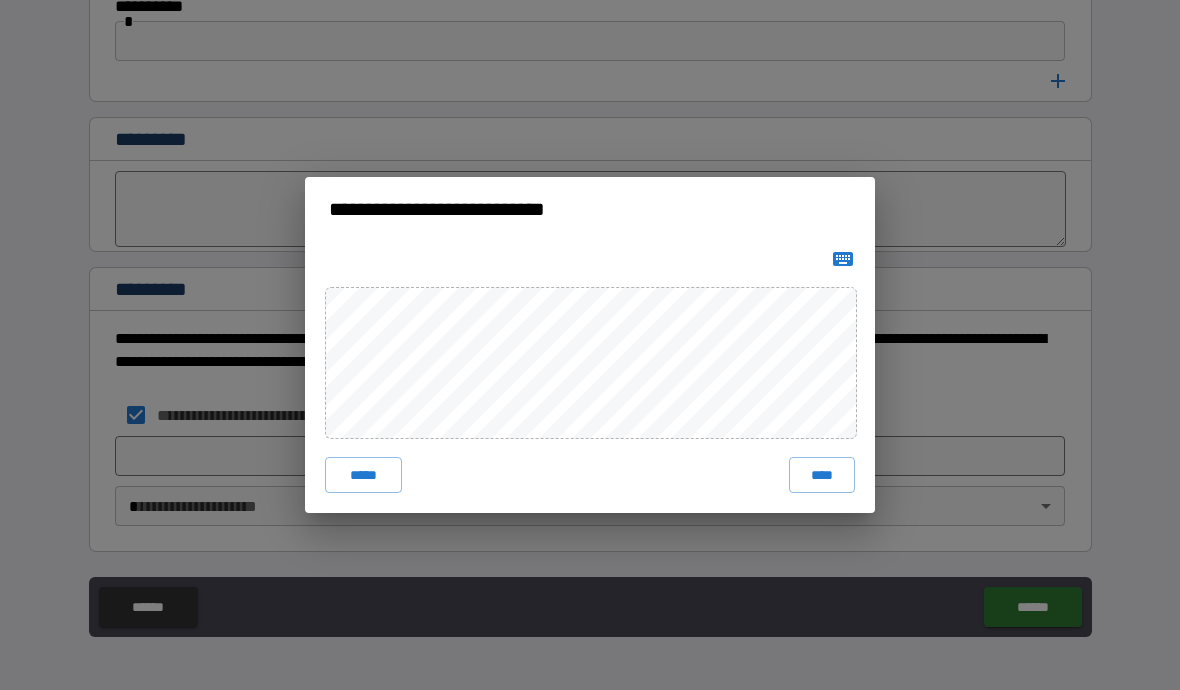 click on "****" at bounding box center (822, 475) 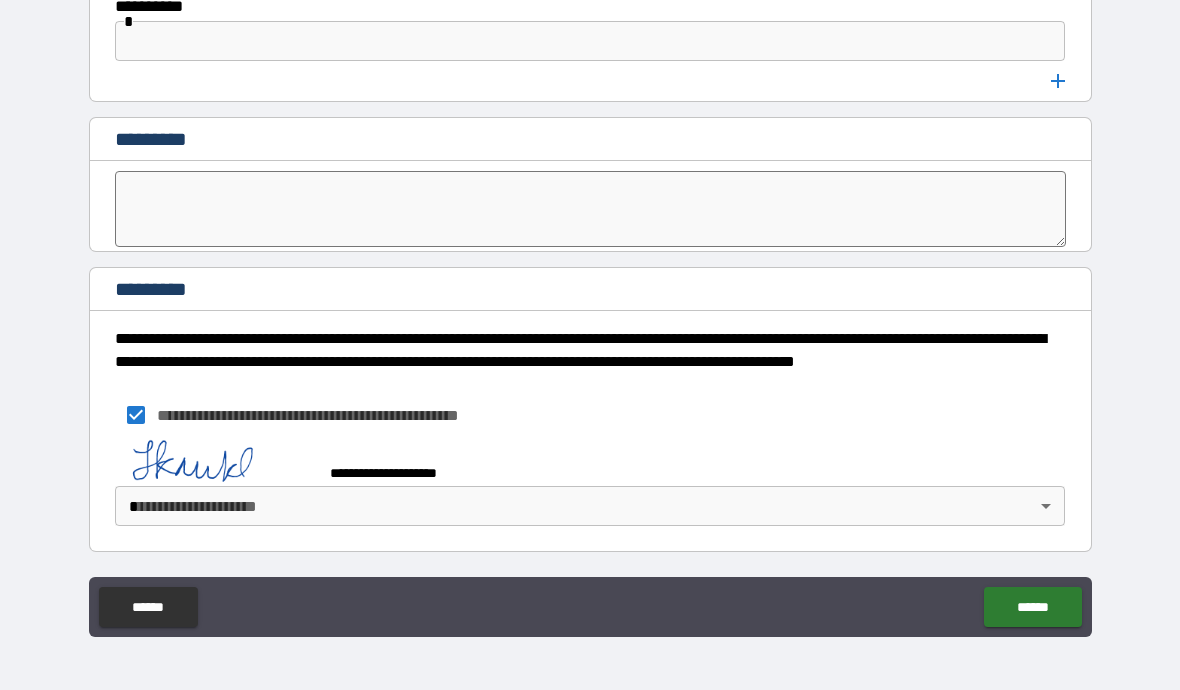 scroll, scrollTop: 10454, scrollLeft: 0, axis: vertical 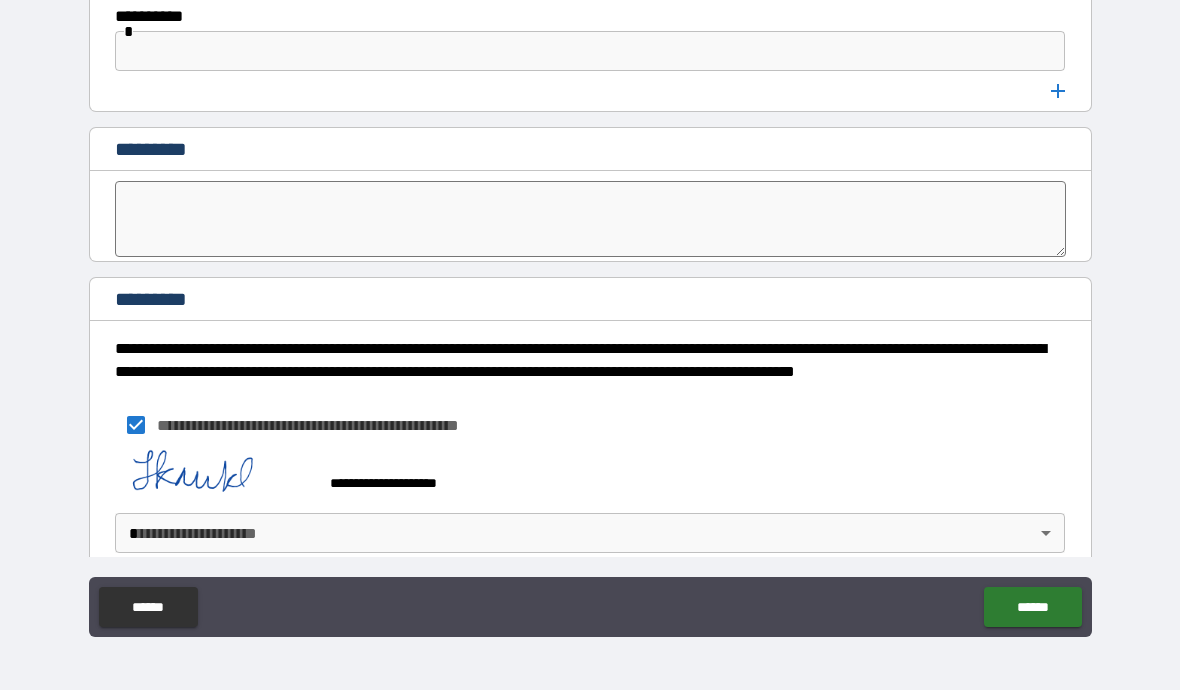 click on "**********" at bounding box center [590, 301] 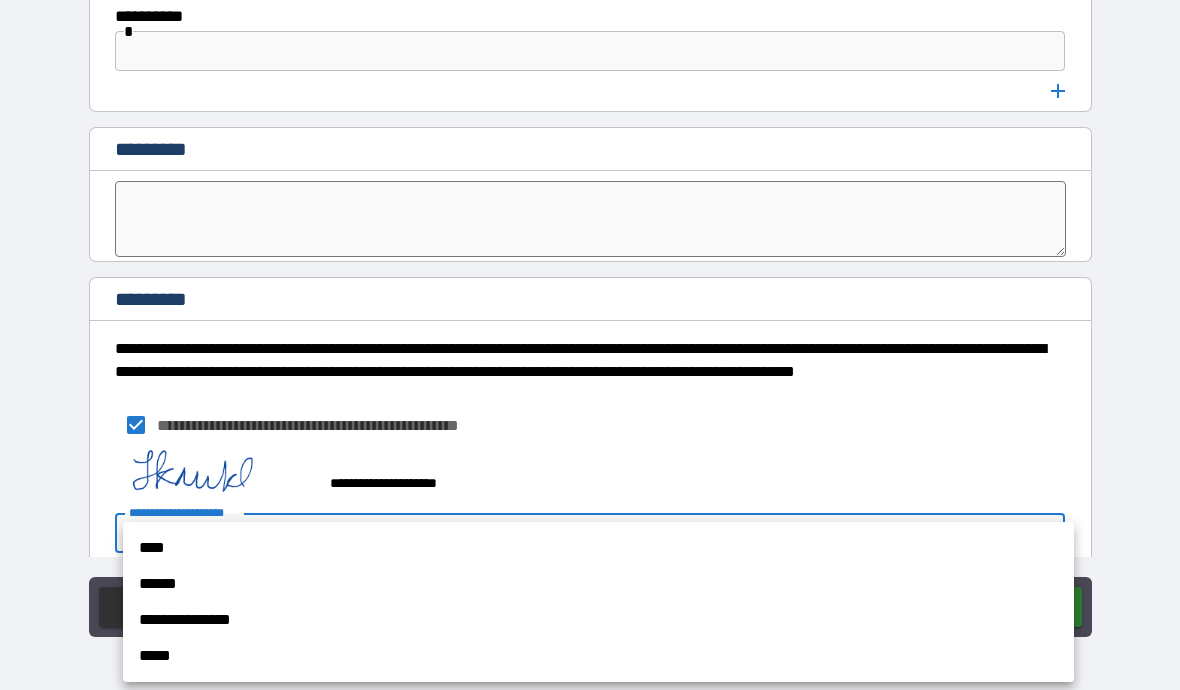 click on "****" at bounding box center (598, 548) 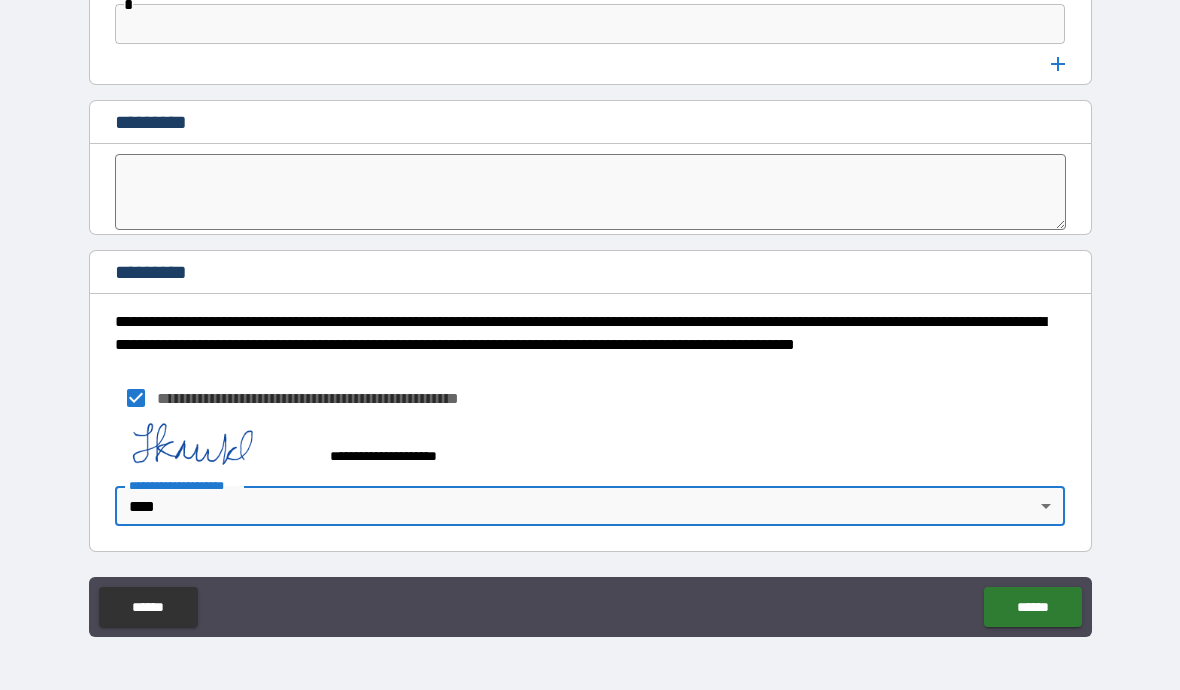 scroll, scrollTop: 0, scrollLeft: 0, axis: both 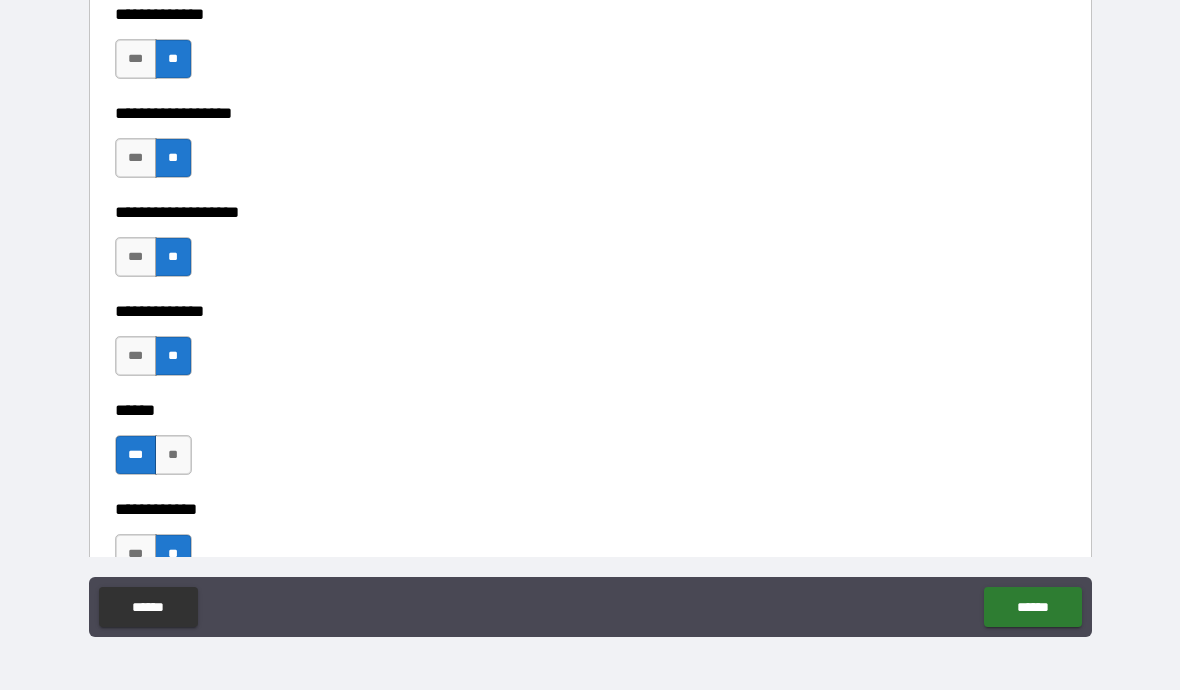 click on "******" at bounding box center [1032, 607] 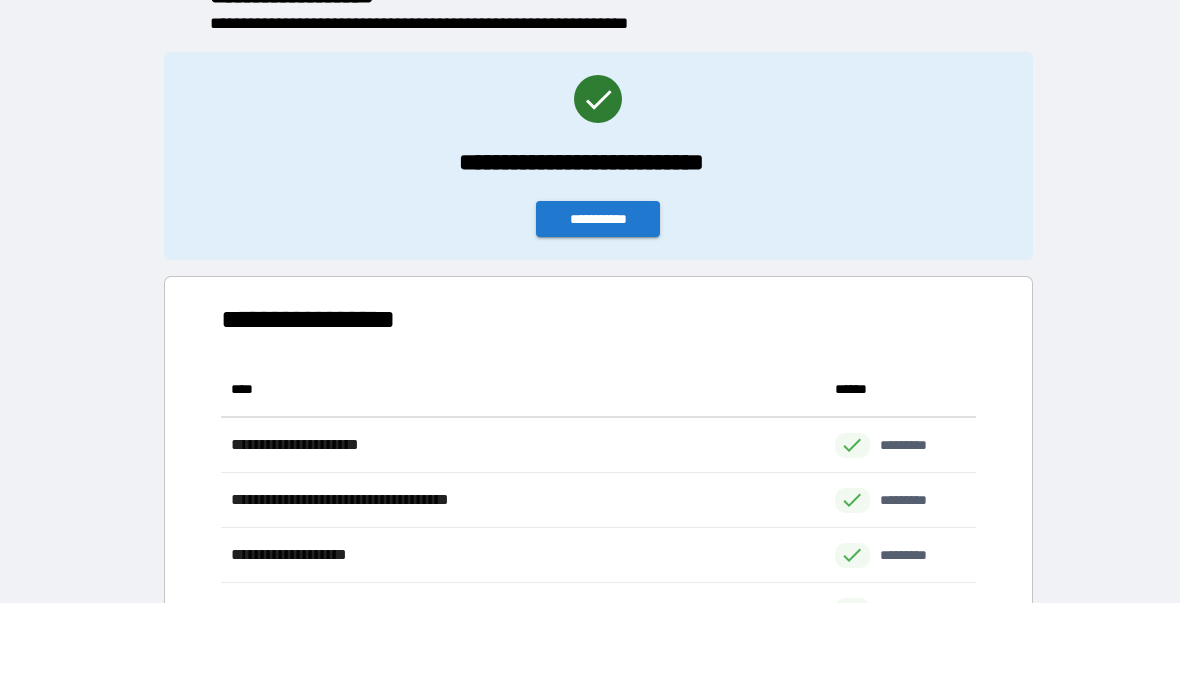 scroll, scrollTop: 441, scrollLeft: 755, axis: both 